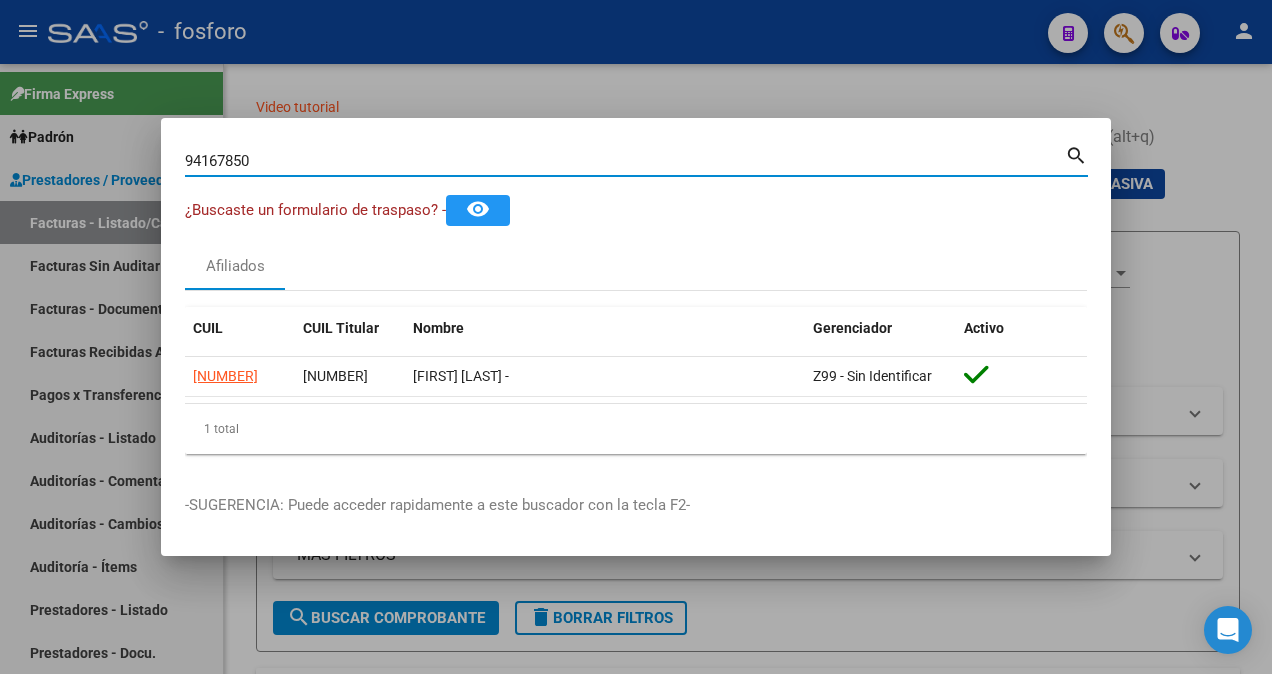 scroll, scrollTop: 0, scrollLeft: 0, axis: both 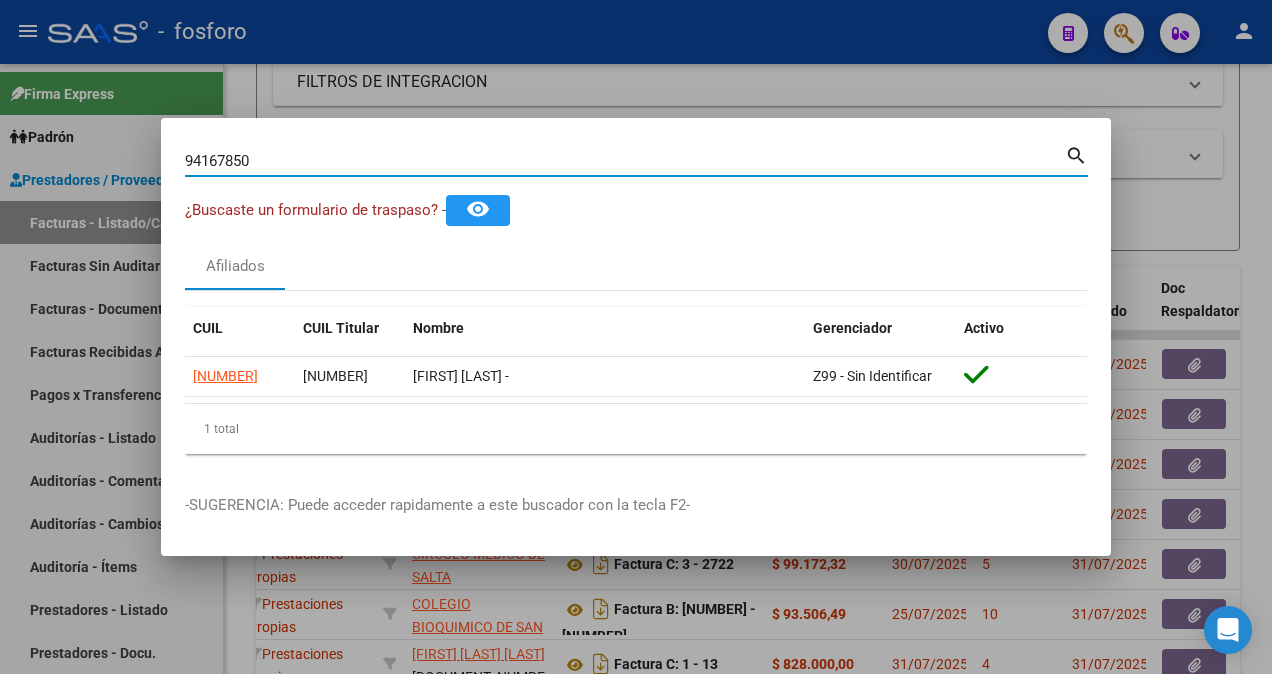 click on "94167850" at bounding box center (625, 161) 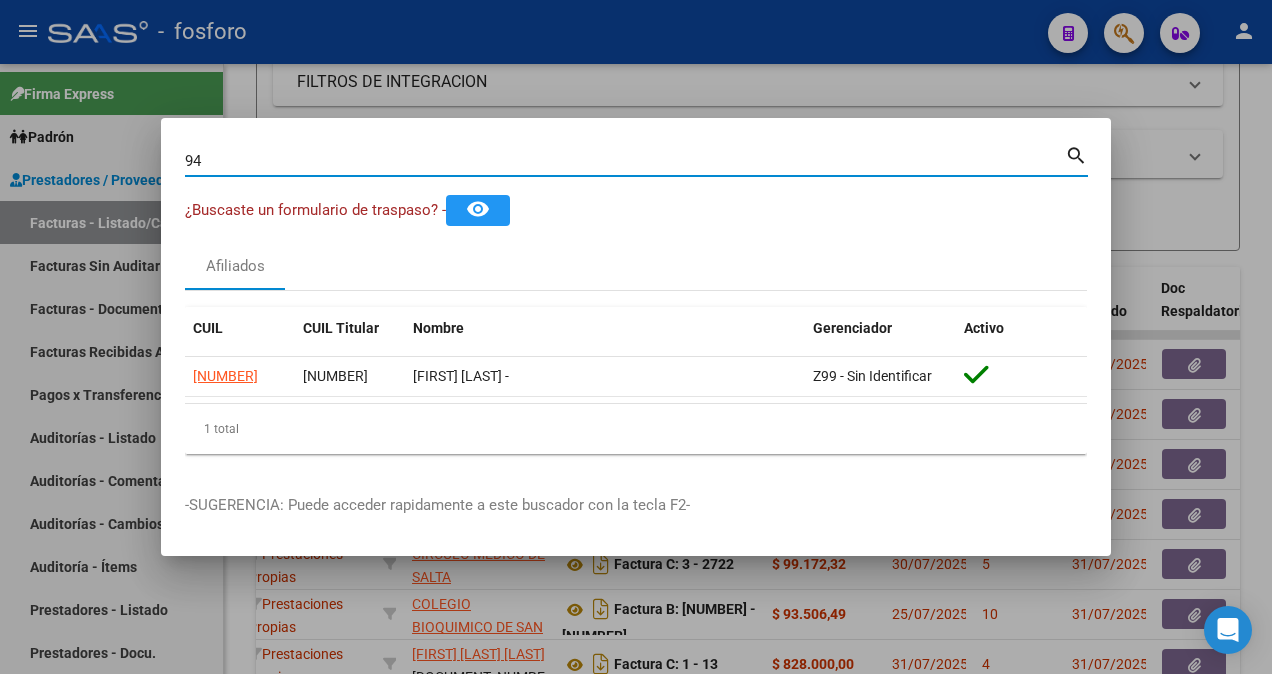 type on "9" 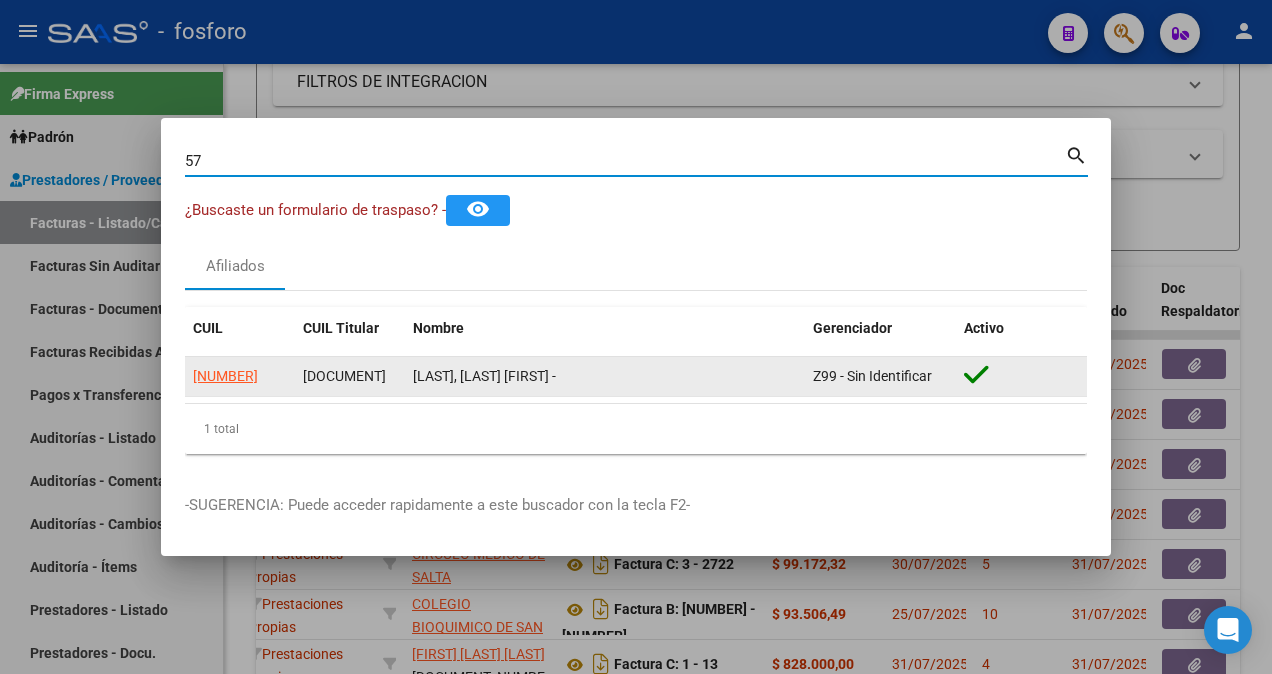 type on "5" 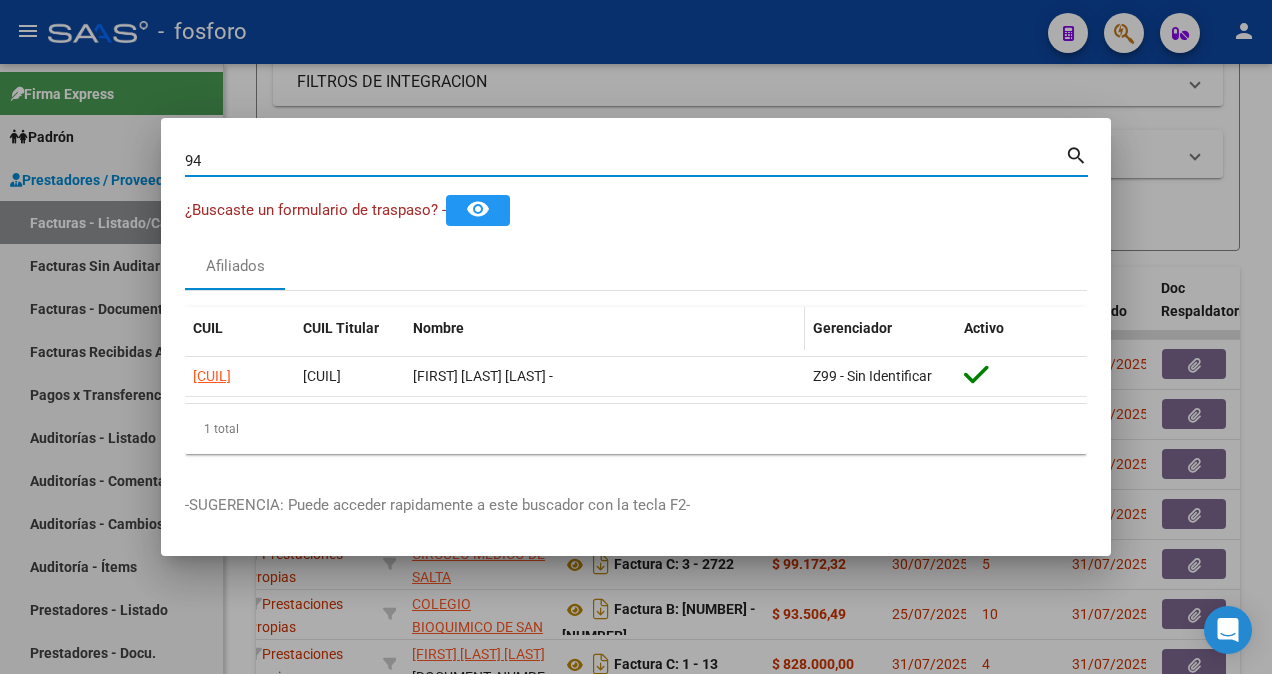 type on "9" 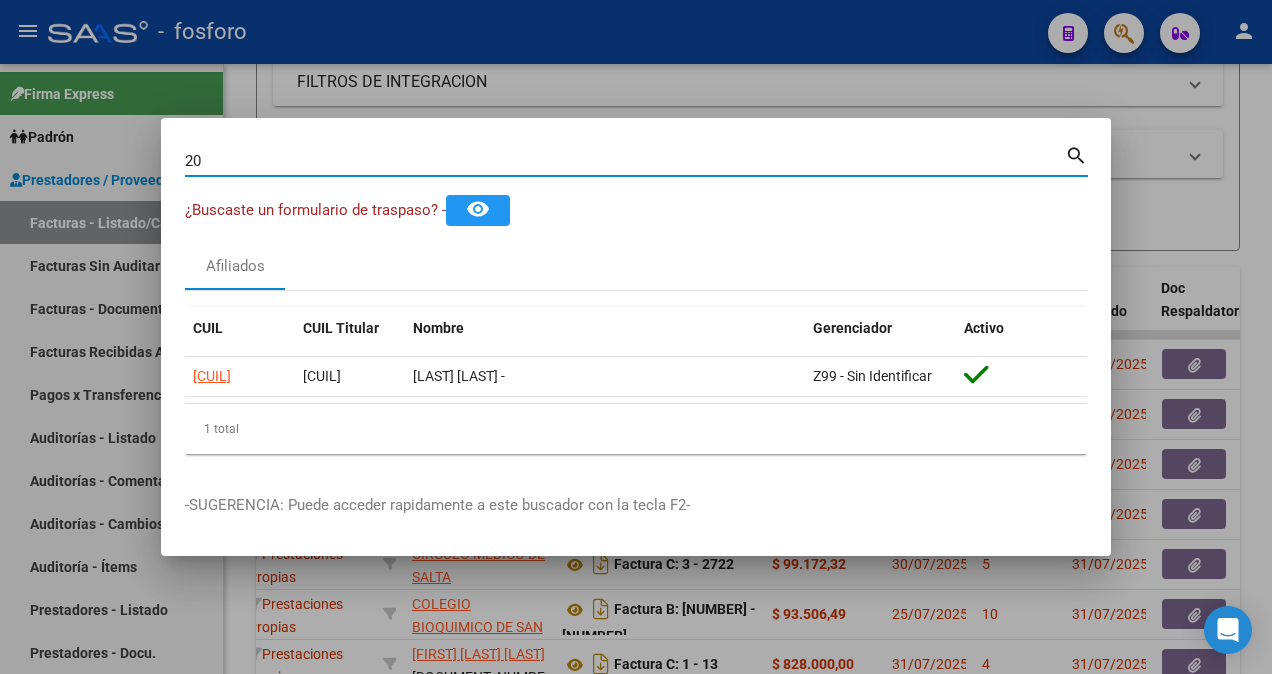 type on "2" 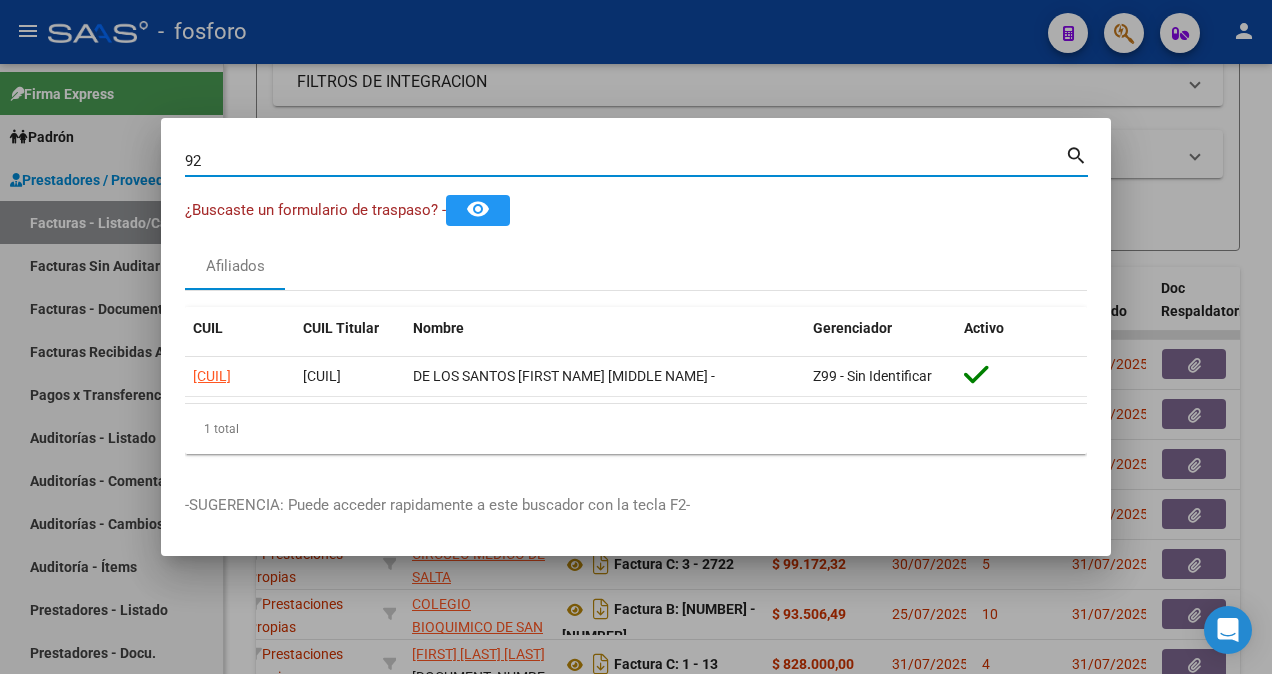 type on "9" 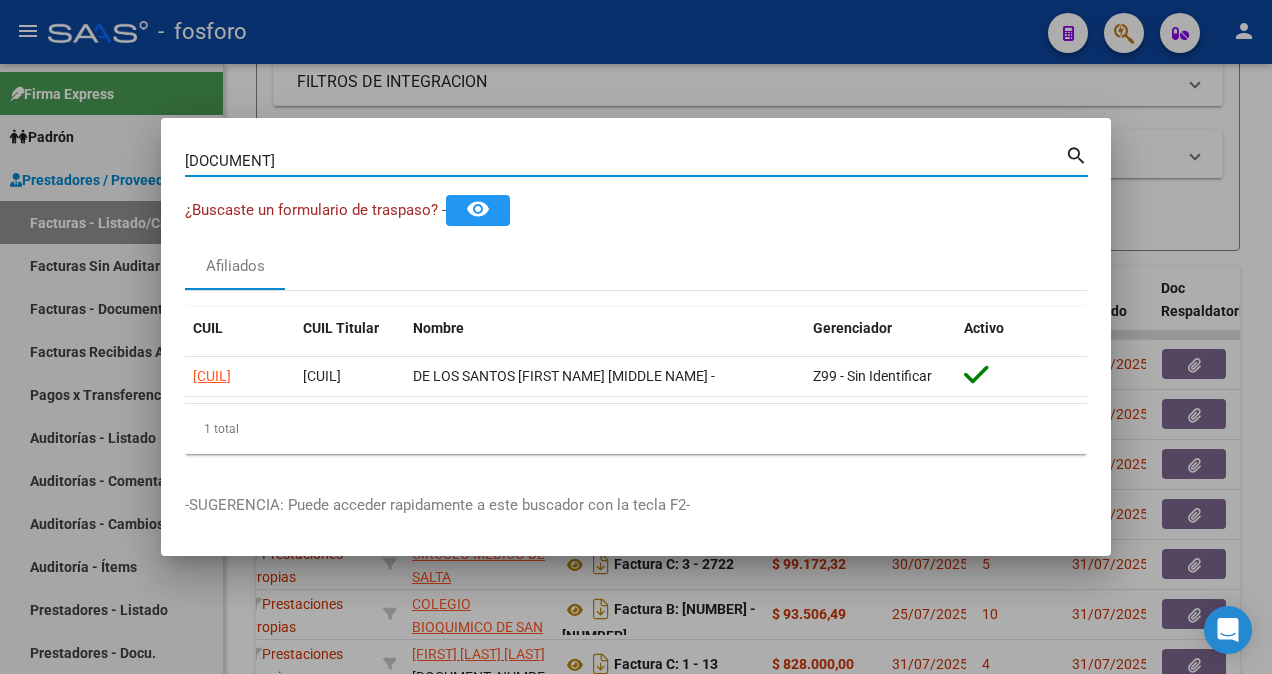 type on "[DOCUMENT]" 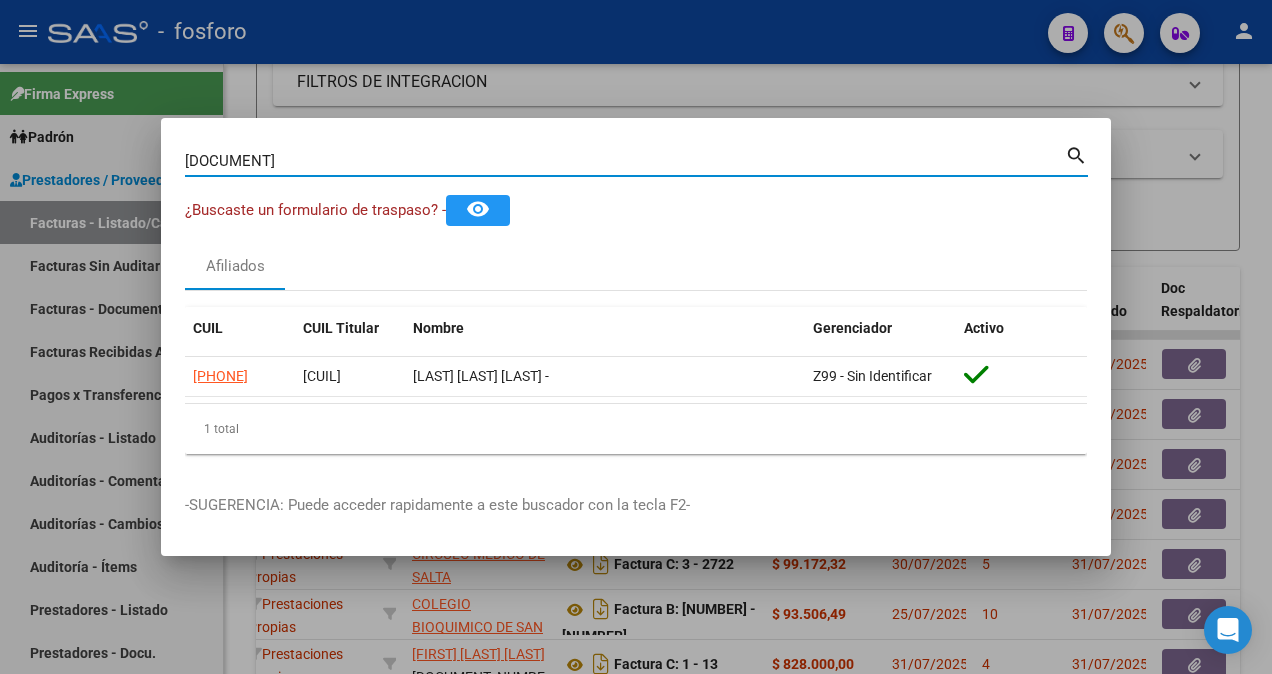 click at bounding box center [636, 337] 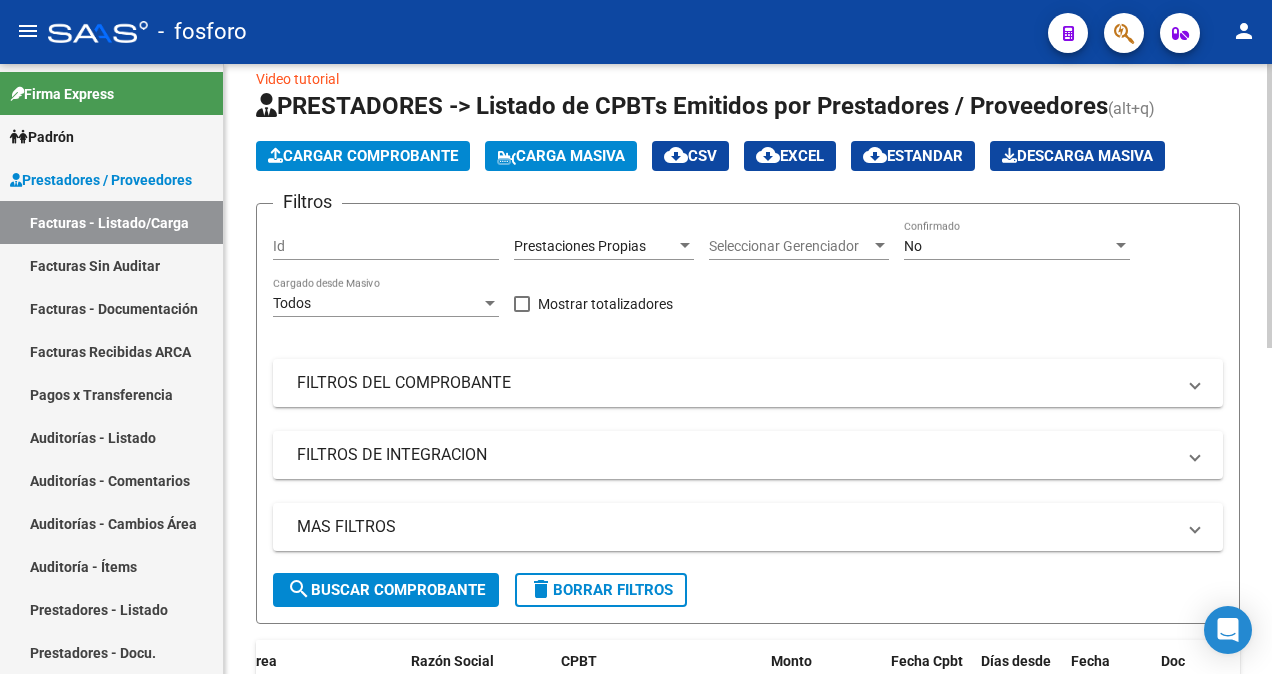 scroll, scrollTop: 1, scrollLeft: 0, axis: vertical 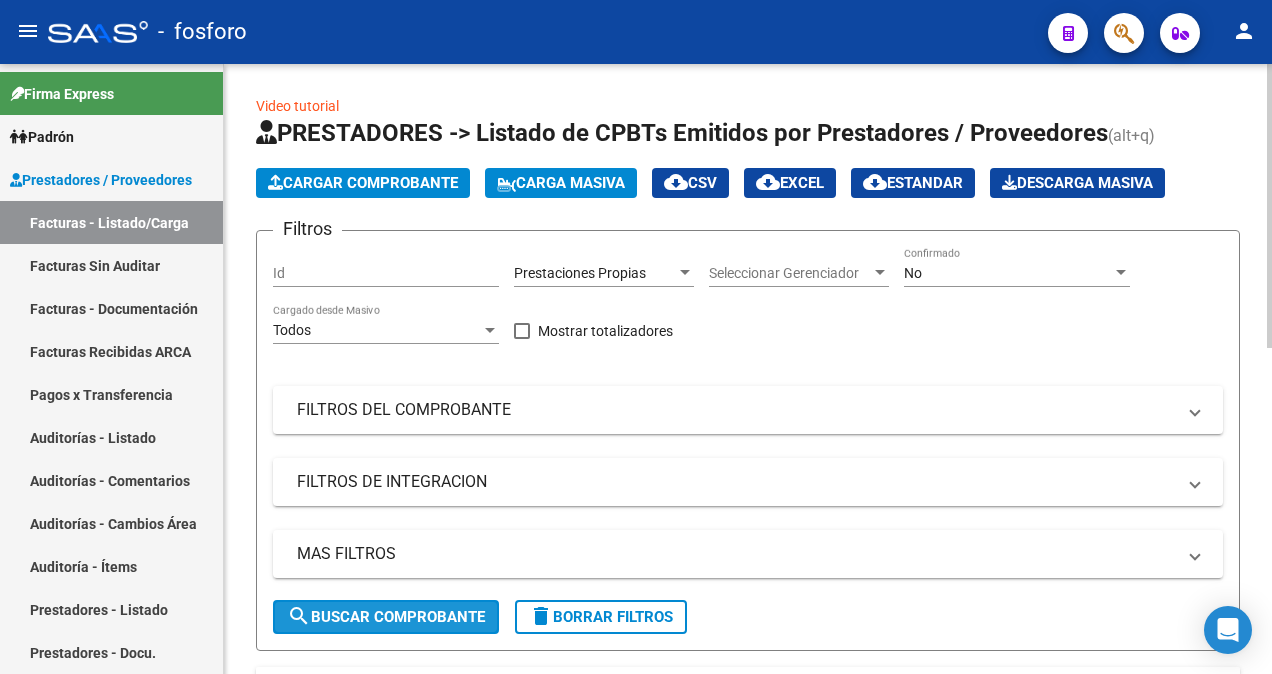 click on "search  Buscar Comprobante" 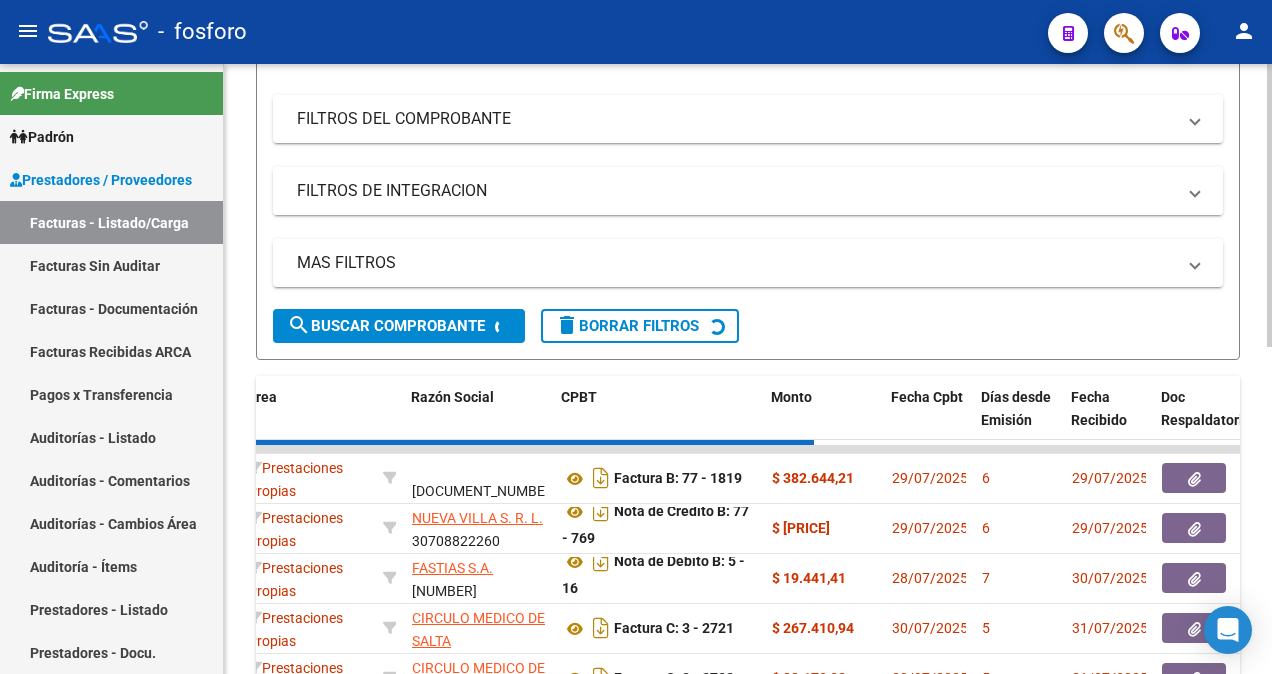scroll, scrollTop: 301, scrollLeft: 0, axis: vertical 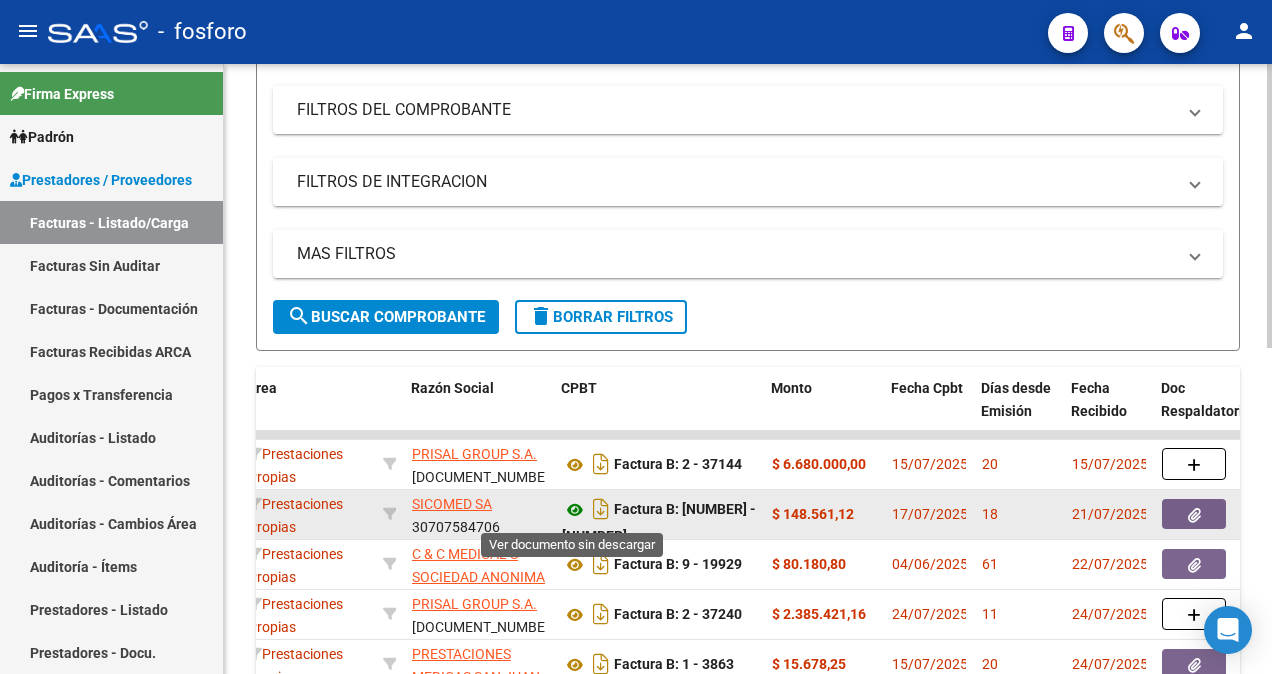 click 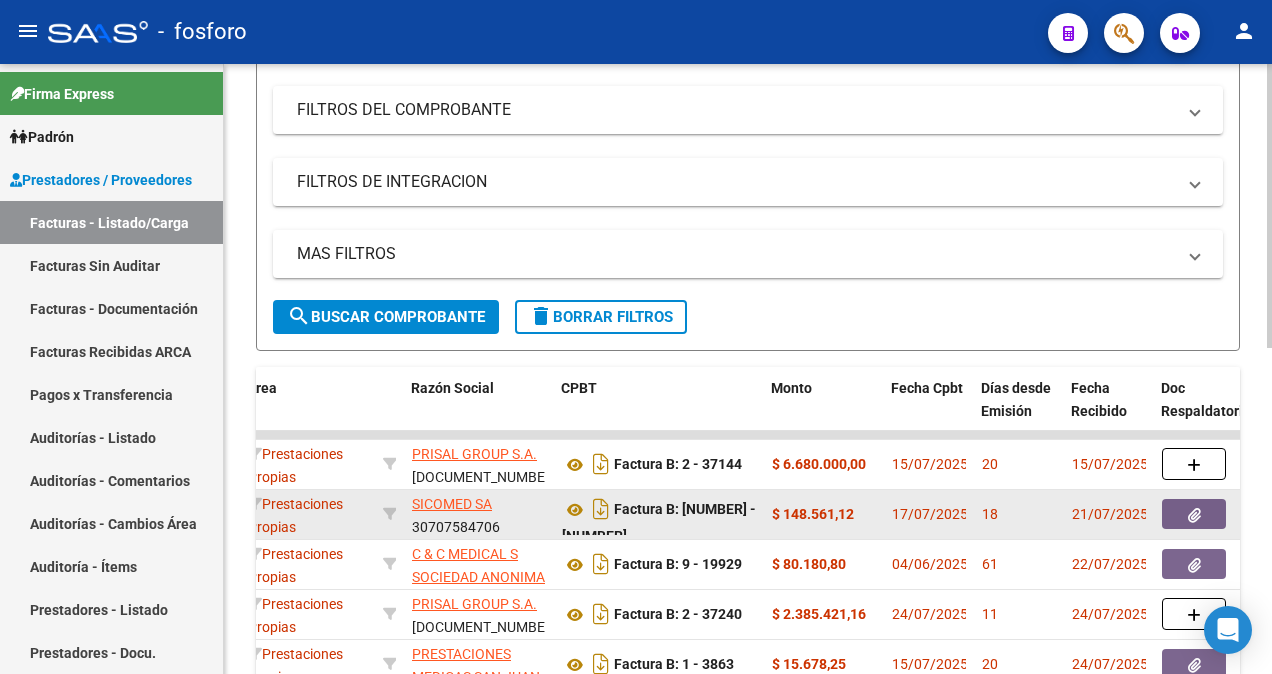 click 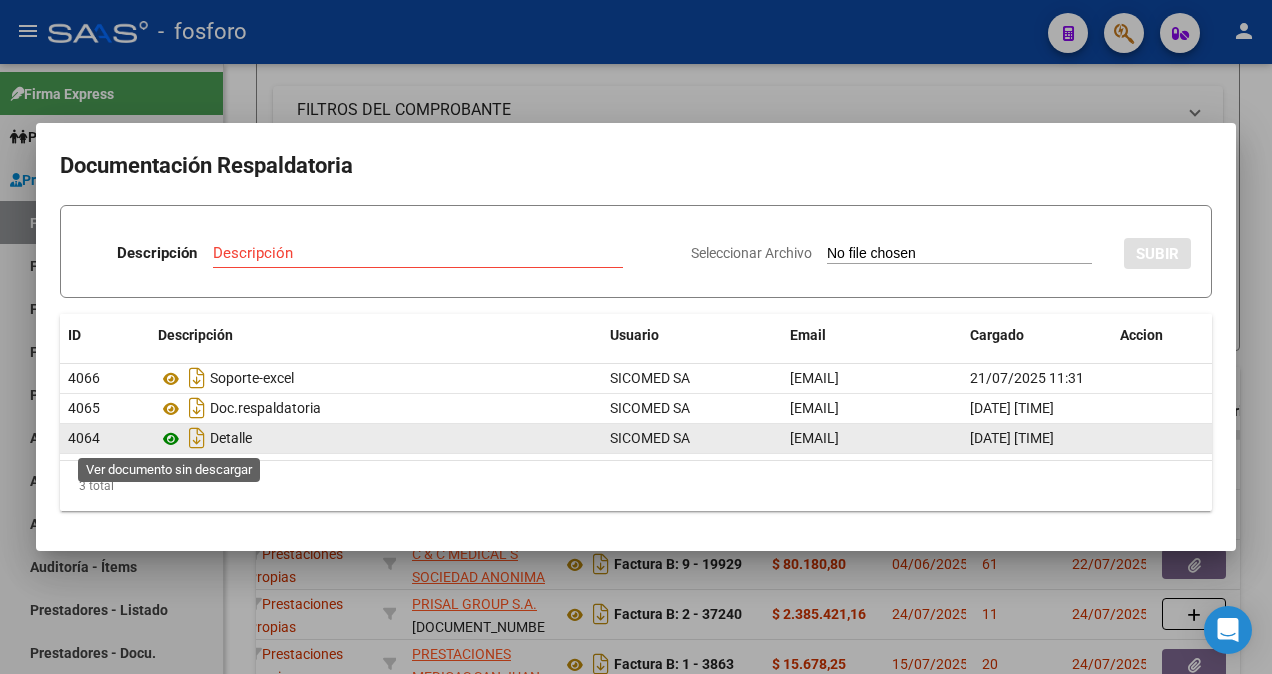click 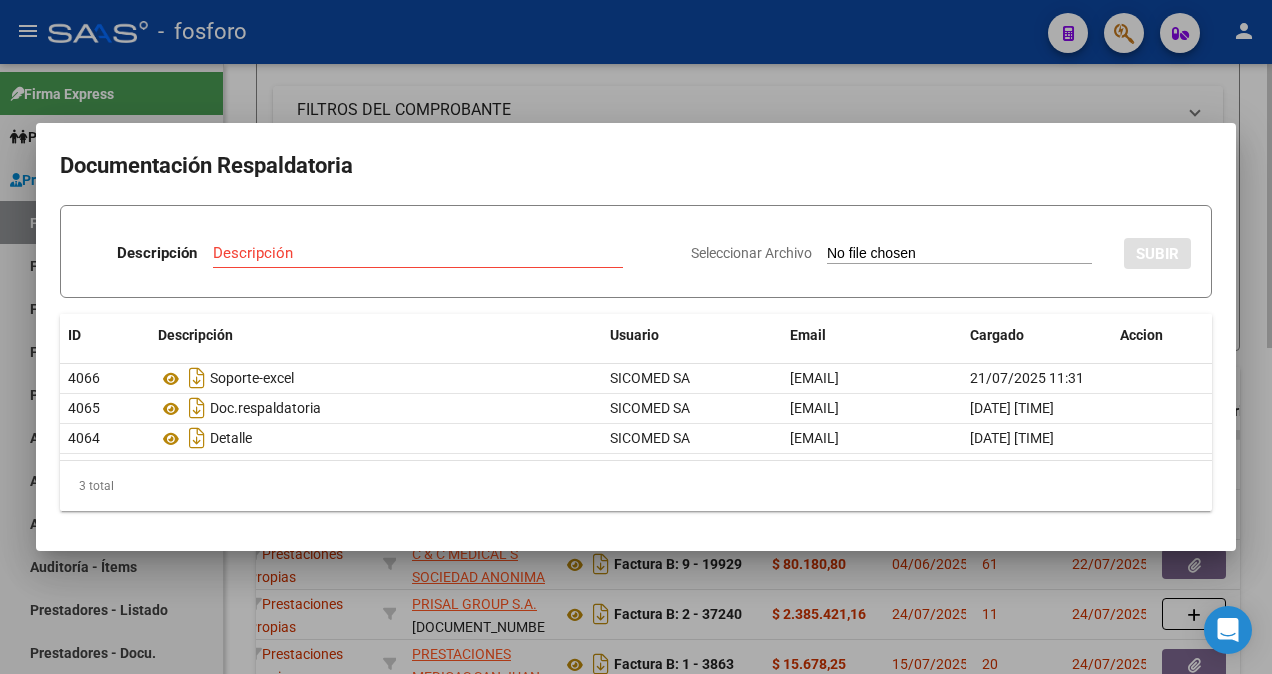 drag, startPoint x: 352, startPoint y: 91, endPoint x: 417, endPoint y: 84, distance: 65.37584 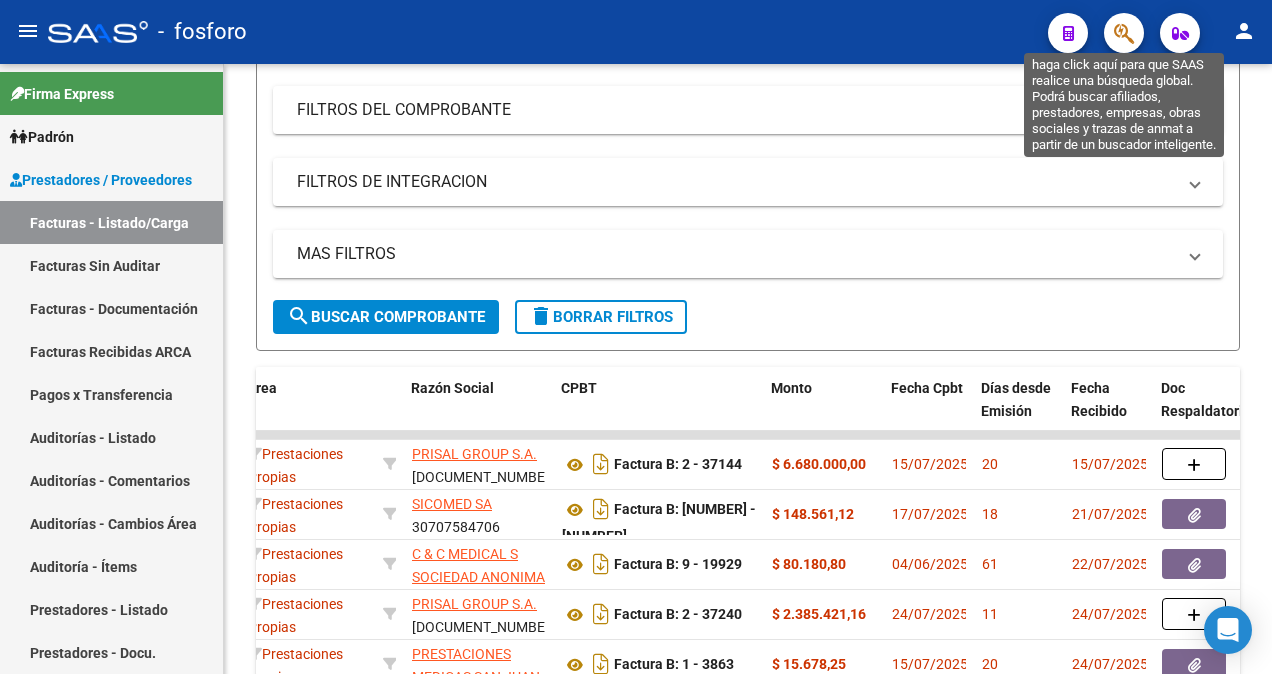 click 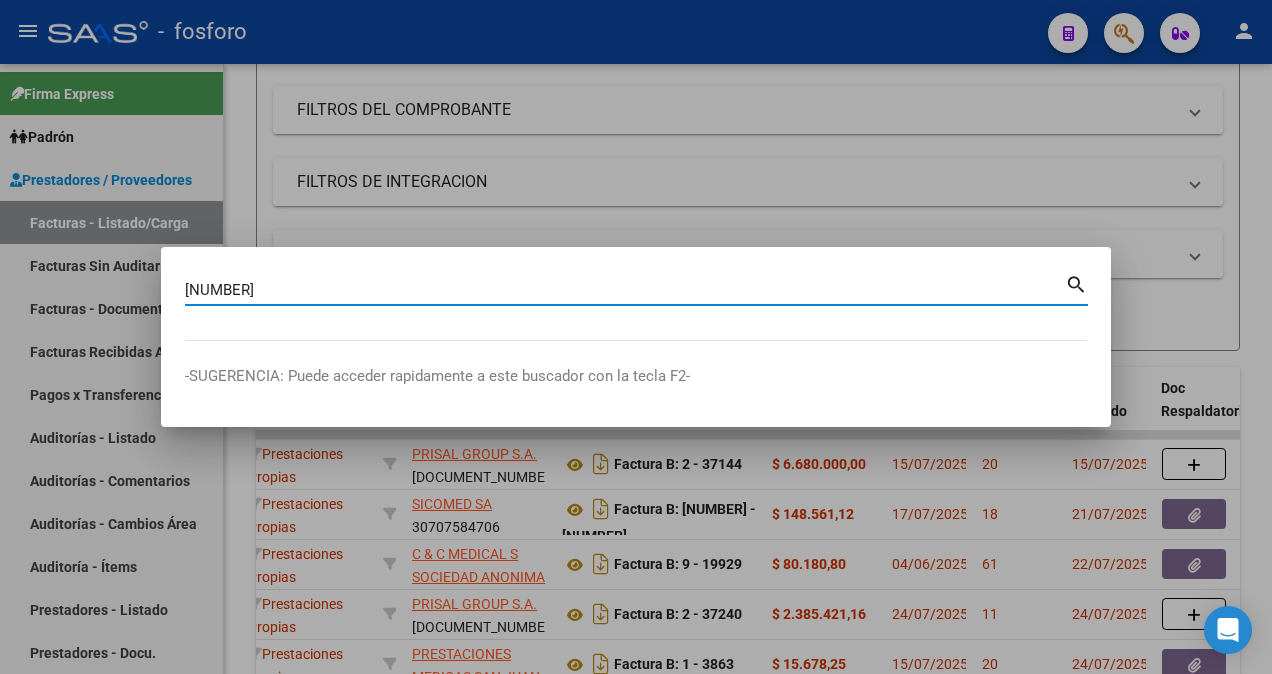 type on "[NUMBER]" 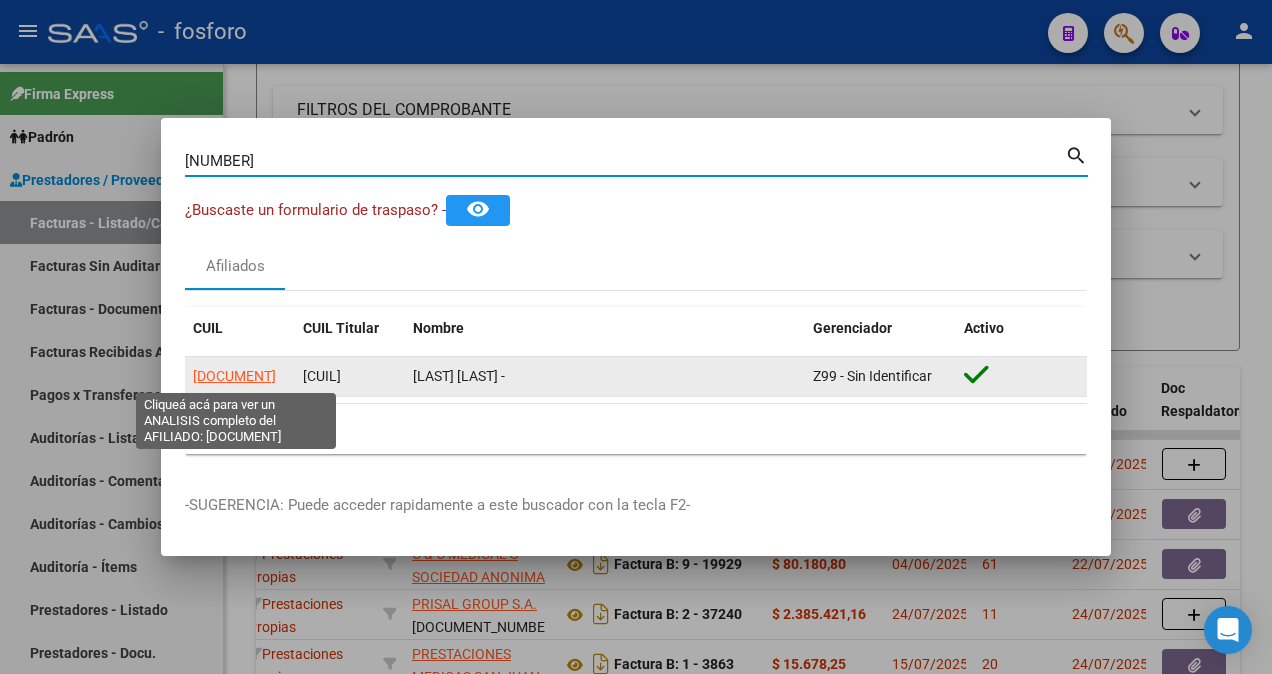 click on "[DOCUMENT]" 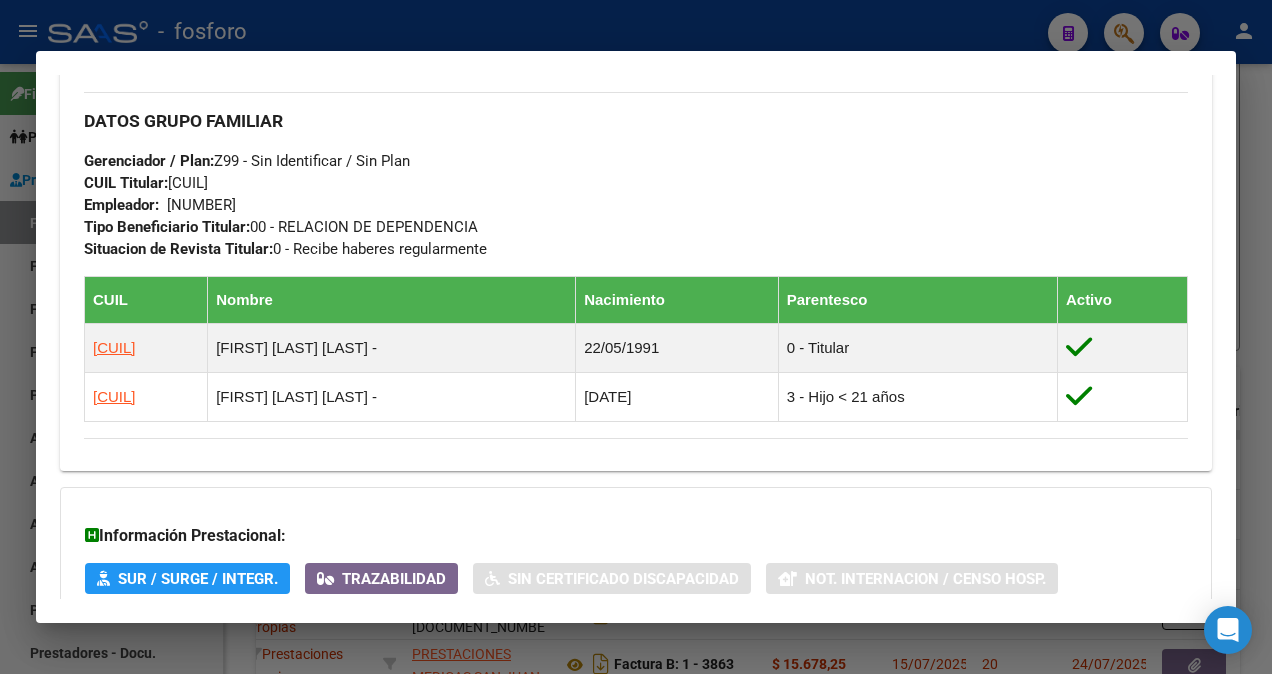 scroll, scrollTop: 1100, scrollLeft: 0, axis: vertical 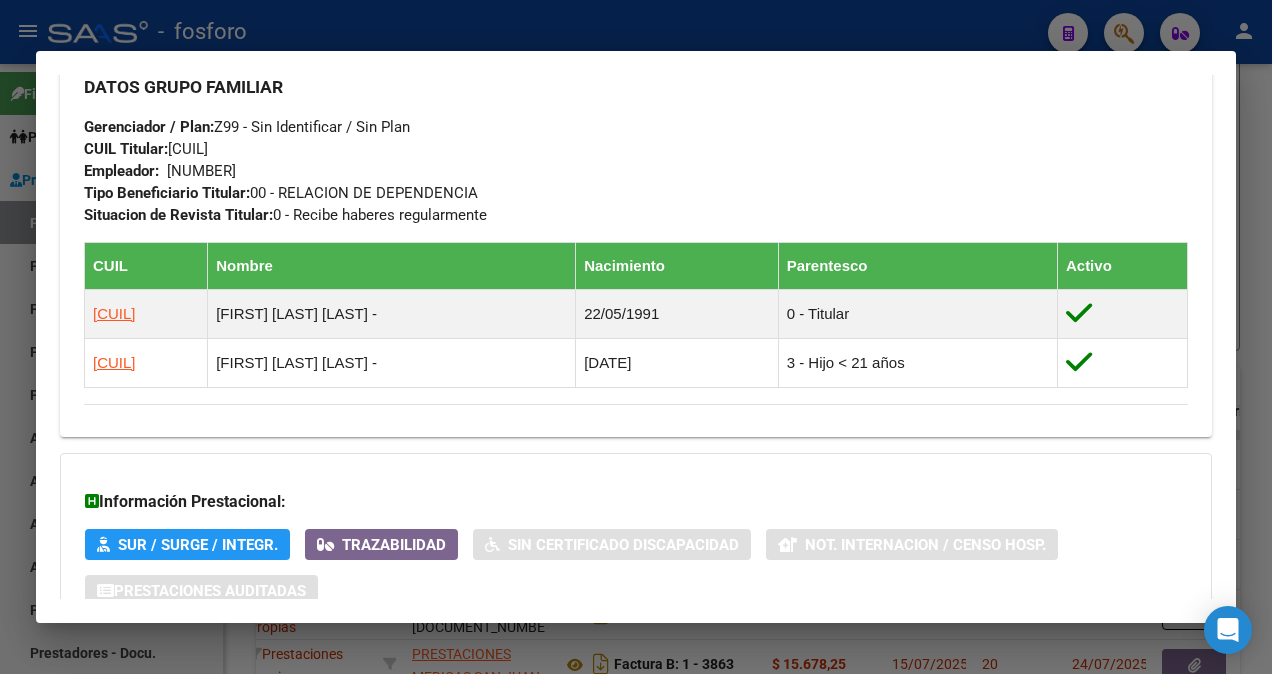 click at bounding box center (636, 337) 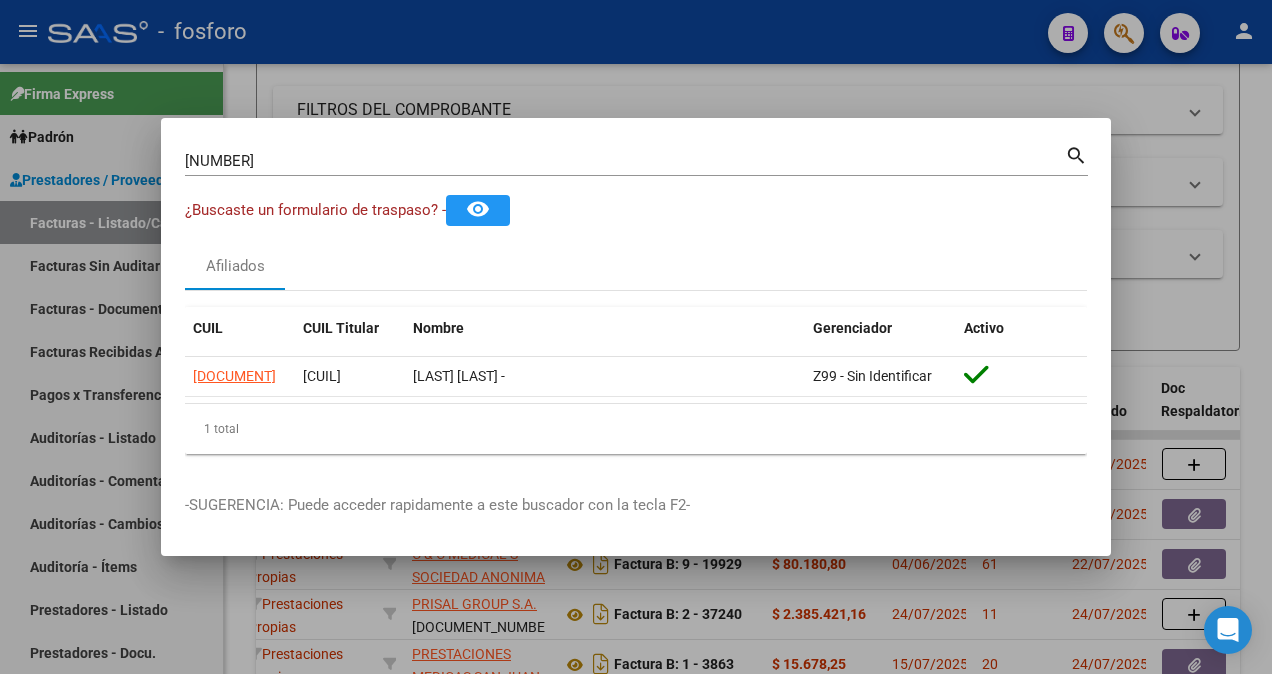 click on "[NUMBER]" at bounding box center (625, 161) 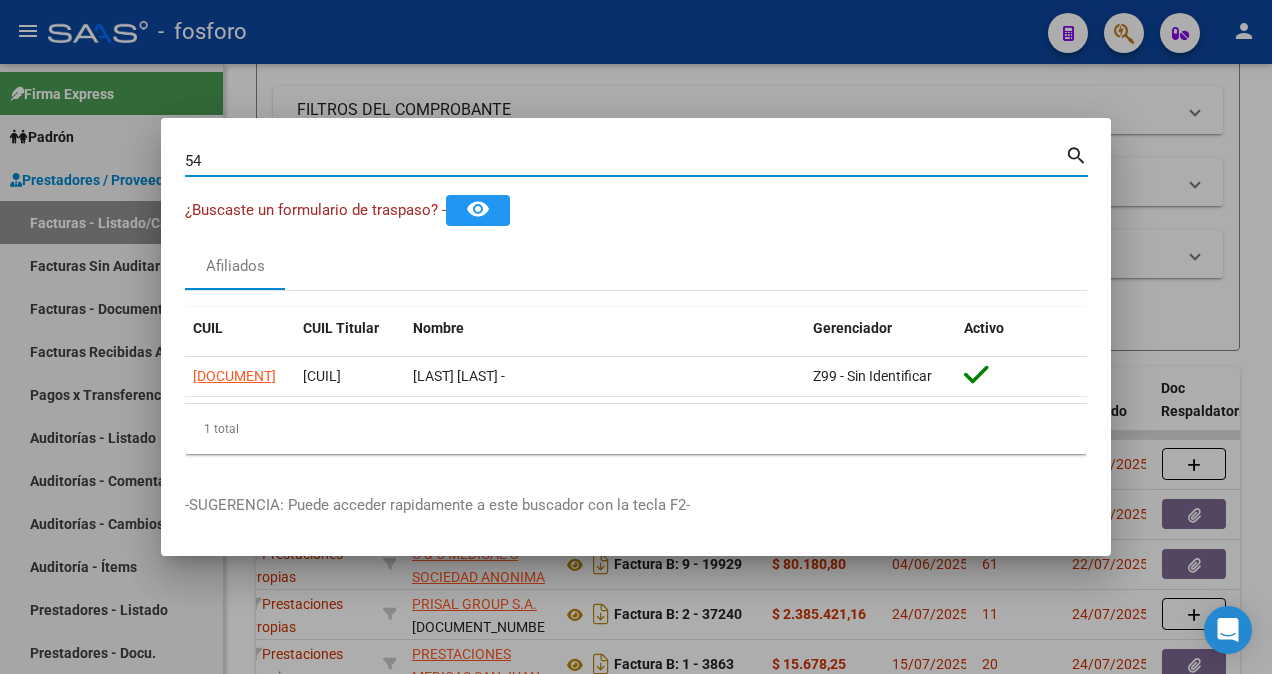 type on "5" 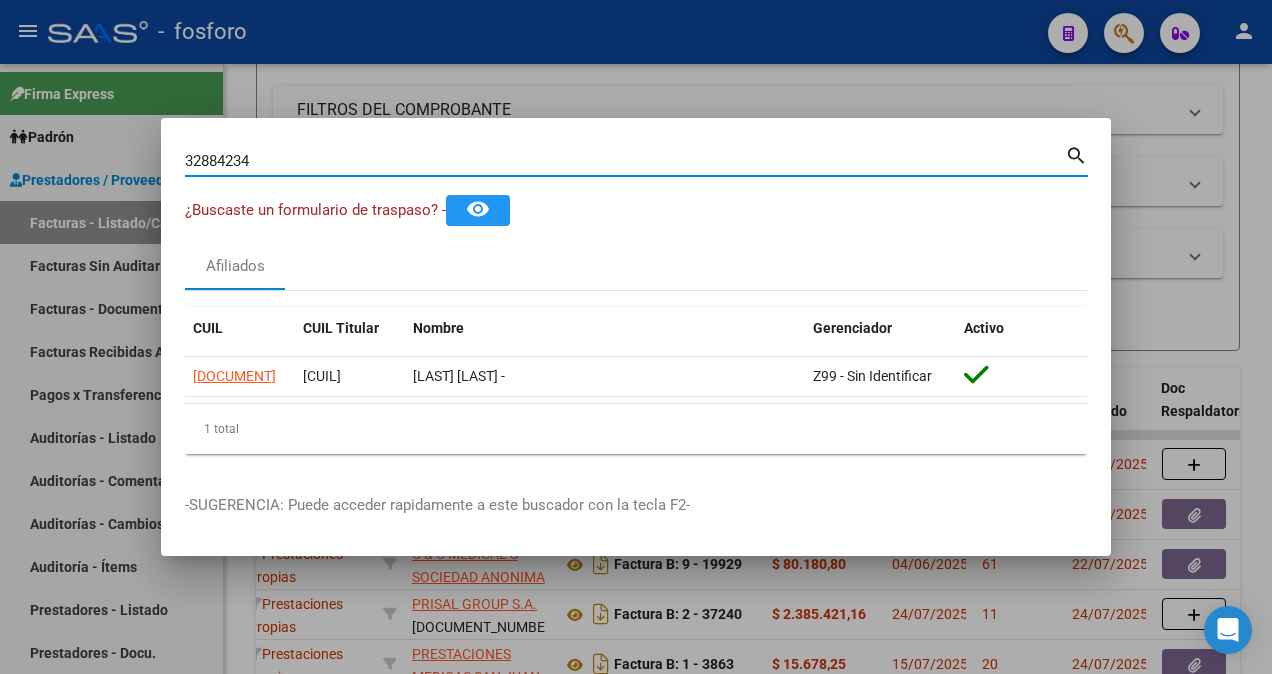 type on "32884234" 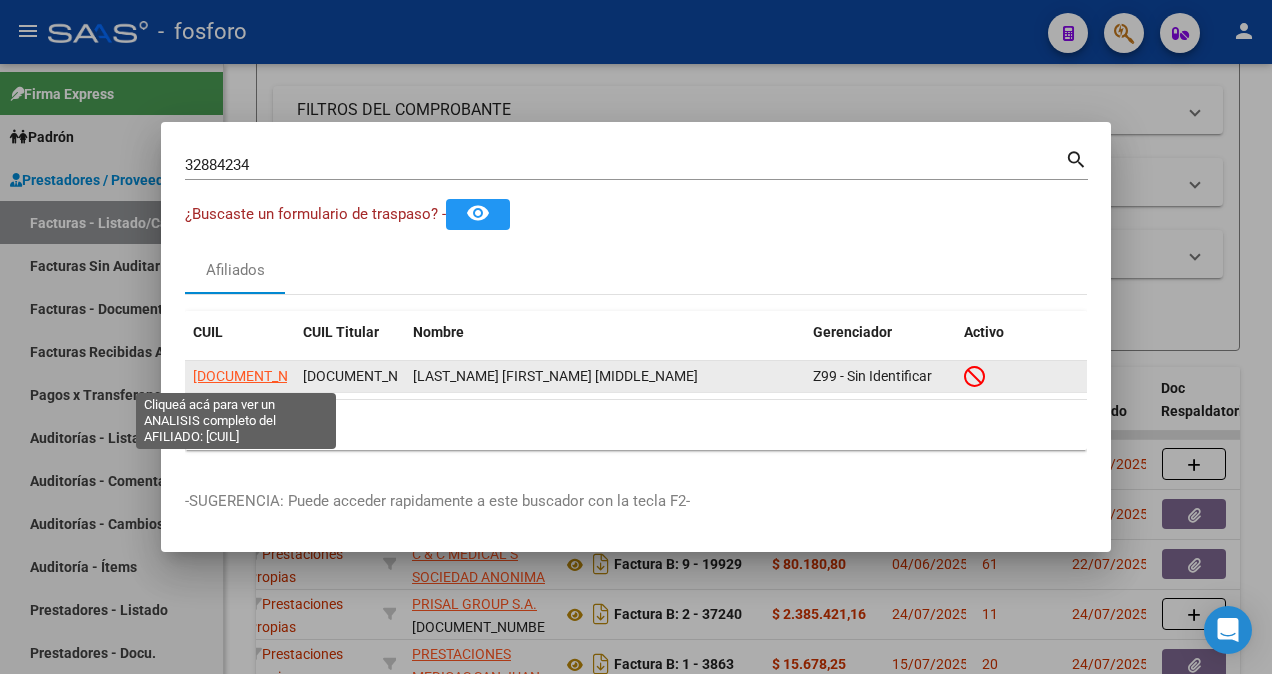 click on "[DOCUMENT_NUMBER]" 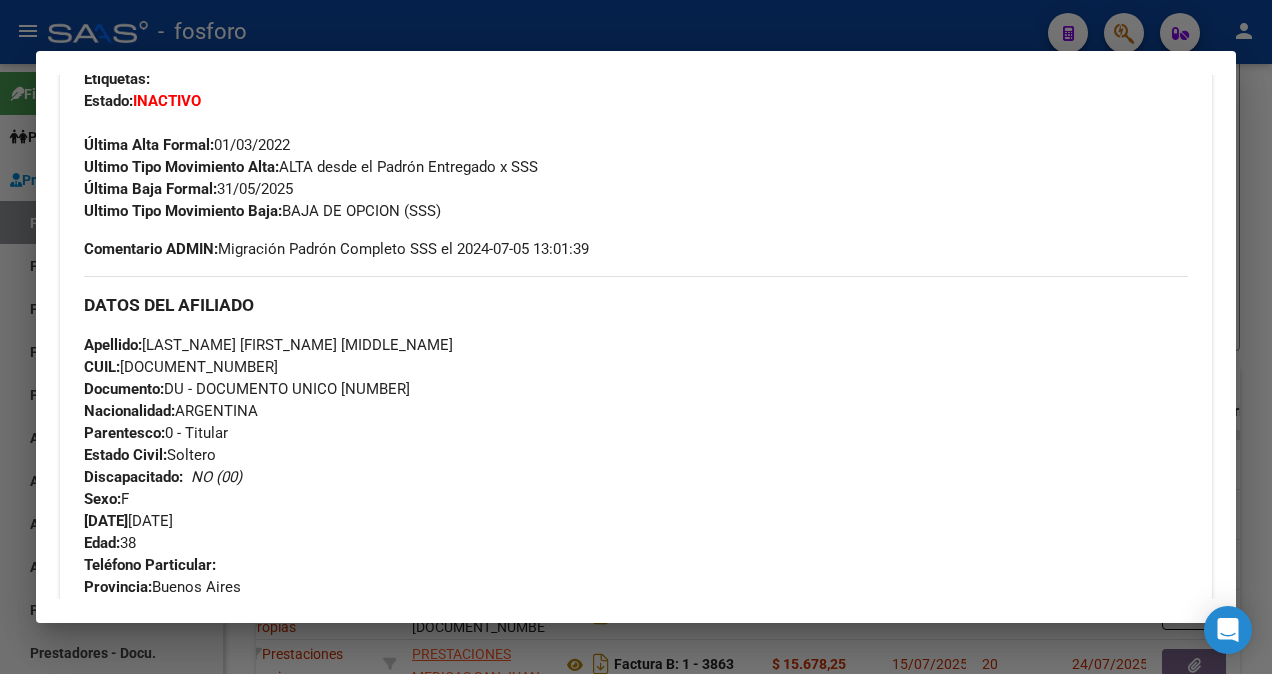 scroll, scrollTop: 100, scrollLeft: 0, axis: vertical 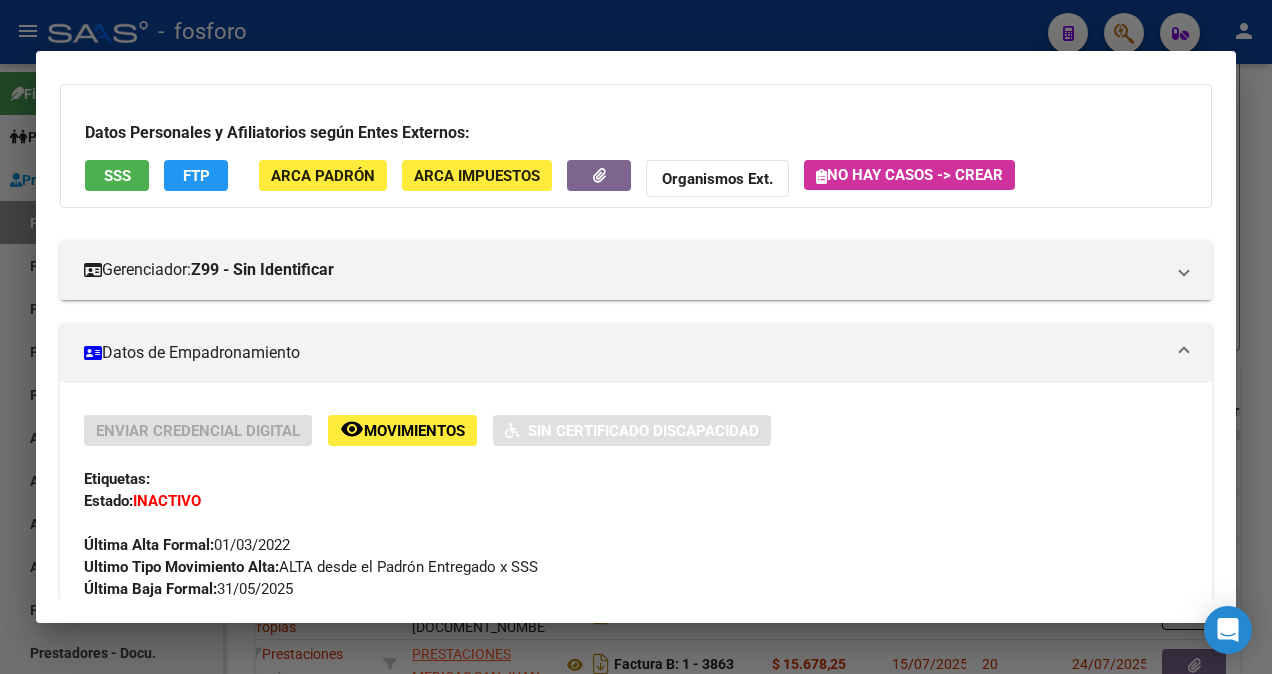 click at bounding box center (636, 337) 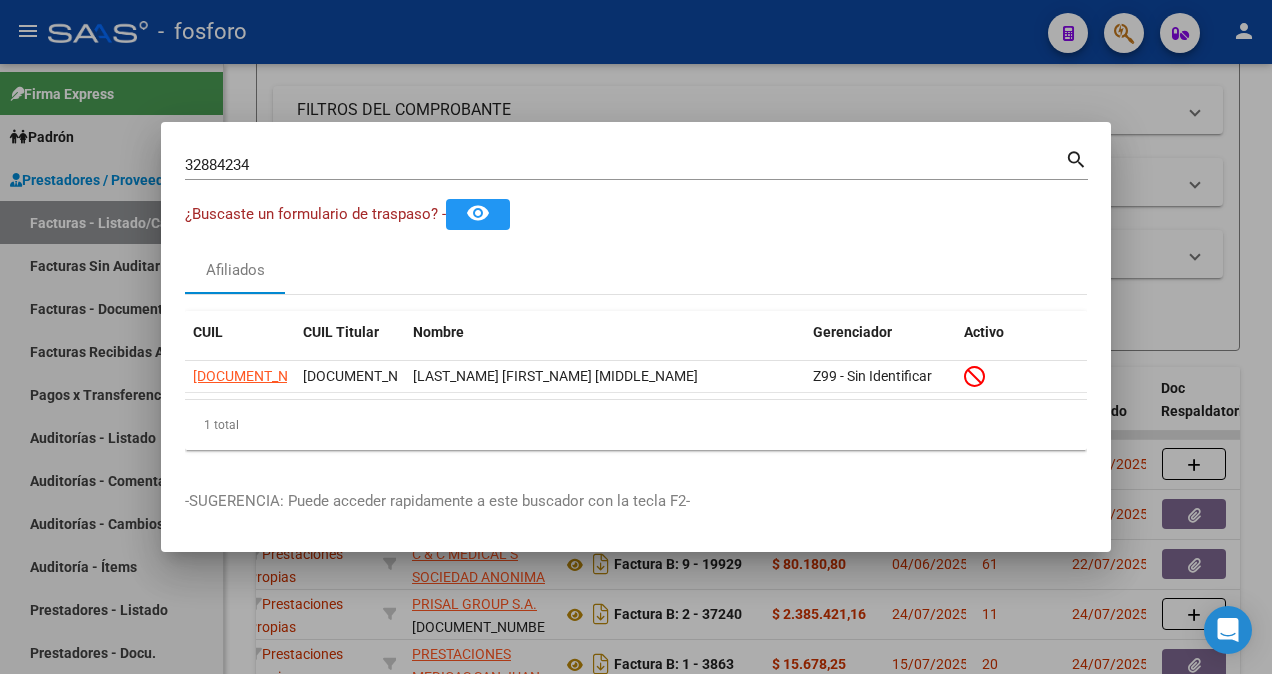 click on "32884234" at bounding box center (625, 165) 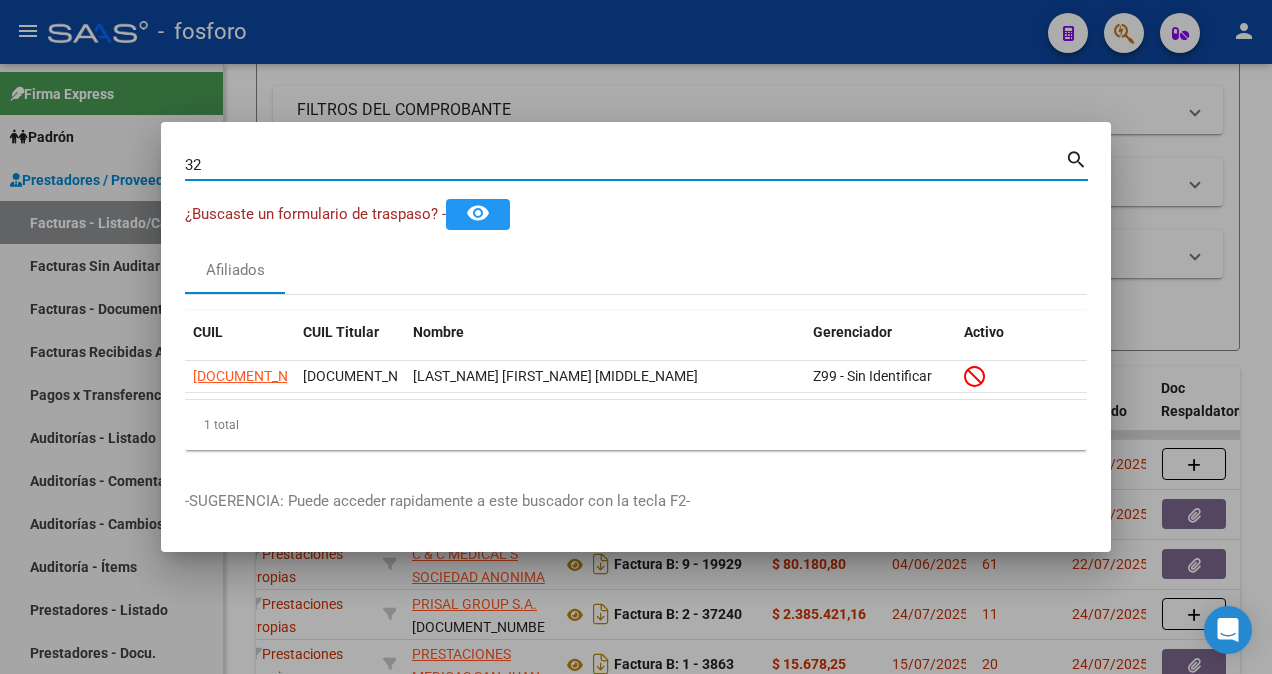 type on "3" 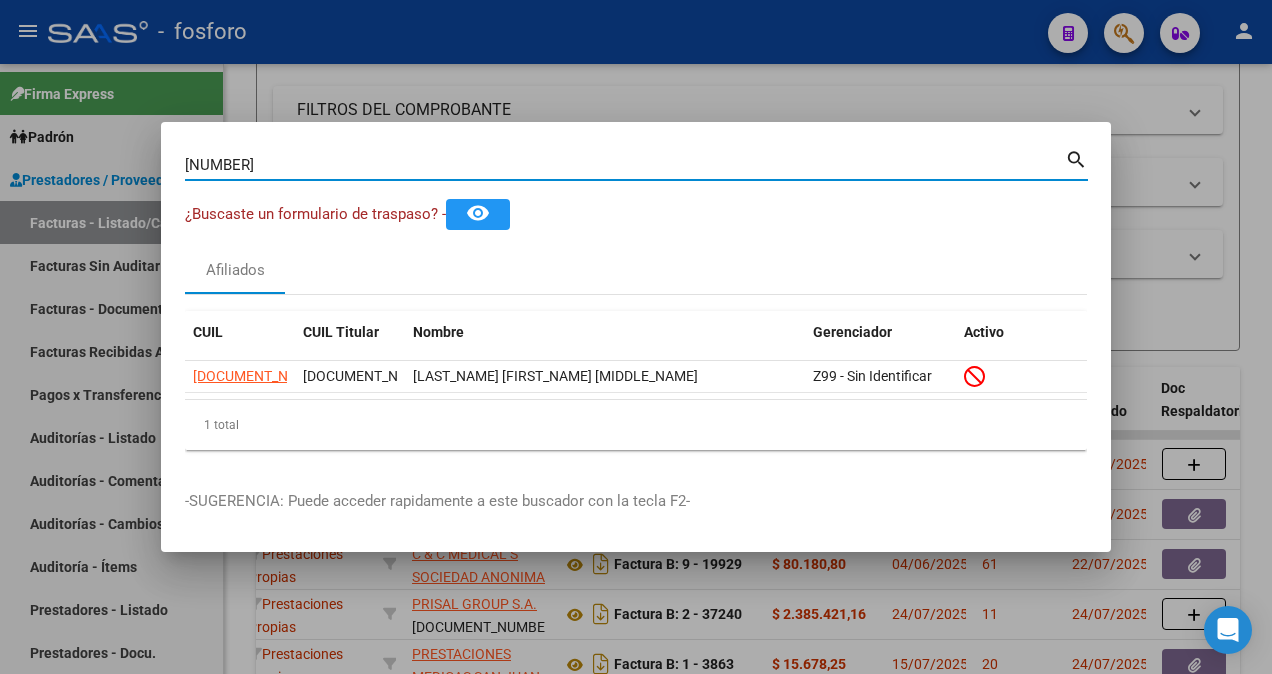 type on "[NUMBER]" 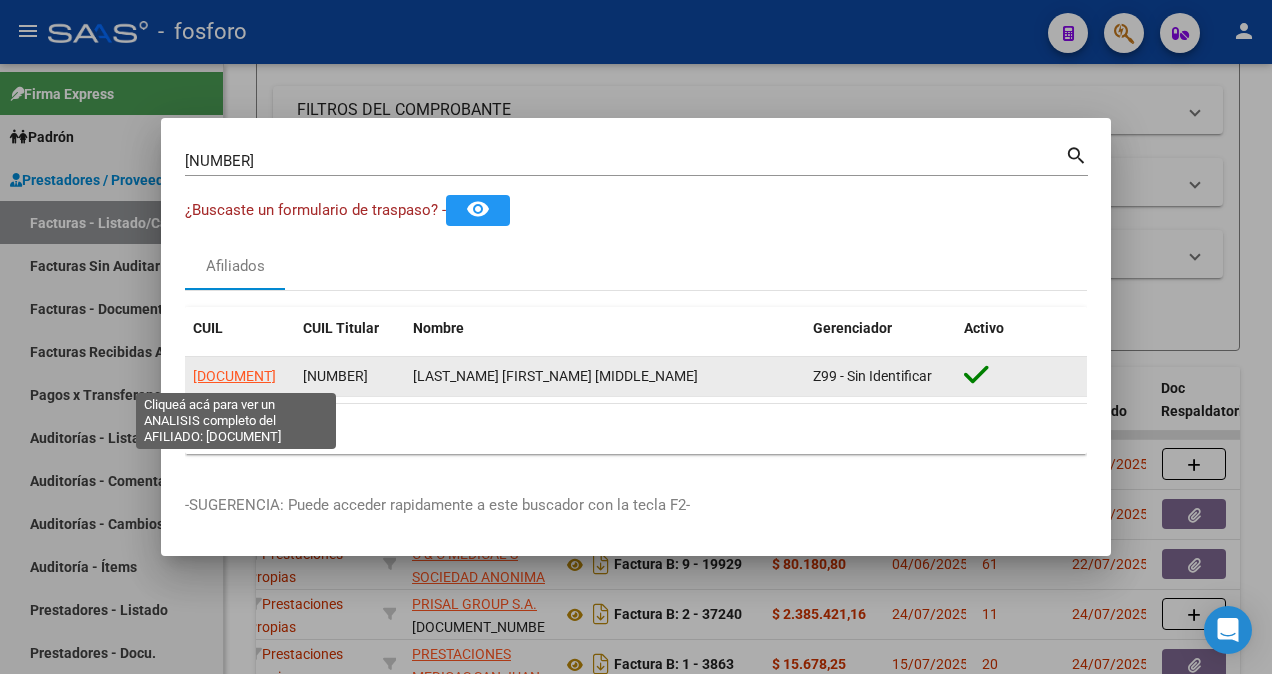 click on "[DOCUMENT]" 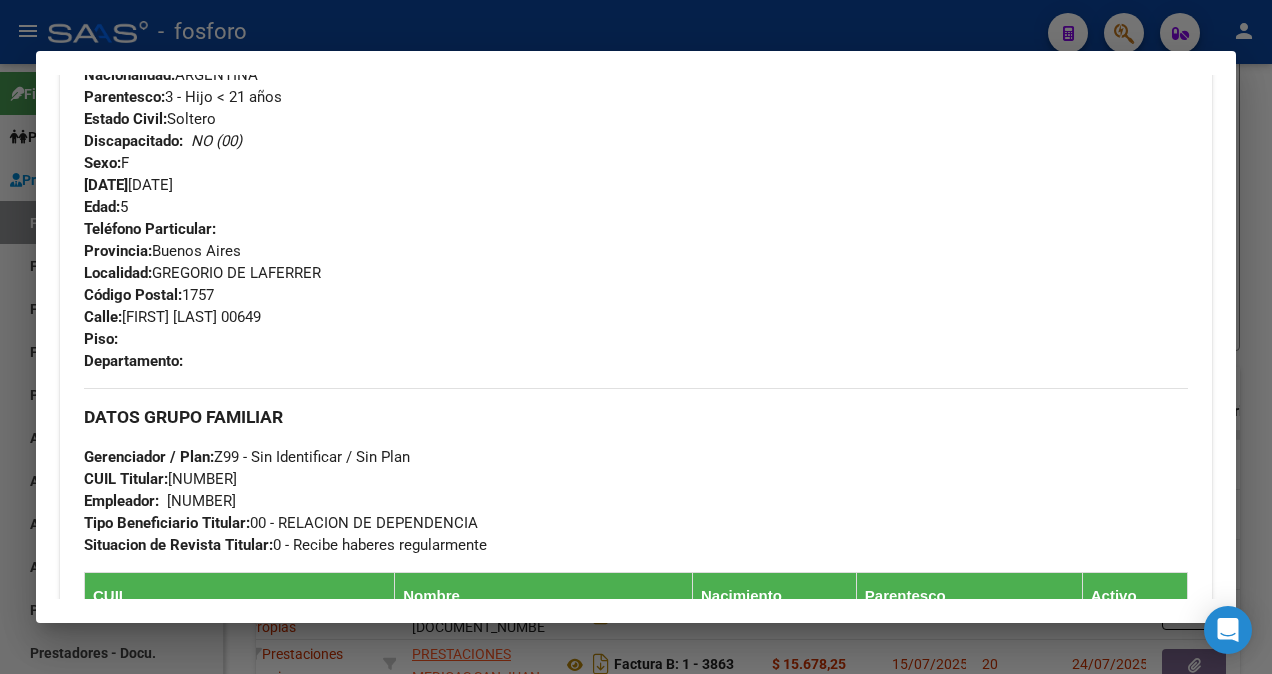 scroll, scrollTop: 778, scrollLeft: 0, axis: vertical 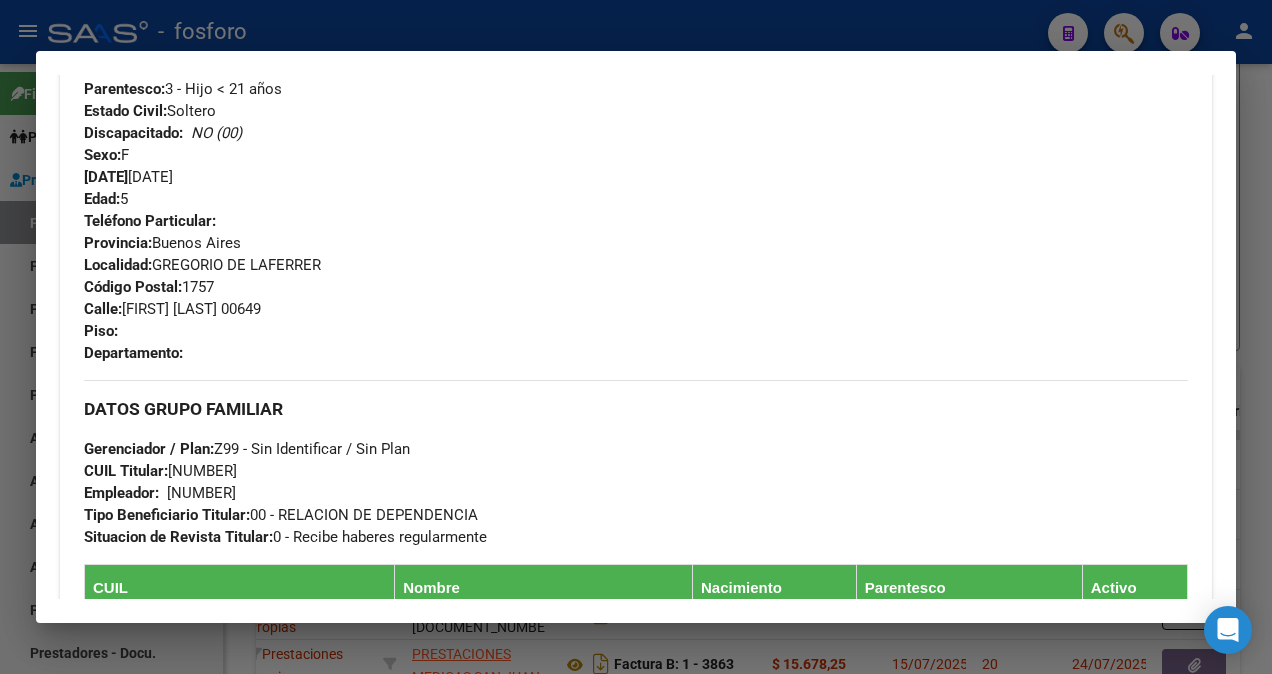 click at bounding box center [636, 337] 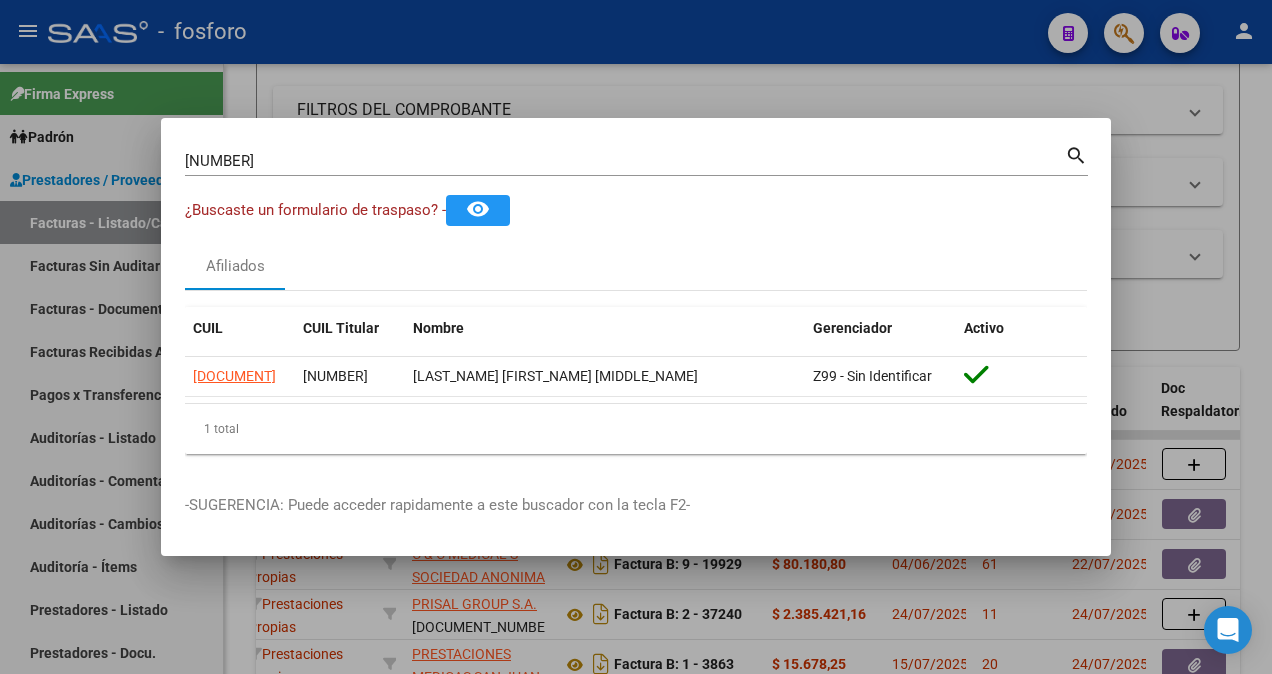 click on "[NUMBER]" at bounding box center (625, 161) 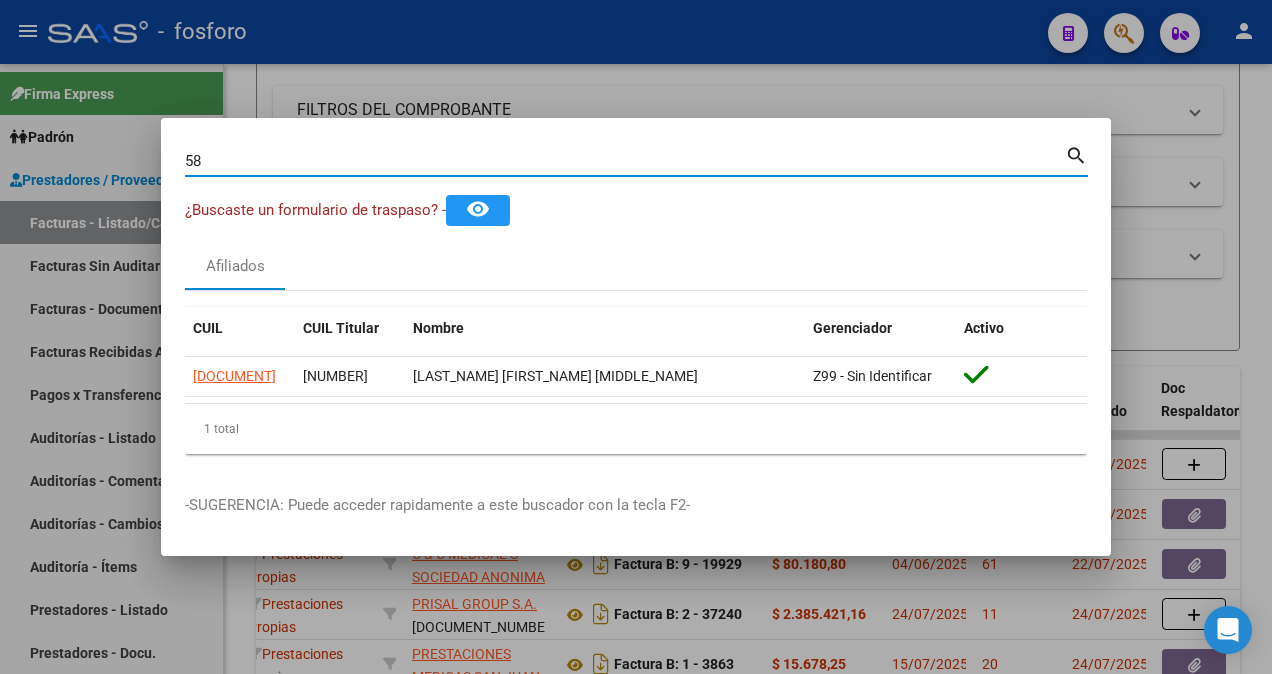 type on "5" 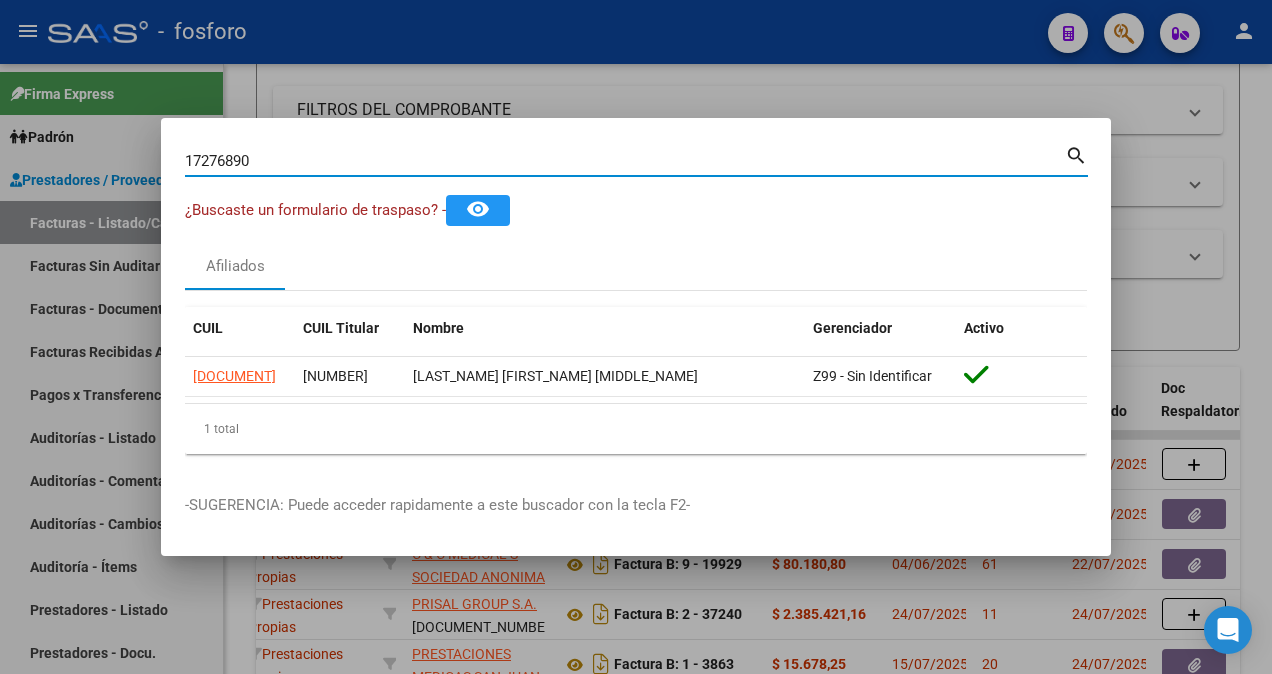 type on "17276890" 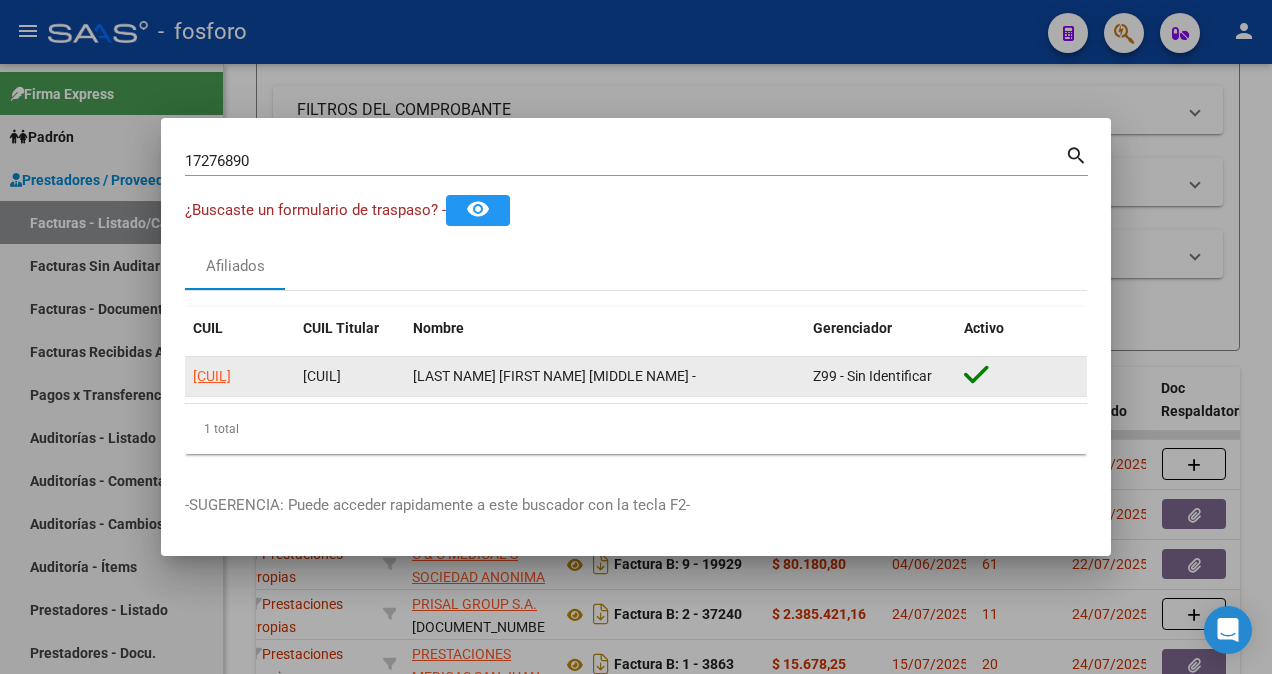 click on "[CUIL]" 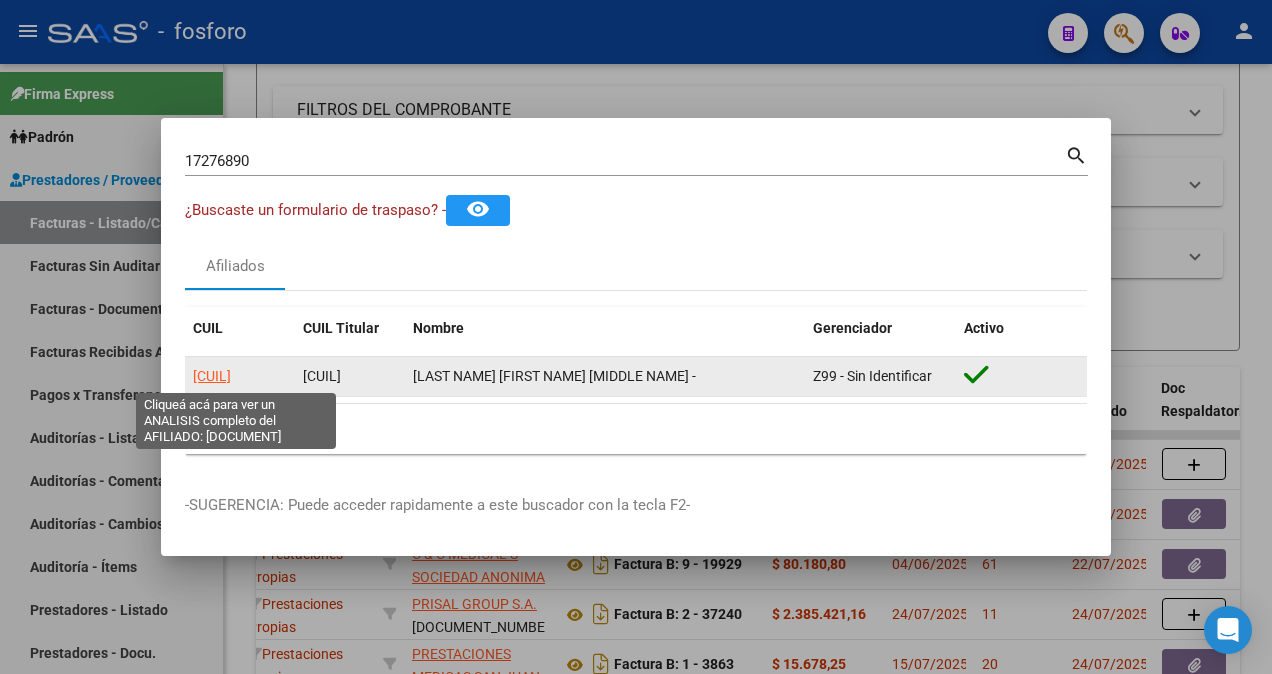 click on "[CUIL]" 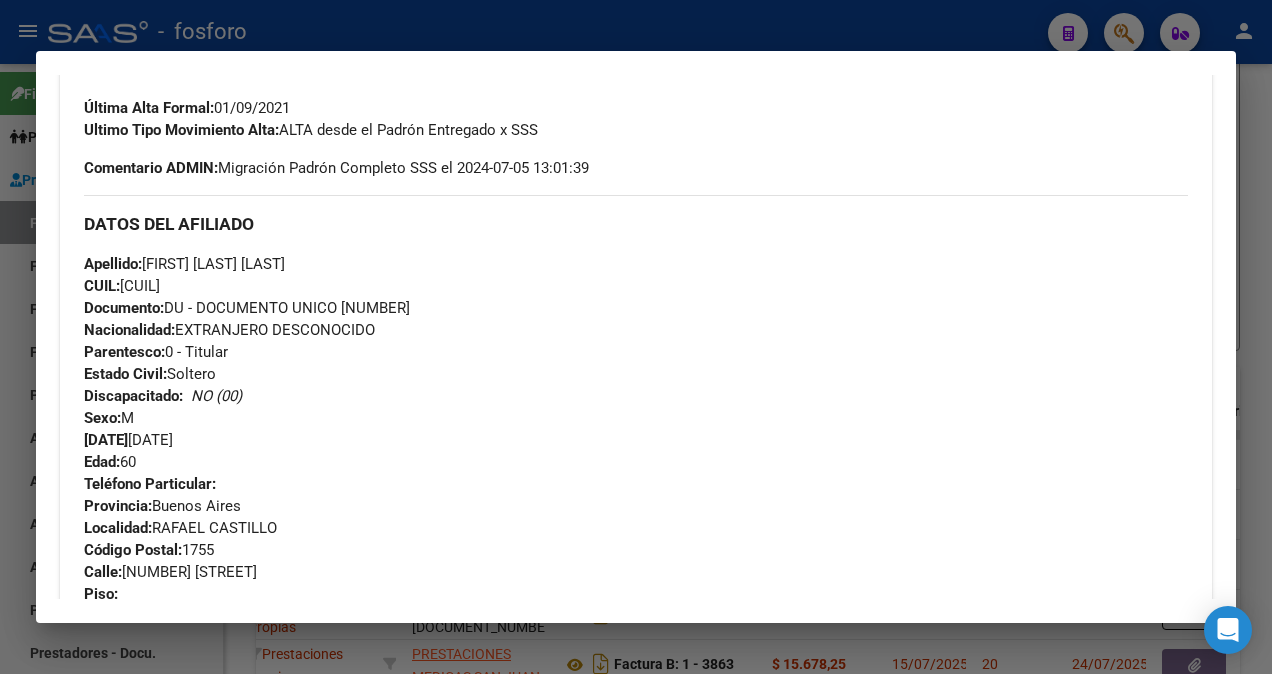 scroll, scrollTop: 800, scrollLeft: 0, axis: vertical 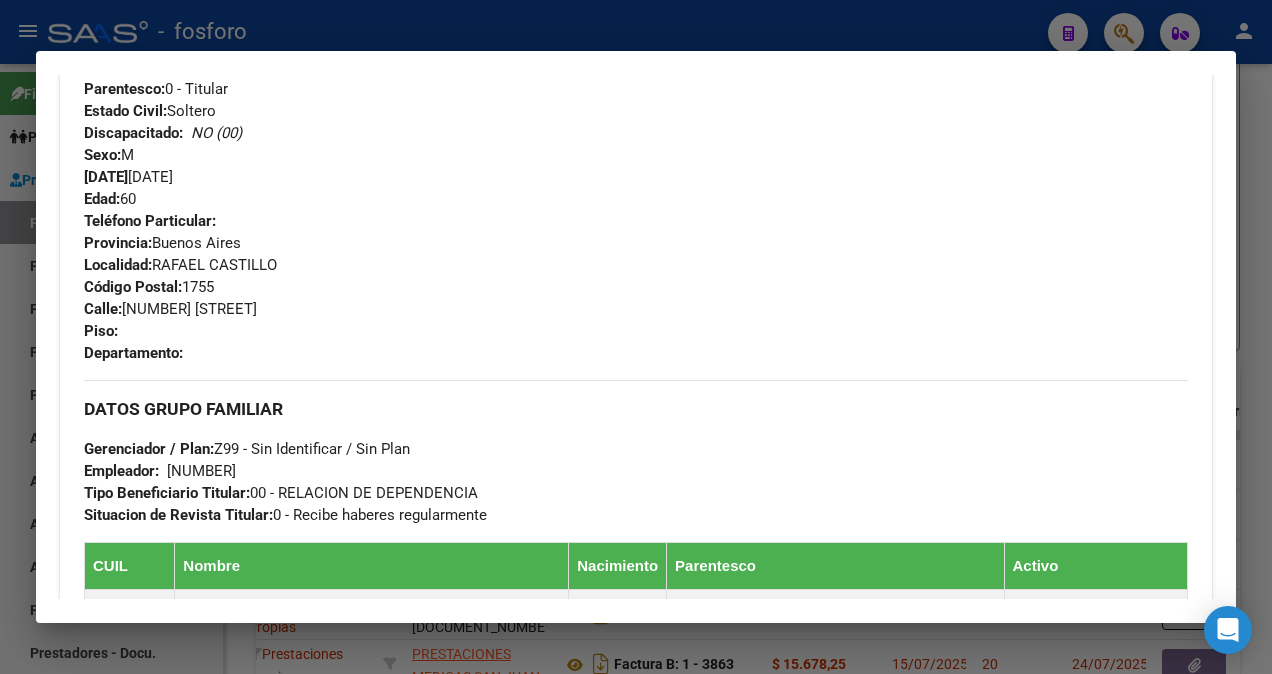 click on "PRESTADORES -> Listado de CPBTs Emitidos por Prestadores / Proveedores (alt+q)   Cargar Comprobante
cloud_download" at bounding box center [636, 337] 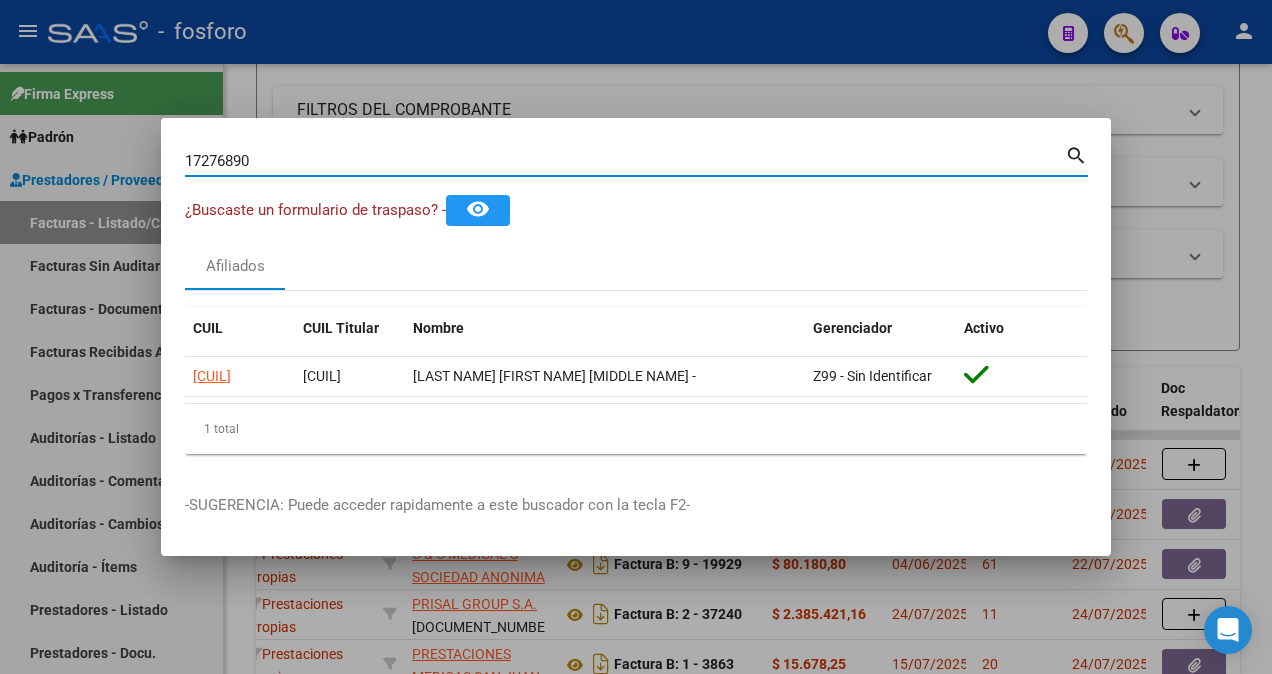 click on "17276890" at bounding box center [625, 161] 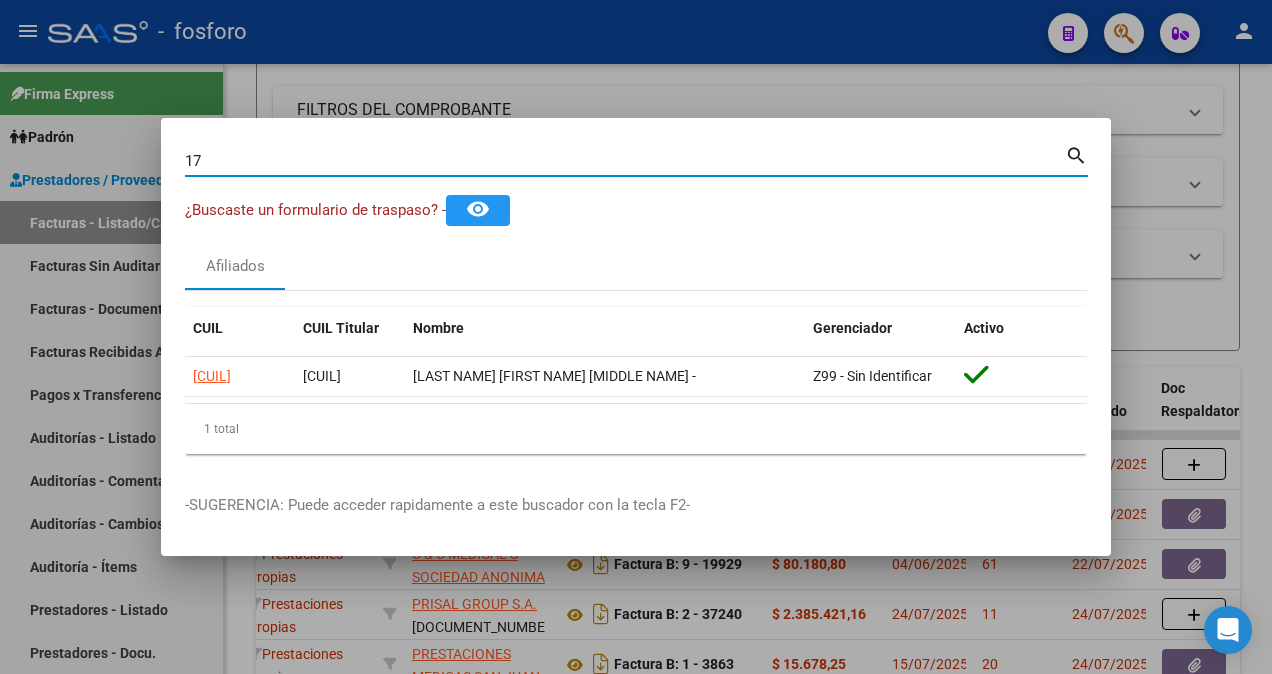 type on "1" 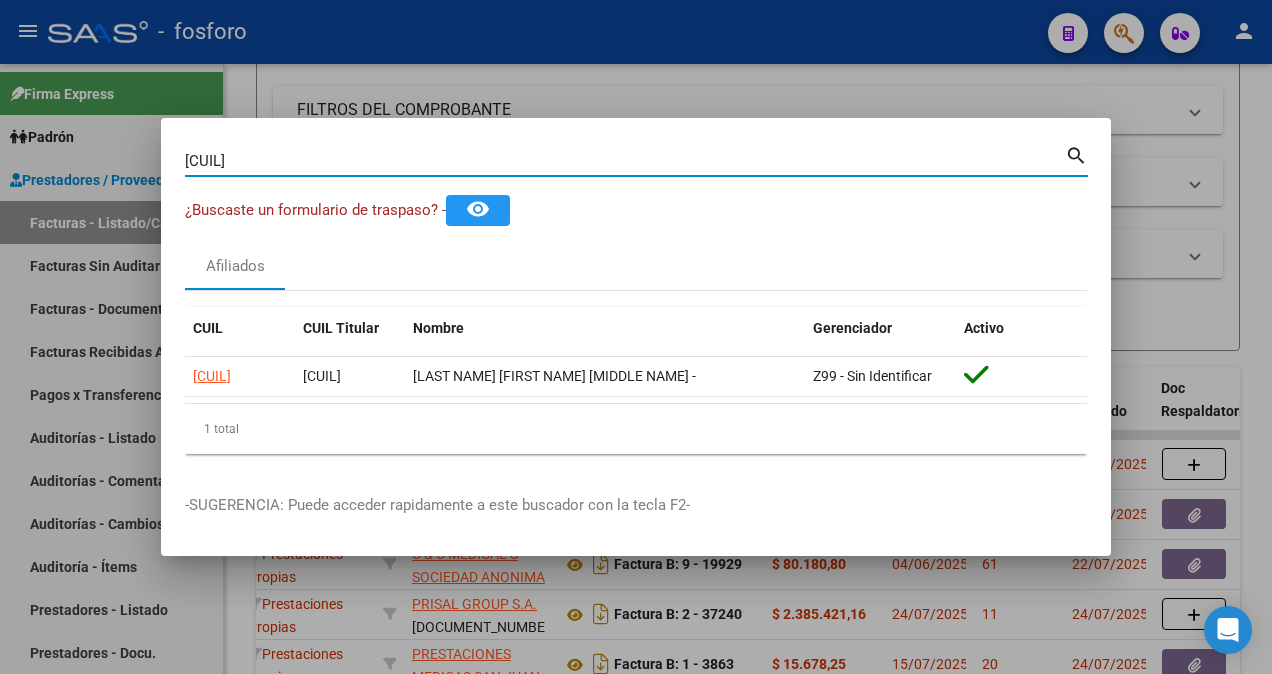 type on "[CUIL]" 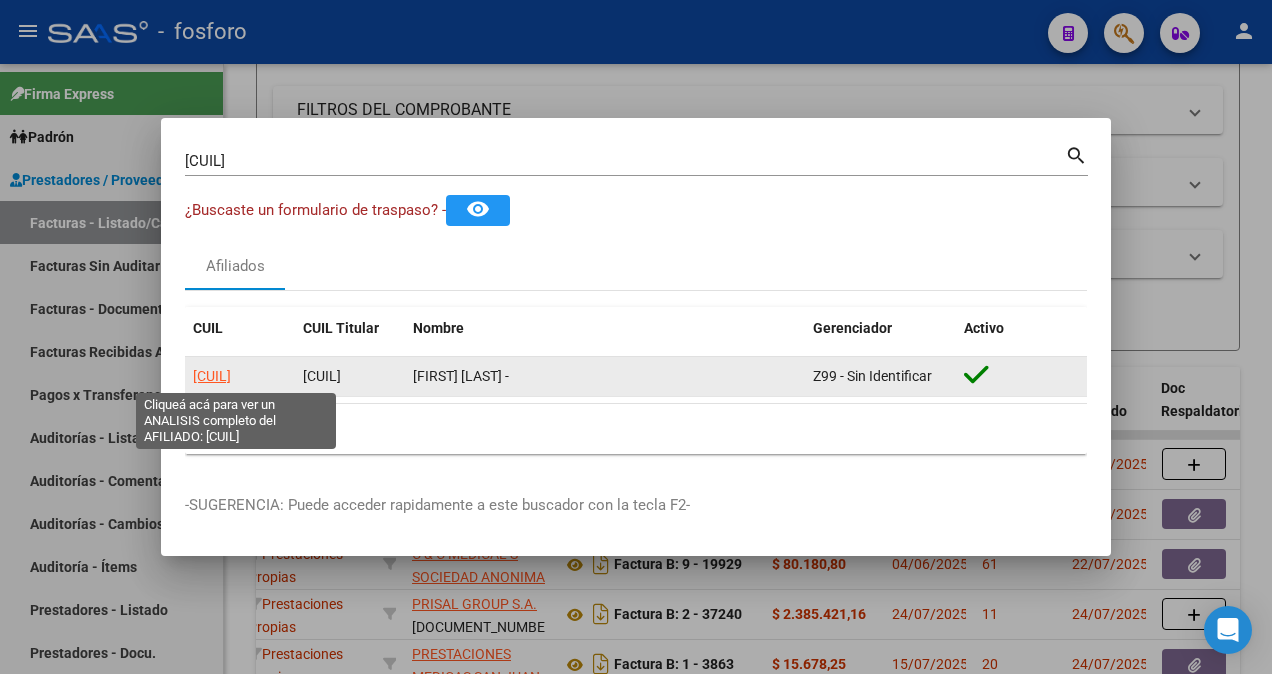 click on "[CUIL]" 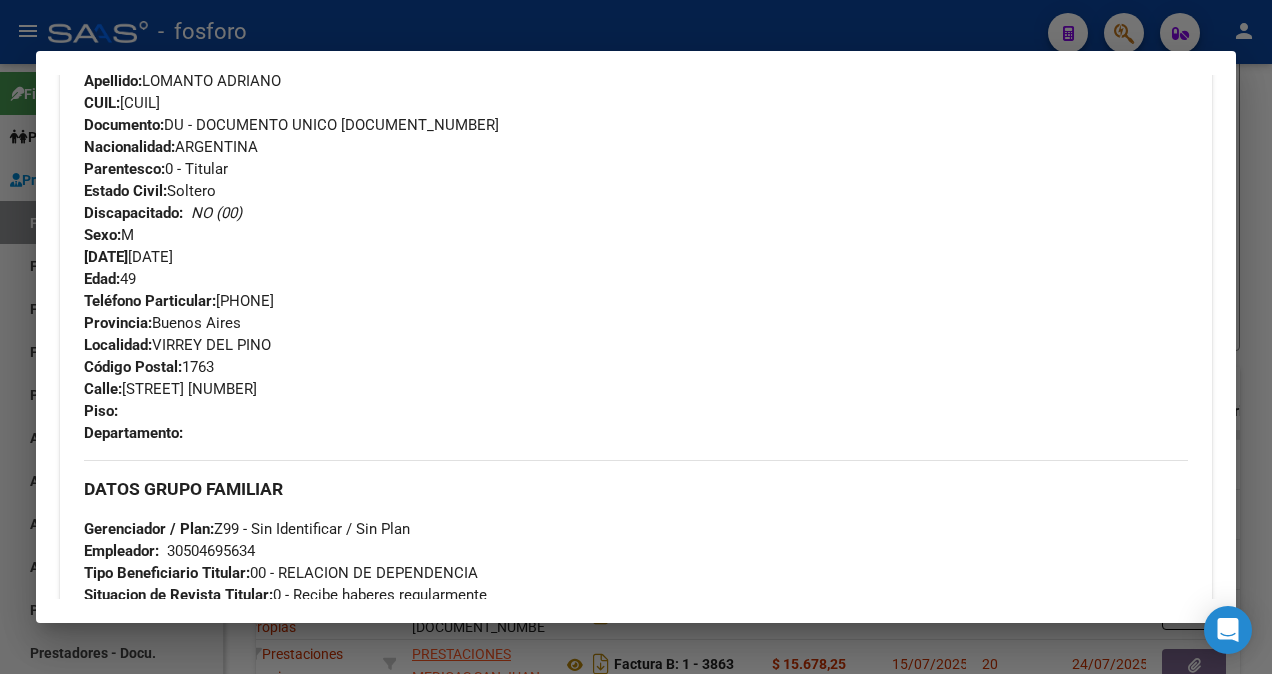 scroll, scrollTop: 900, scrollLeft: 0, axis: vertical 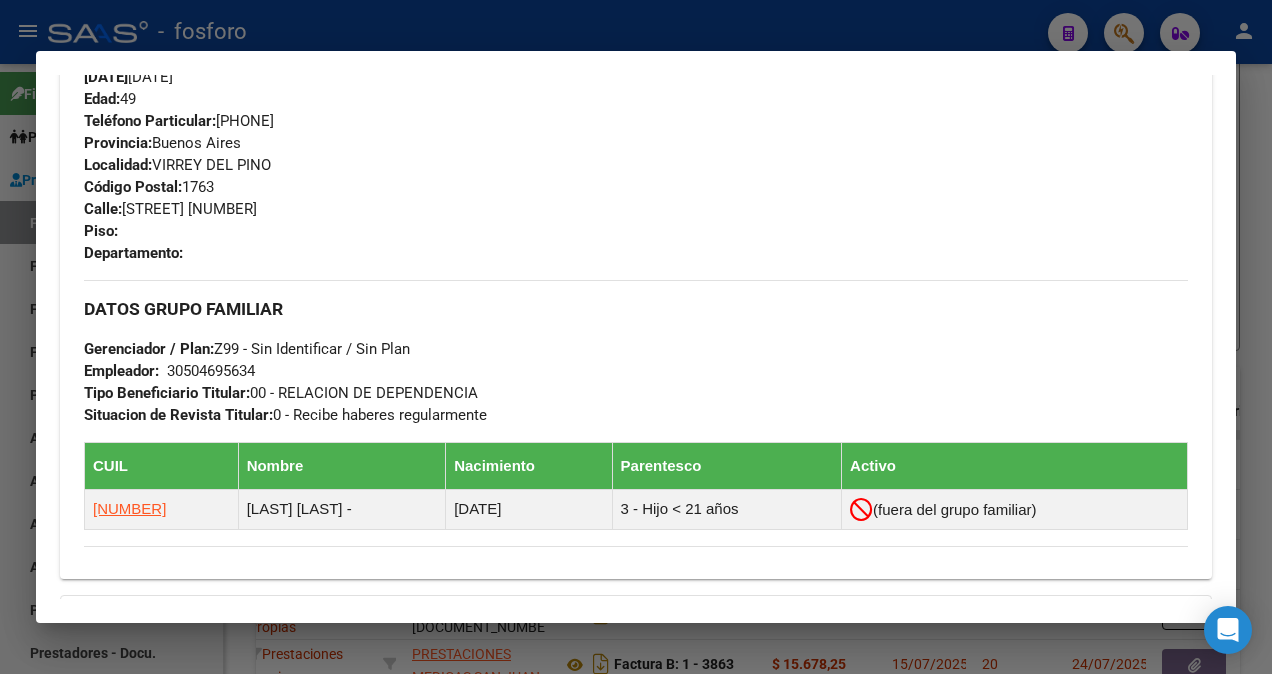 click on "PRESTADORES -> Listado de CPBTs Emitidos por Prestadores / Proveedores (alt+q)   Cargar Comprobante
cloud_download" at bounding box center (636, 337) 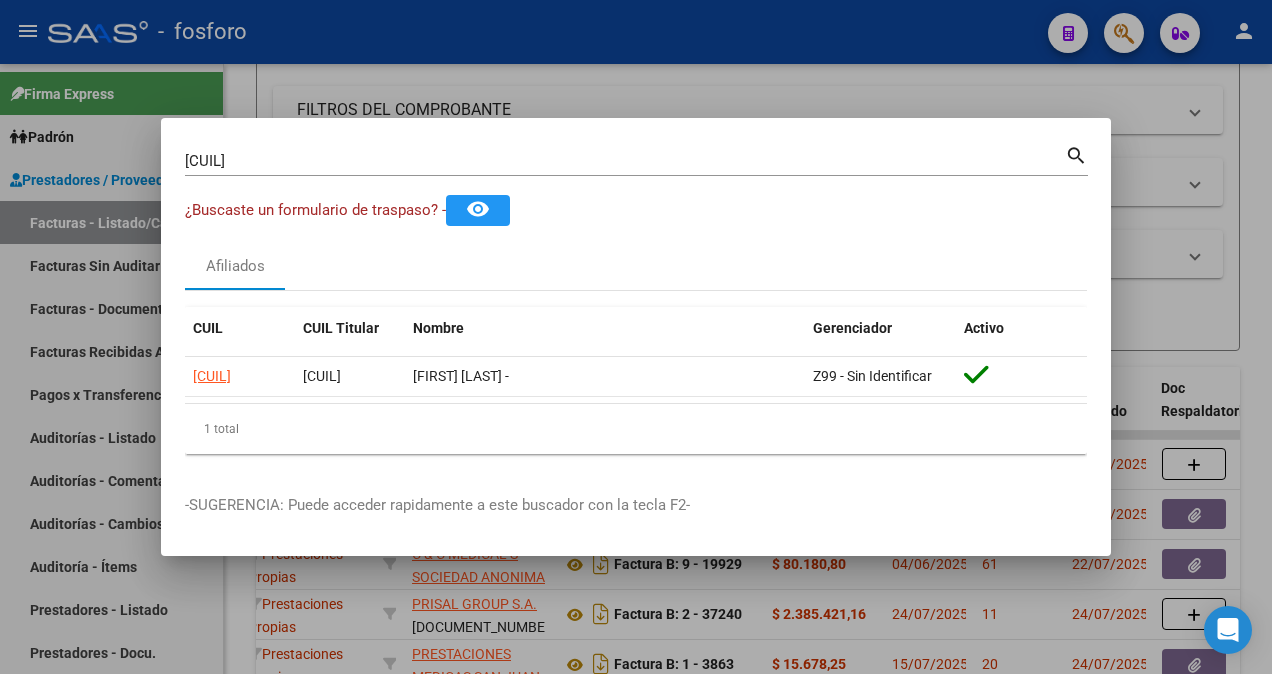 click at bounding box center (636, 337) 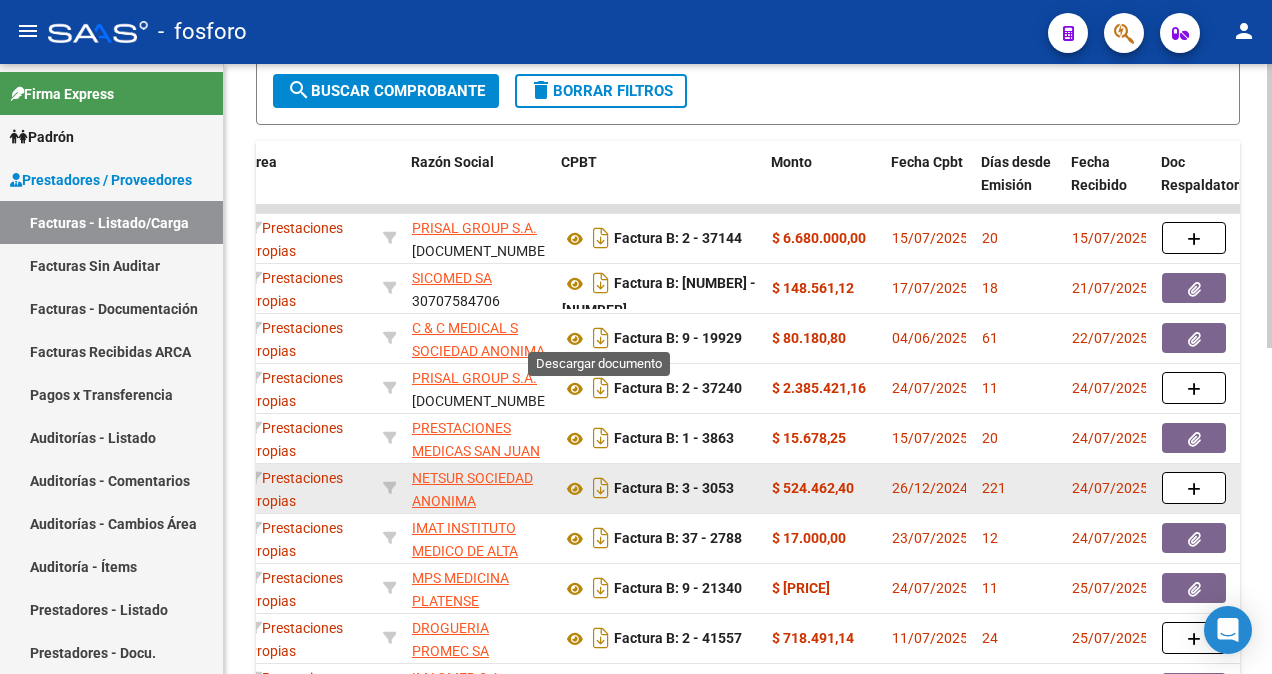 scroll, scrollTop: 401, scrollLeft: 0, axis: vertical 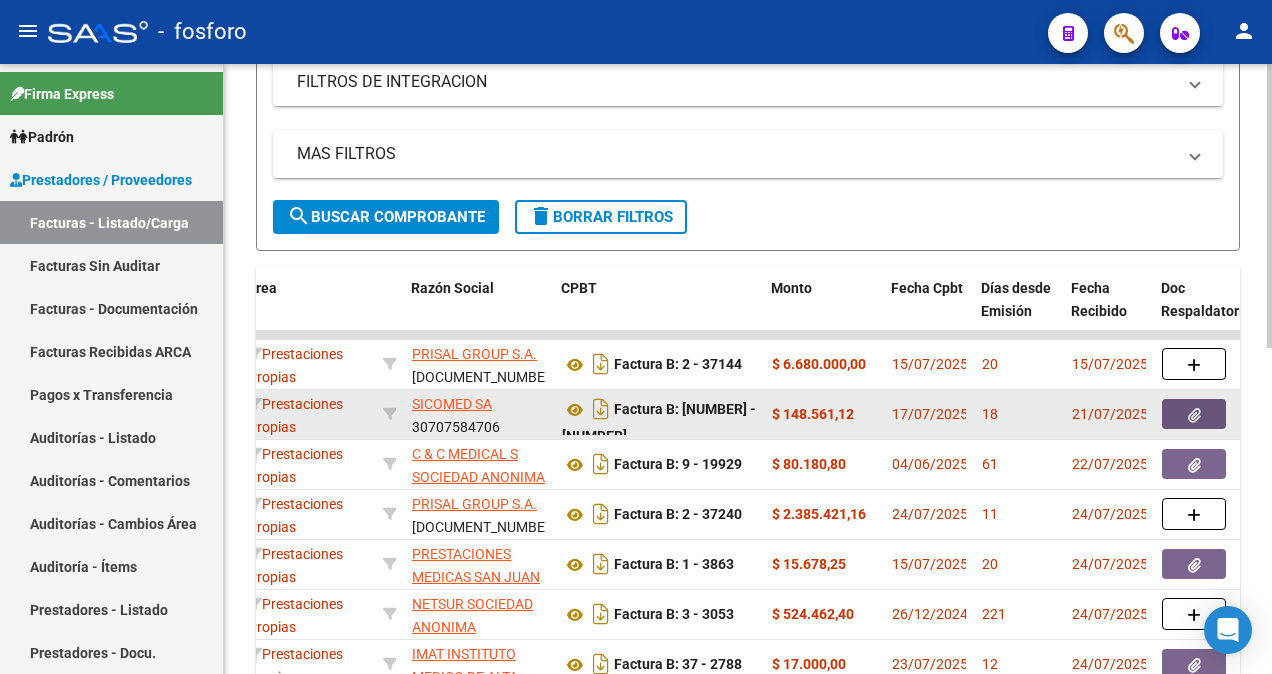 click 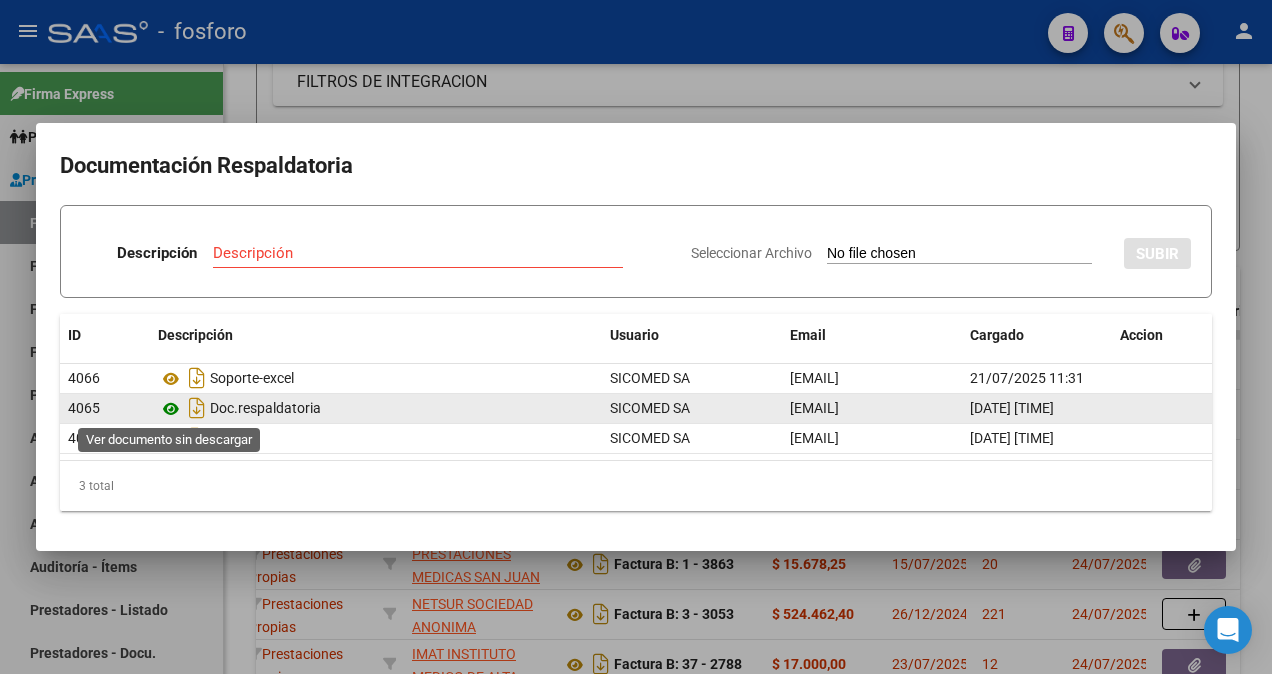 click 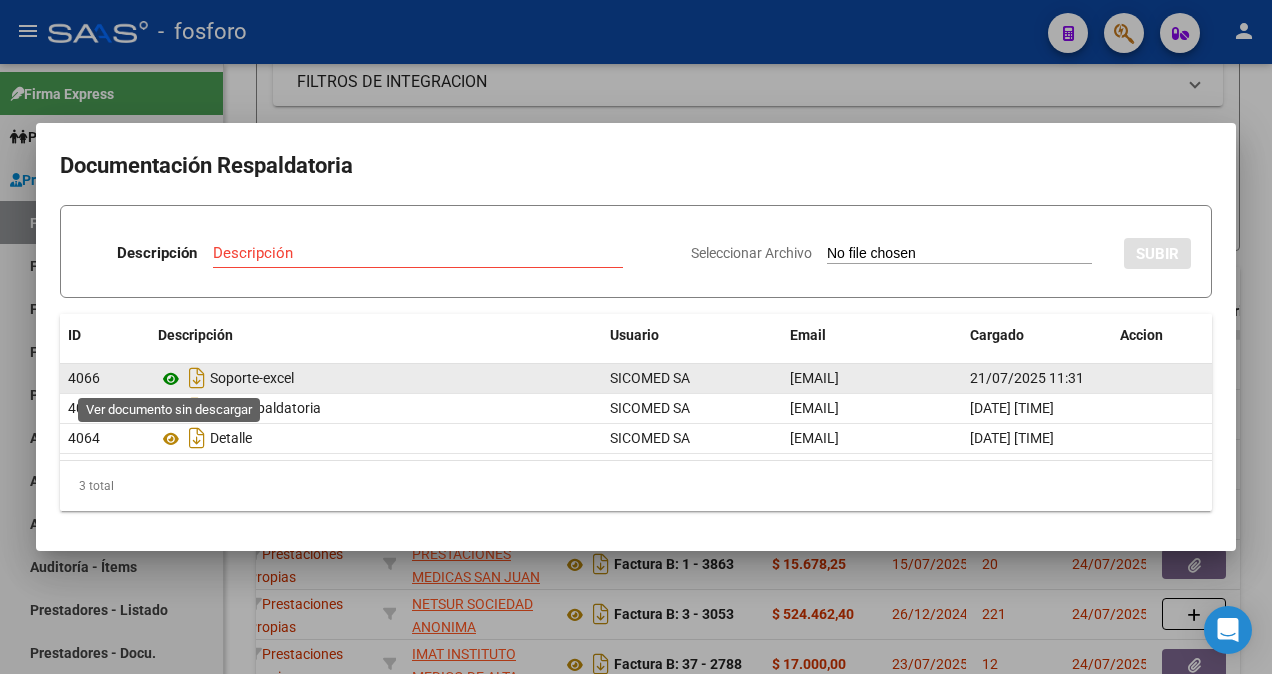 click 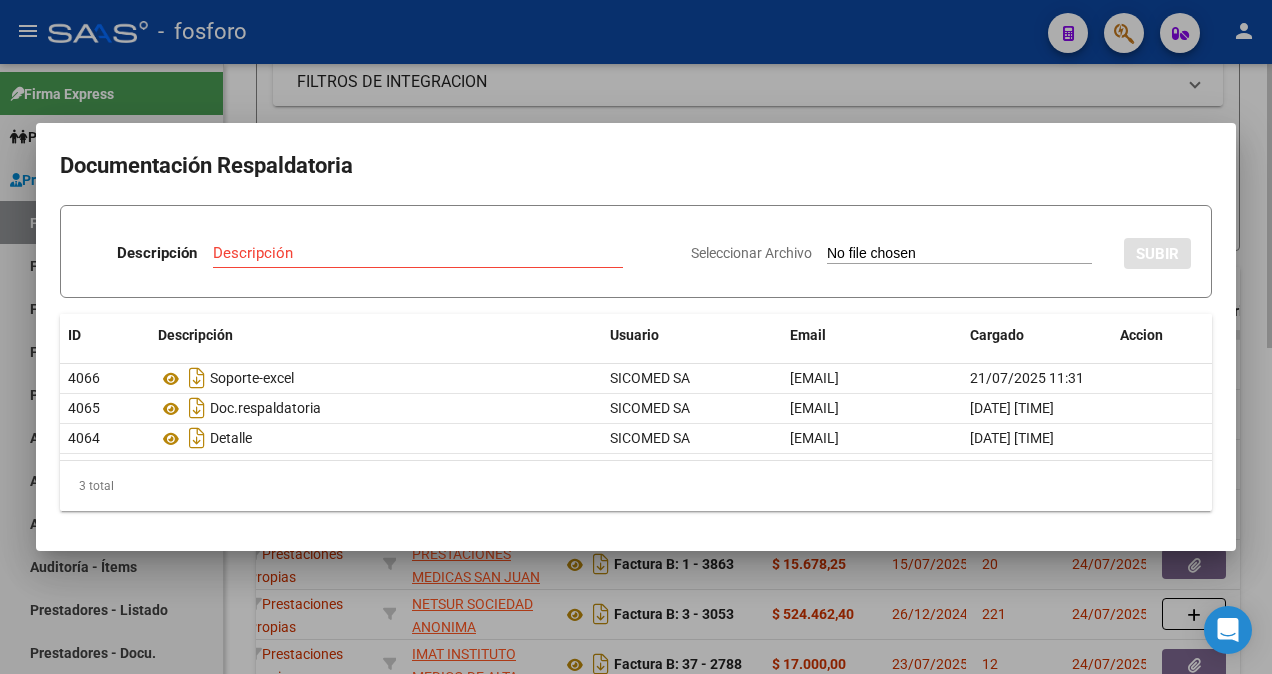 drag, startPoint x: 516, startPoint y: 102, endPoint x: 551, endPoint y: 97, distance: 35.35534 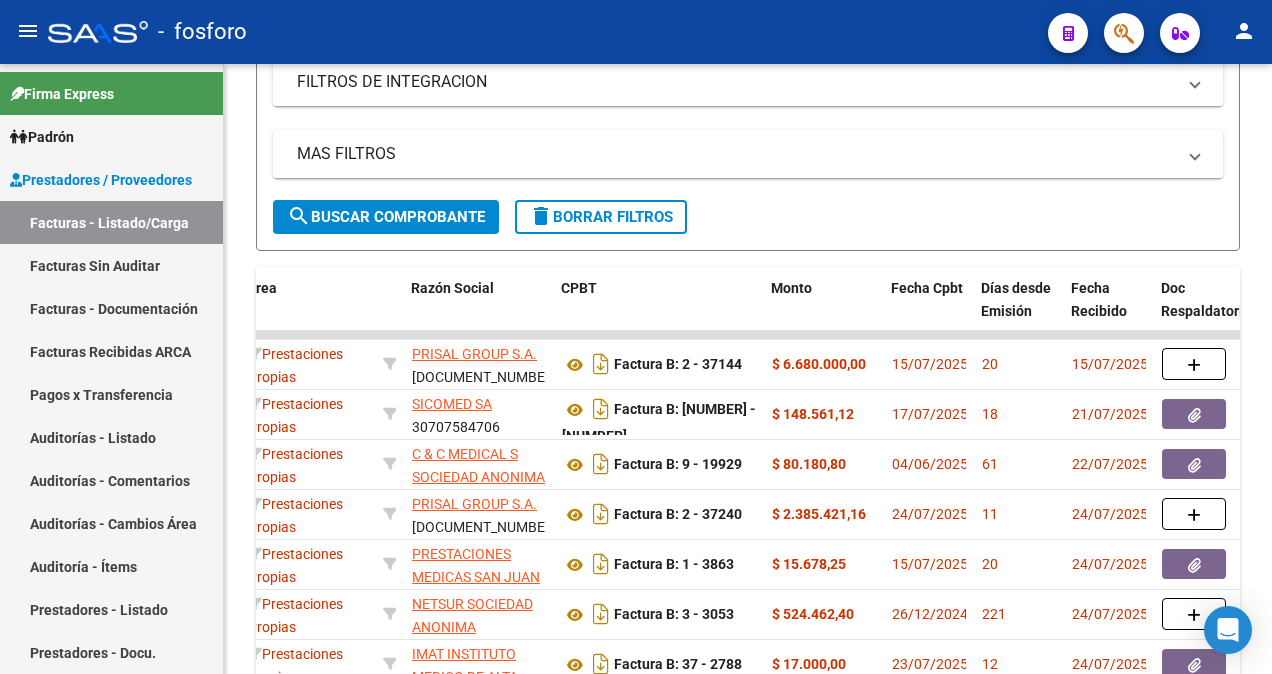 click 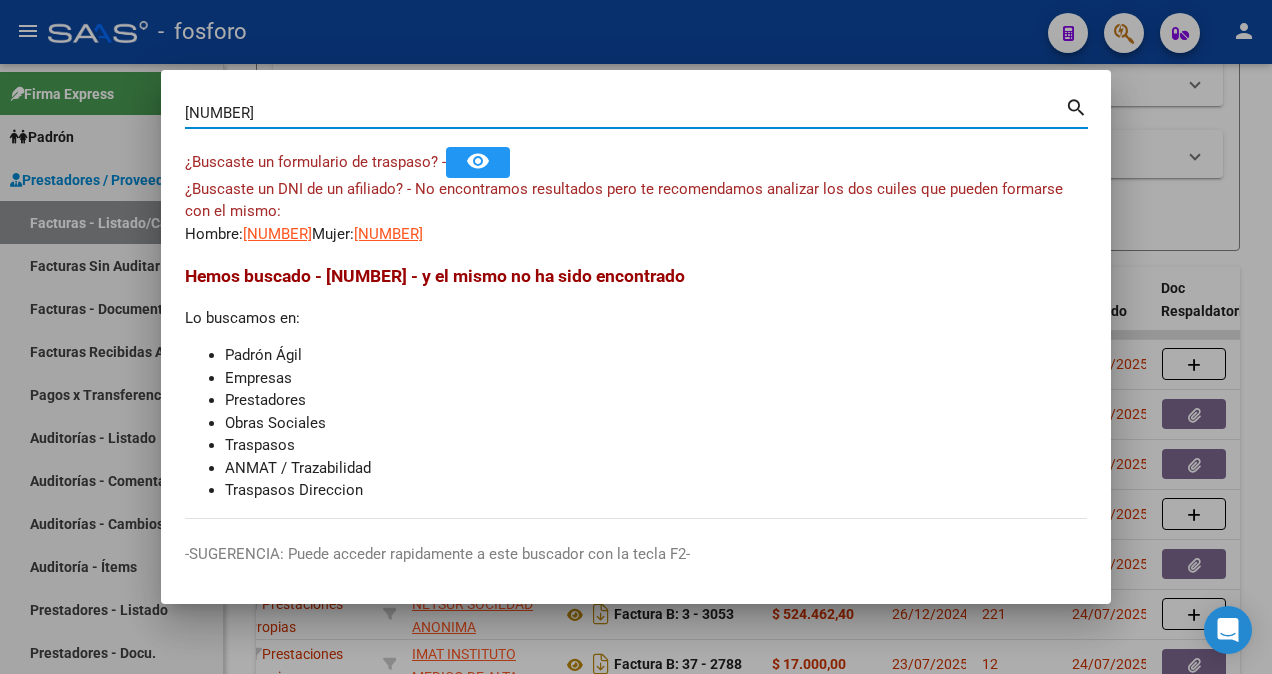 type on "[NUMBER]" 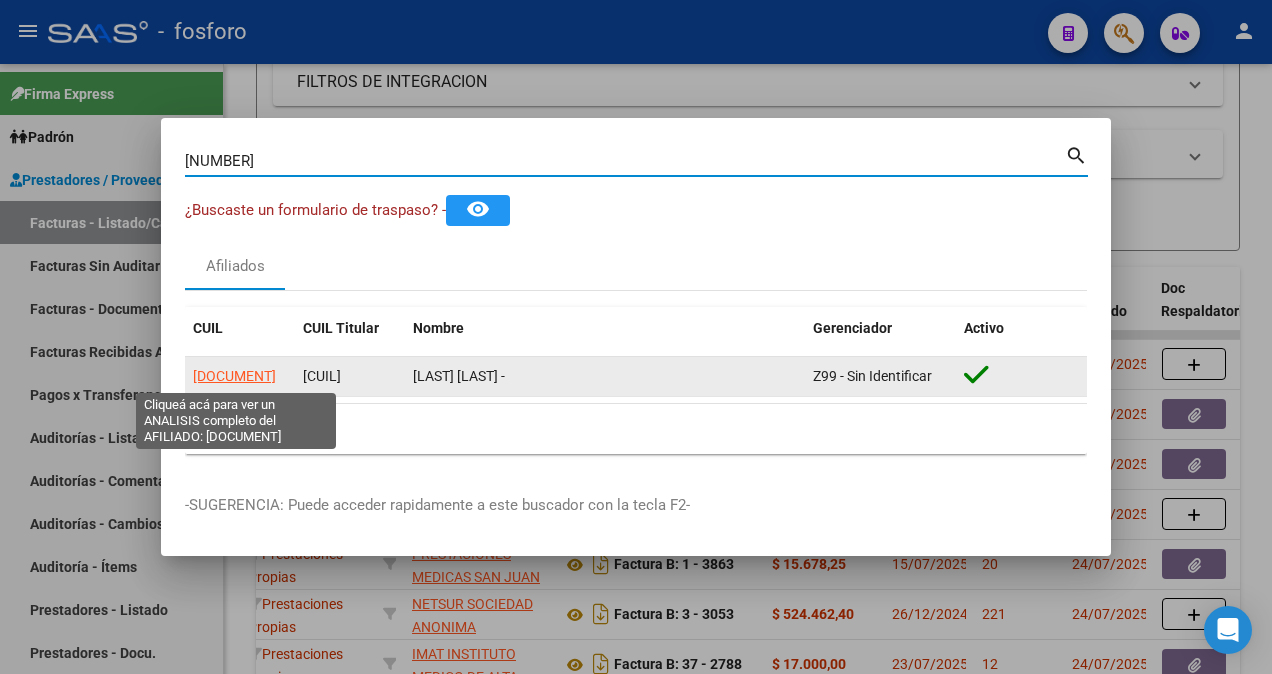 click on "[DOCUMENT]" 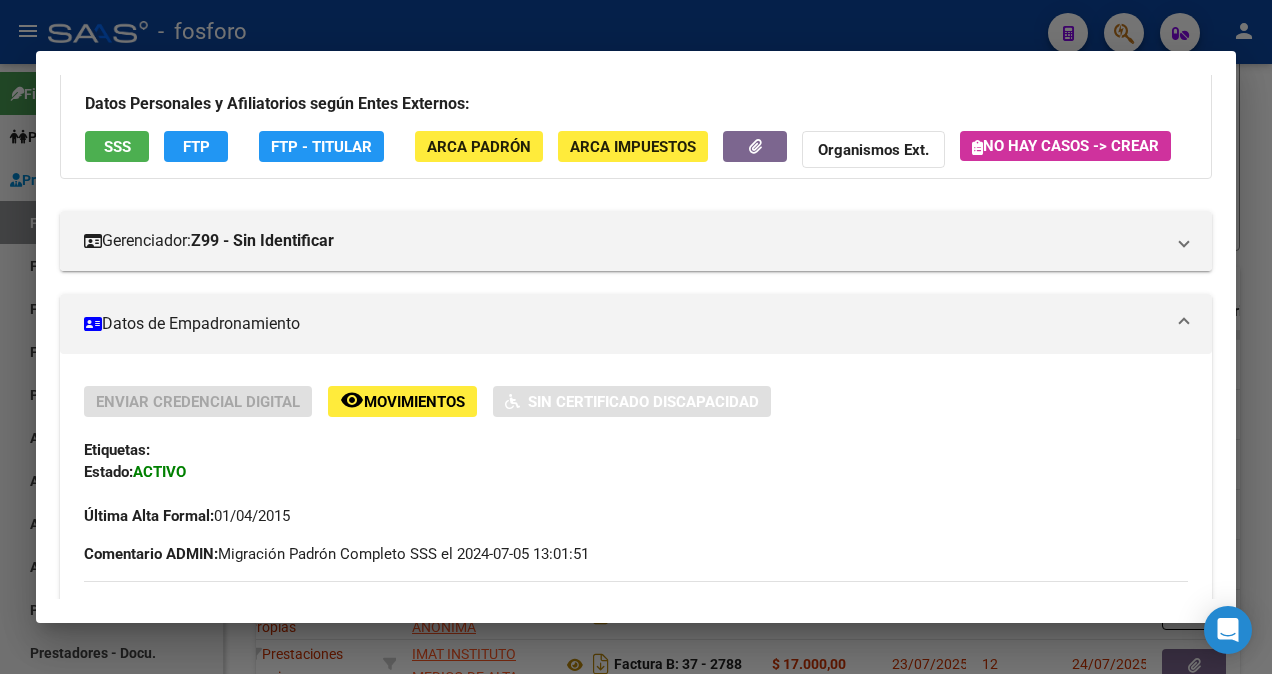 scroll, scrollTop: 0, scrollLeft: 0, axis: both 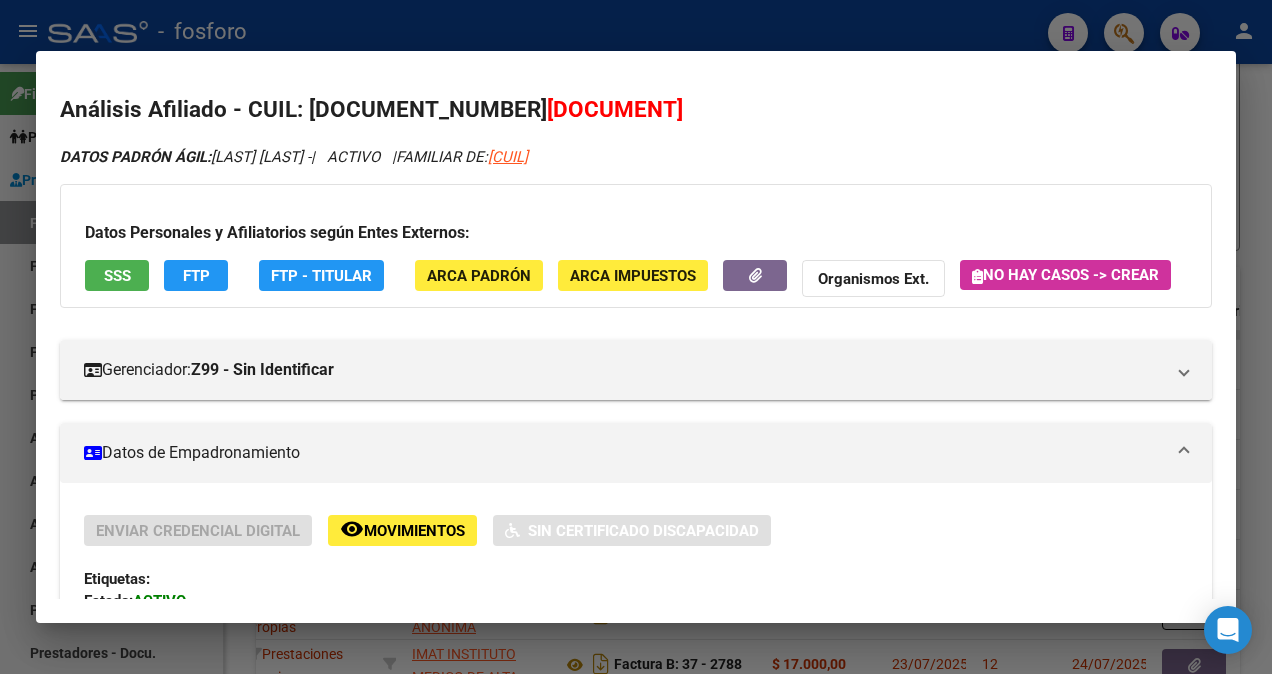 click at bounding box center [636, 337] 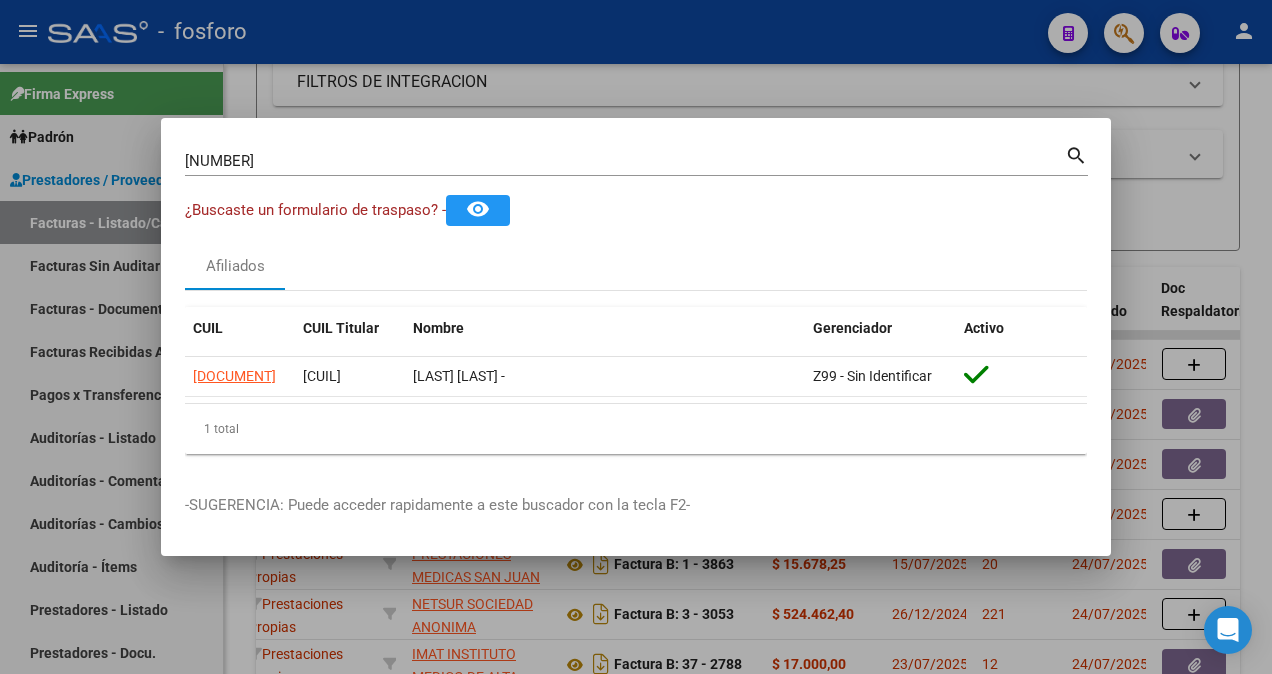 click at bounding box center (636, 337) 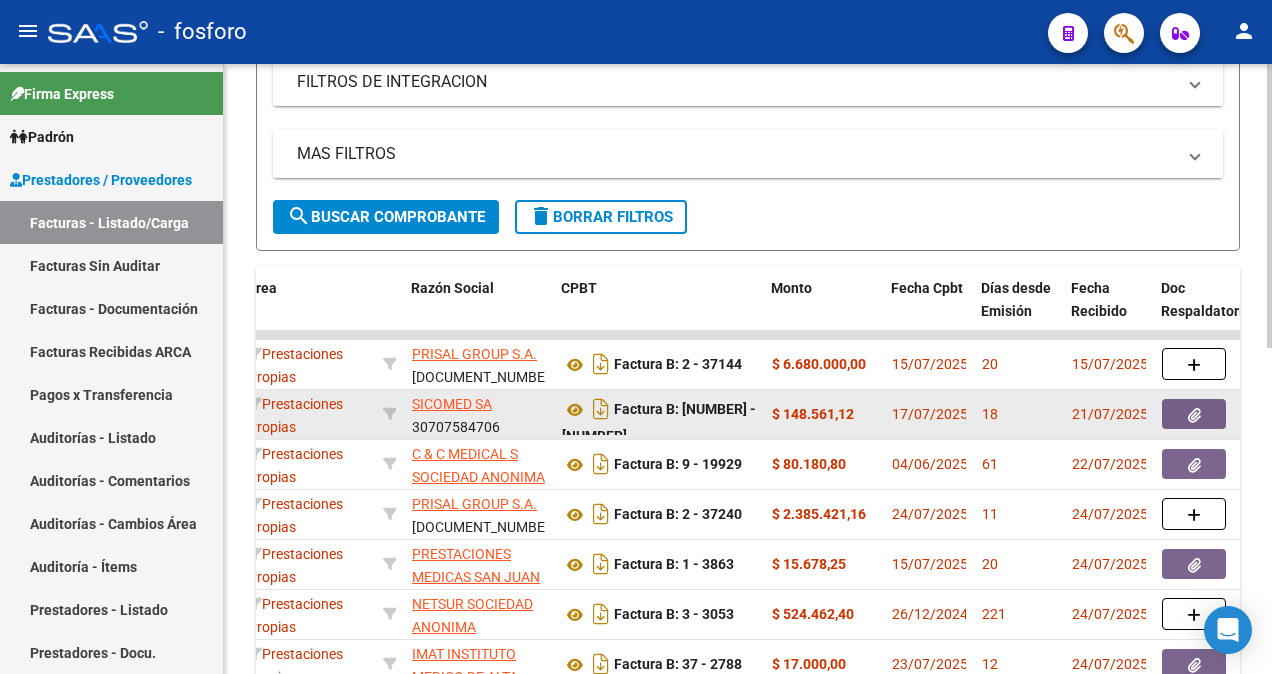 click 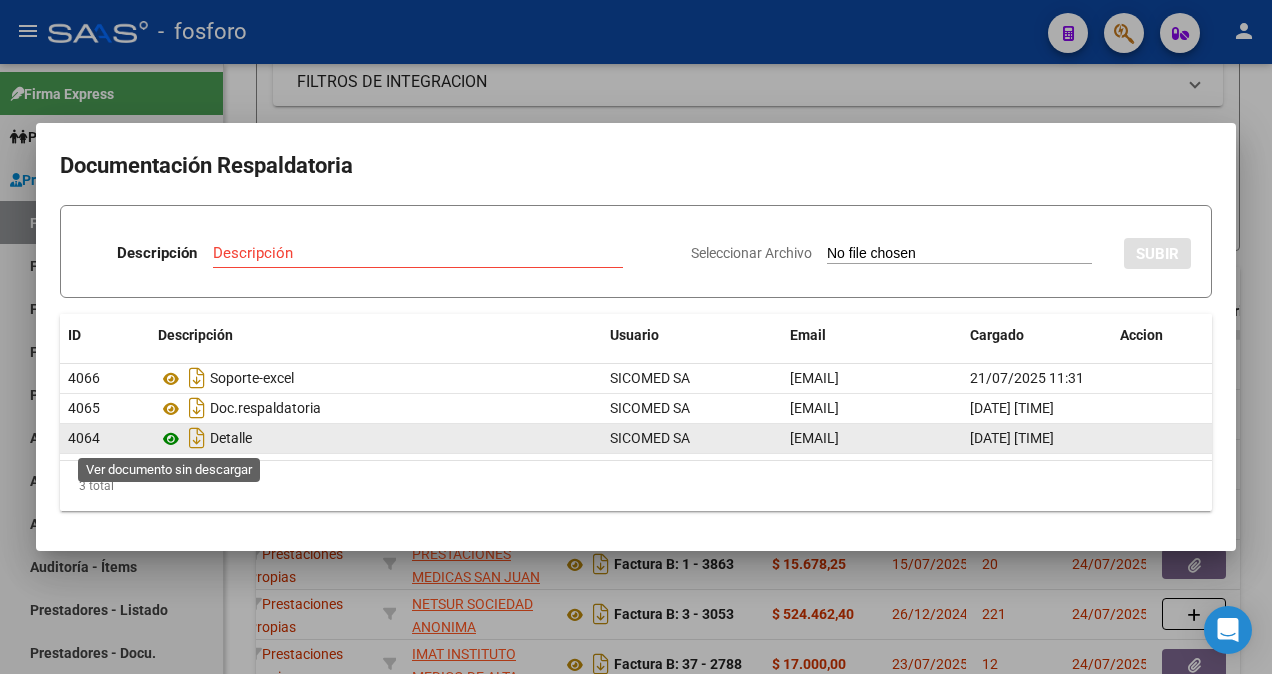 click 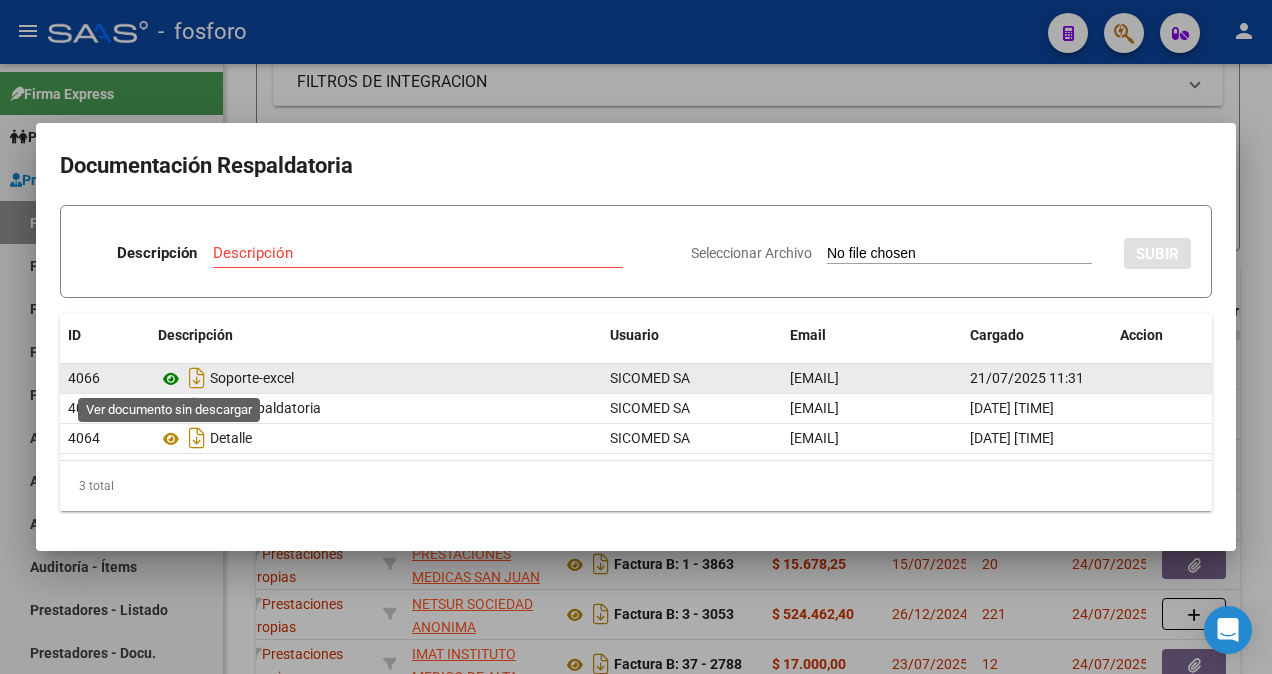 click 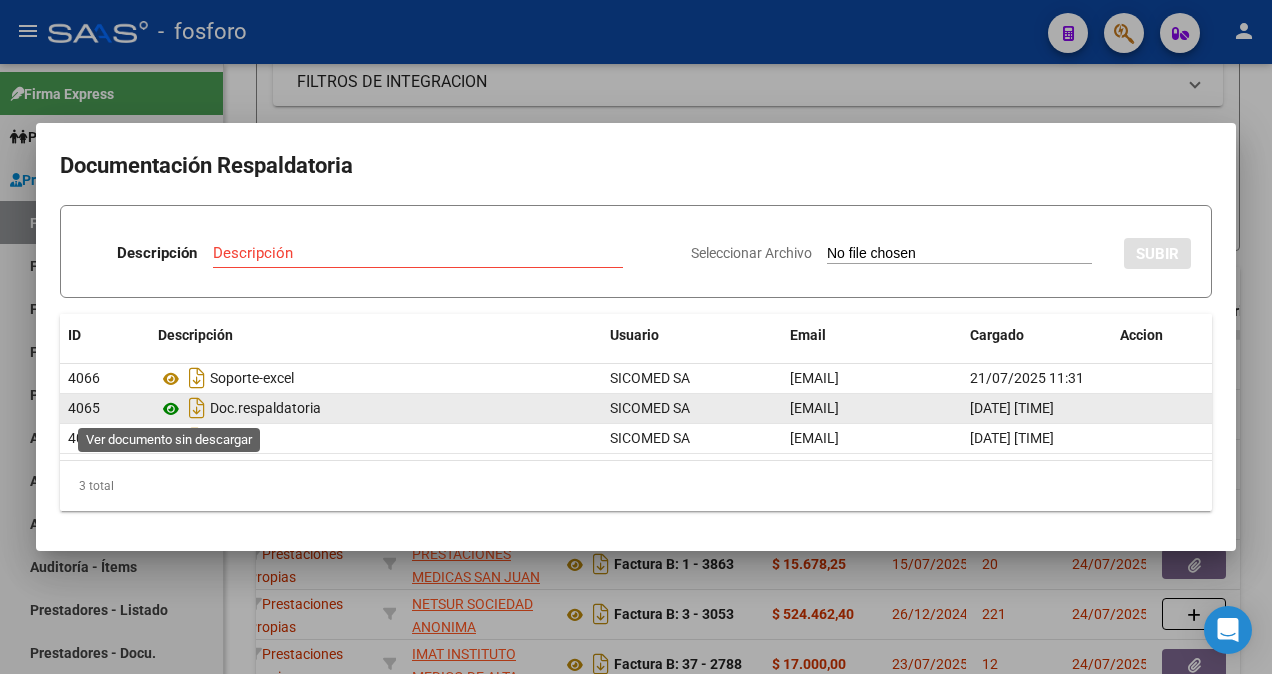 click 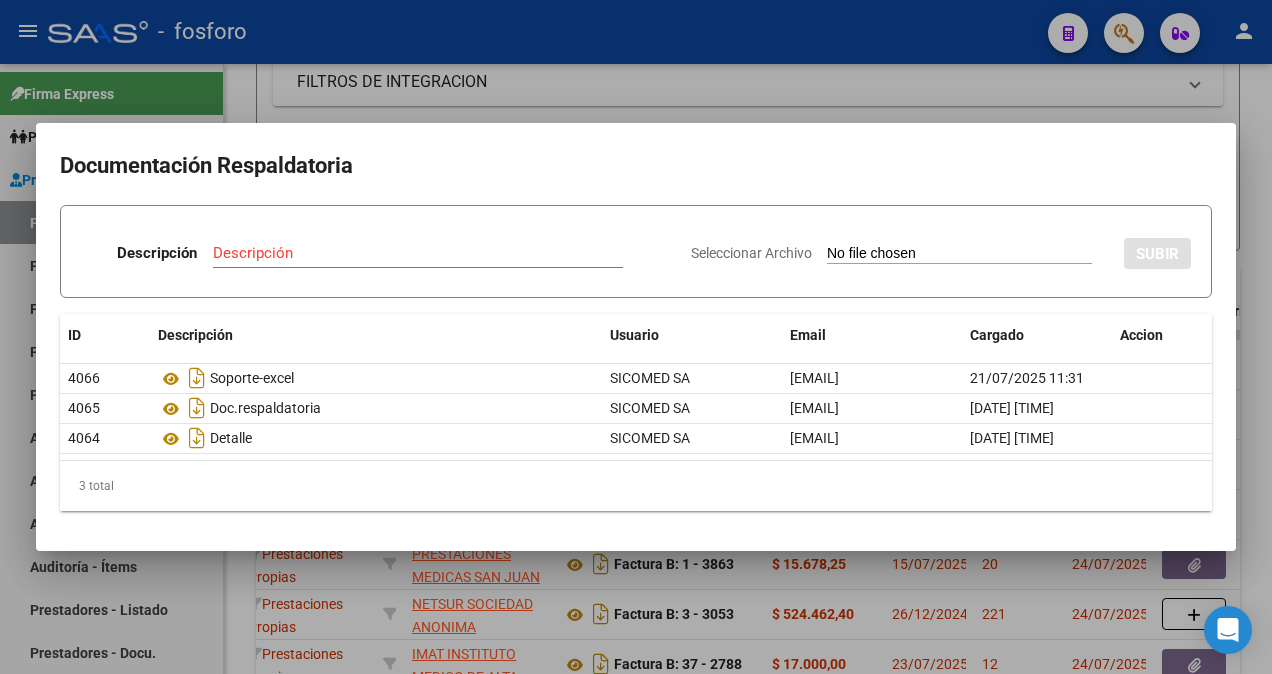 click at bounding box center (636, 337) 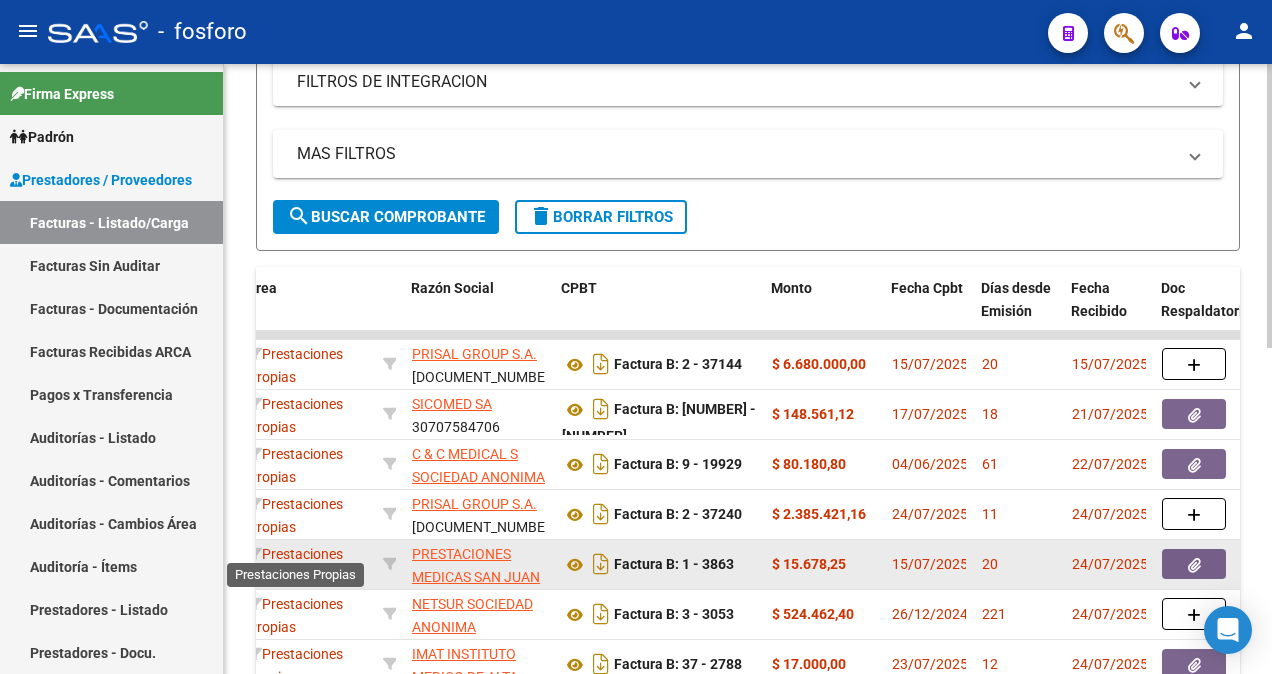 scroll, scrollTop: 3, scrollLeft: 0, axis: vertical 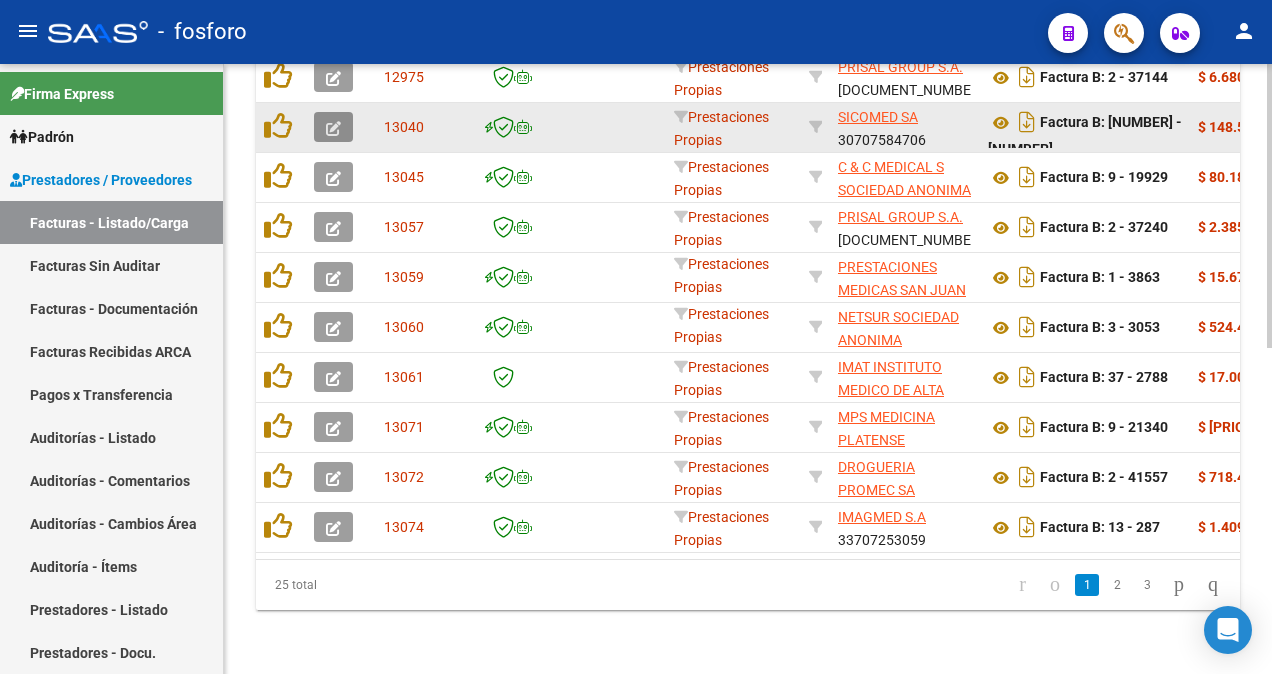 click 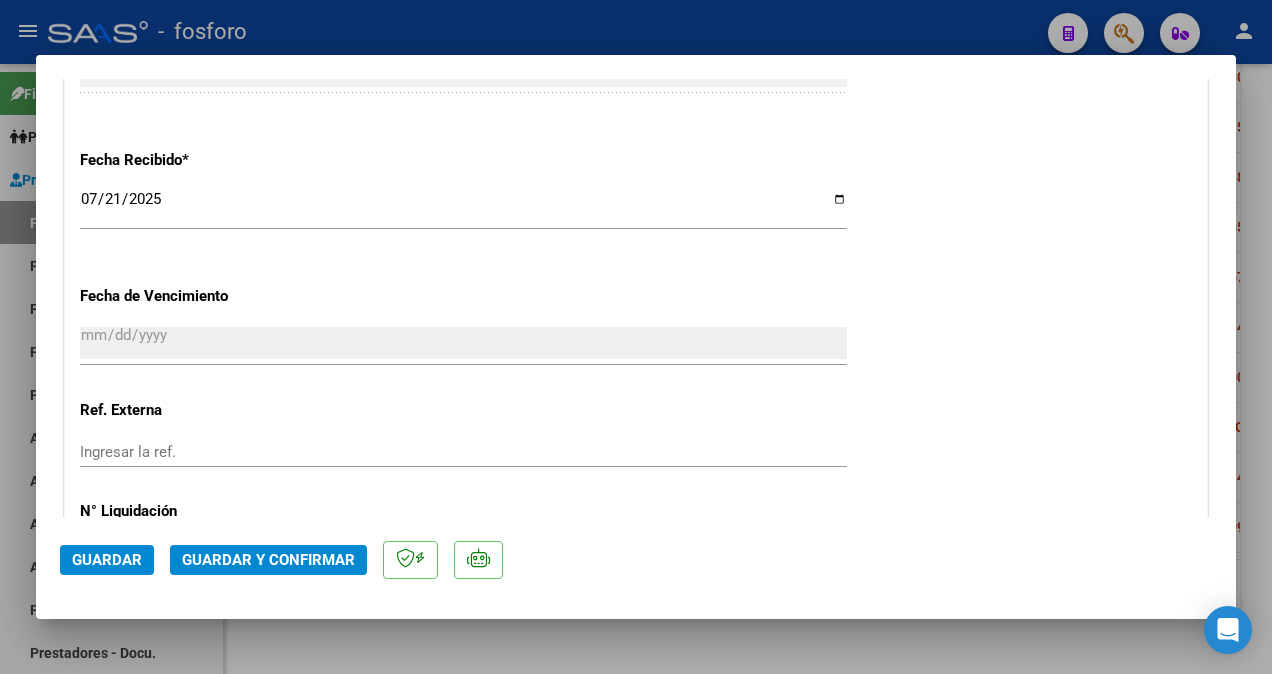 scroll, scrollTop: 1100, scrollLeft: 0, axis: vertical 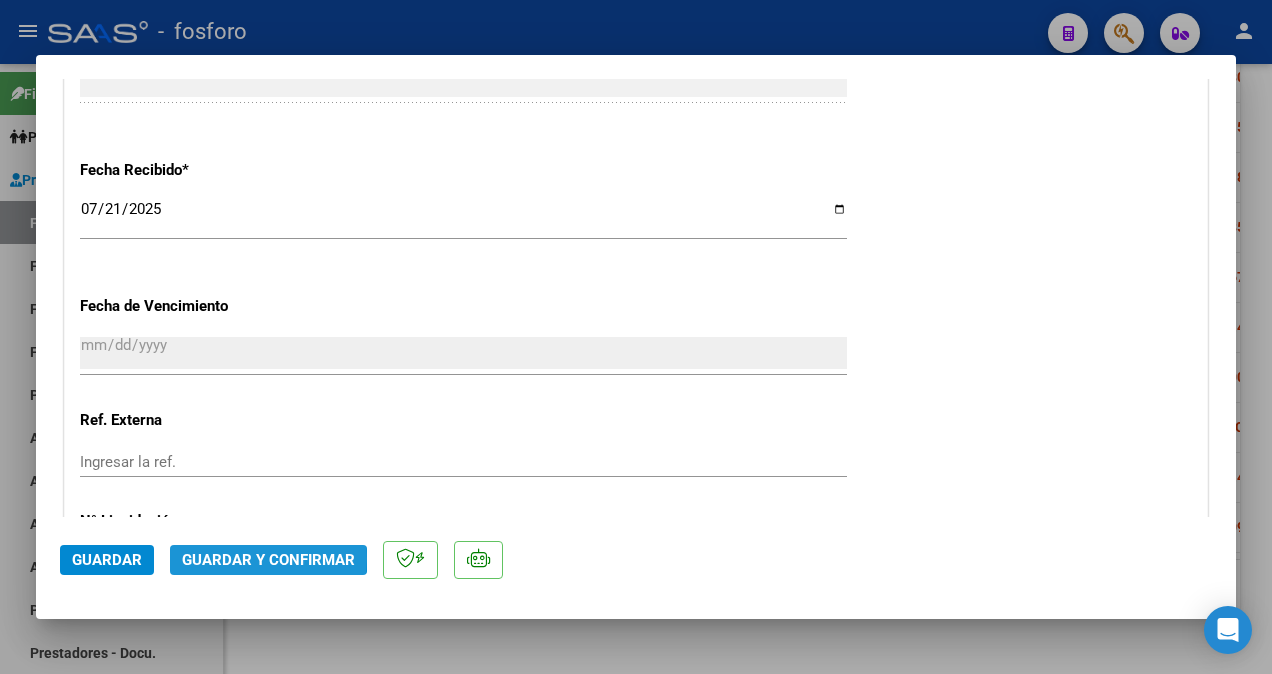 click on "Guardar y Confirmar" 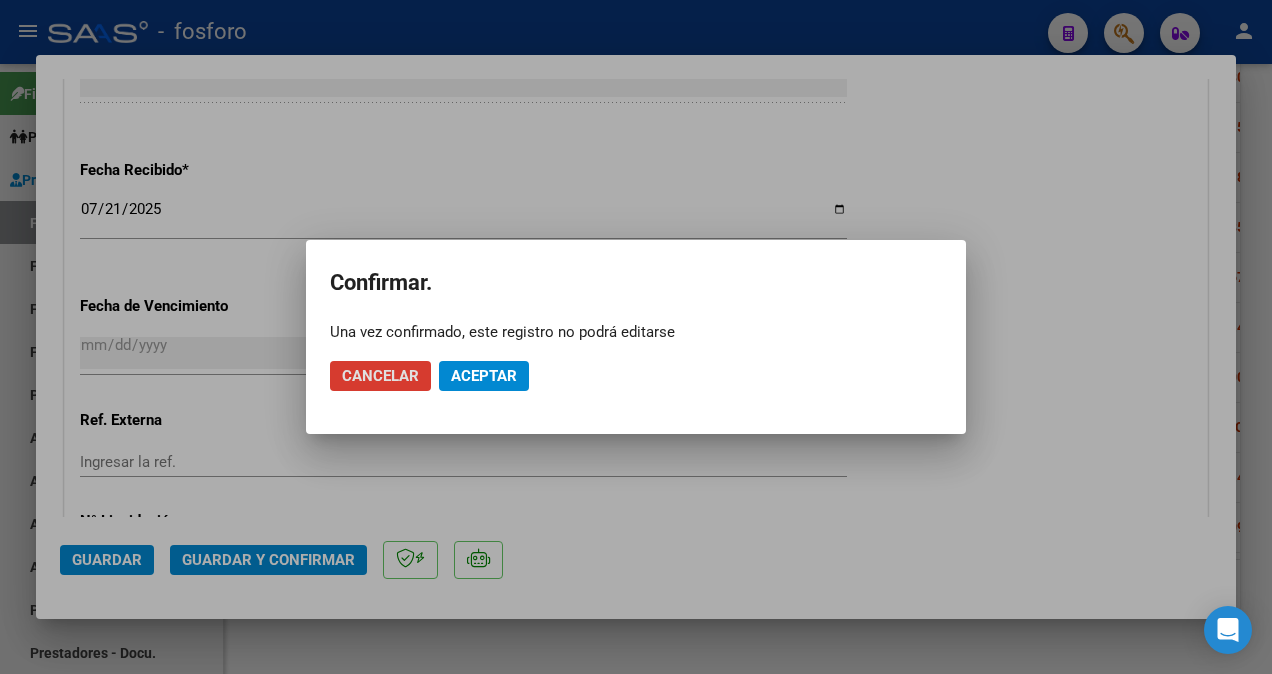 click on "Aceptar" 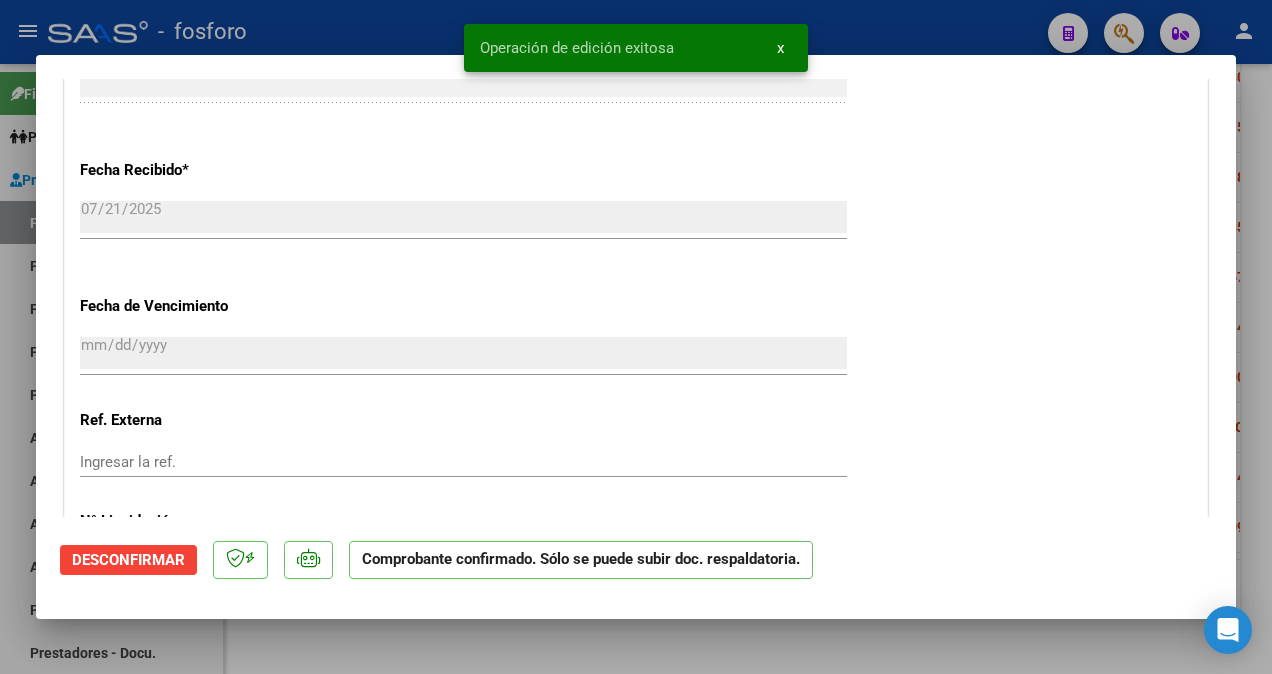 click at bounding box center [636, 337] 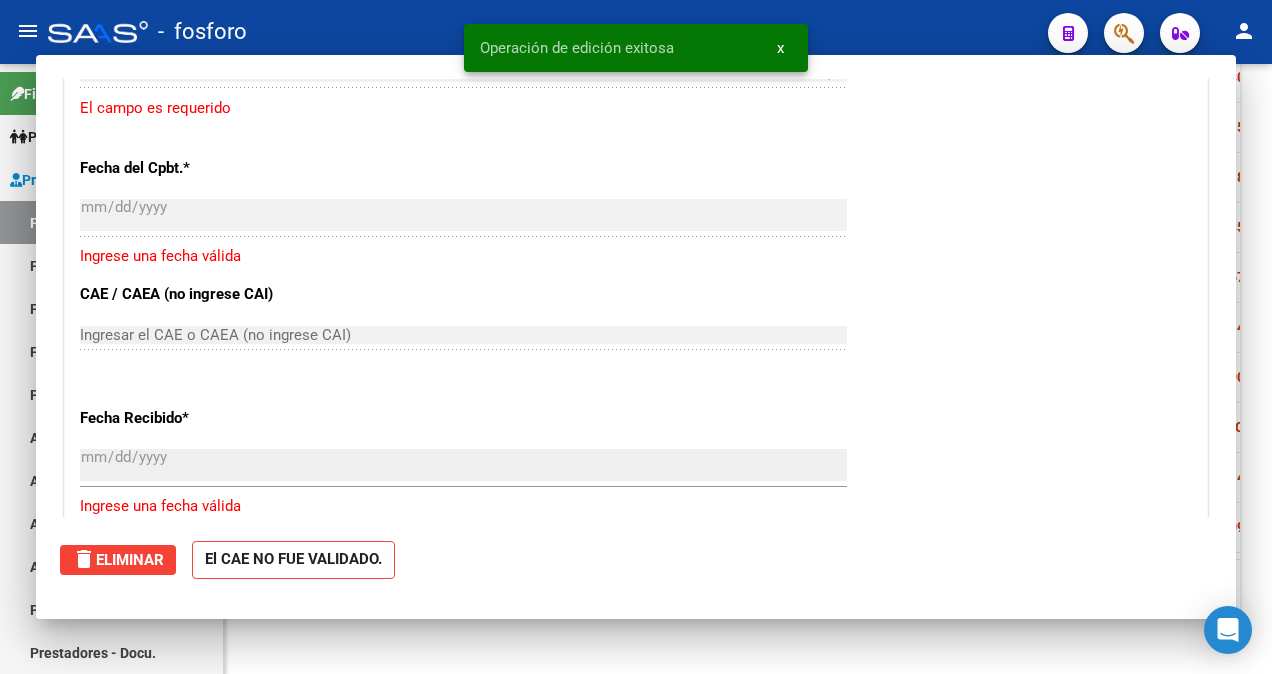 scroll, scrollTop: 706, scrollLeft: 0, axis: vertical 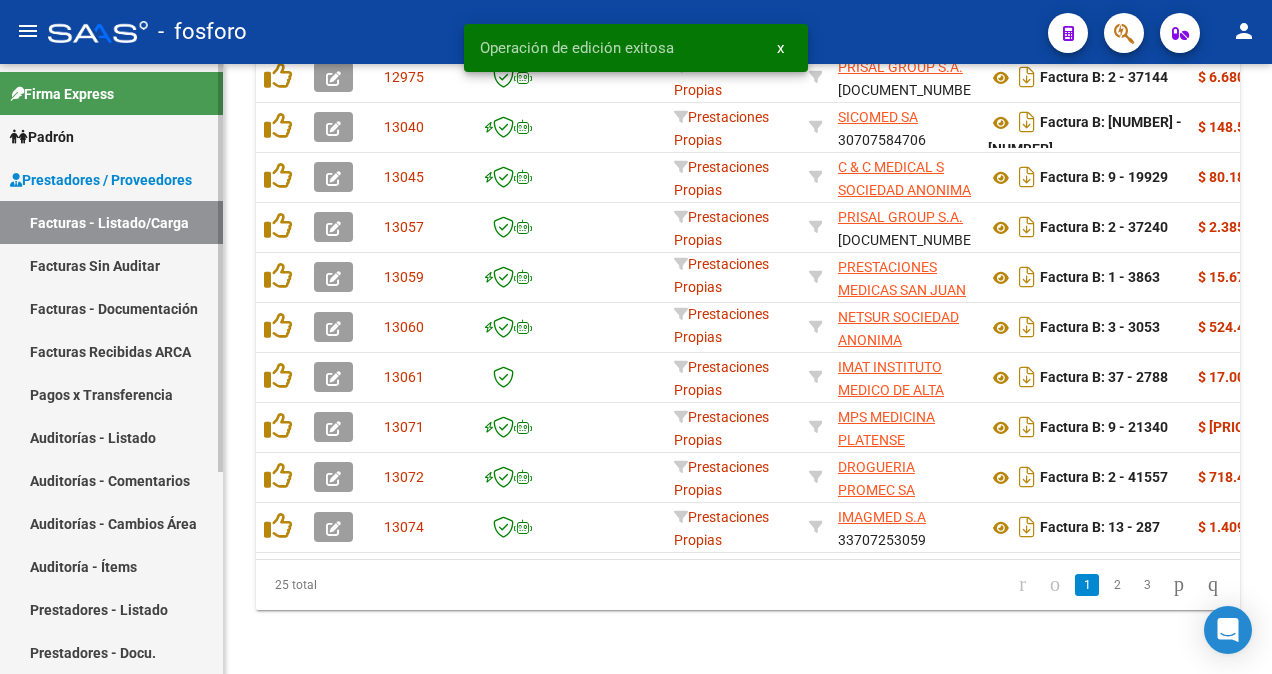 click on "Facturas Sin Auditar" at bounding box center (111, 265) 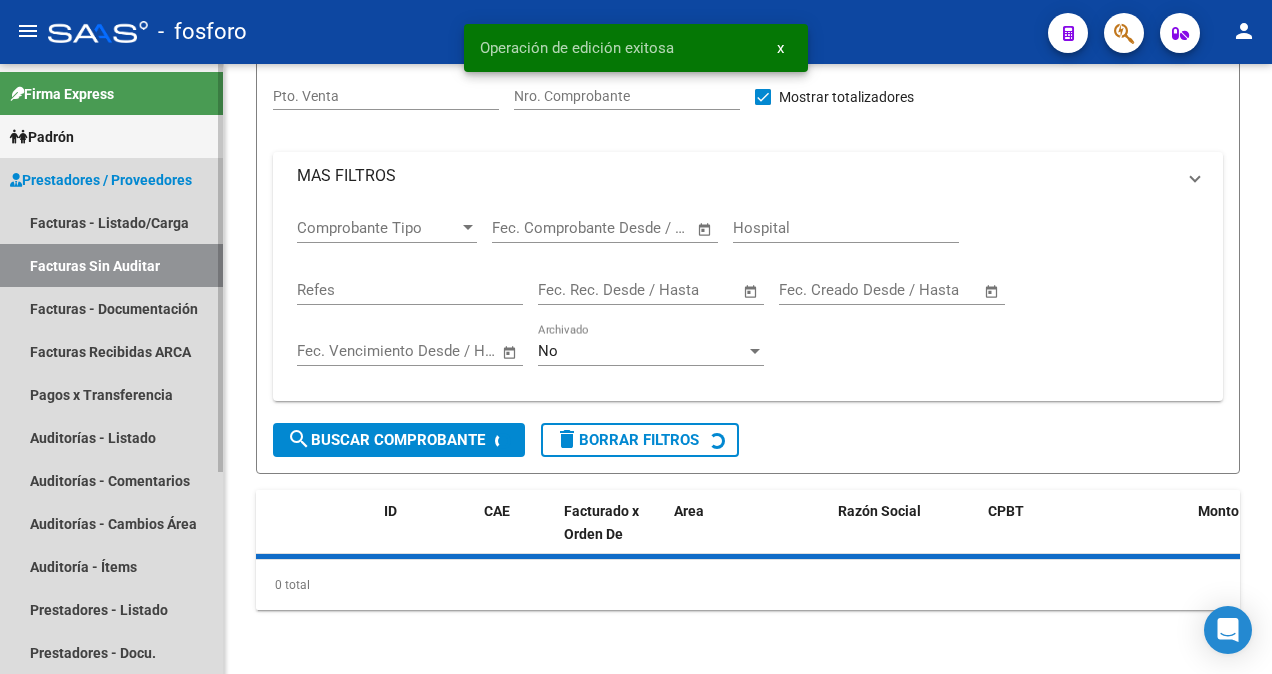 scroll, scrollTop: 0, scrollLeft: 0, axis: both 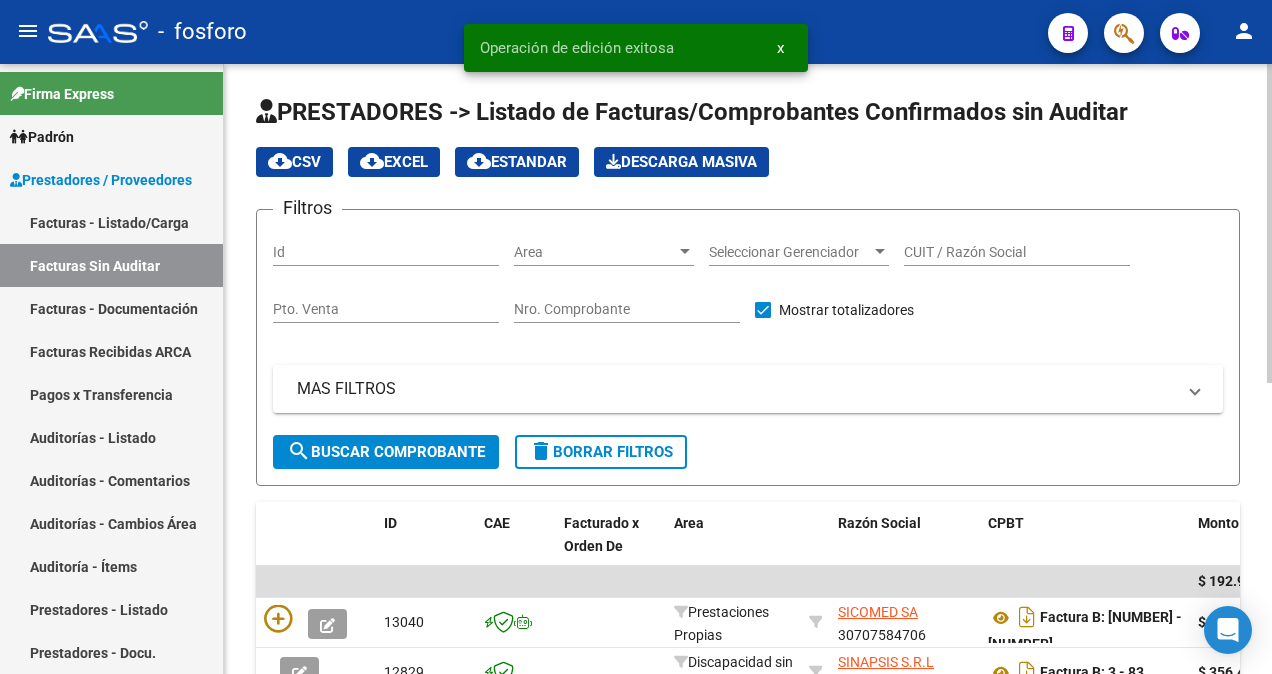click at bounding box center [685, 251] 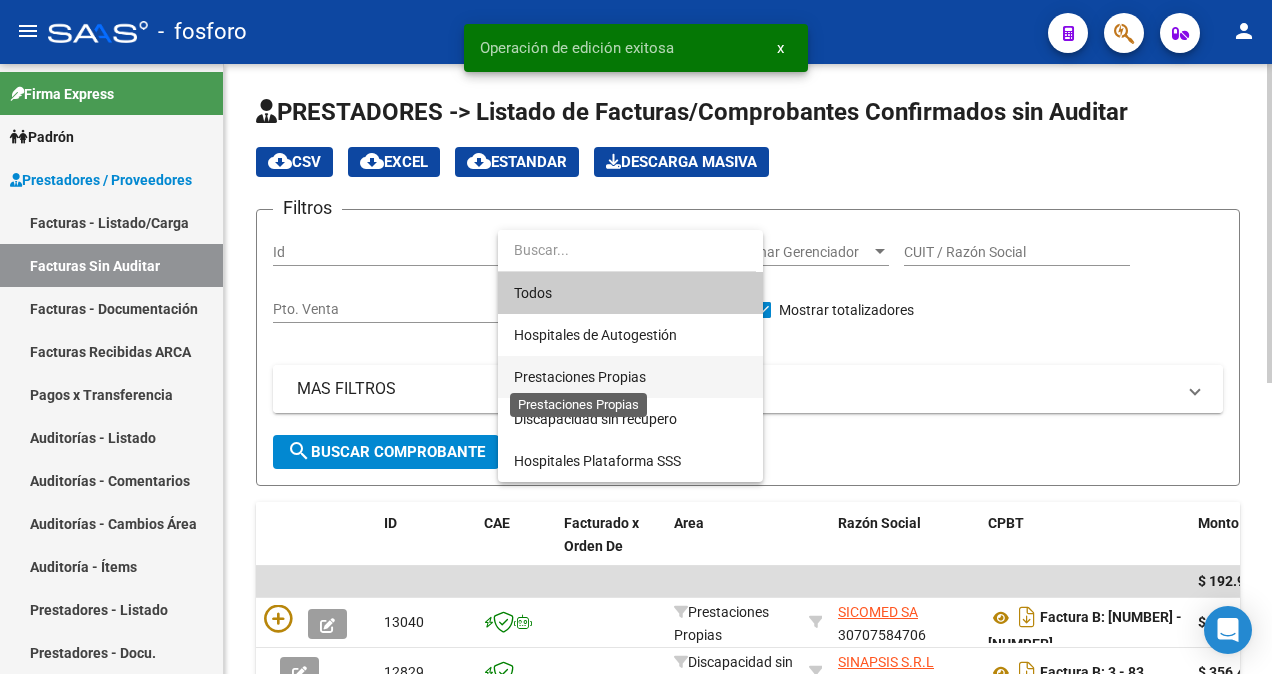 drag, startPoint x: 599, startPoint y: 380, endPoint x: 545, endPoint y: 388, distance: 54.589375 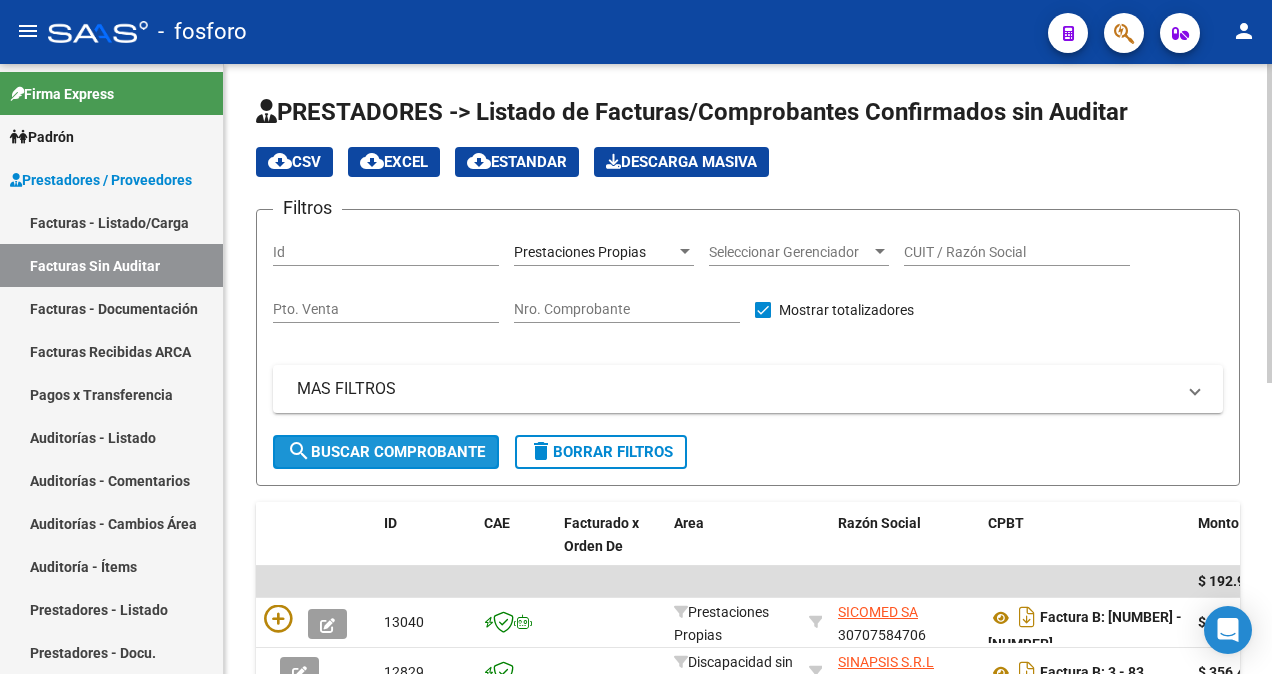 drag, startPoint x: 364, startPoint y: 448, endPoint x: 374, endPoint y: 449, distance: 10.049875 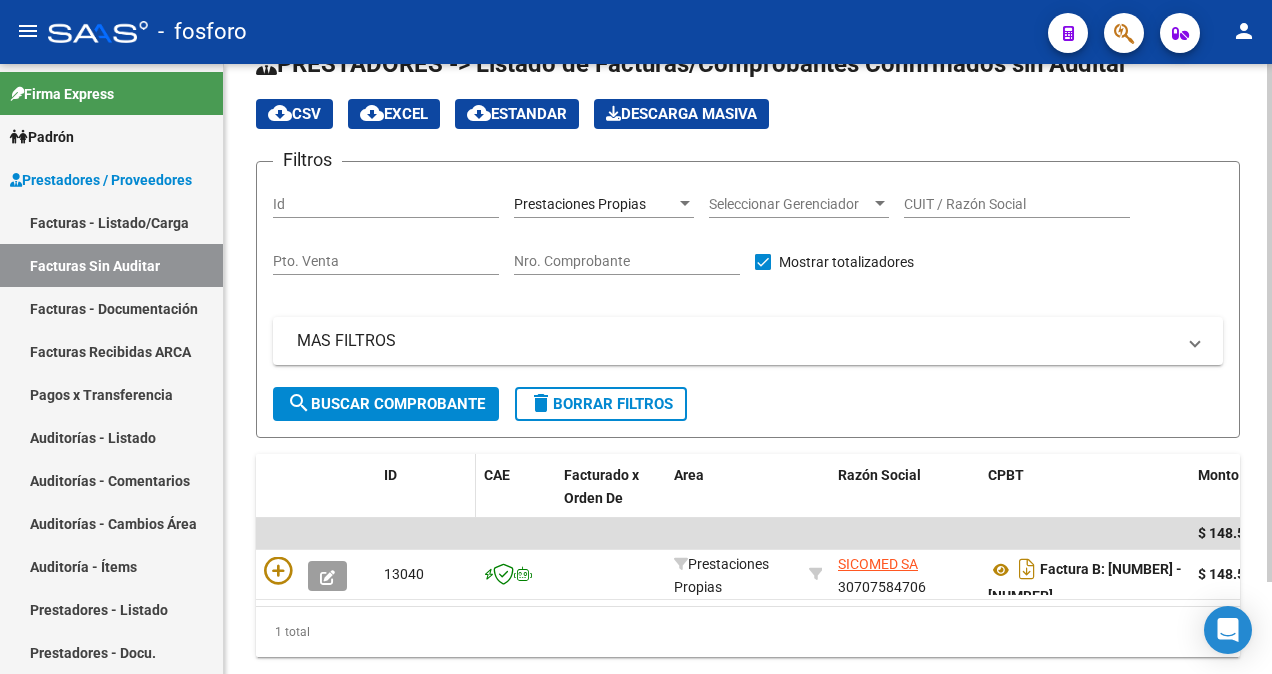 scroll, scrollTop: 108, scrollLeft: 0, axis: vertical 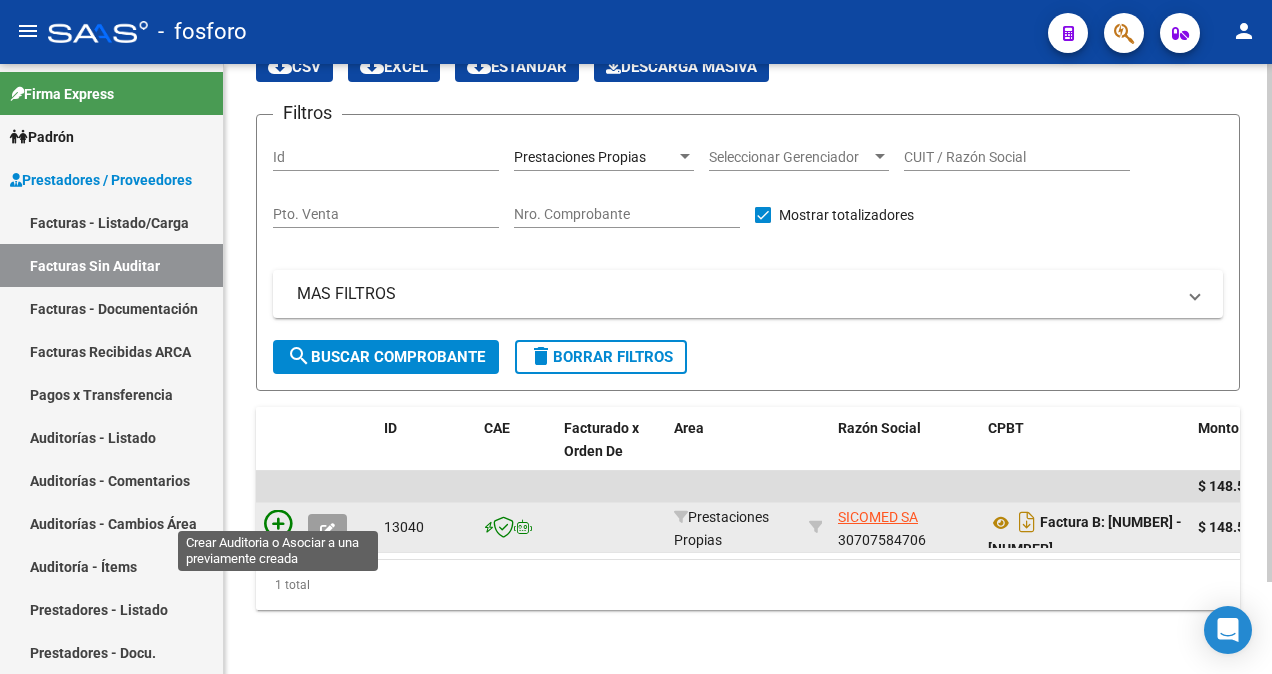 click 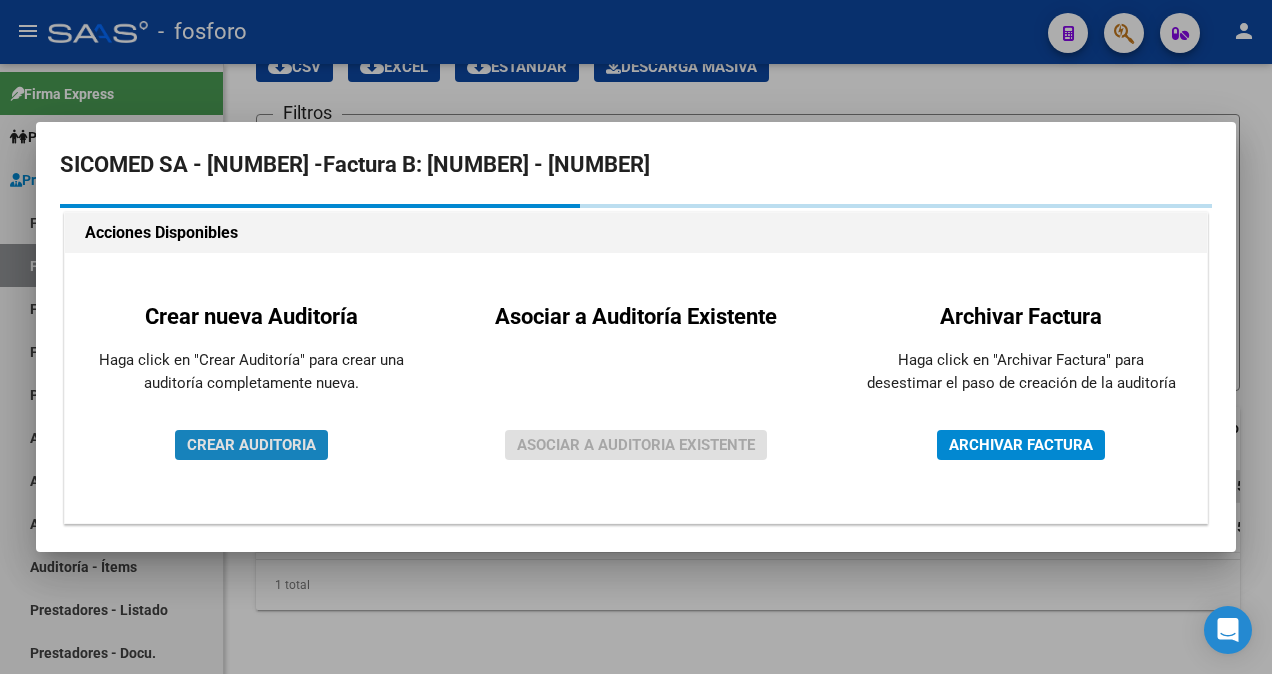 click on "CREAR AUDITORIA" at bounding box center [251, 445] 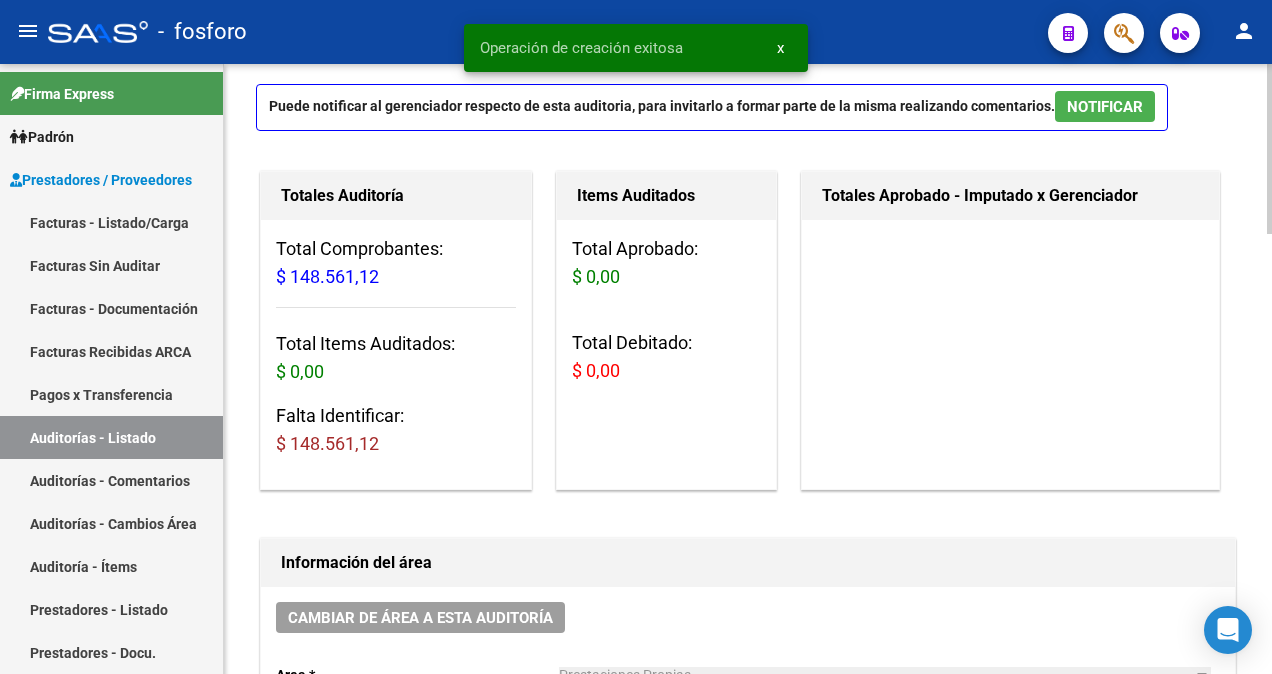 scroll, scrollTop: 300, scrollLeft: 0, axis: vertical 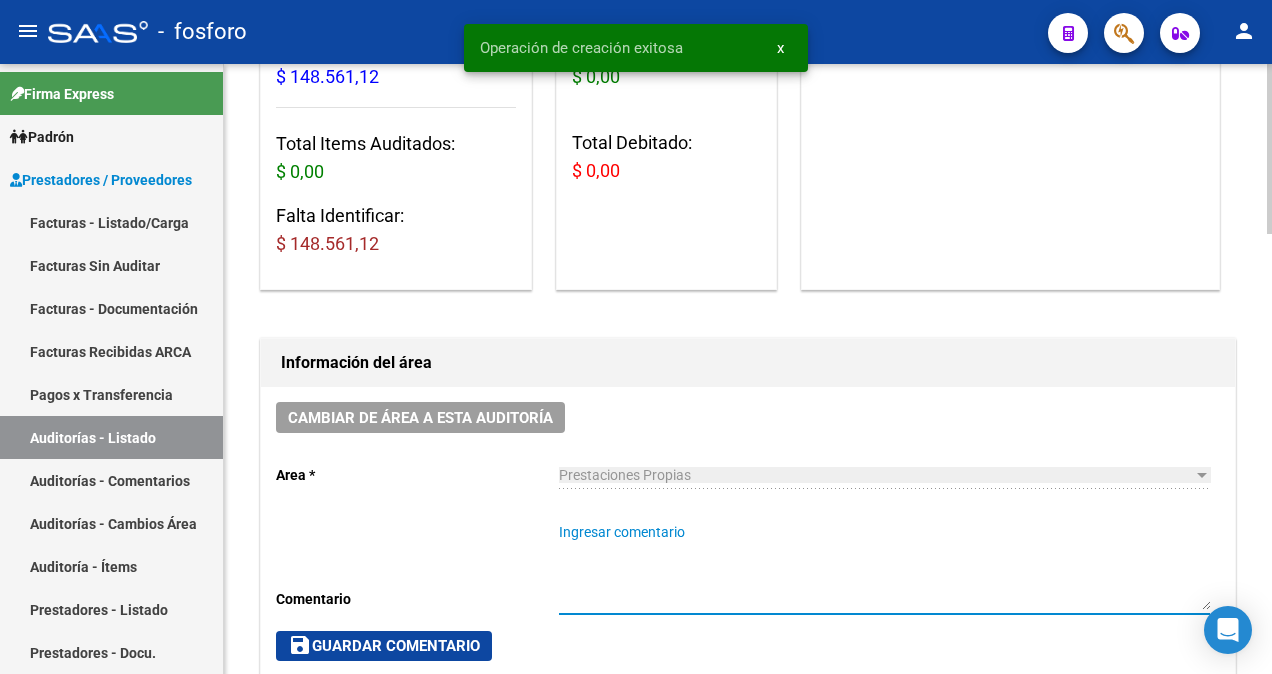 click on "Ingresar comentario" at bounding box center [884, 566] 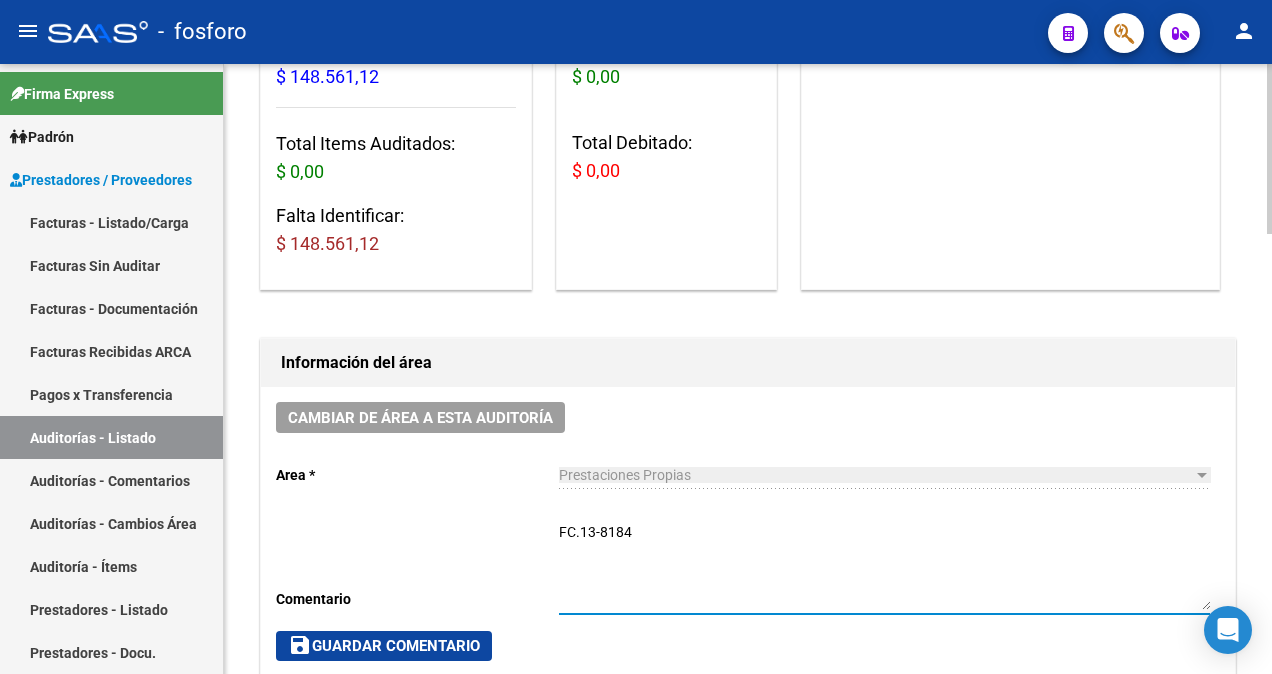 type on "FC.13-8184" 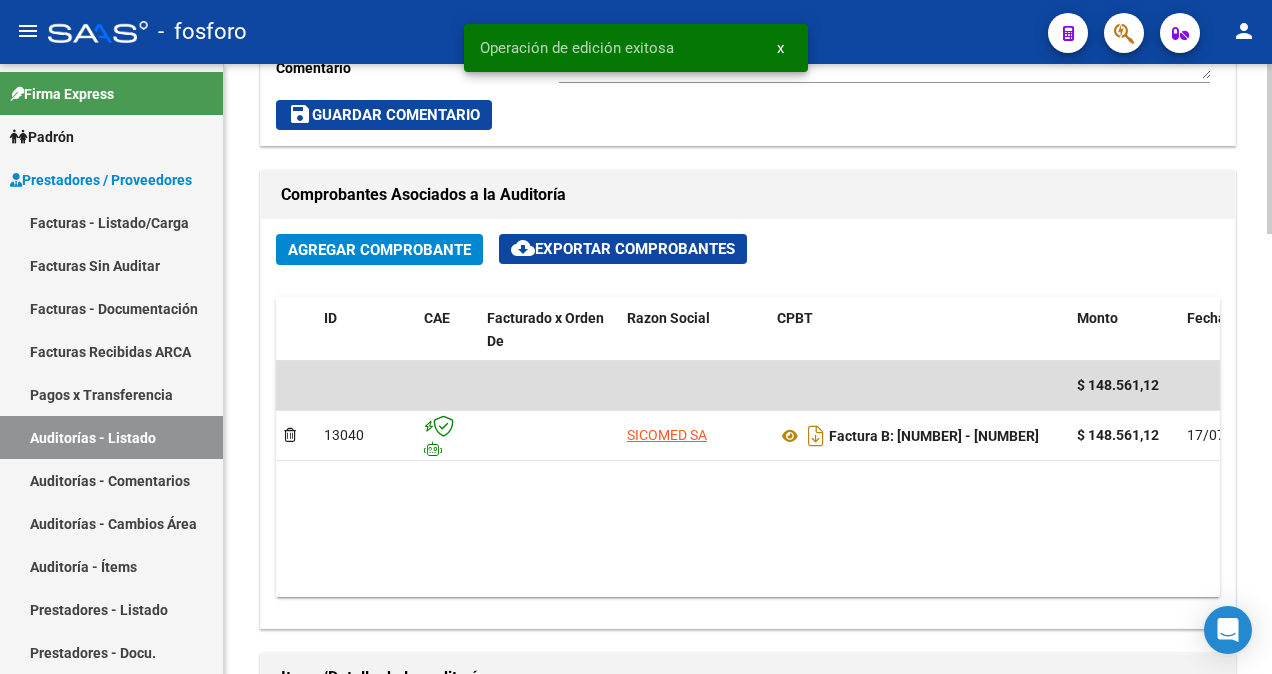 scroll, scrollTop: 1000, scrollLeft: 0, axis: vertical 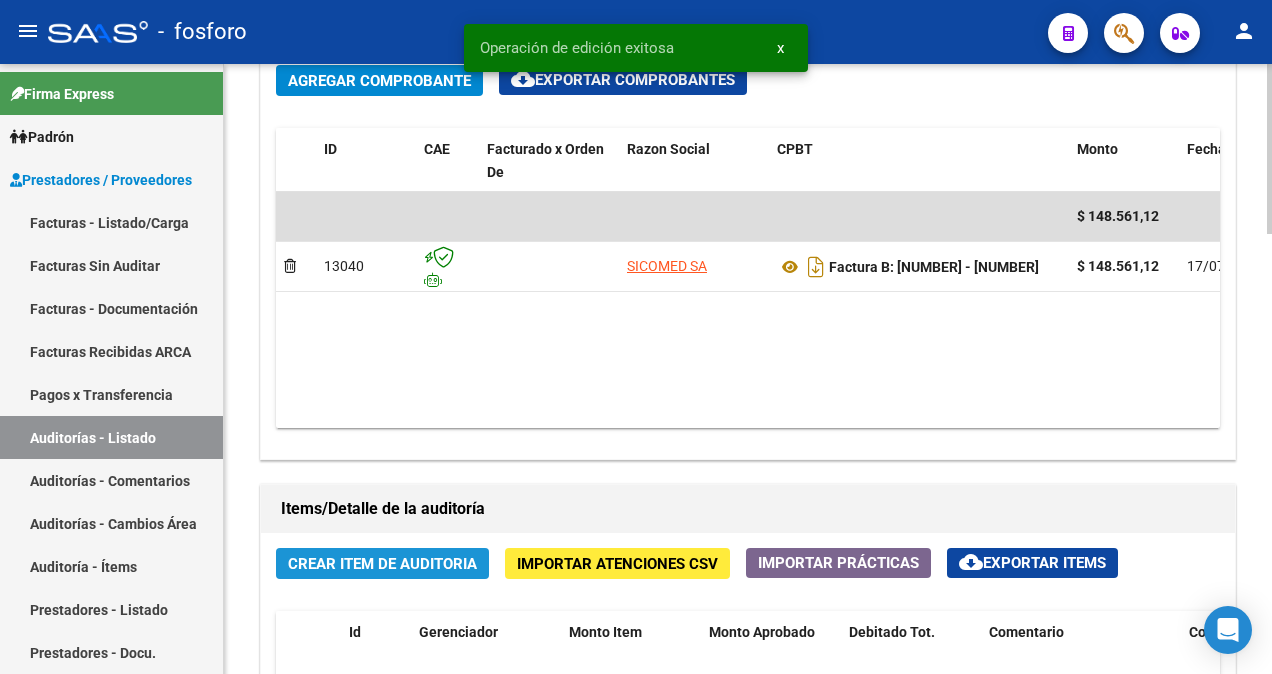 click on "Crear Item de Auditoria" 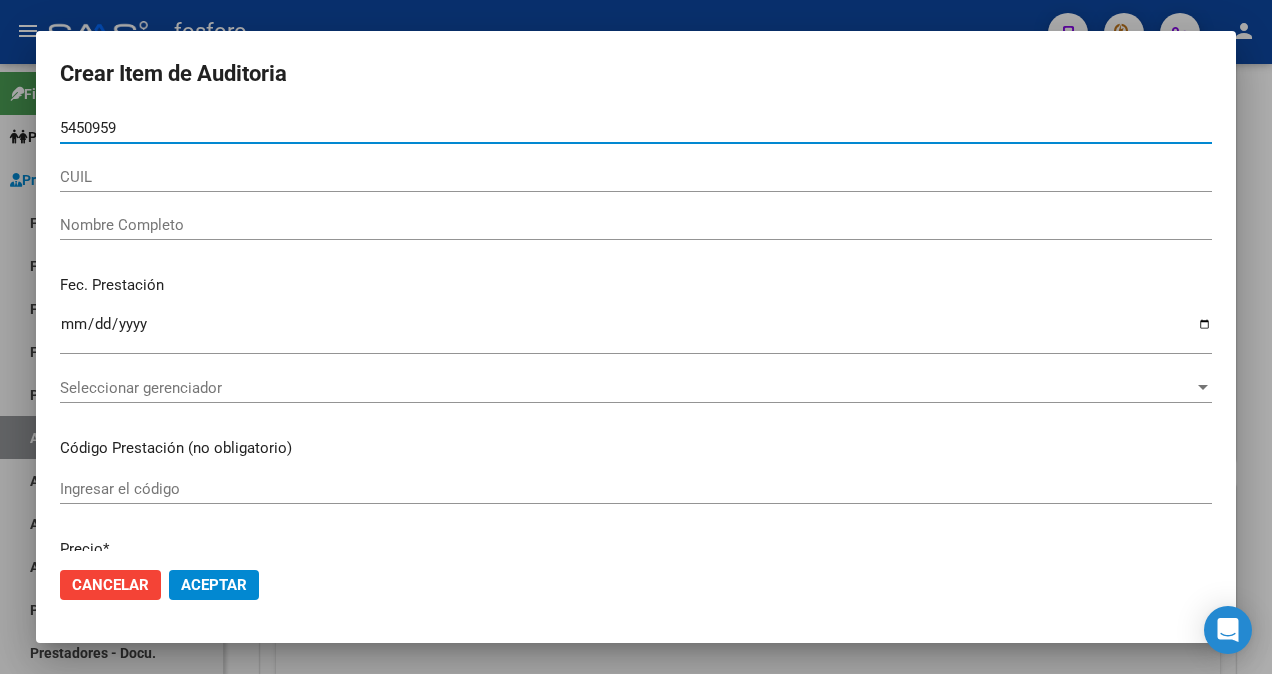 type on "[NUMBER]" 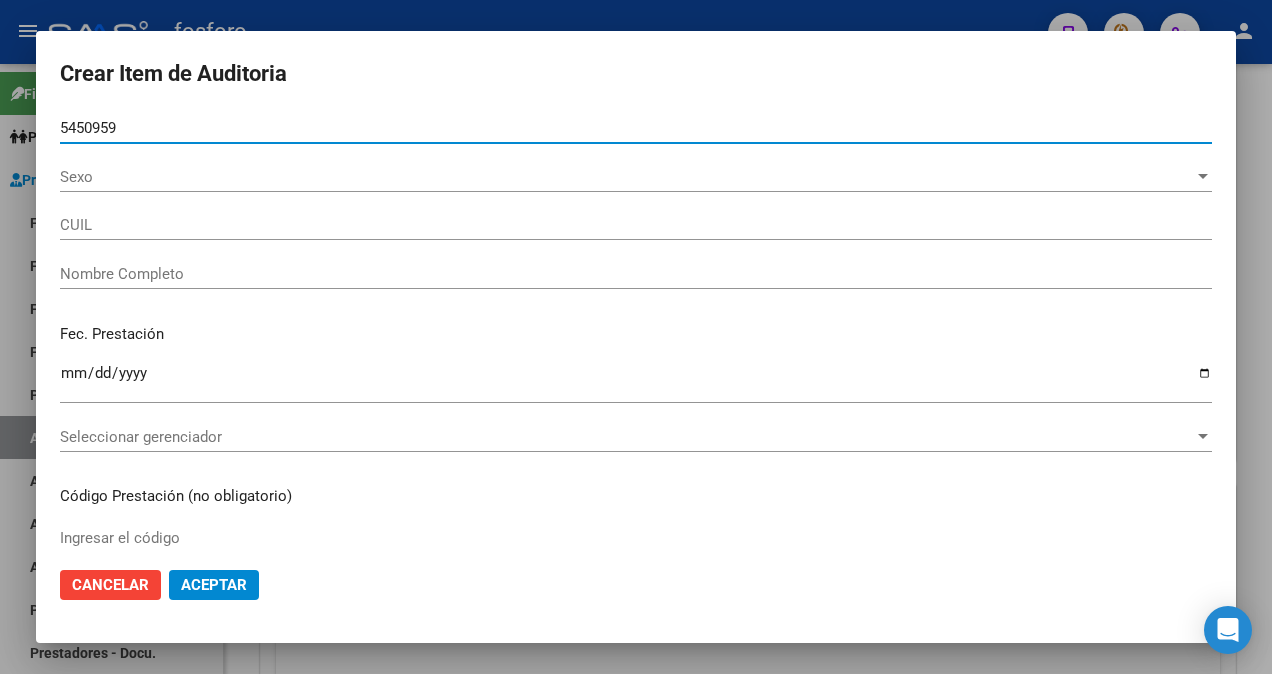 type on "[DOCUMENT]" 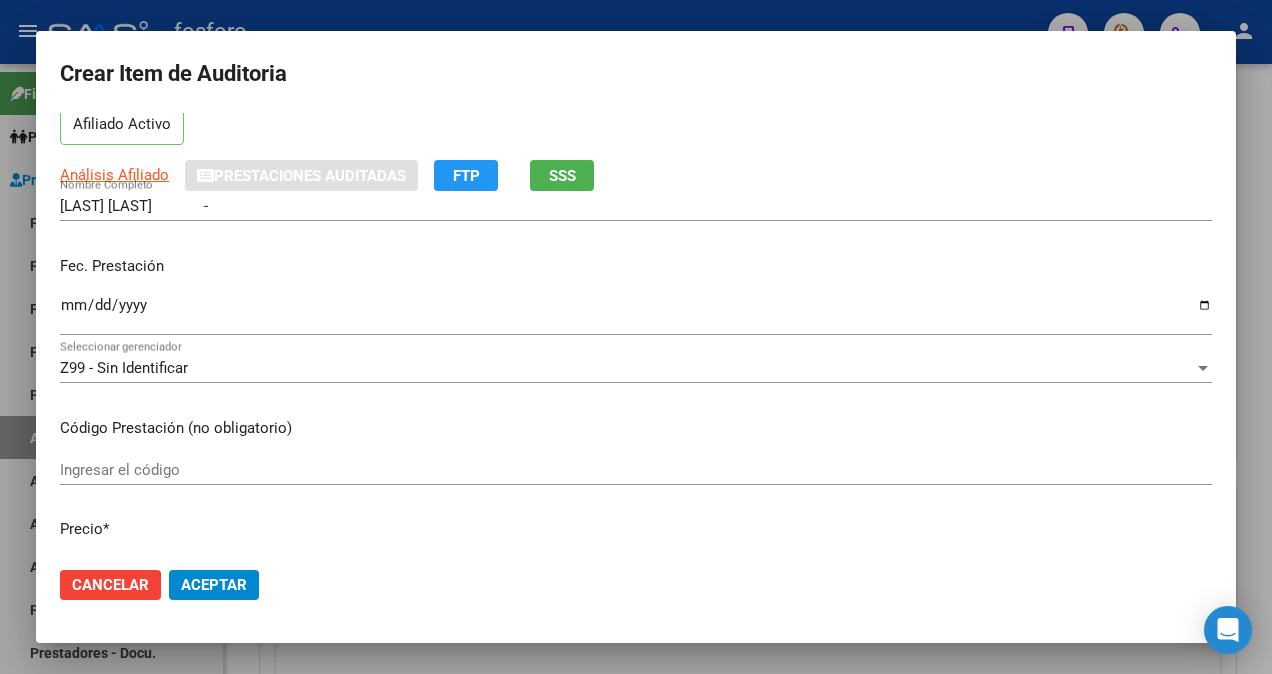 scroll, scrollTop: 200, scrollLeft: 0, axis: vertical 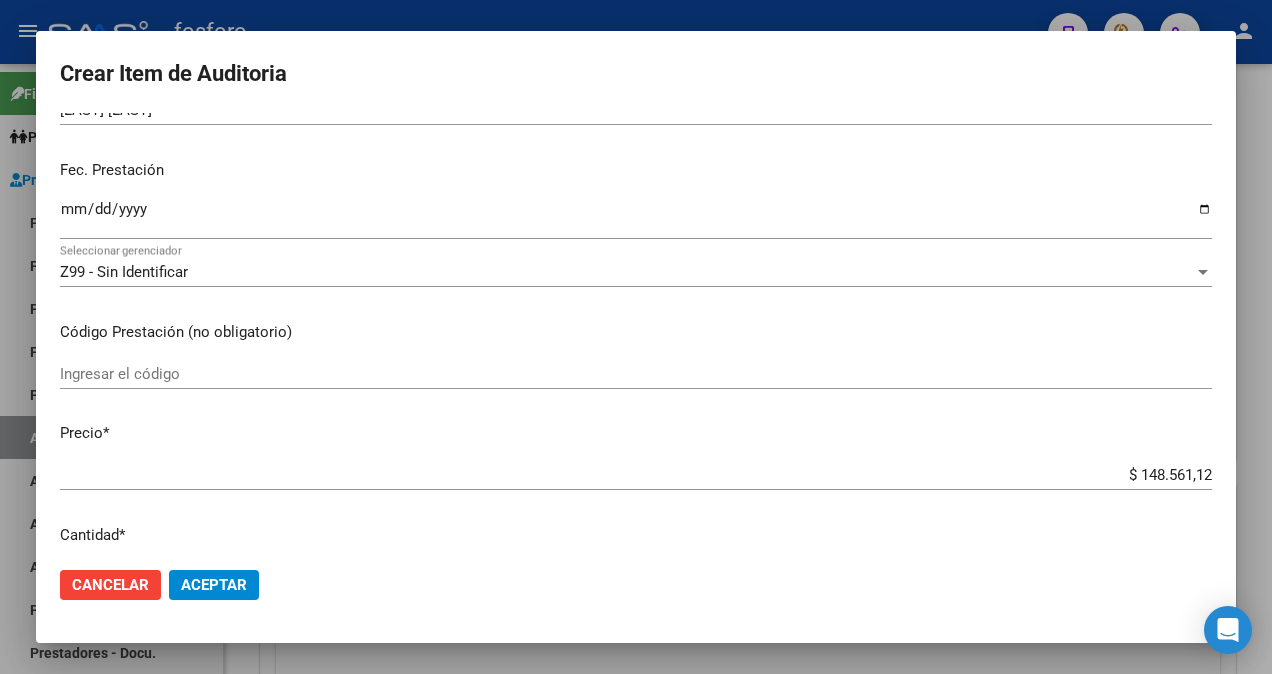 type on "[NUMBER]" 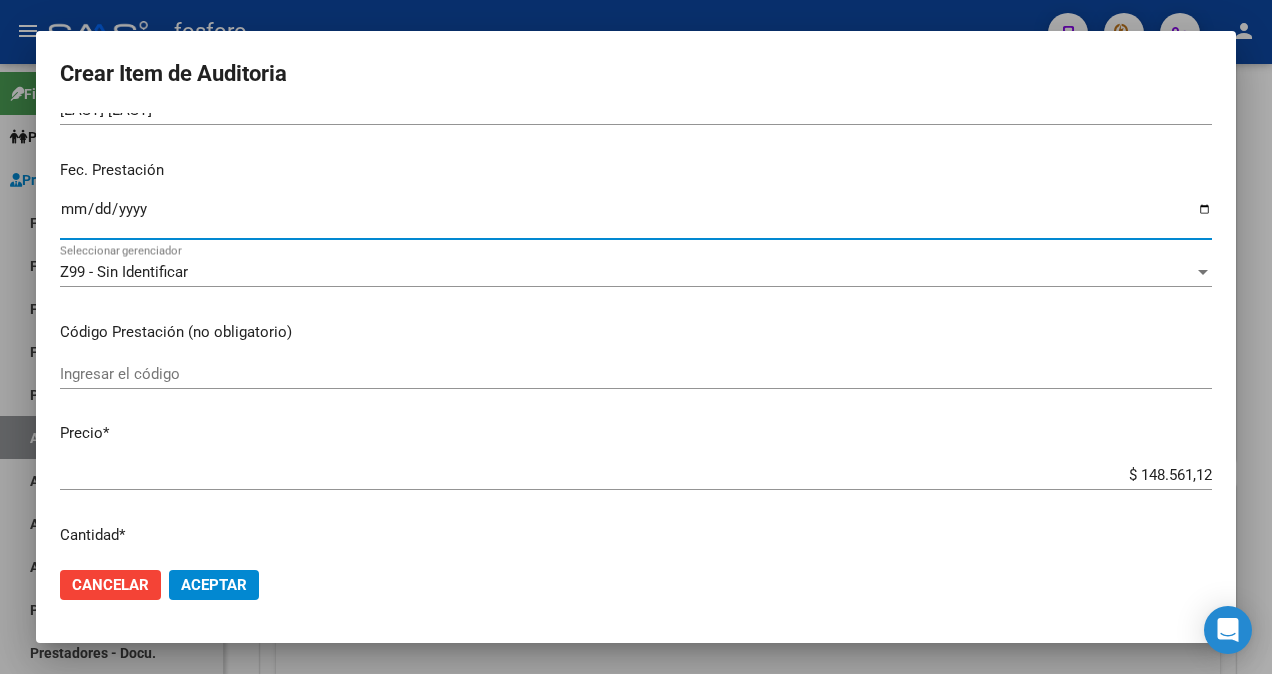 click on "Ingresar la fecha" at bounding box center [636, 217] 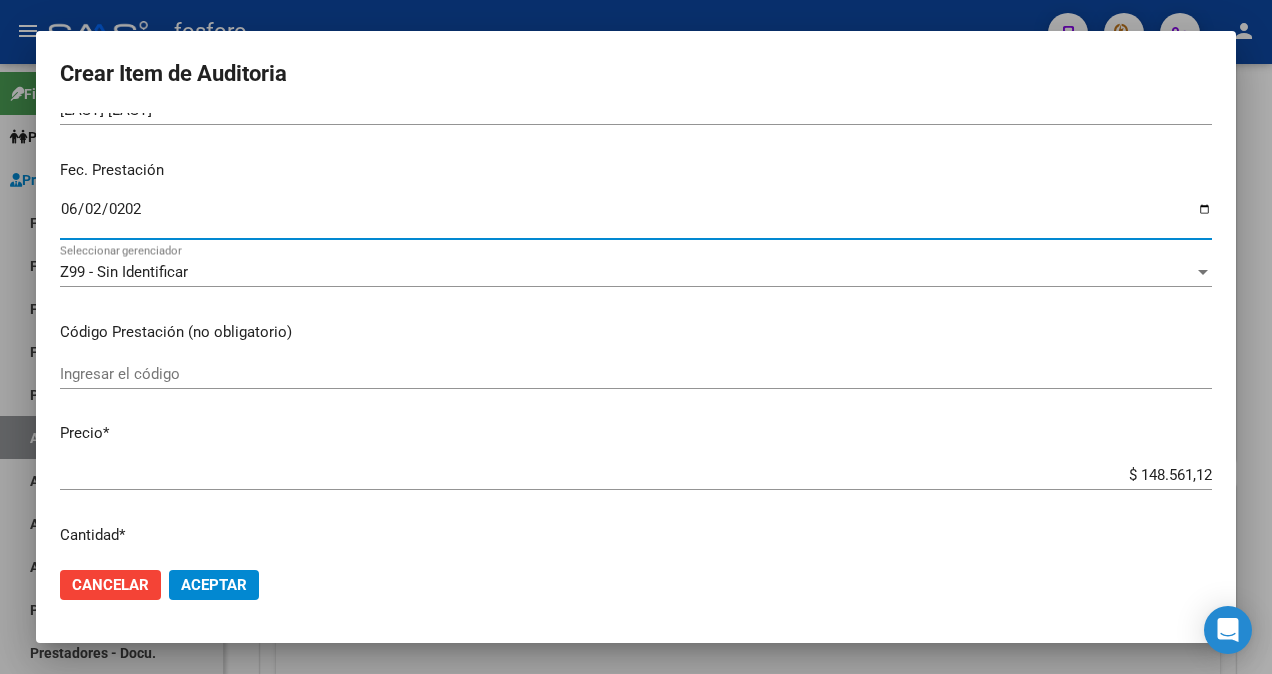 type on "2025-06-02" 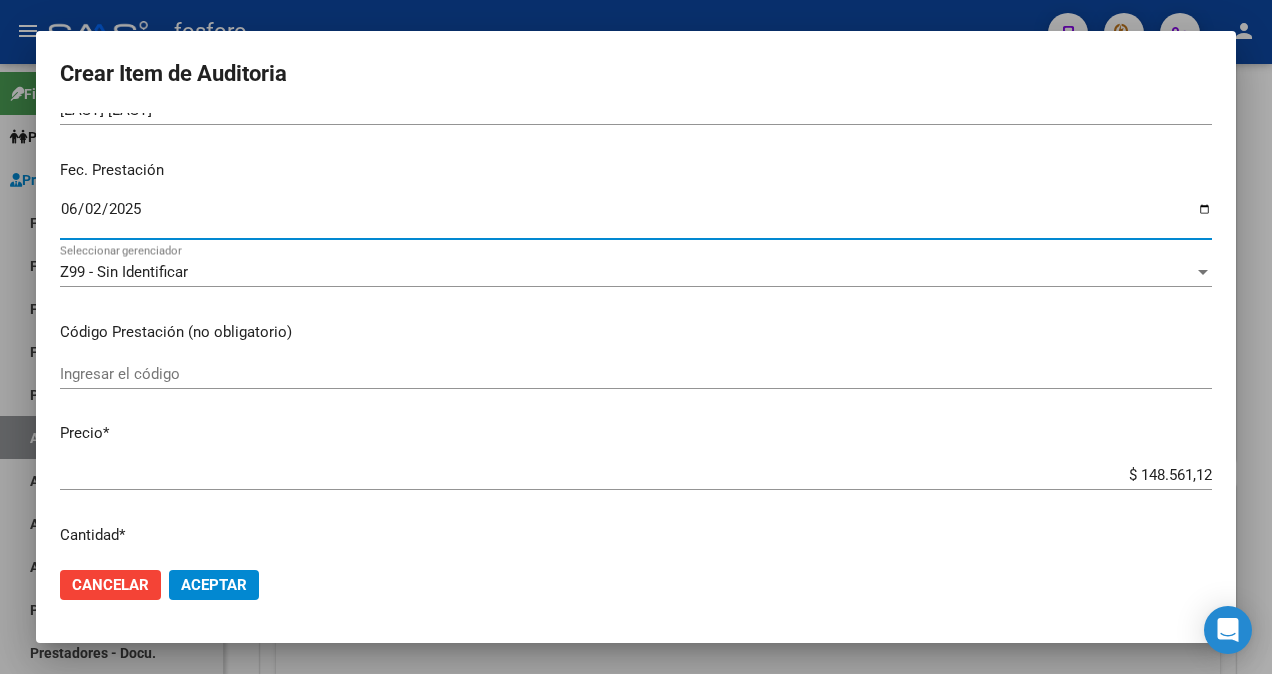 click on "Ingresar el código" at bounding box center (636, 374) 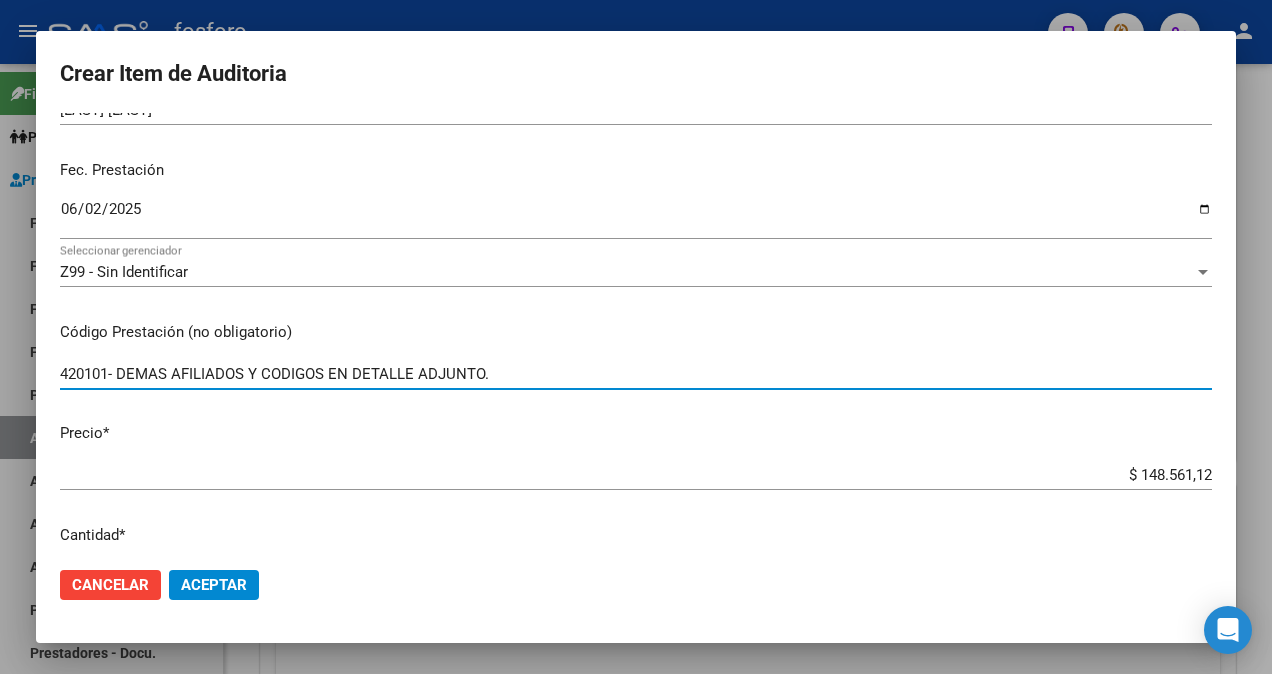 type on "420101- DEMAS AFILIADOS Y CODIGOS EN DETALLE ADJUNTO." 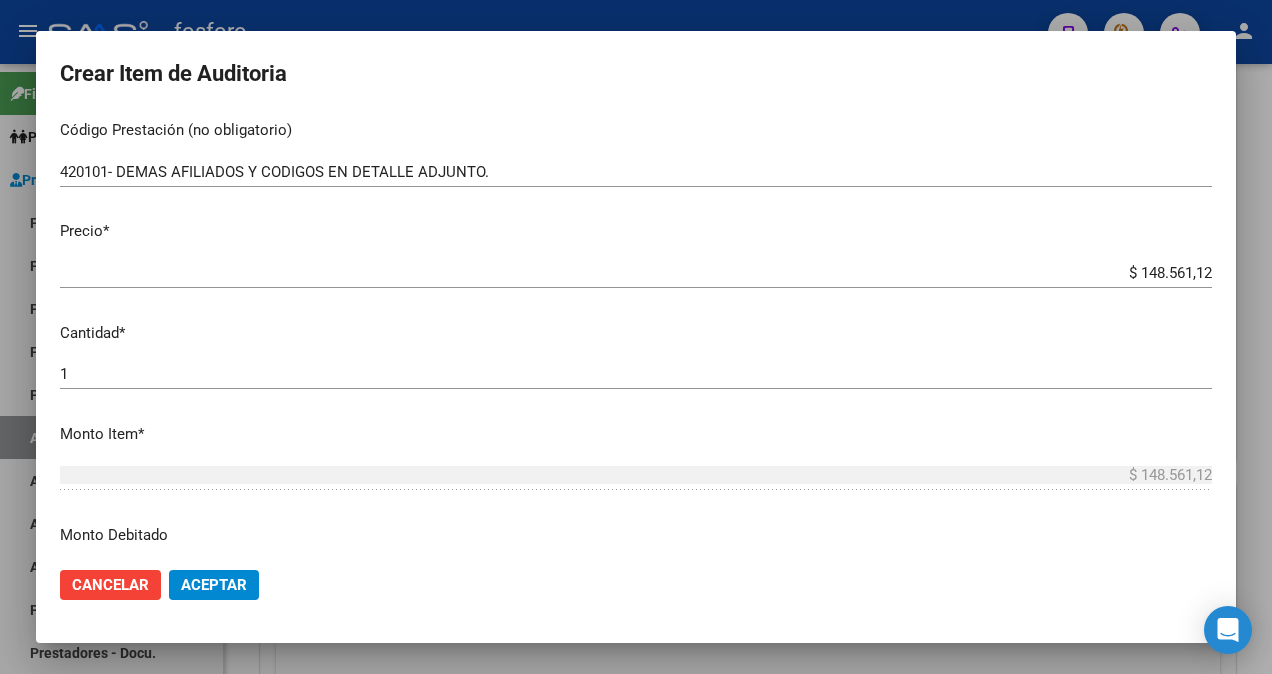 scroll, scrollTop: 600, scrollLeft: 0, axis: vertical 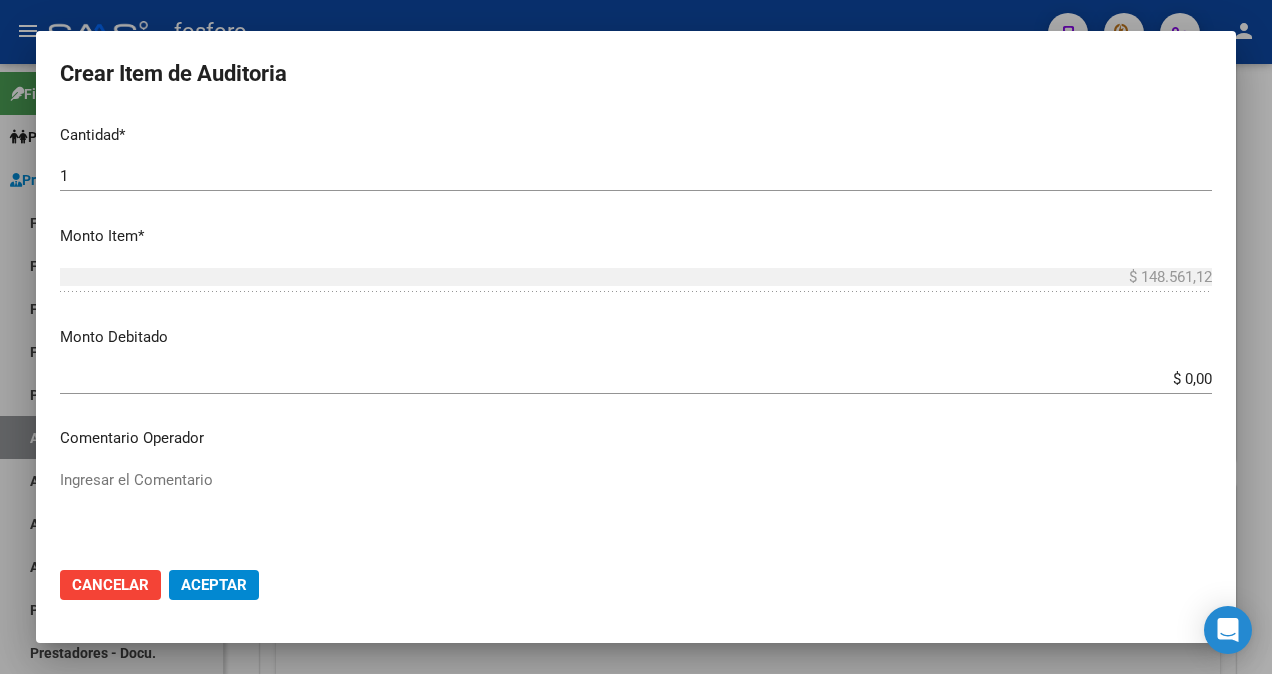 click on "Monto Debitado    $ 0,00 Ingresar el monto" at bounding box center [644, 357] 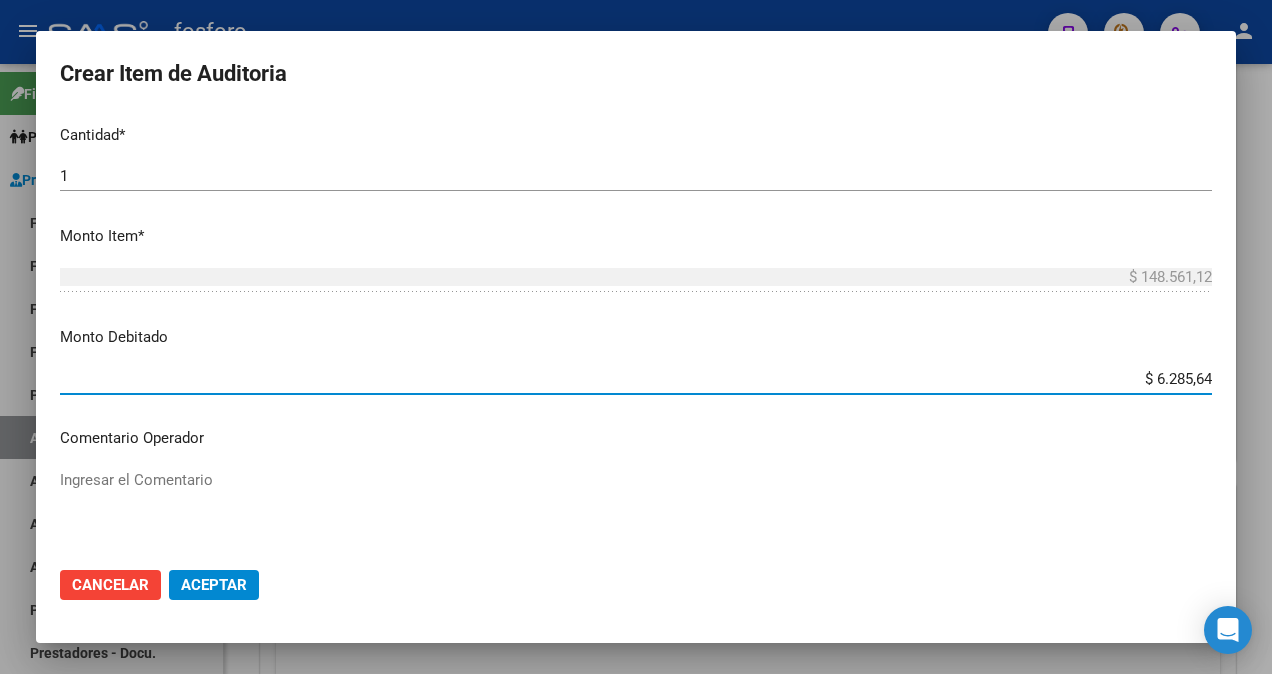 type on "[PRICE]" 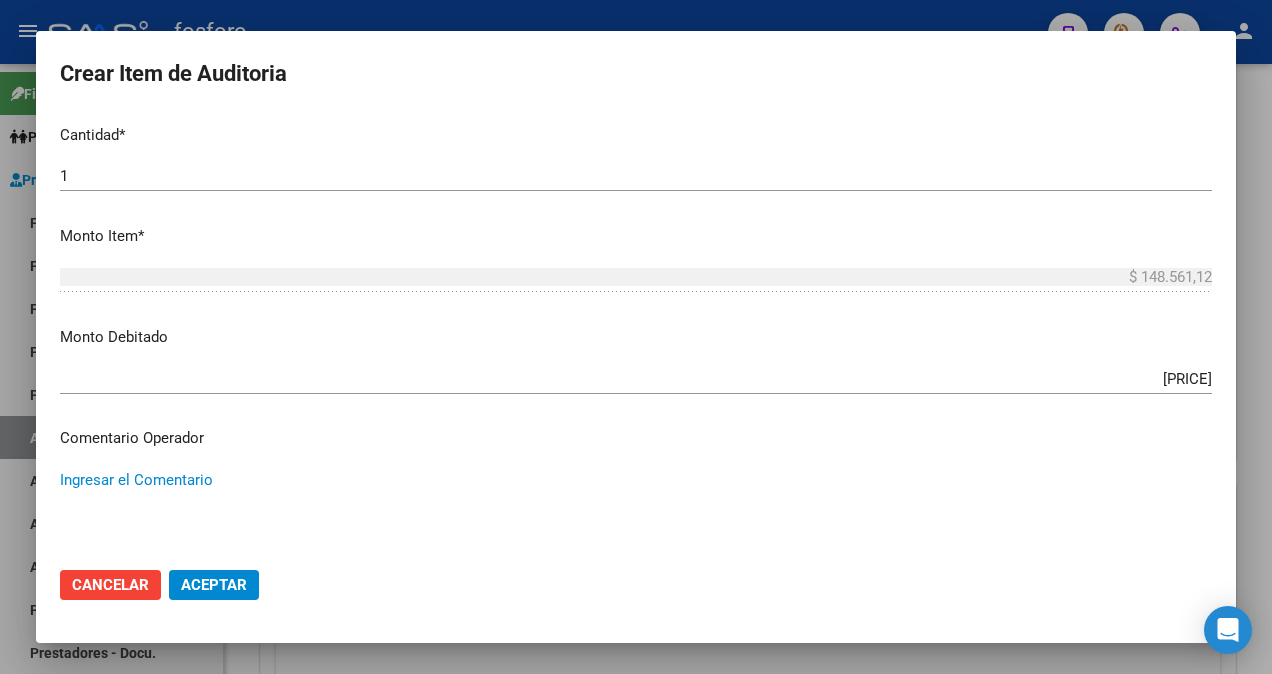 click on "Ingresar el Comentario" at bounding box center (636, 516) 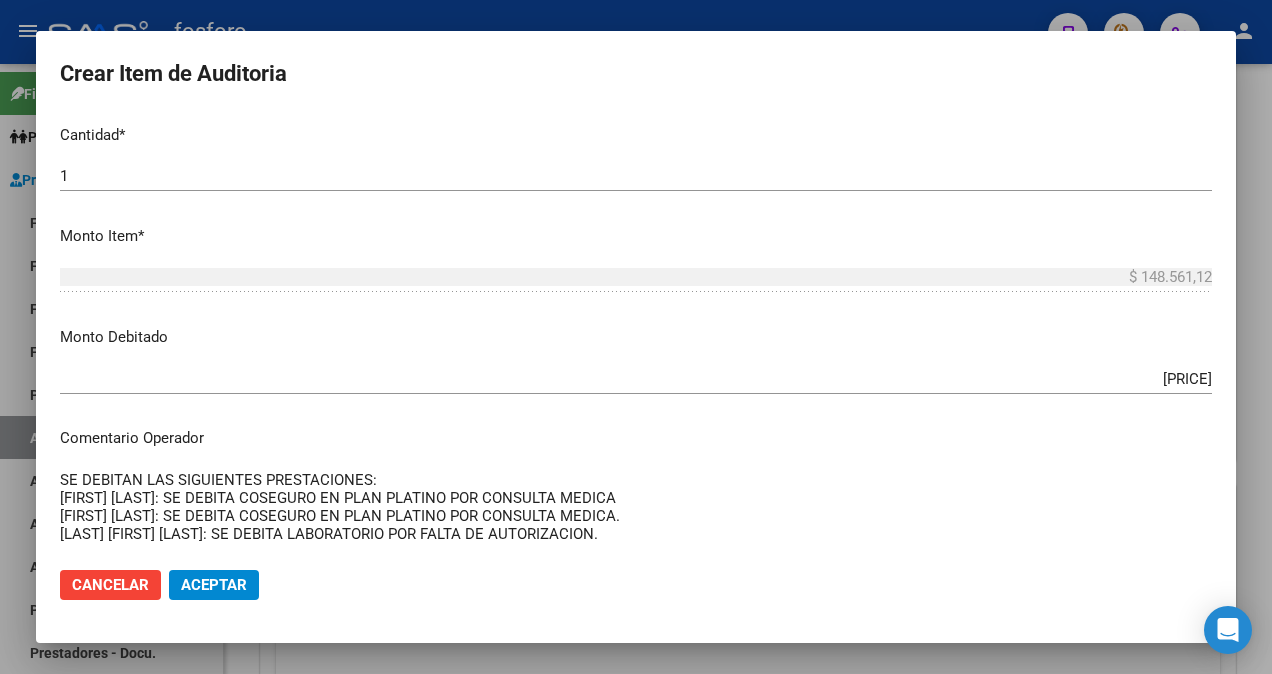 click on "SE DEBITAN LAS SIGUIENTES PRESTACIONES:
[FIRST] [LAST]: SE DEBITA COSEGURO EN PLAN PLATINO POR CONSULTA MEDICA
[FIRST] [LAST]: SE DEBITA COSEGURO EN PLAN PLATINO POR CONSULTA MEDICA.
[LAST] [FIRST] [LAST]: SE DEBITA LABORATORIO POR FALTA DE AUTORIZACION." at bounding box center (636, 516) 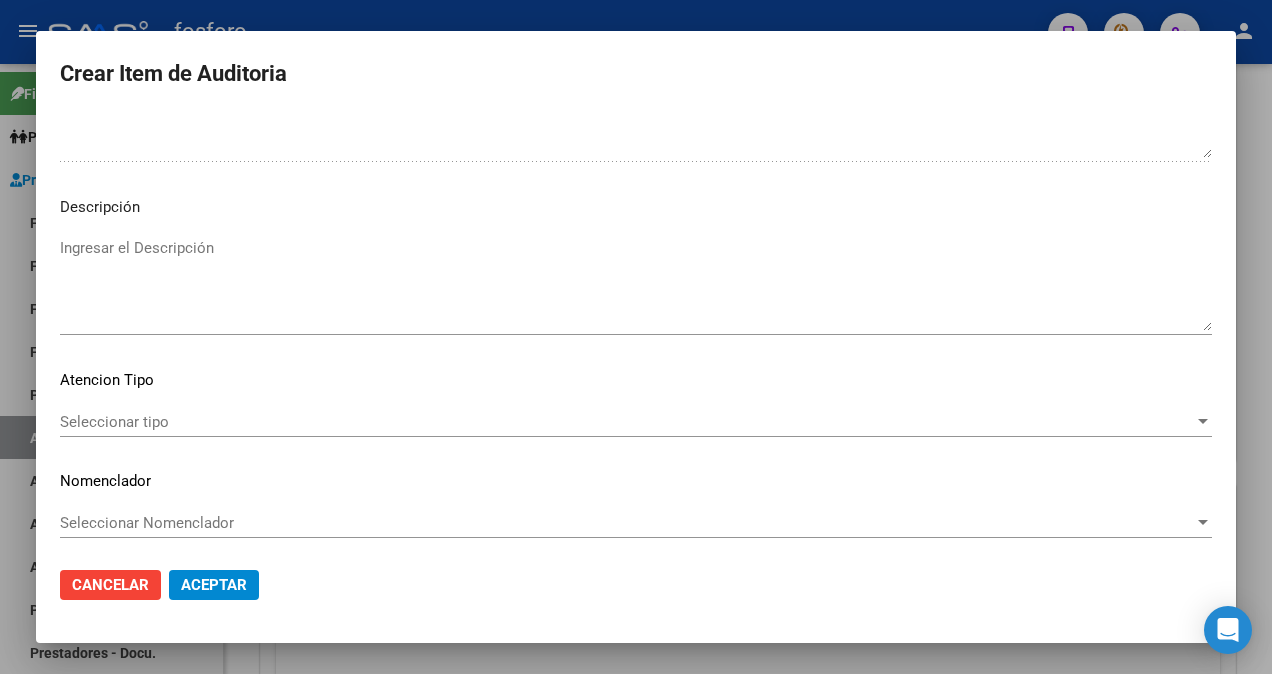 scroll, scrollTop: 1182, scrollLeft: 0, axis: vertical 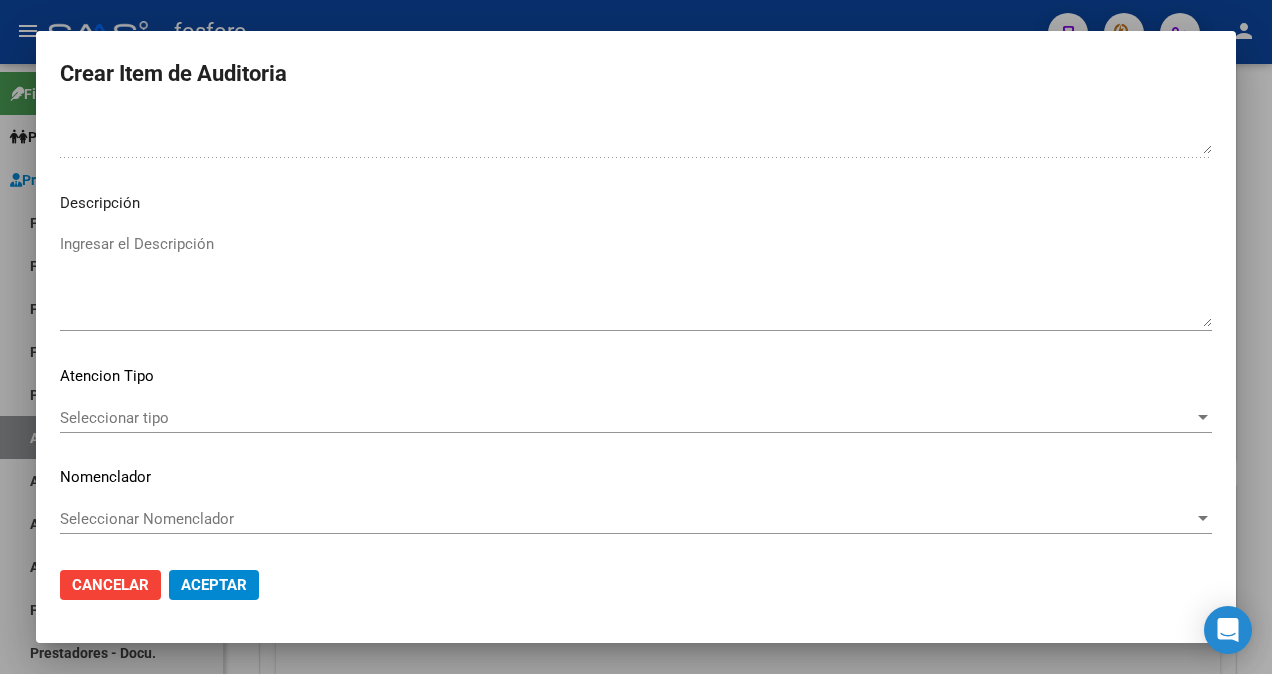 type on "SE DEBITAN LAS SIGUIENTES PRESTACIONES:
[FIRST] [LAST]: SE DEBITA COSEGURO EN PLAN PLATINO POR CONSULTA MEDICA
[FIRST] [LAST]: SE DEBITA COSEGURO EN PLAN PLATINO POR CONSULTA MEDICA.
[LAST] [FIRST] [LAST]: SE DEBITA LABORATORIO Y ELECTROCARDIOGRAMA POR FALTA DE AUTORIZACION." 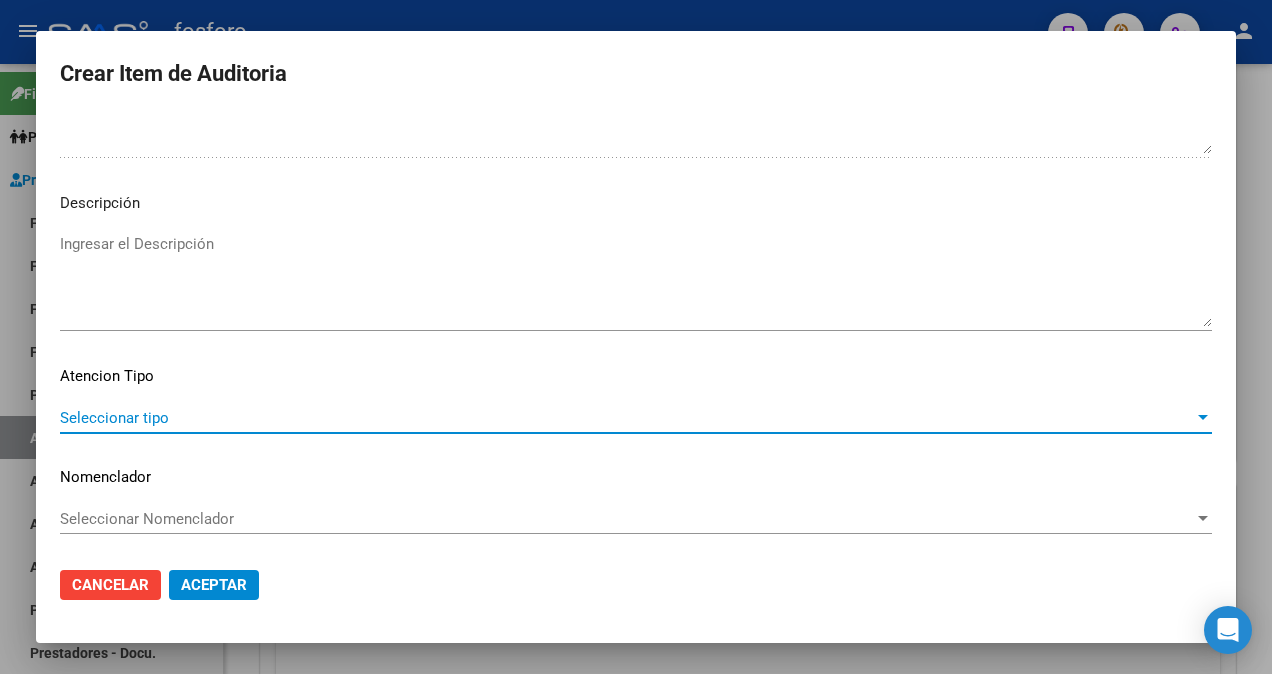 click on "Seleccionar tipo" at bounding box center (627, 418) 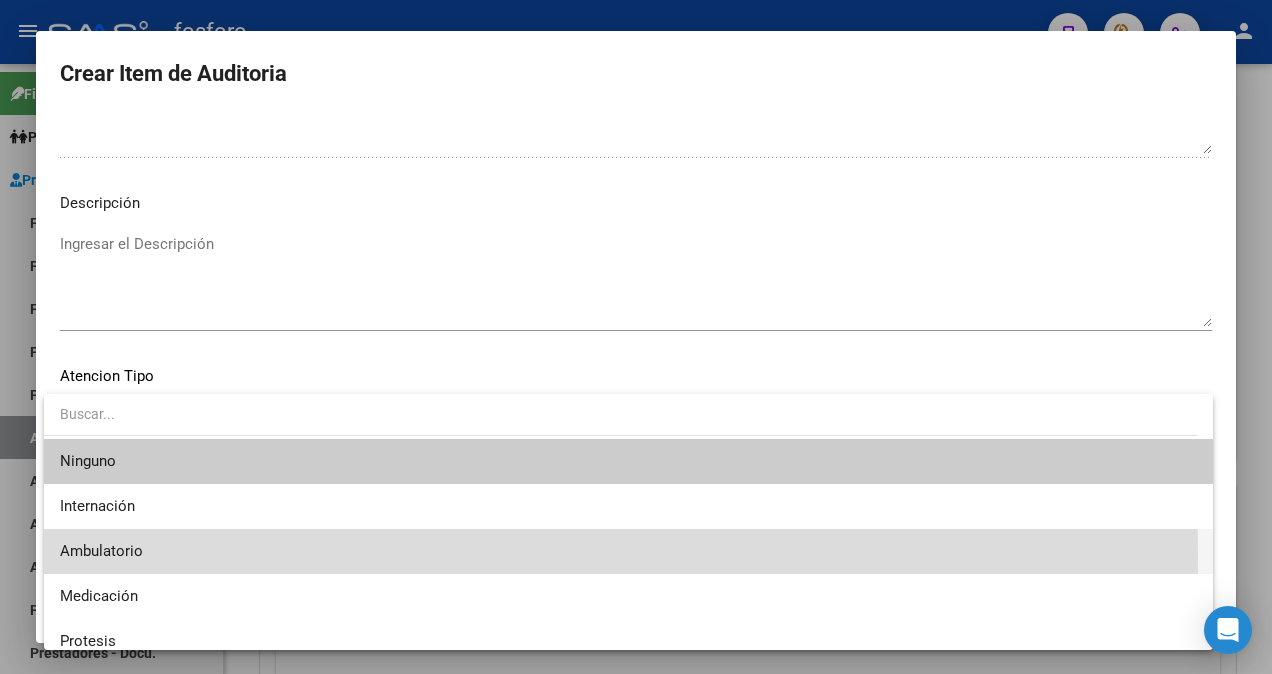 click on "Ambulatorio" at bounding box center (628, 551) 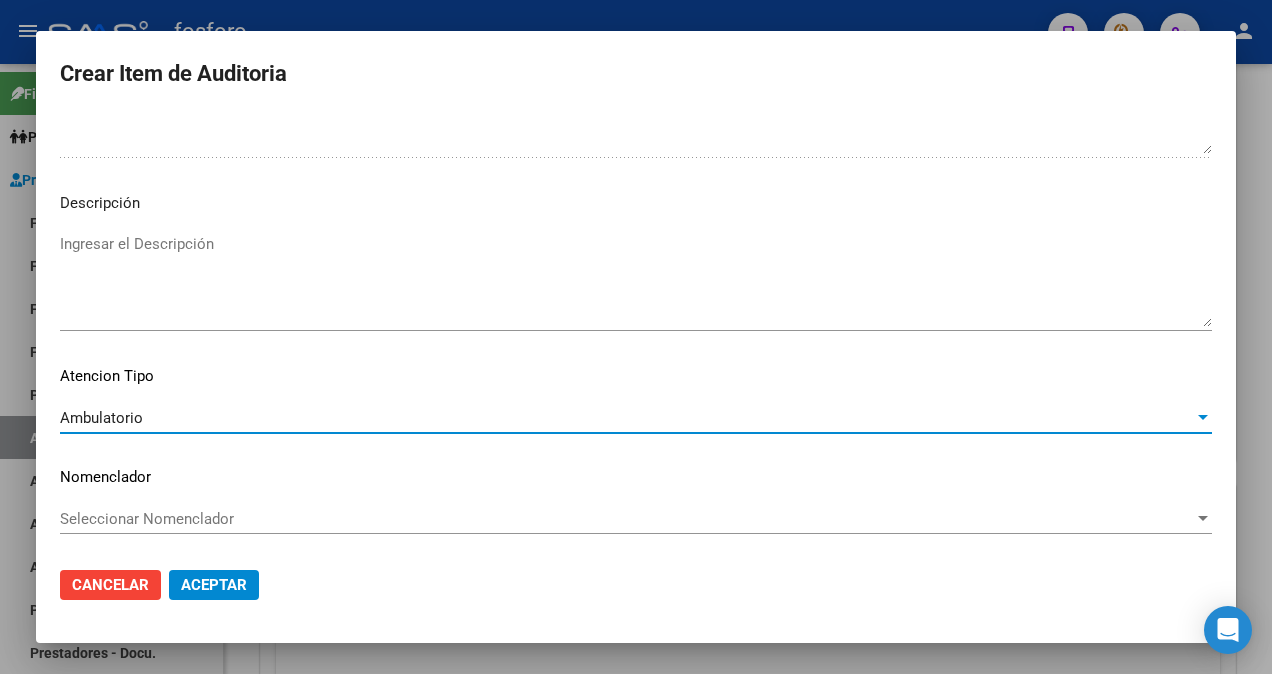 click on "Aceptar" 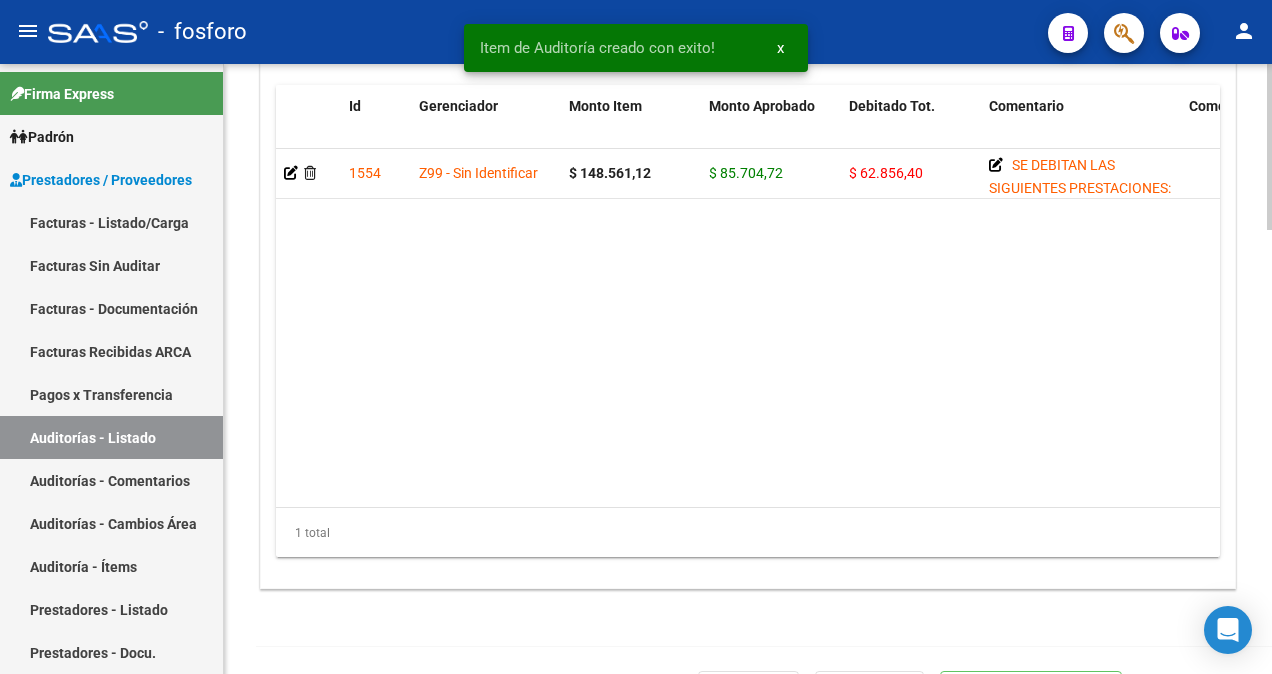 scroll, scrollTop: 1628, scrollLeft: 0, axis: vertical 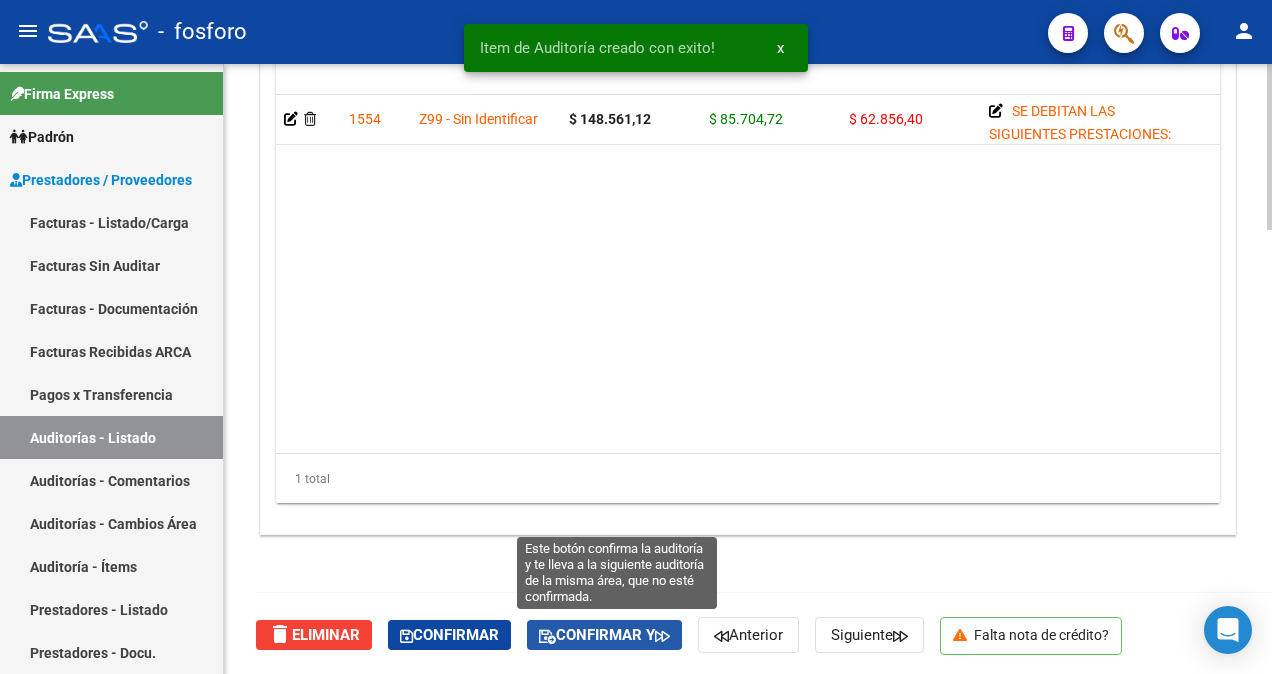 click on "Confirmar y" 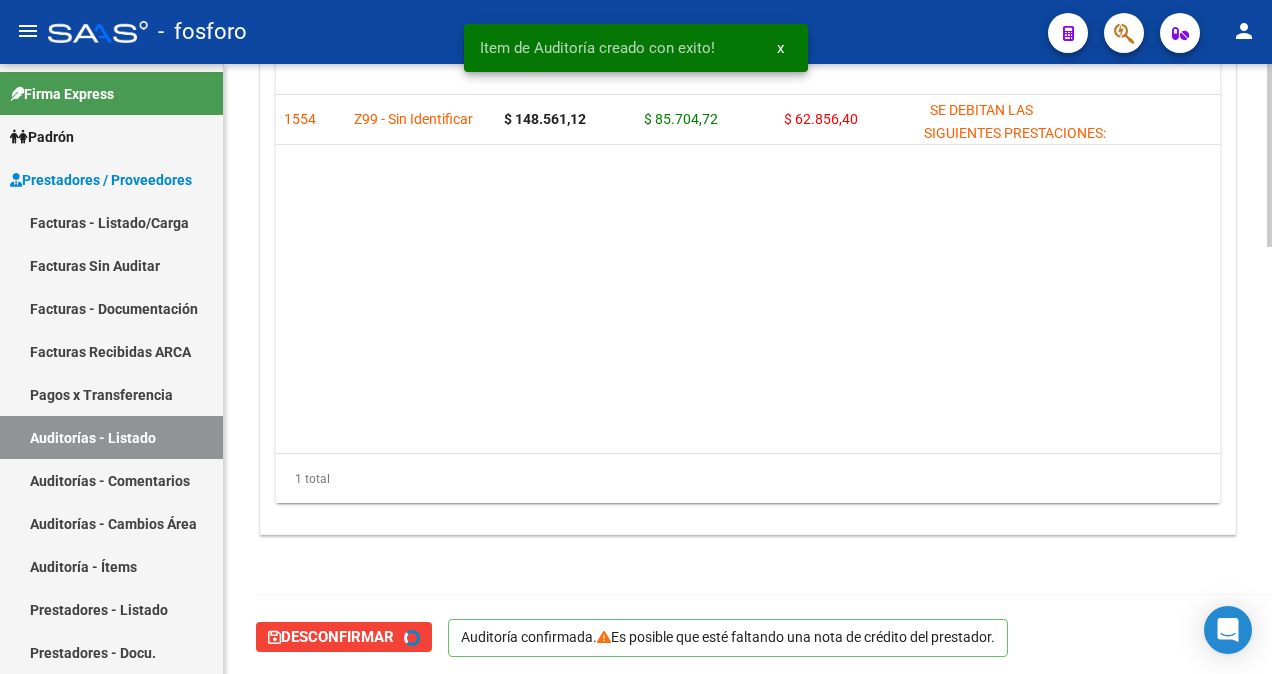 type on "202508" 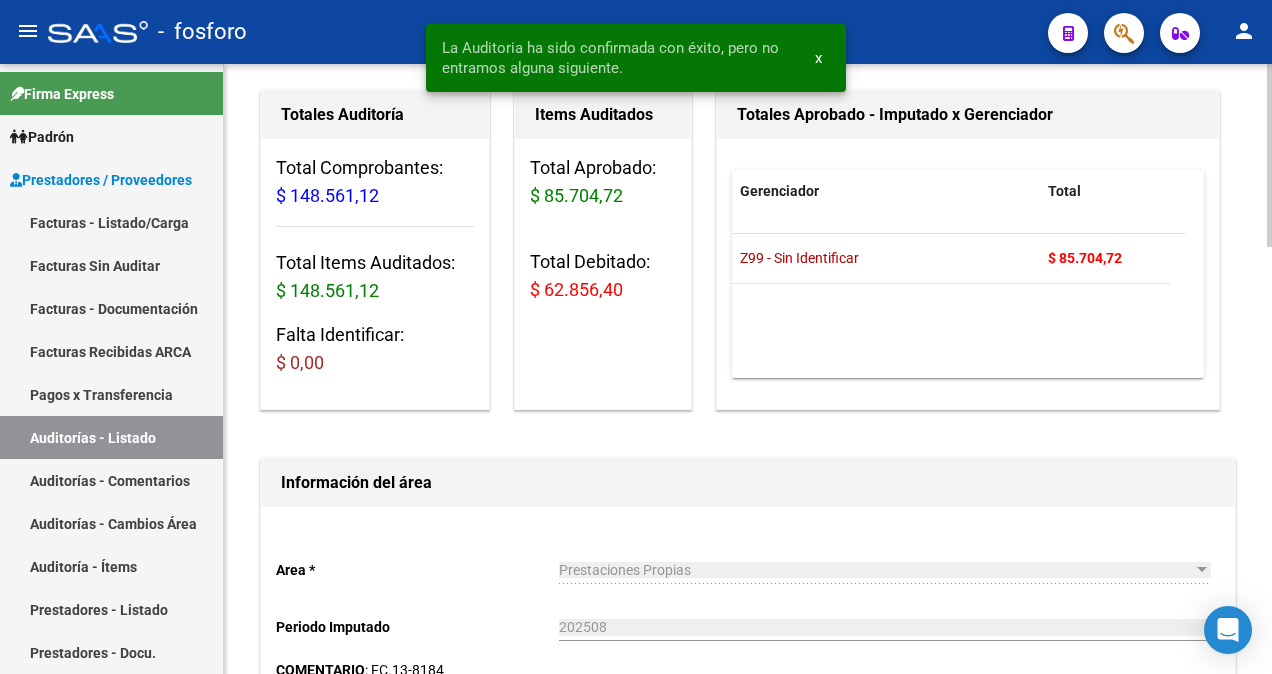 scroll, scrollTop: 0, scrollLeft: 0, axis: both 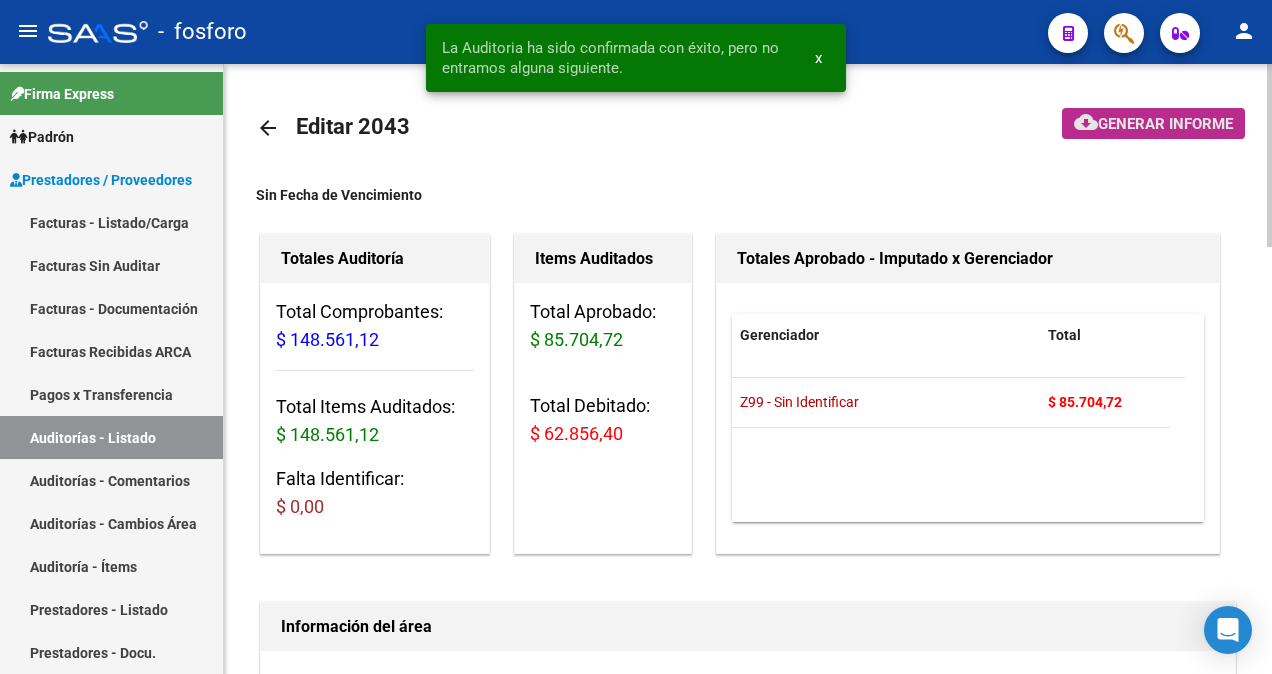 click on "Generar informe" 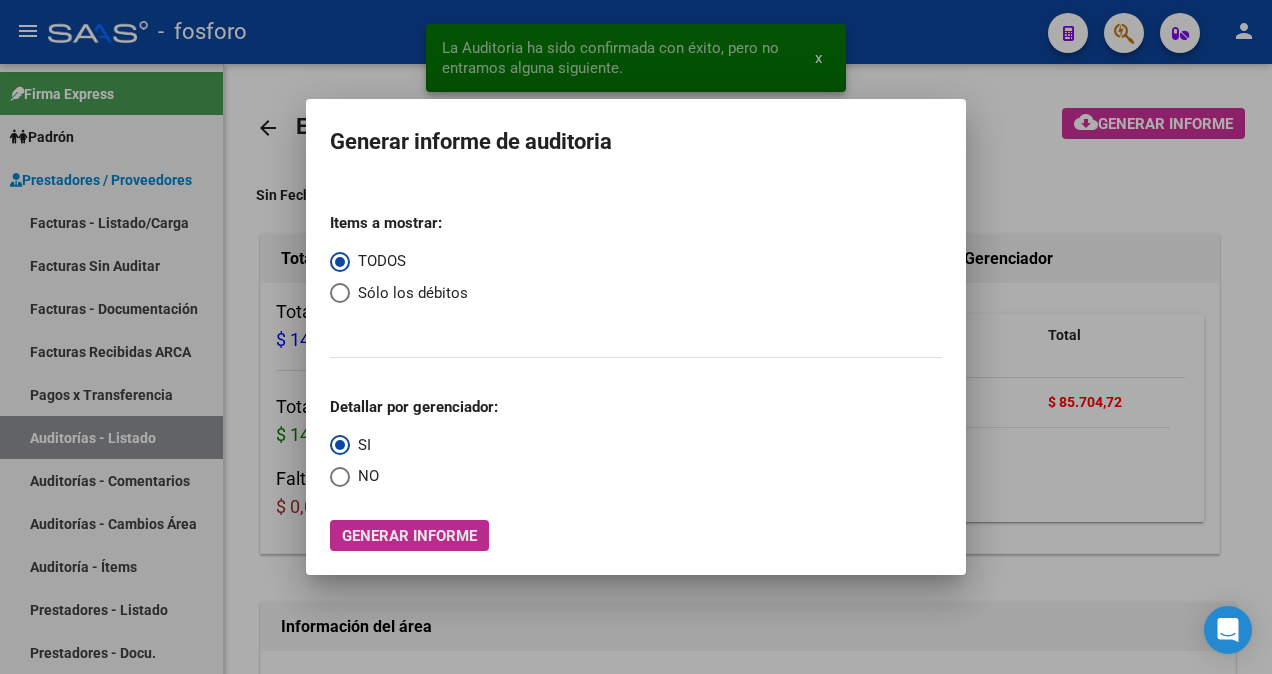 click on "Generar informe" at bounding box center [409, 536] 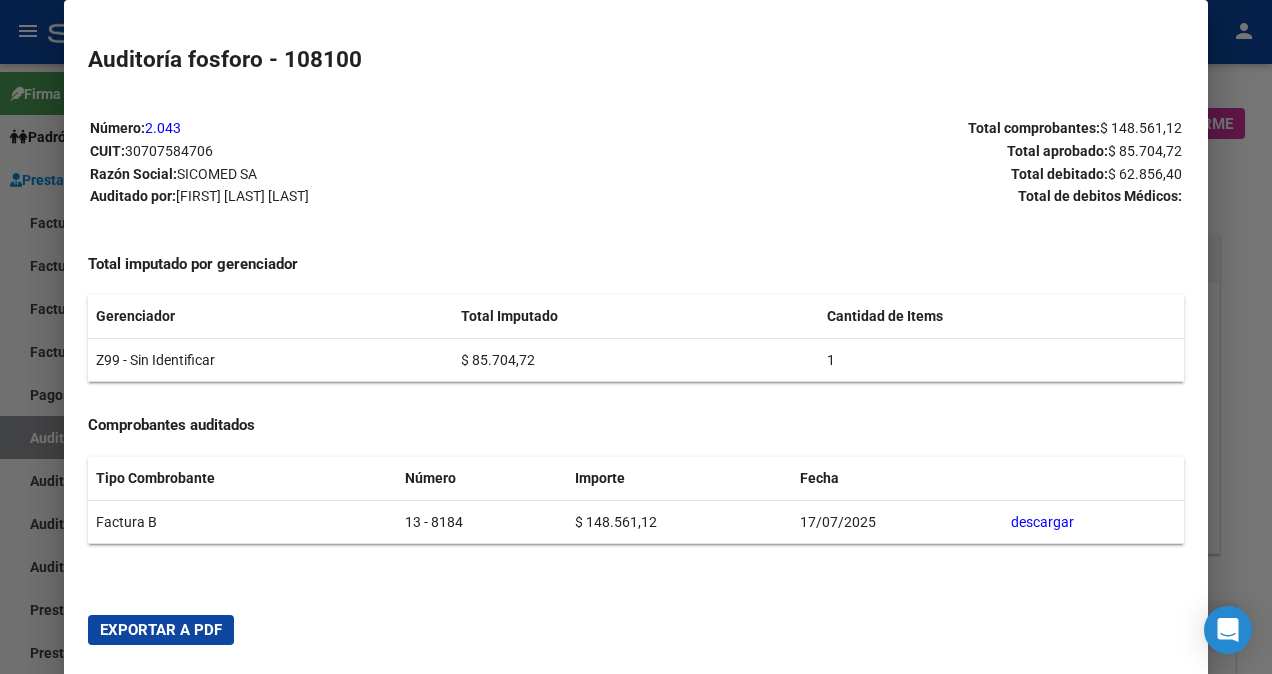 click on "Exportar a PDF" at bounding box center (161, 630) 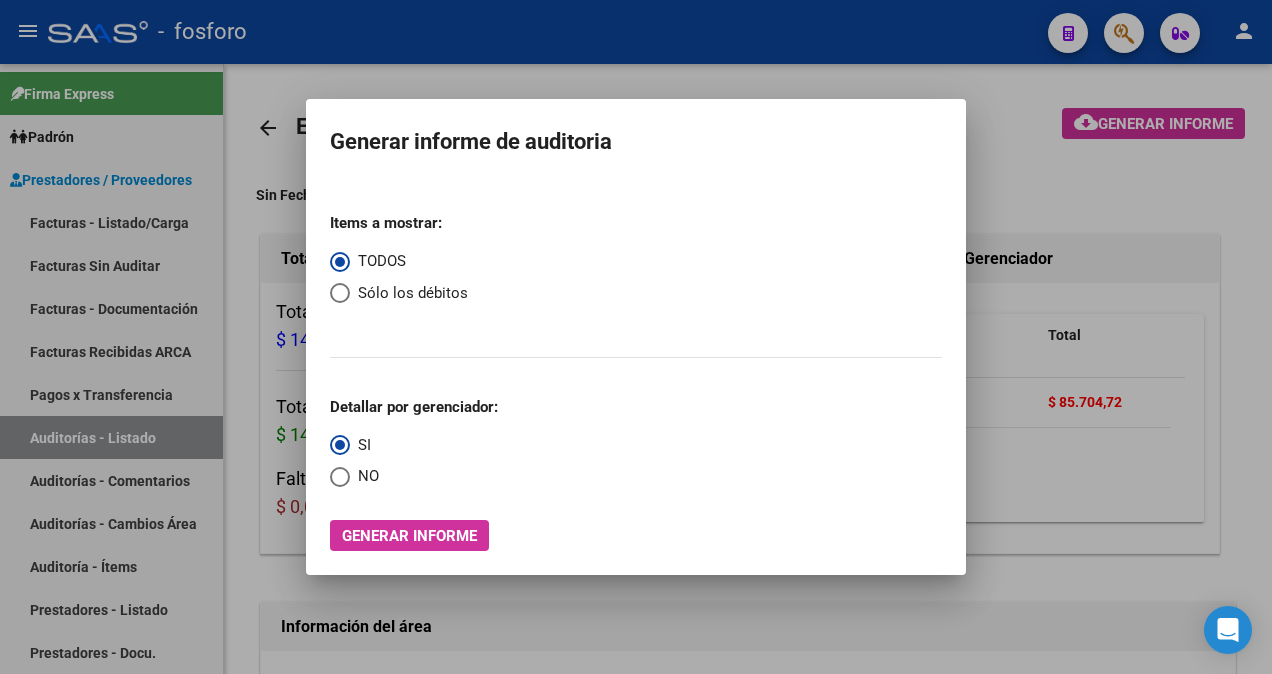 click at bounding box center [636, 337] 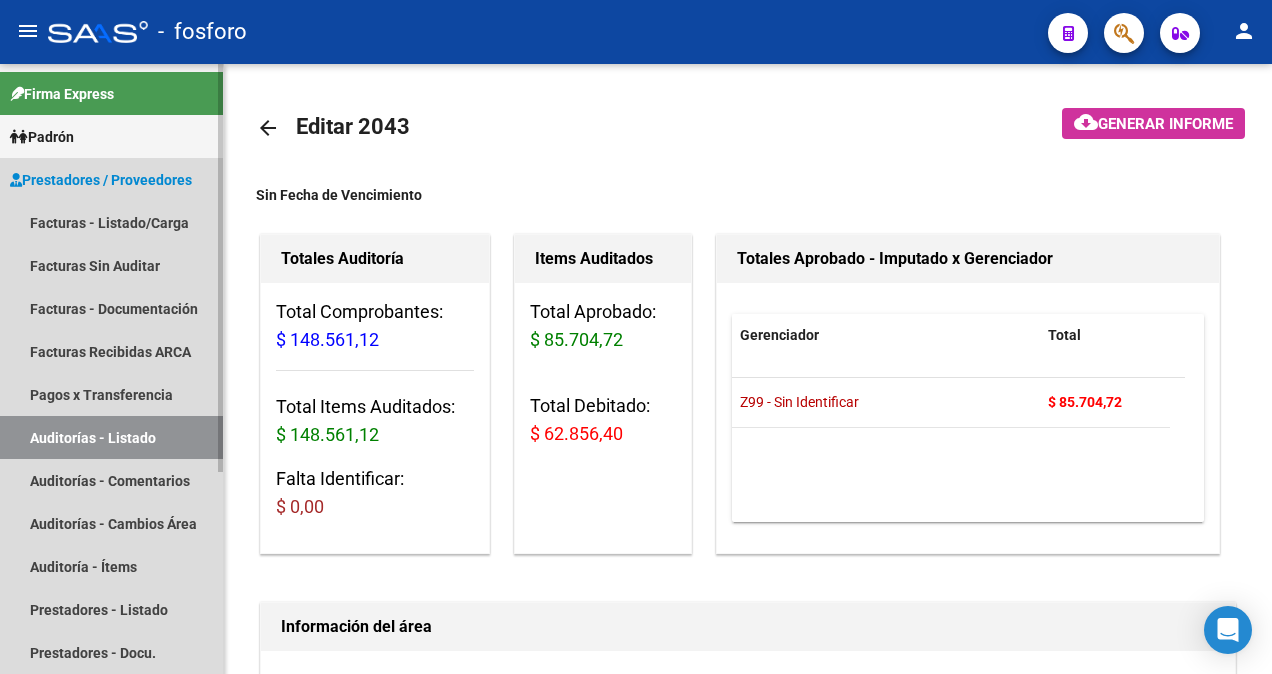 click on "Prestadores / Proveedores" at bounding box center (101, 180) 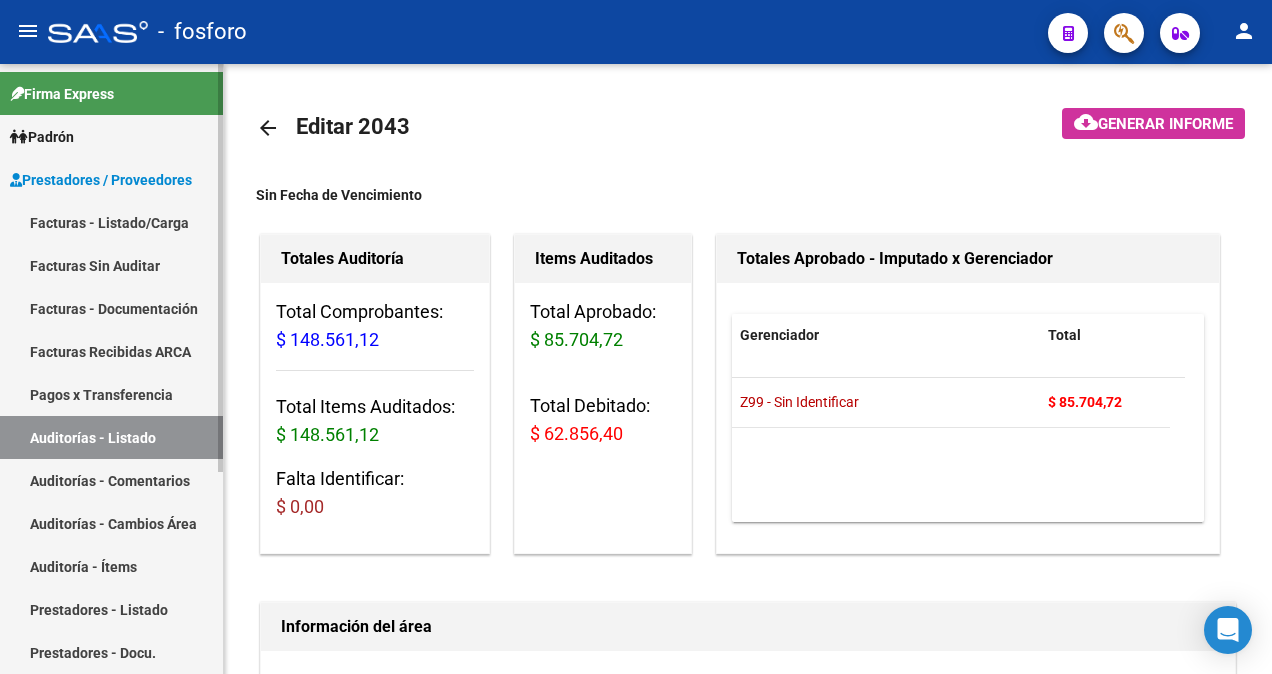 click on "Facturas - Listado/Carga" at bounding box center [111, 222] 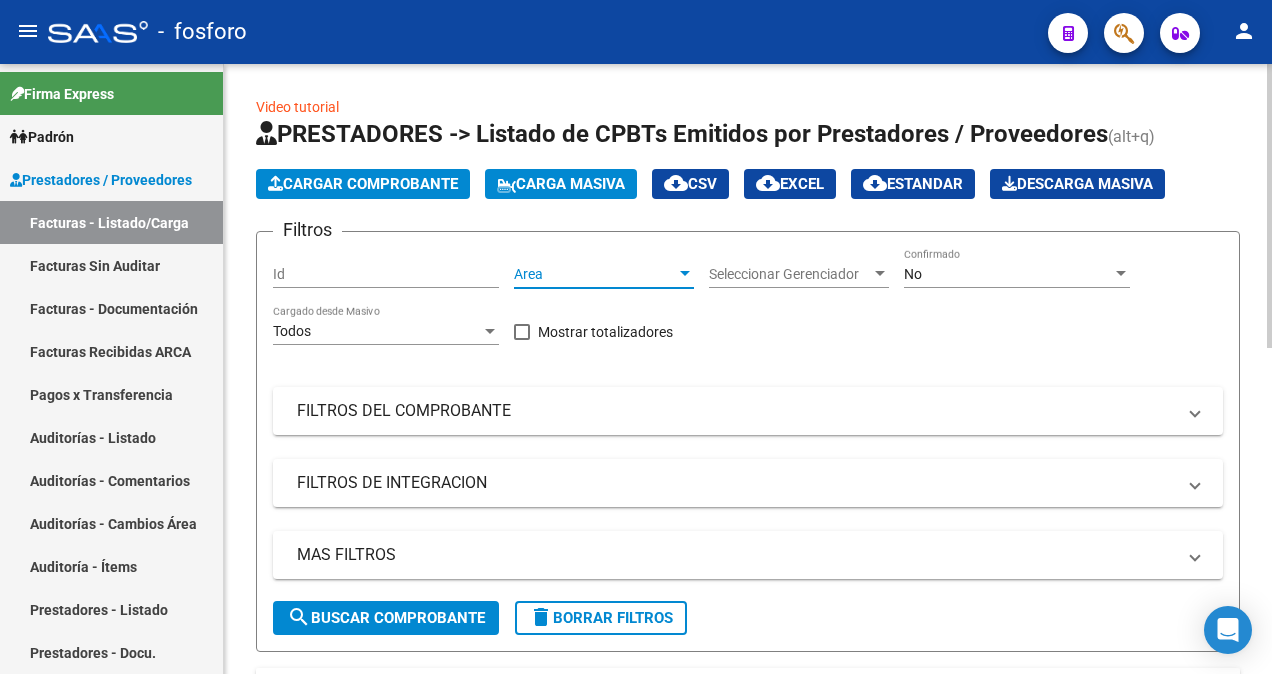 click at bounding box center (685, 273) 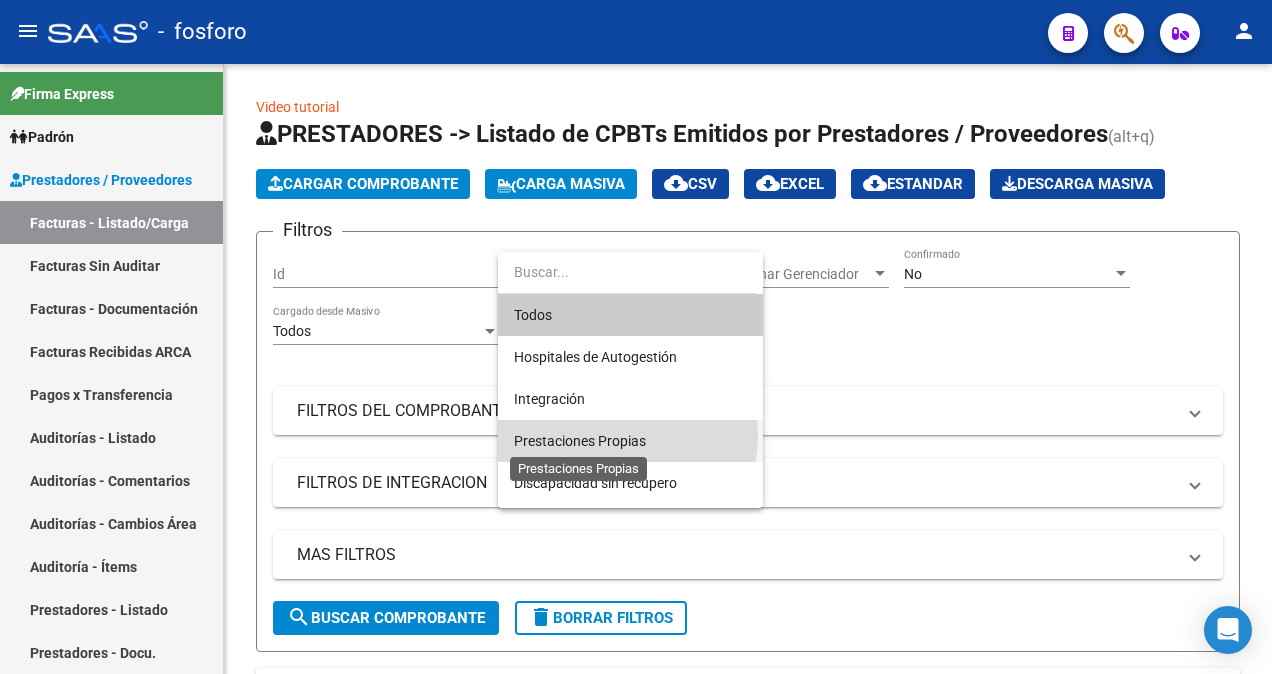 click on "Prestaciones Propias" at bounding box center [580, 441] 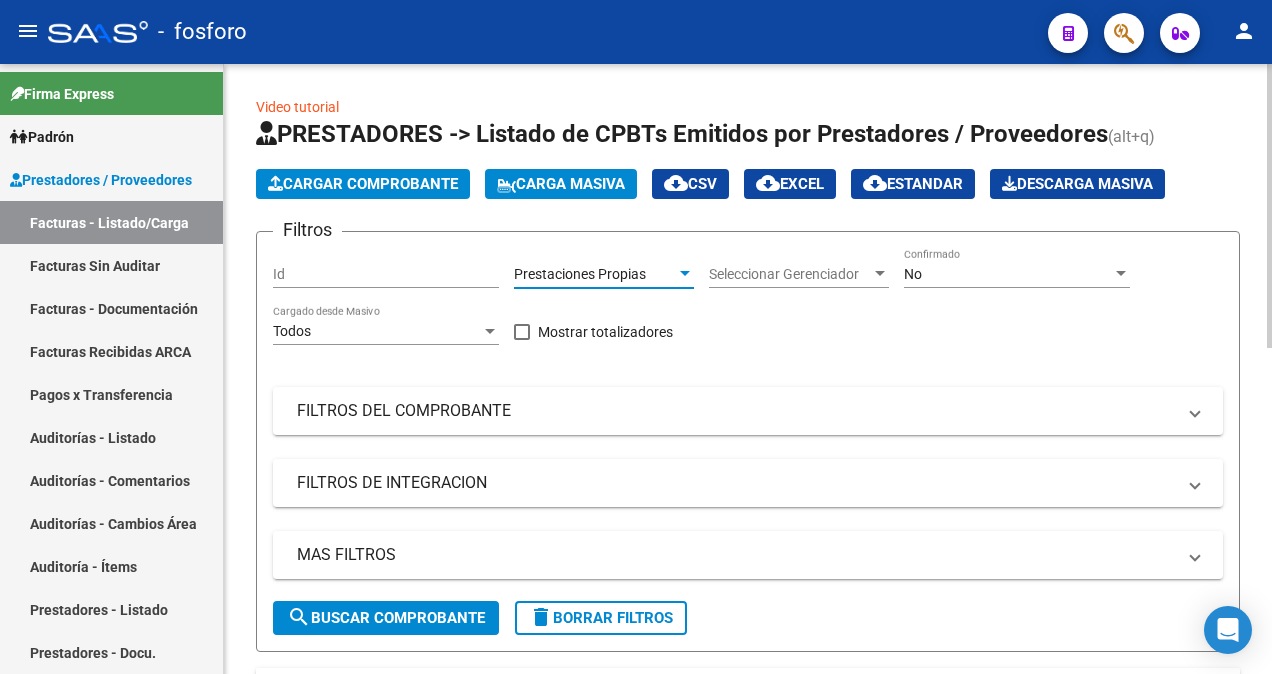 click on "search  Buscar Comprobante" 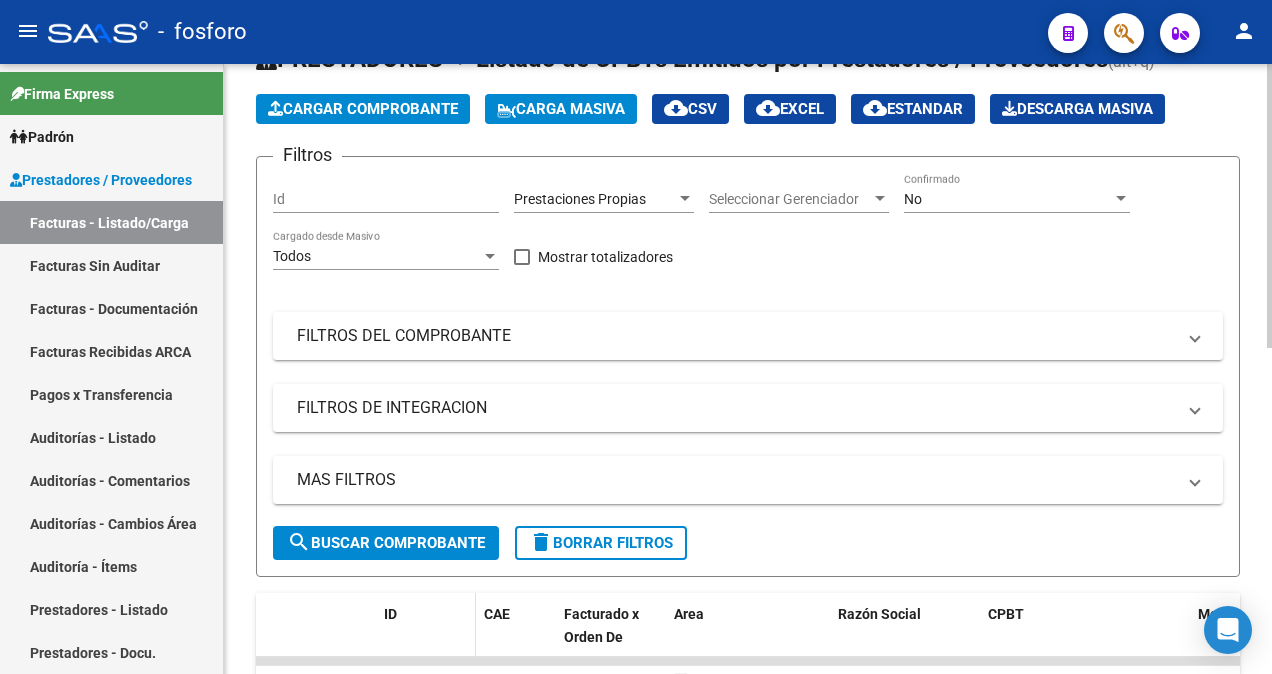 scroll, scrollTop: 100, scrollLeft: 0, axis: vertical 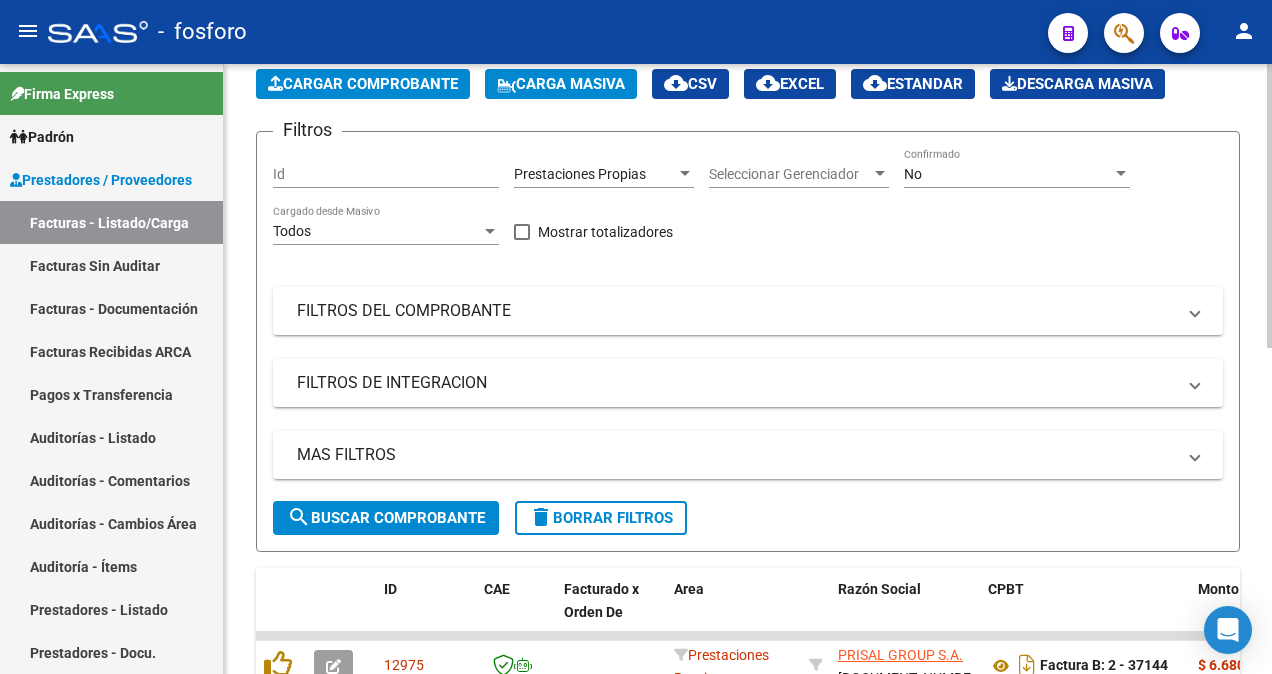 click on "search  Buscar Comprobante" 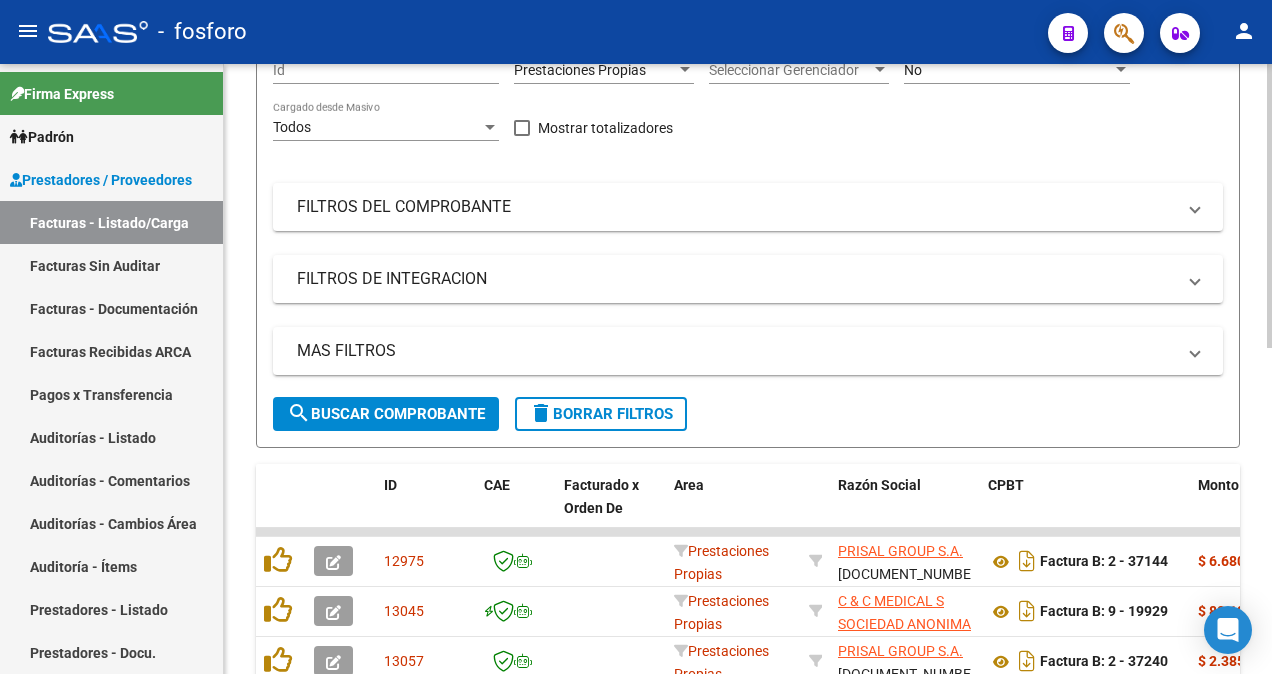 scroll, scrollTop: 1, scrollLeft: 0, axis: vertical 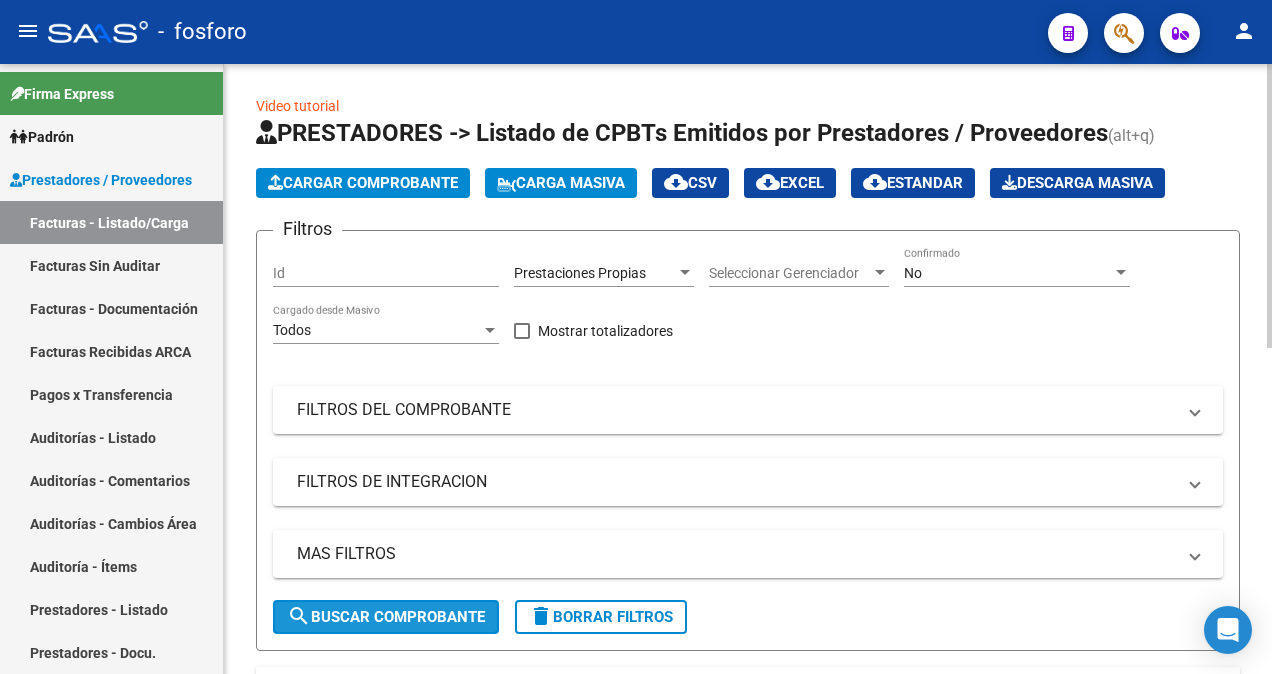 click on "search  Buscar Comprobante" 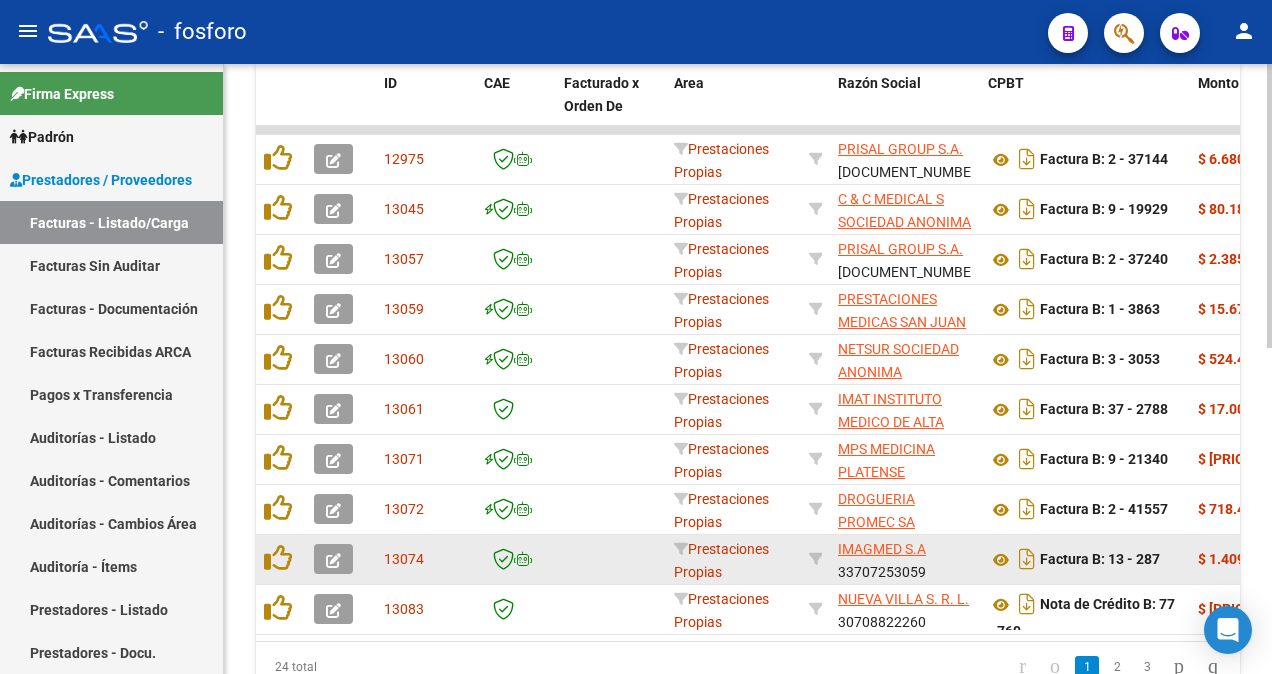 scroll, scrollTop: 700, scrollLeft: 0, axis: vertical 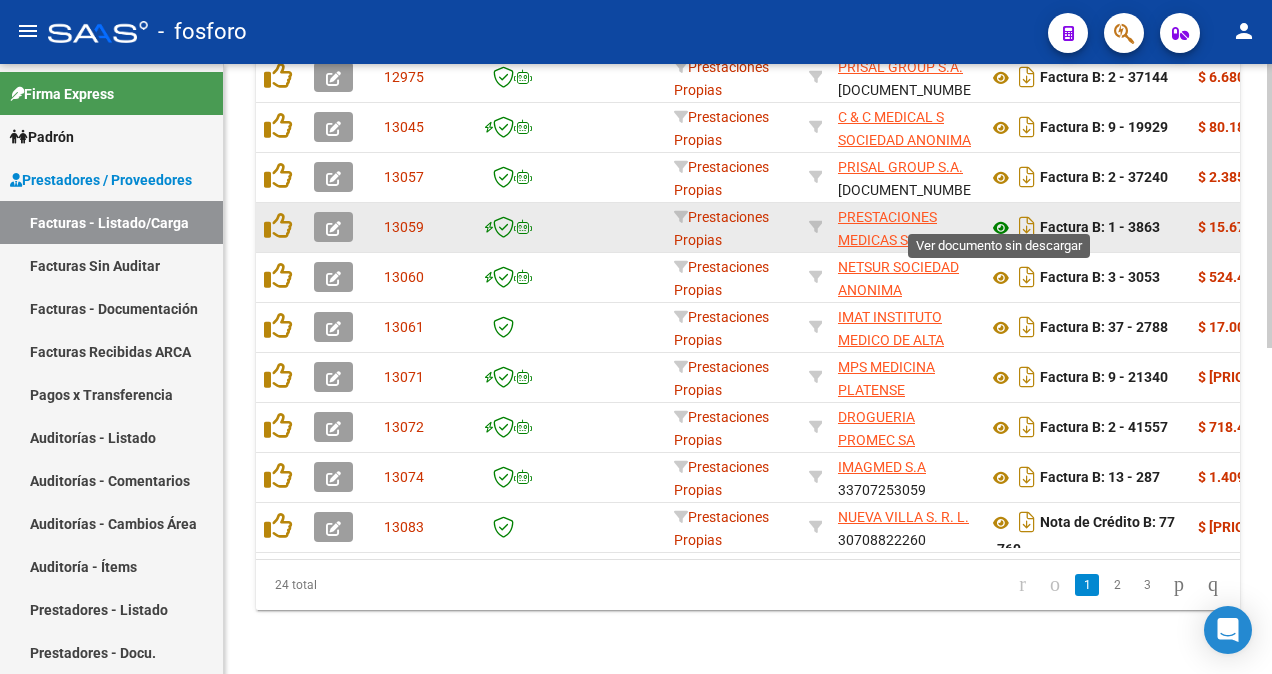 click 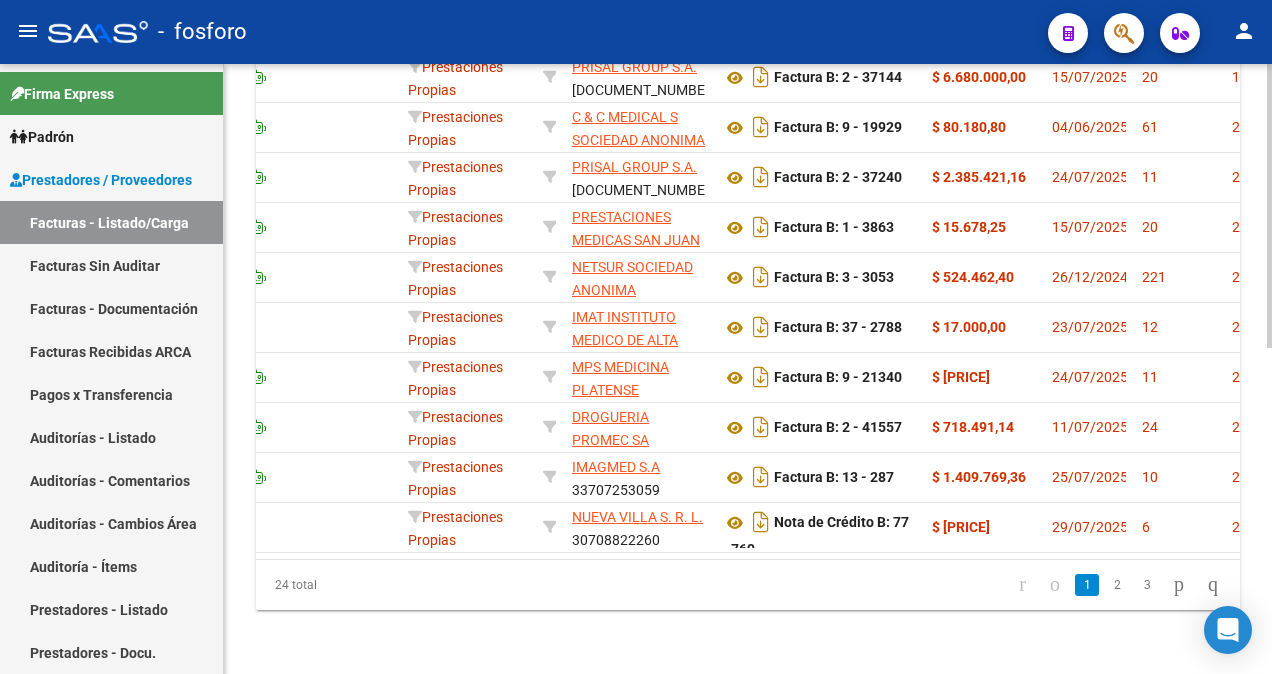 scroll, scrollTop: 0, scrollLeft: 333, axis: horizontal 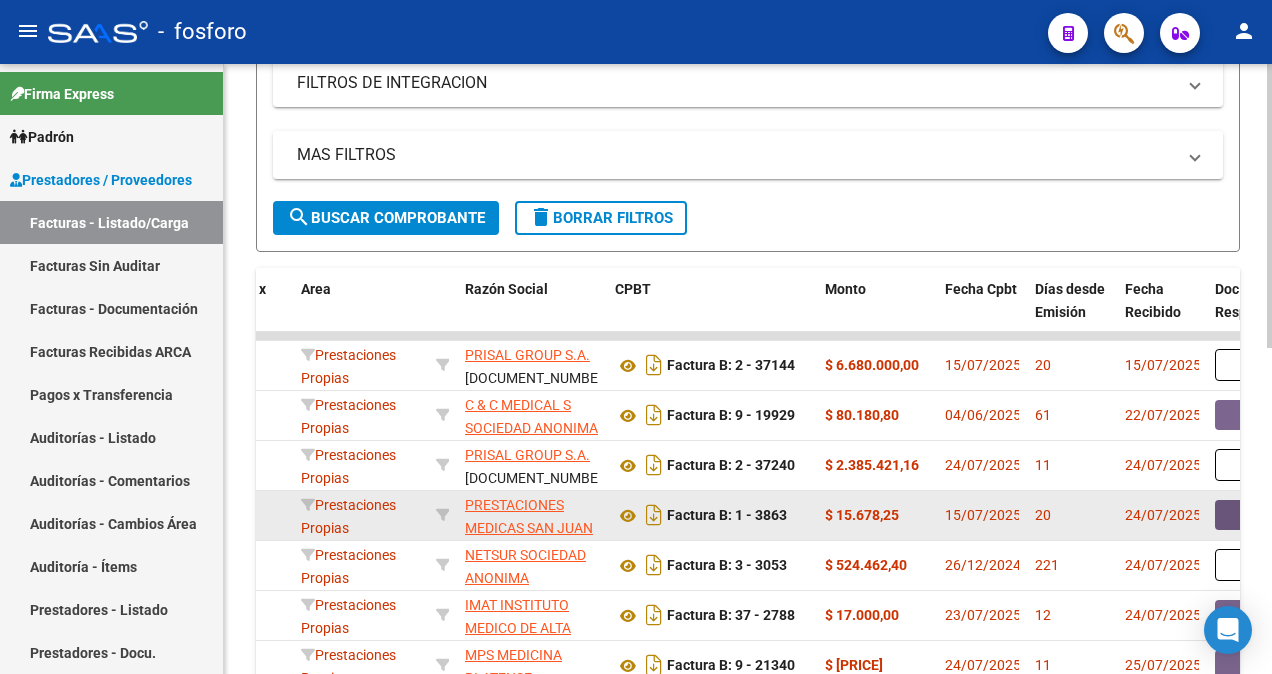 click 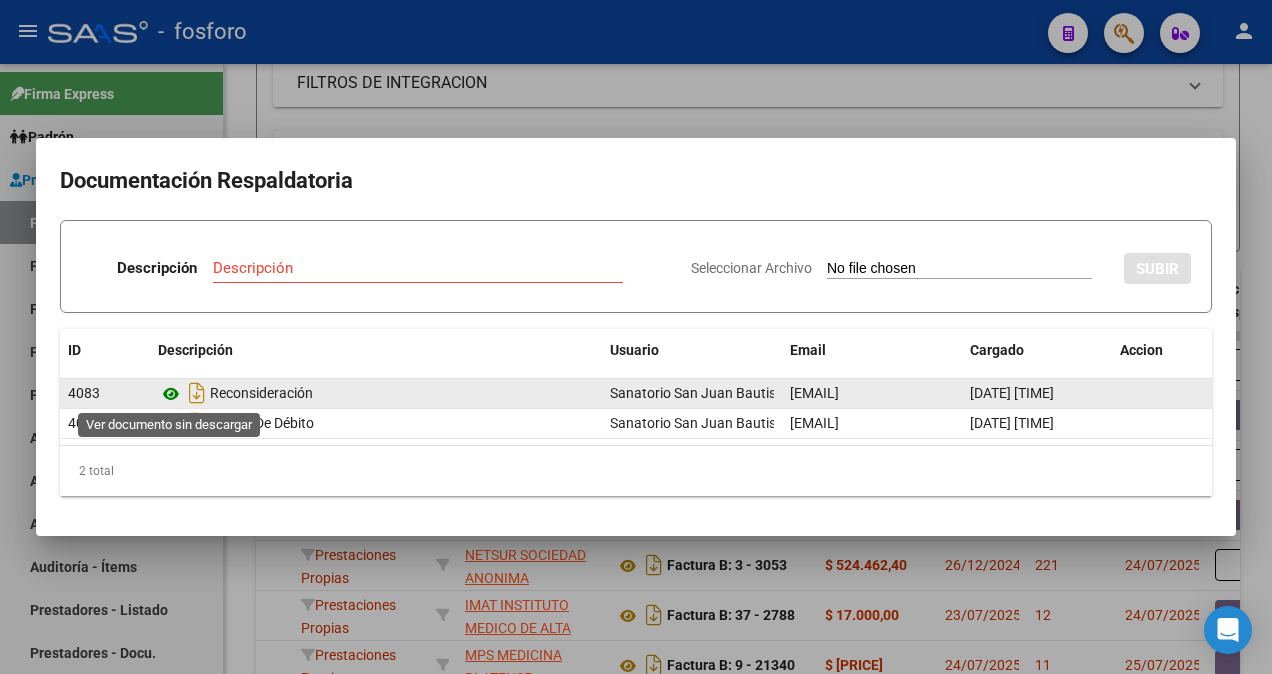 click 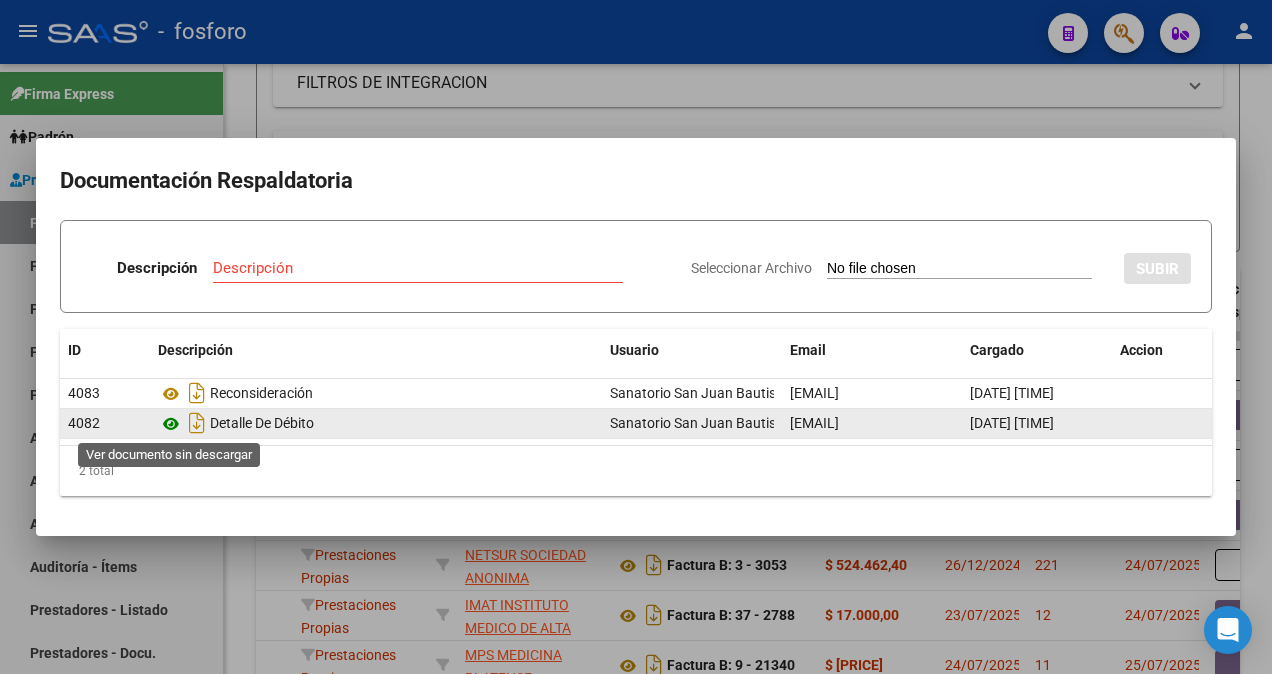 click 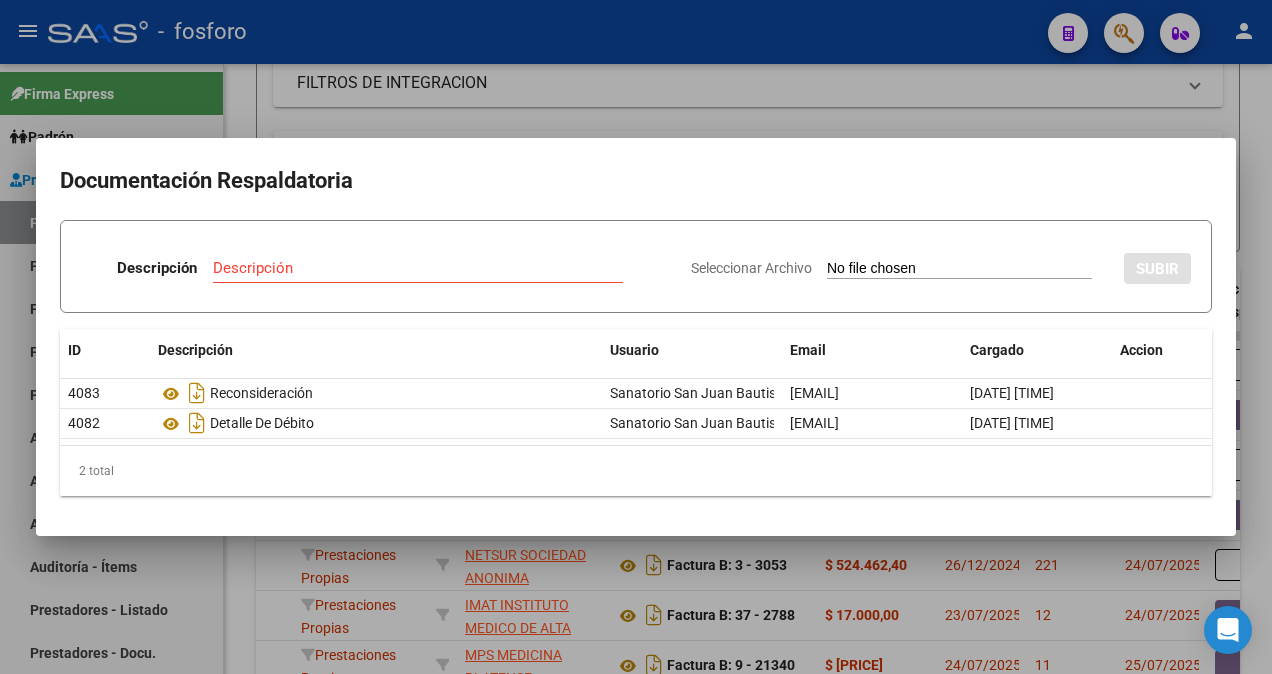 click at bounding box center (636, 337) 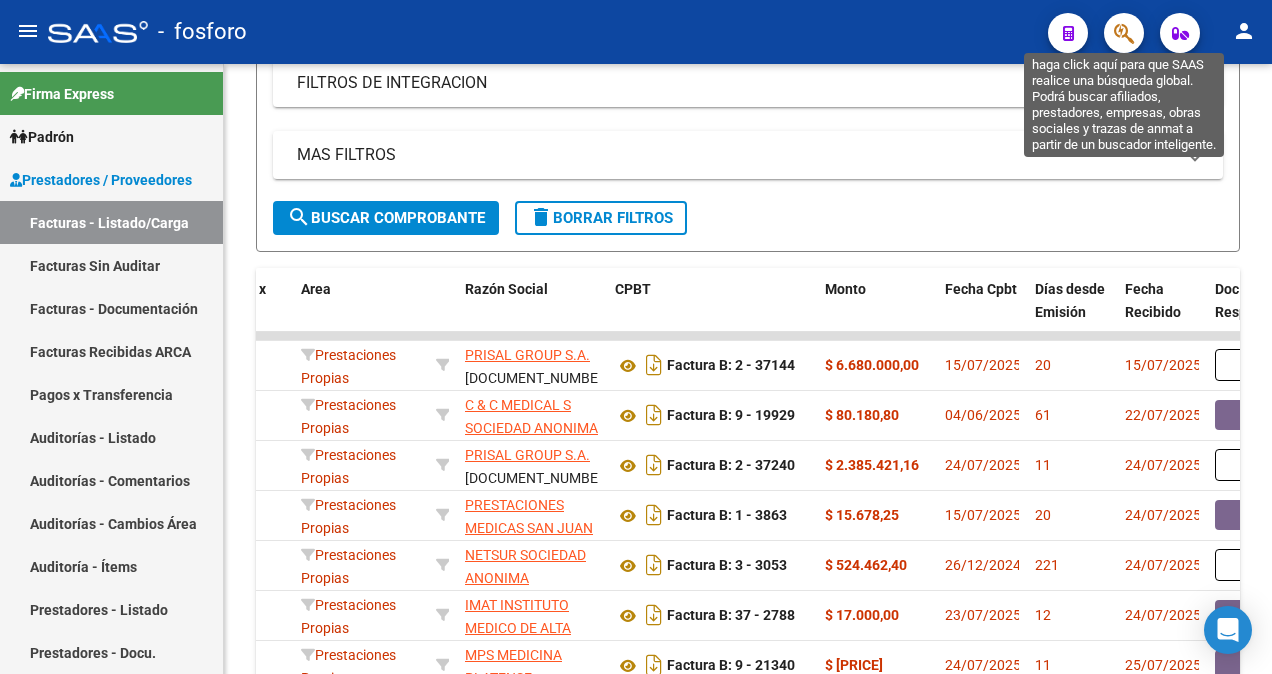 click 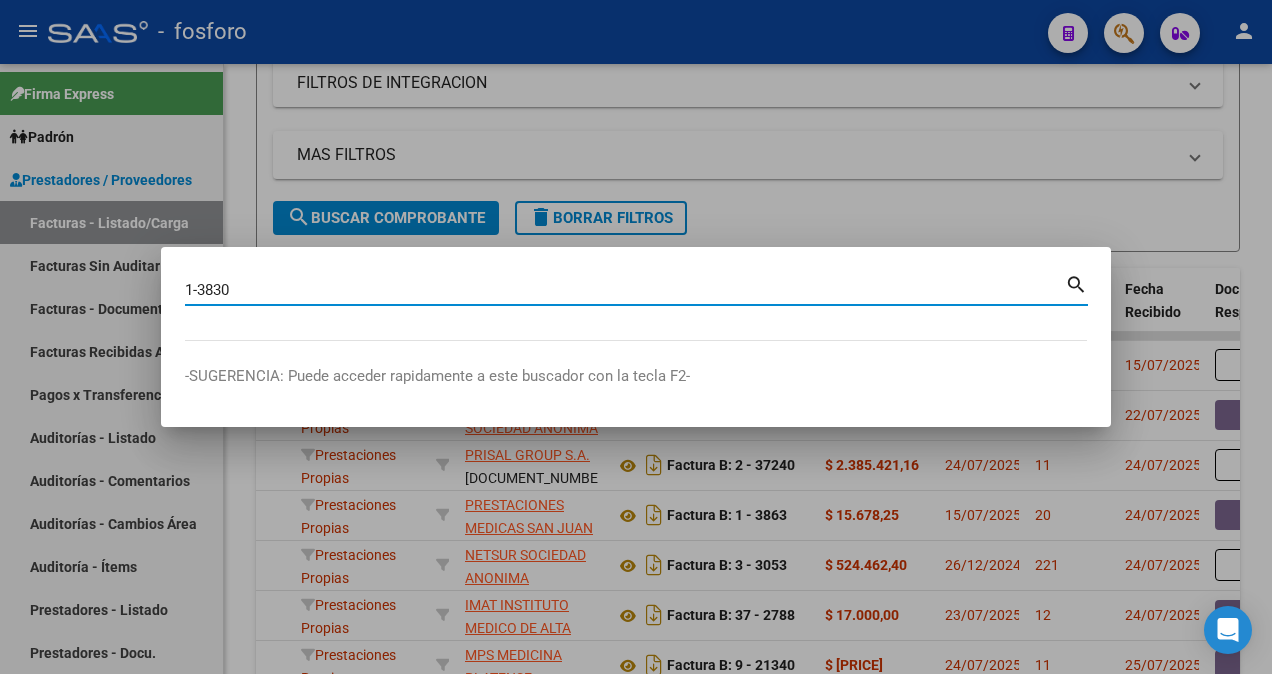 type on "1-3830" 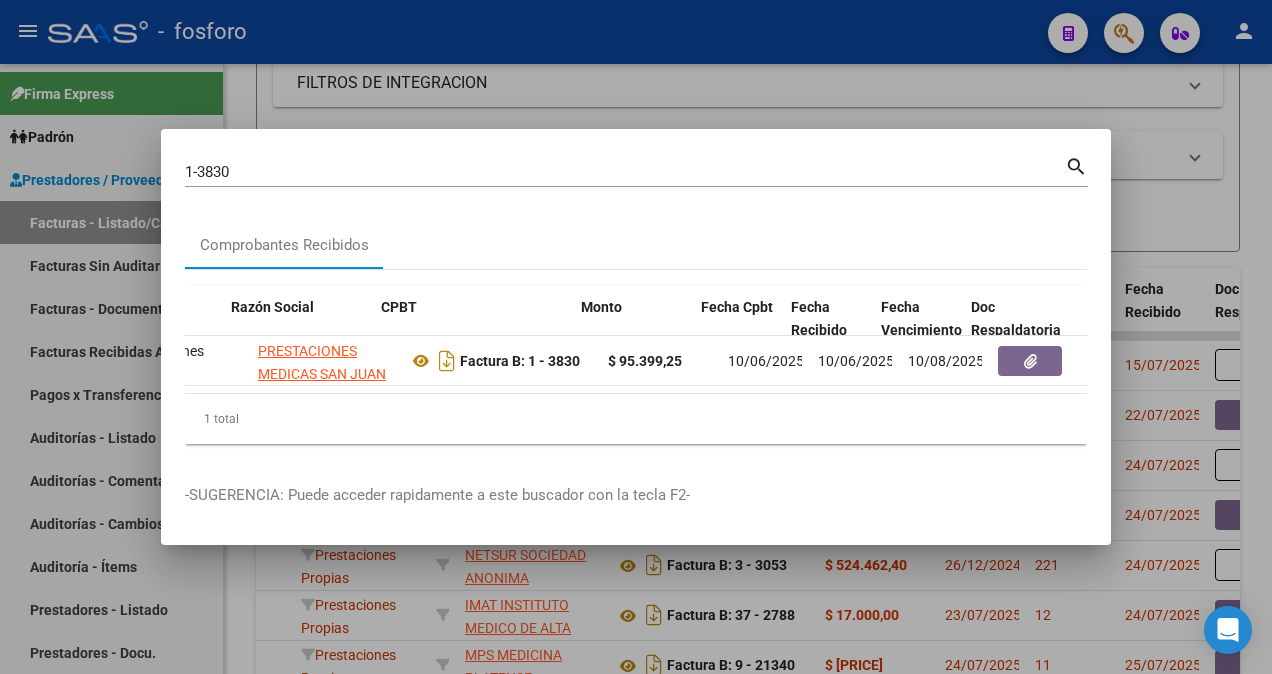 scroll, scrollTop: 0, scrollLeft: 480, axis: horizontal 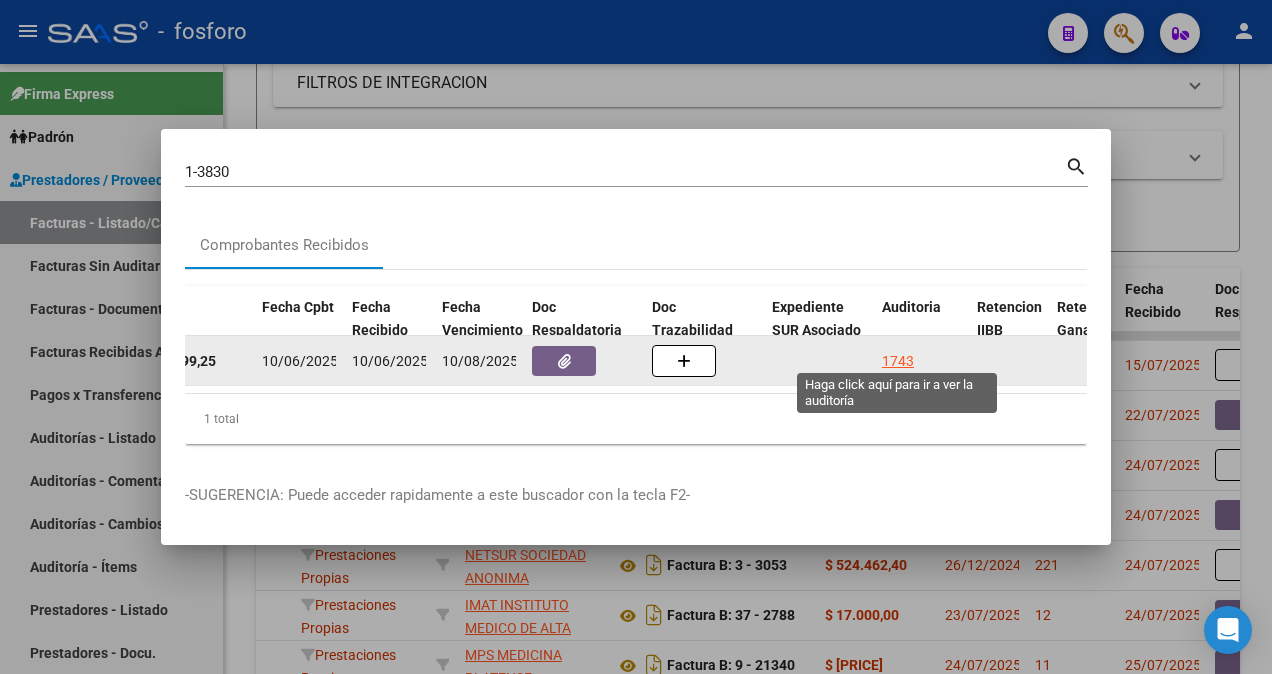 click on "1743" 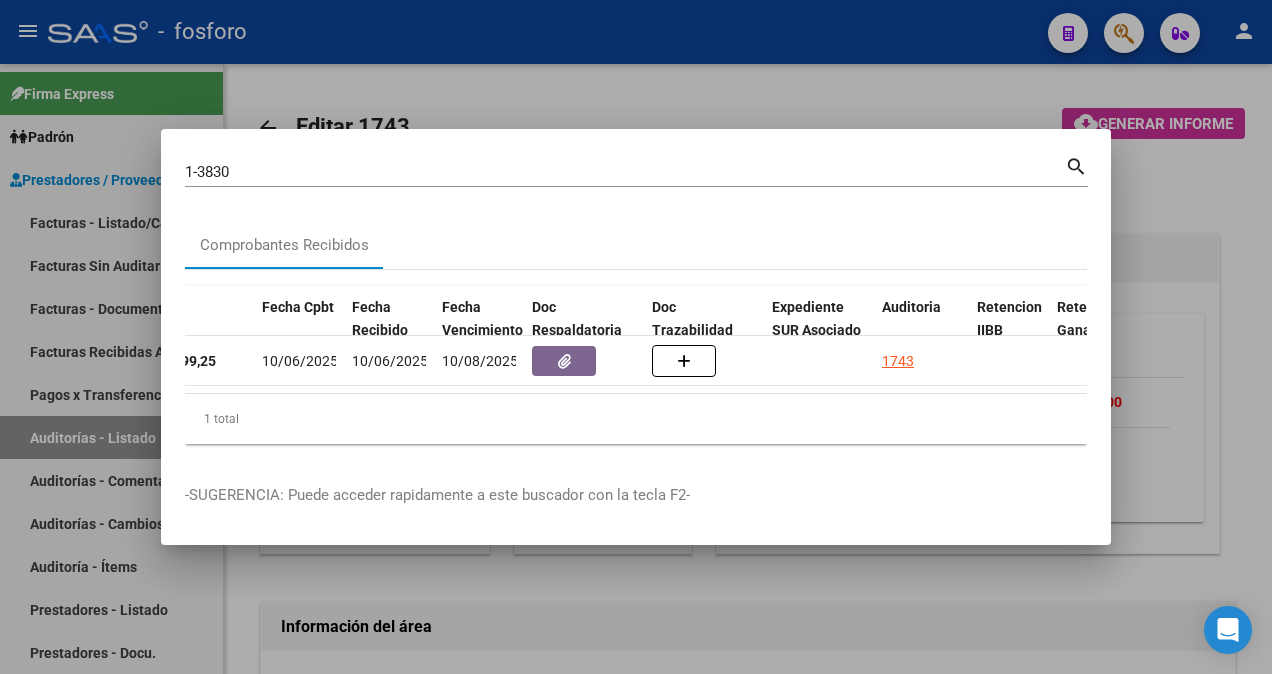 click at bounding box center (636, 337) 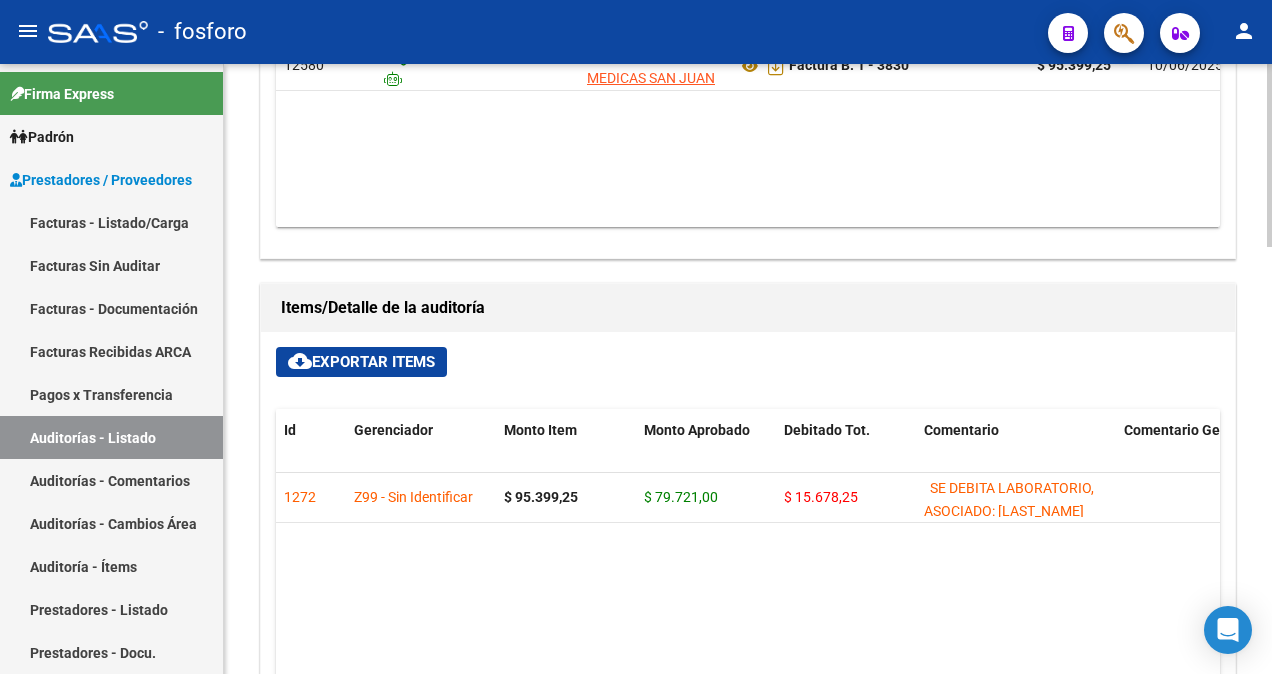 scroll, scrollTop: 1100, scrollLeft: 0, axis: vertical 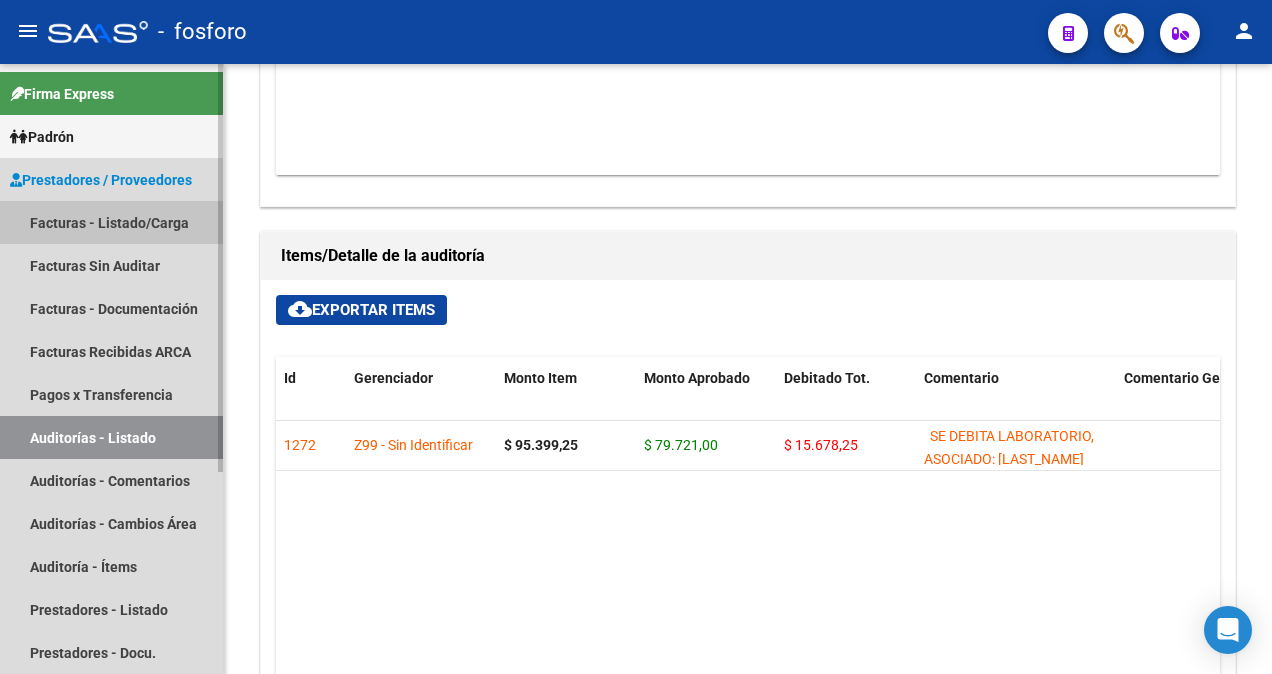 click on "Facturas - Listado/Carga" at bounding box center [111, 222] 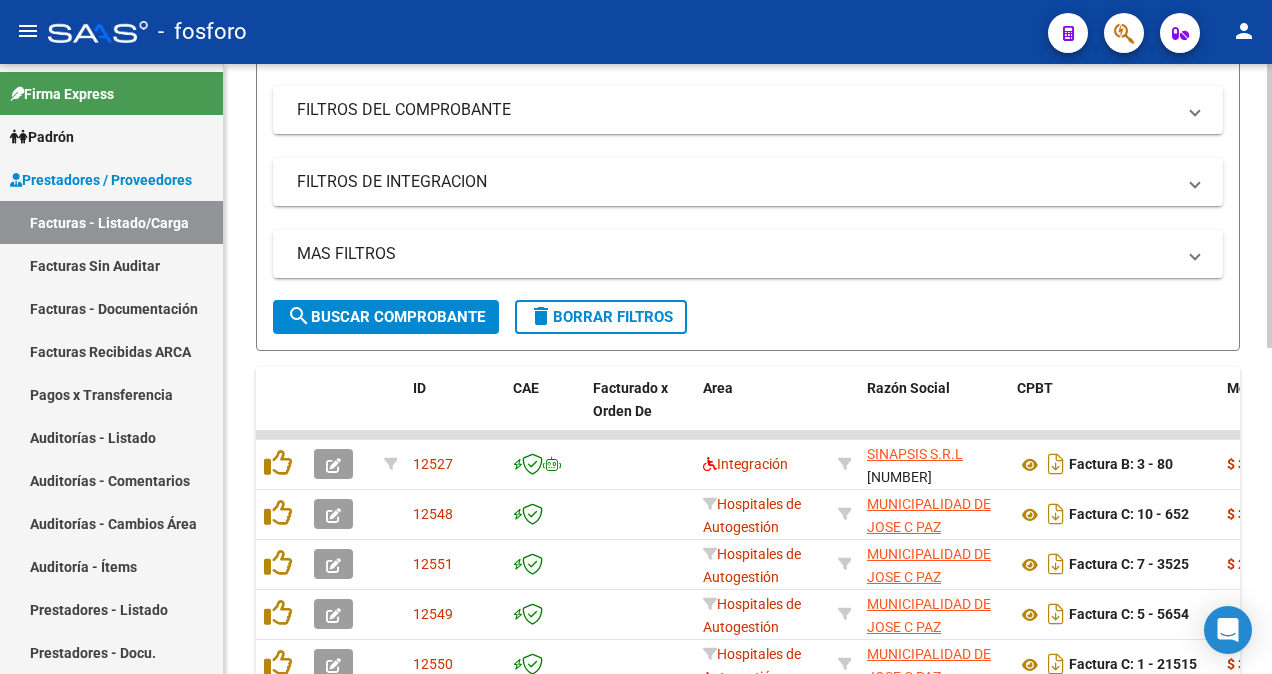 scroll, scrollTop: 0, scrollLeft: 0, axis: both 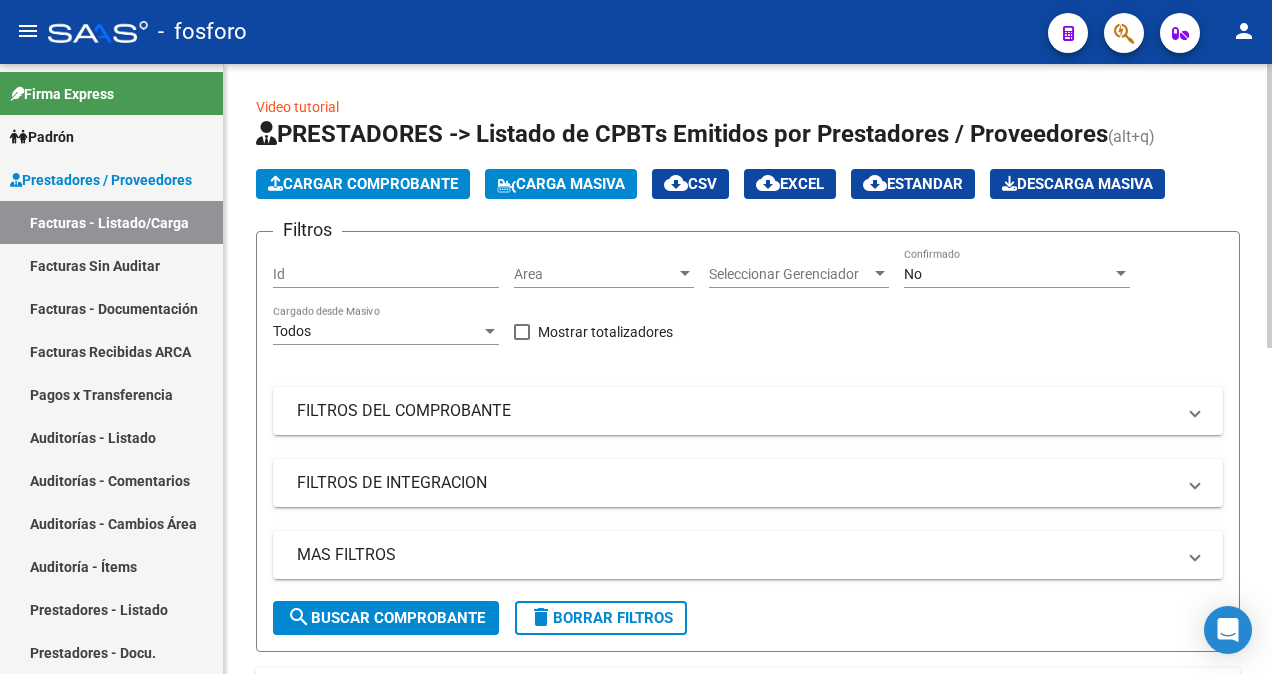click at bounding box center [685, 273] 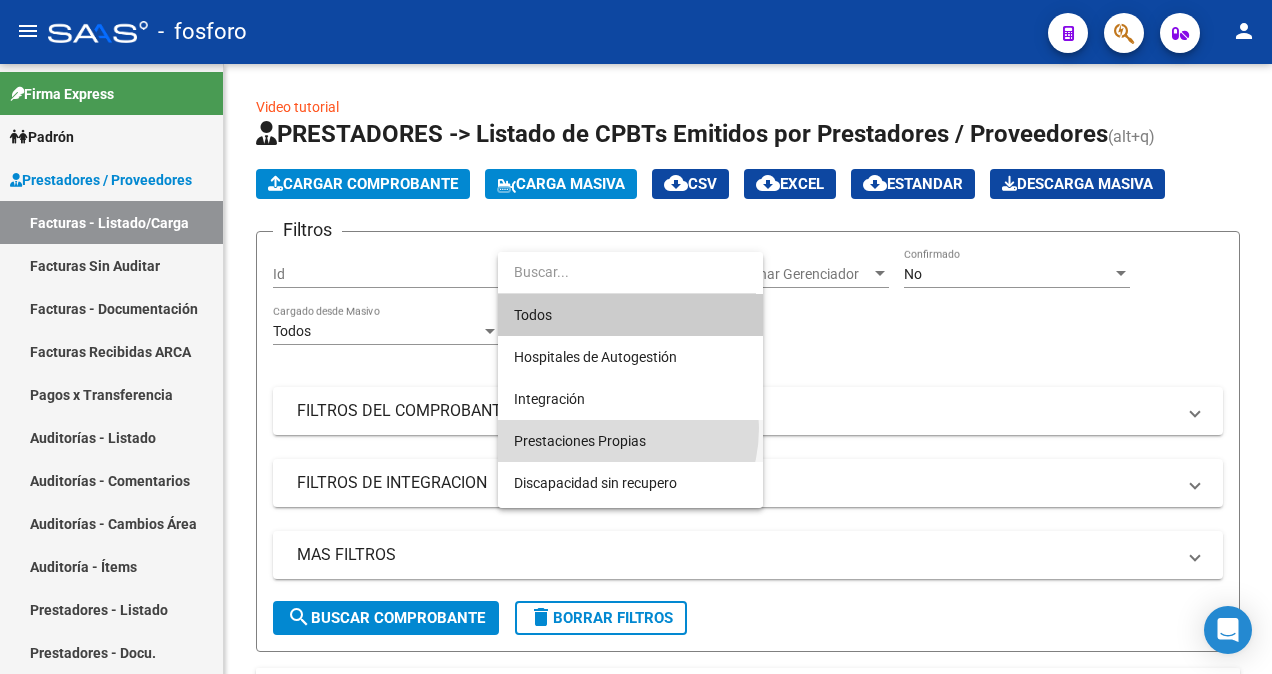 click on "Prestaciones Propias" at bounding box center [630, 441] 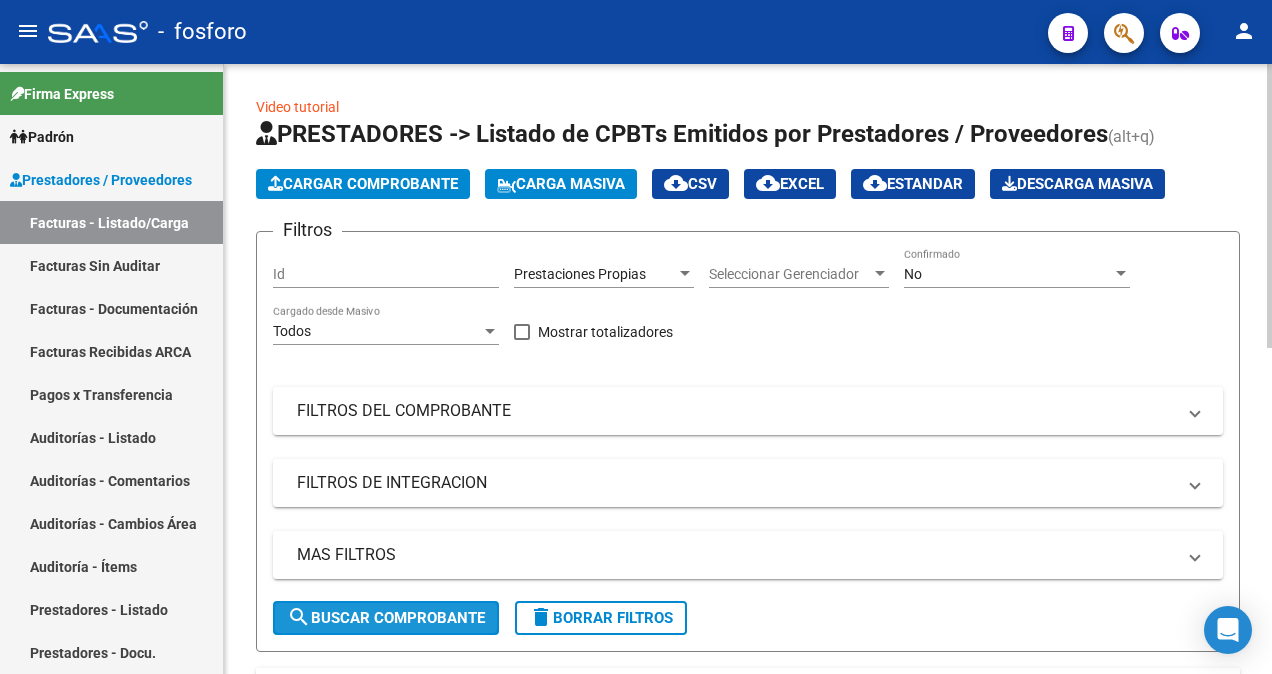 click on "search  Buscar Comprobante" 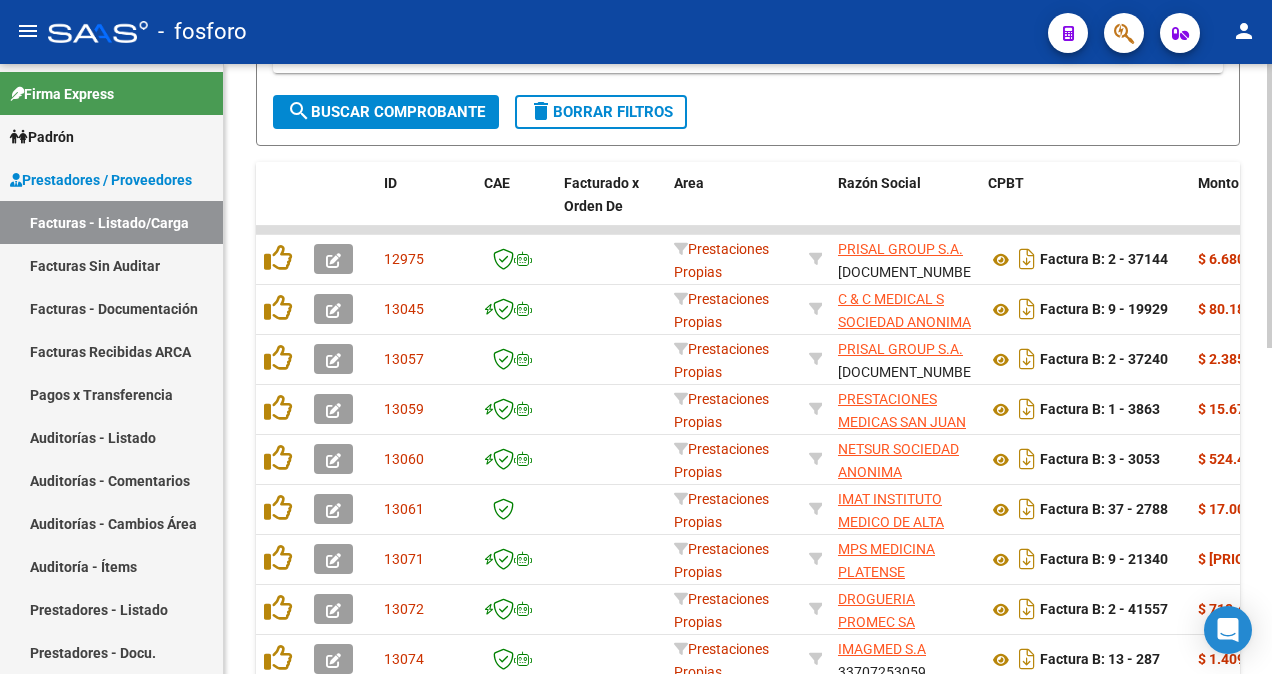 scroll, scrollTop: 600, scrollLeft: 0, axis: vertical 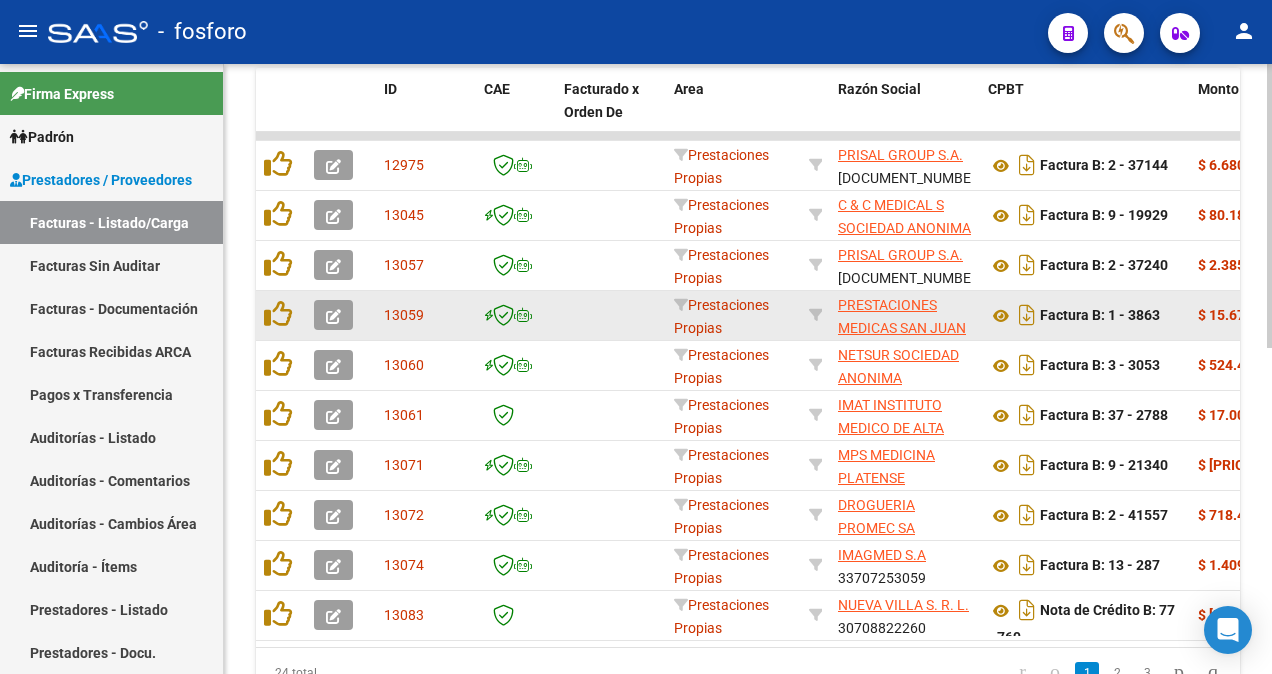 click 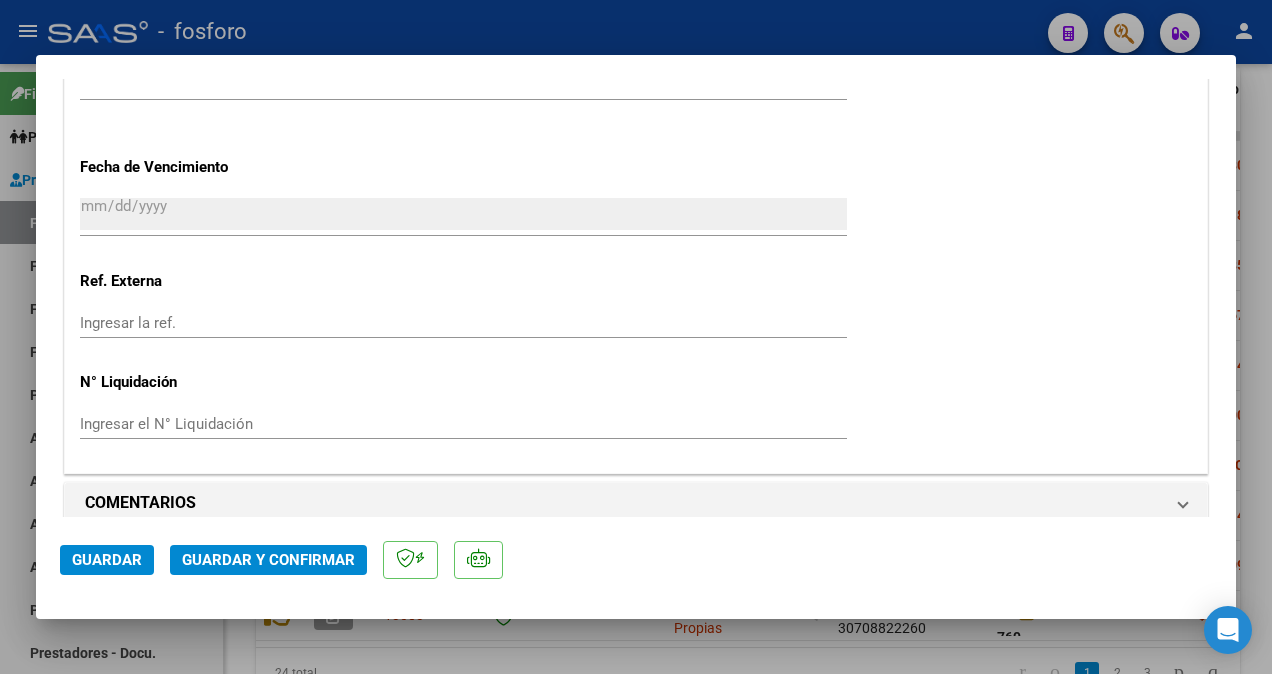 scroll, scrollTop: 1200, scrollLeft: 0, axis: vertical 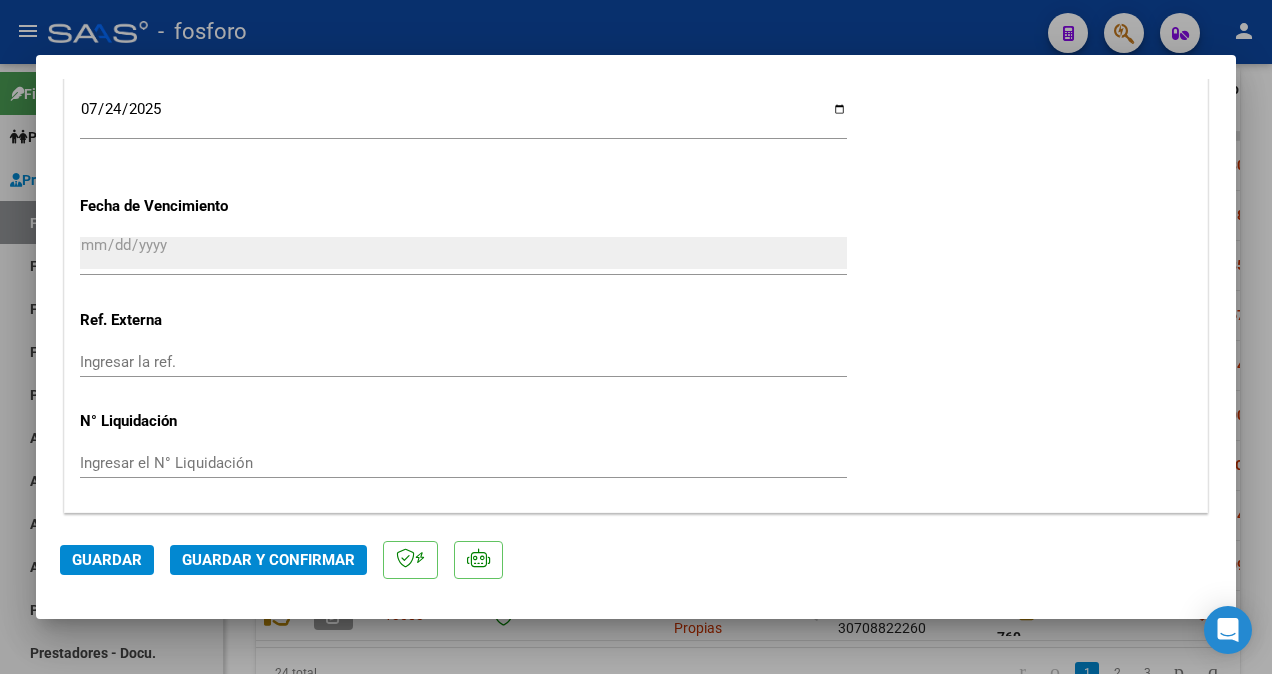 click on "Guardar y Confirmar" 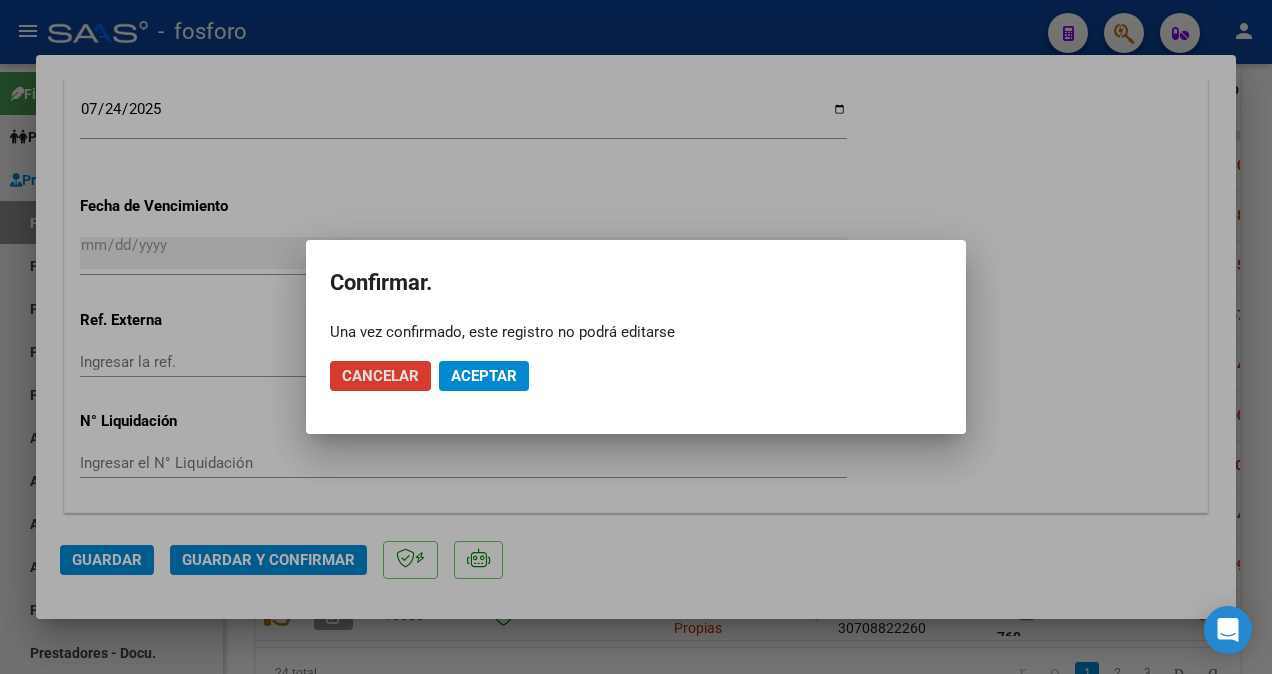 click on "Aceptar" 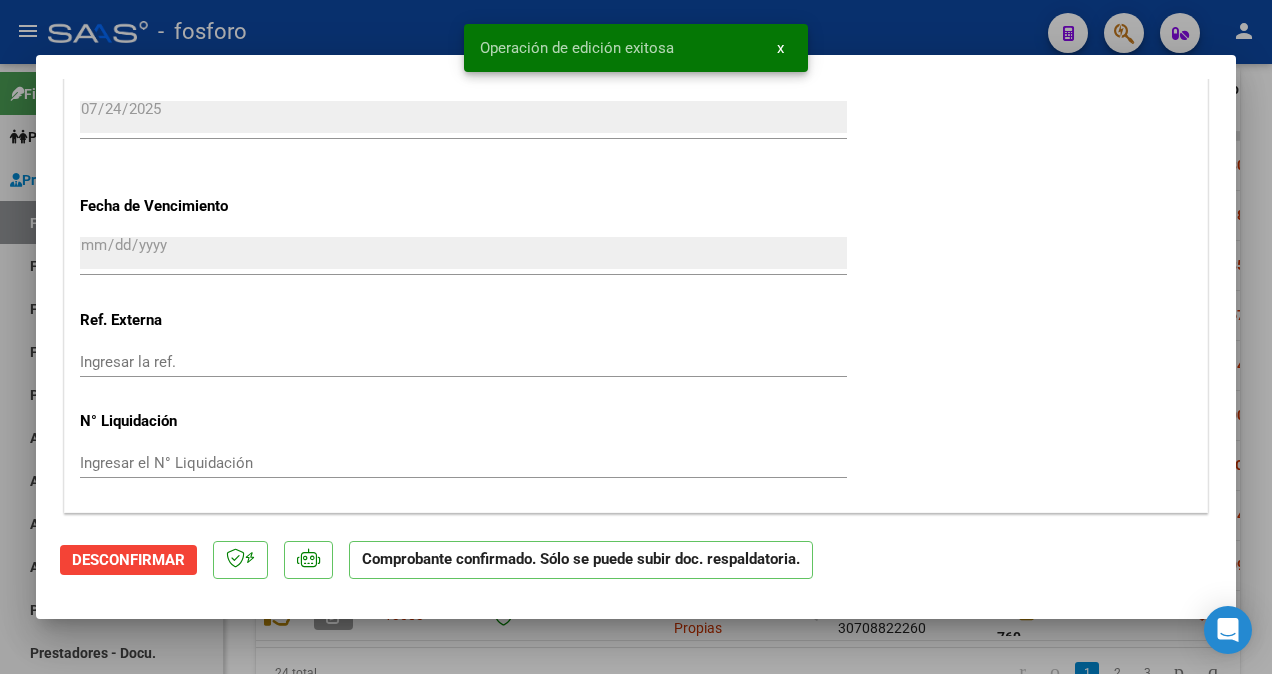 click at bounding box center [636, 337] 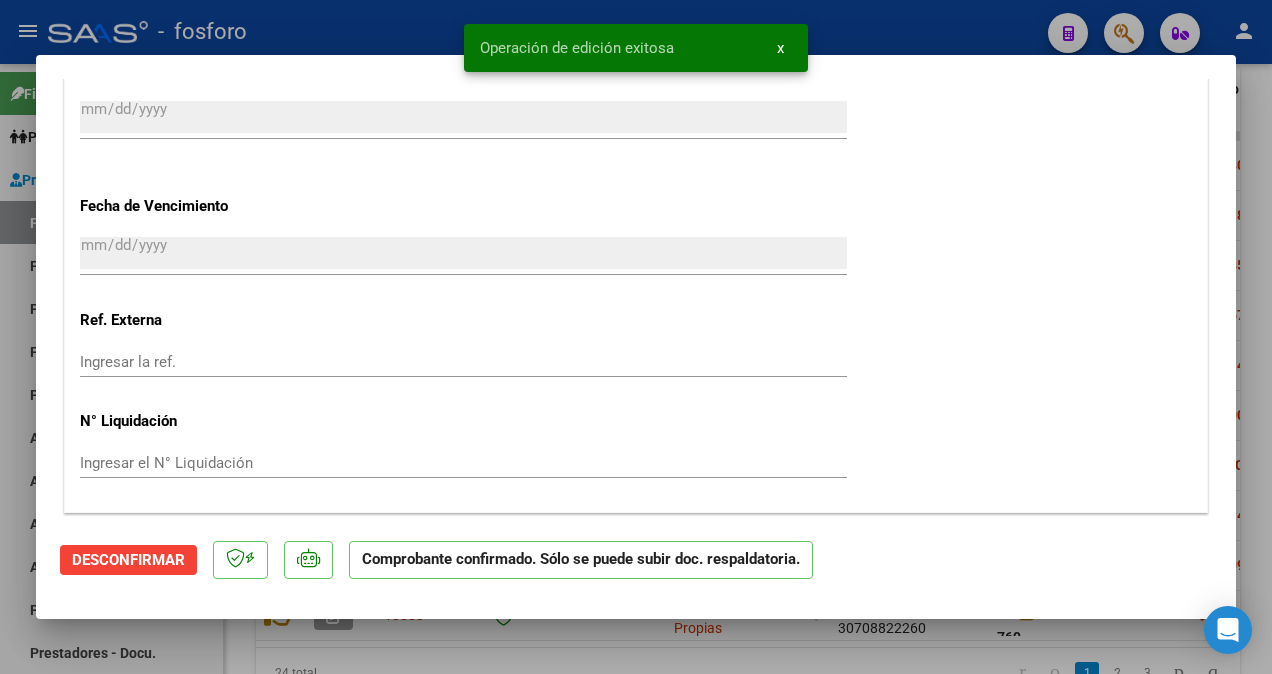 scroll, scrollTop: 1448, scrollLeft: 0, axis: vertical 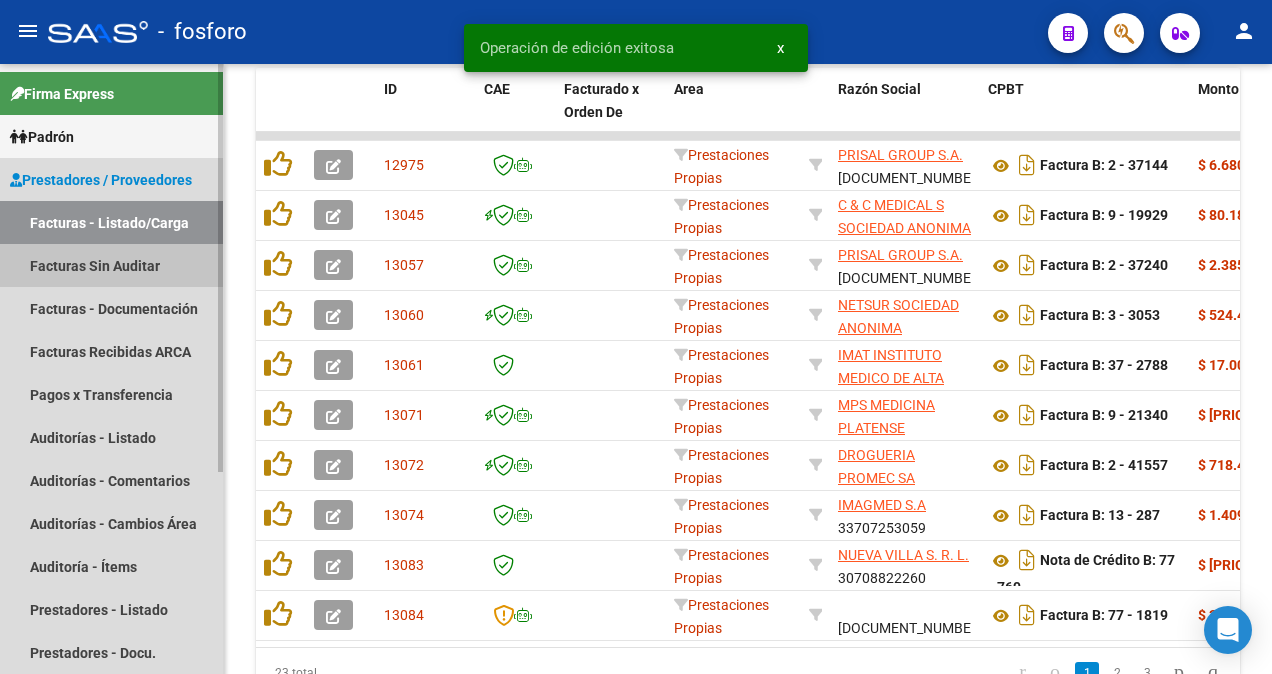 click on "Facturas Sin Auditar" at bounding box center (111, 265) 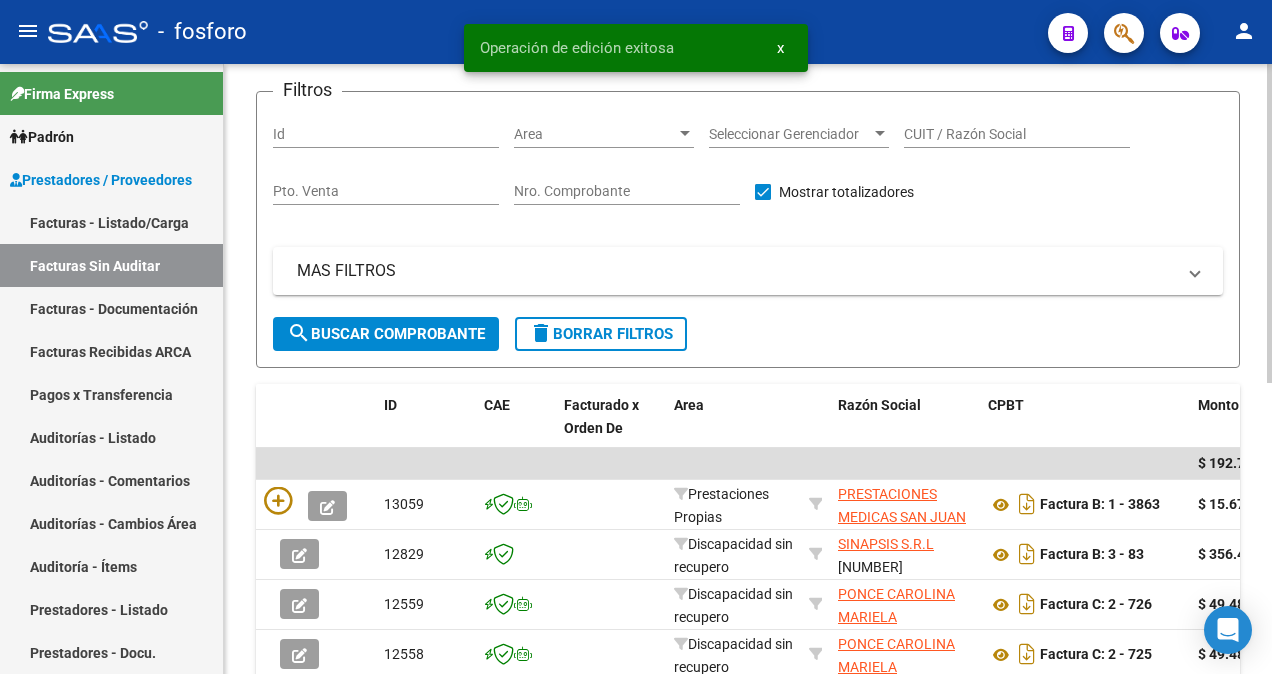 scroll, scrollTop: 0, scrollLeft: 0, axis: both 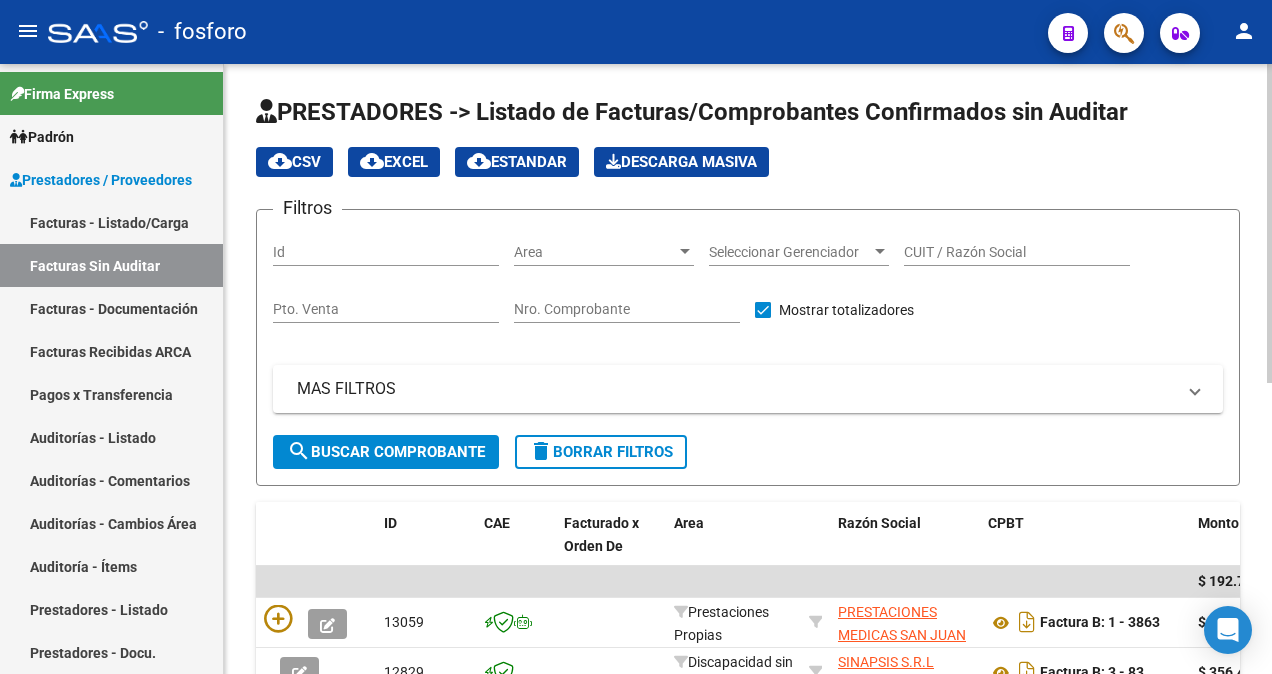 click at bounding box center [685, 252] 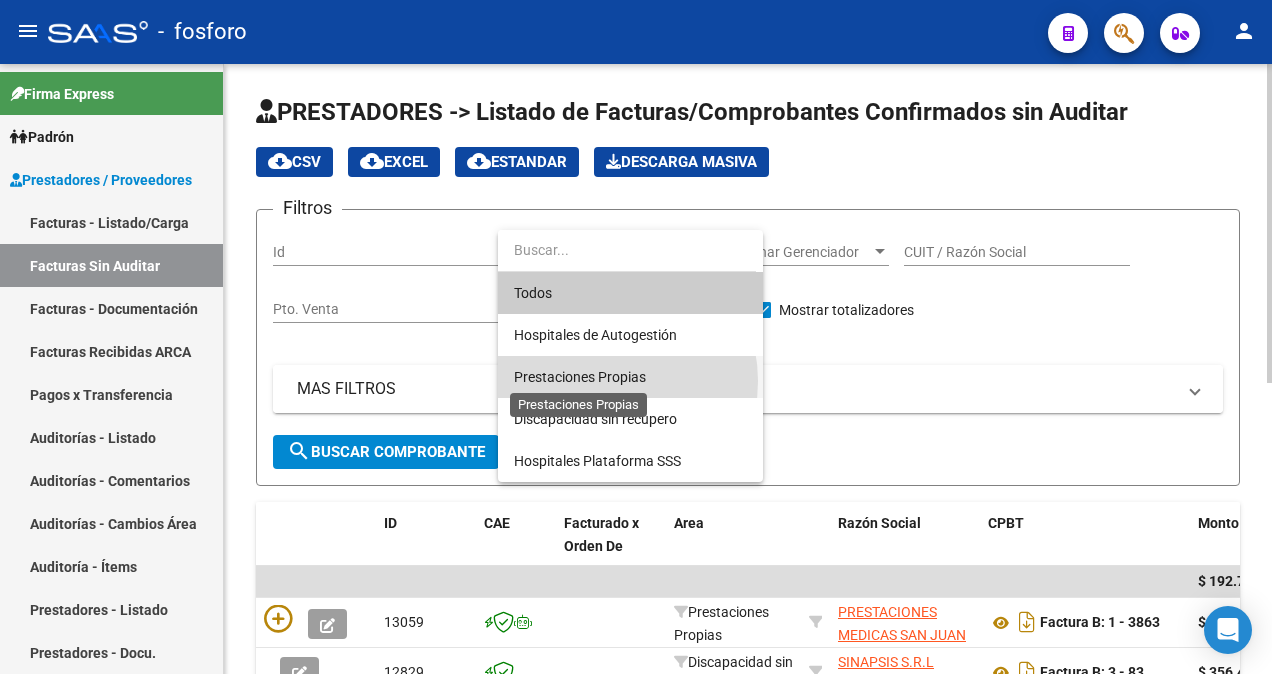 drag, startPoint x: 600, startPoint y: 381, endPoint x: 534, endPoint y: 400, distance: 68.68042 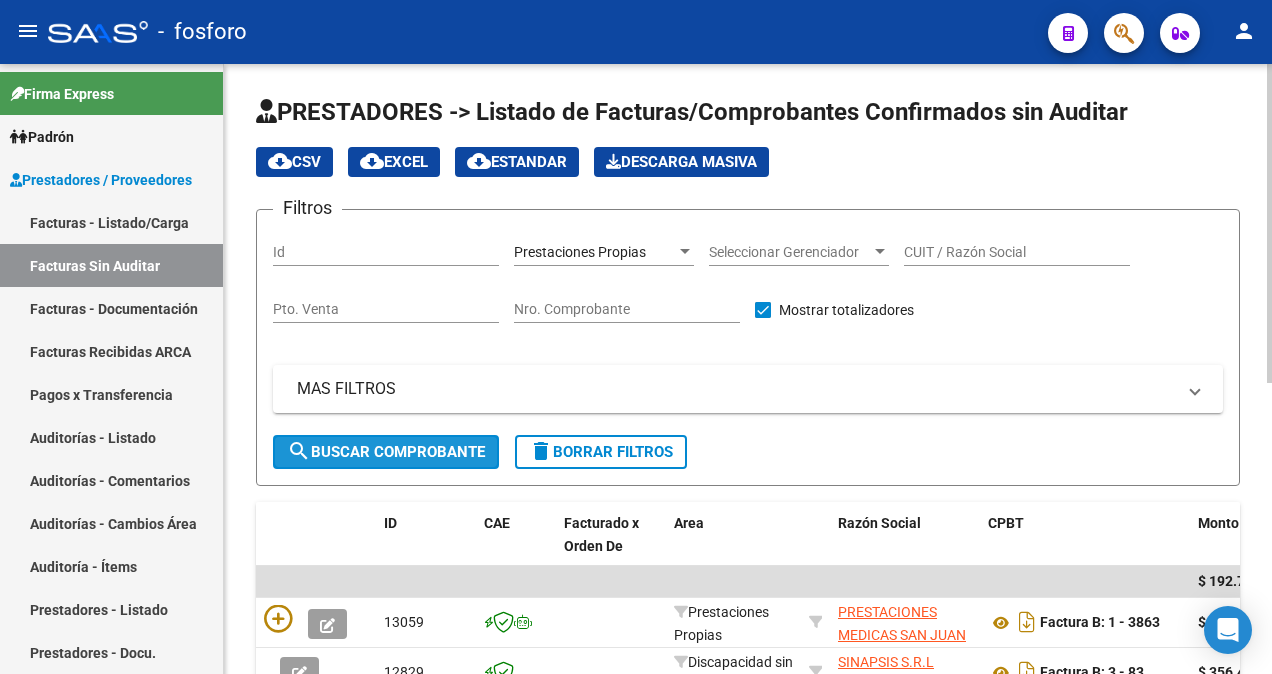 click on "search  Buscar Comprobante" 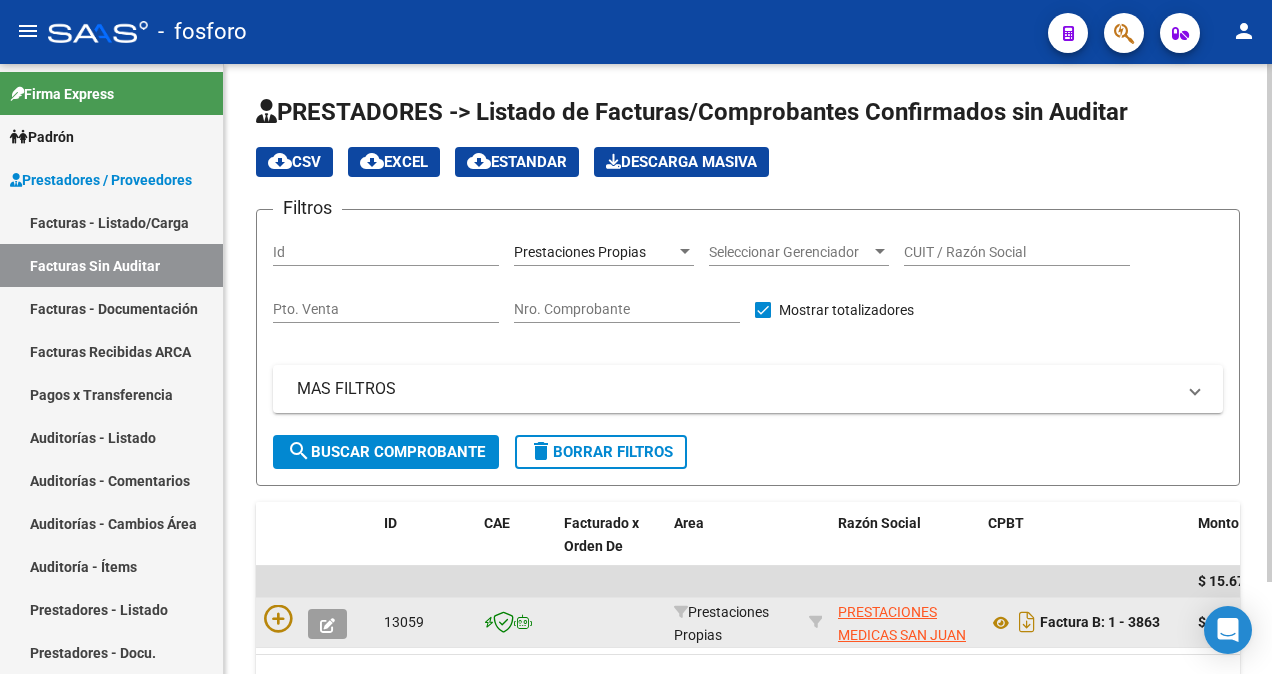 click 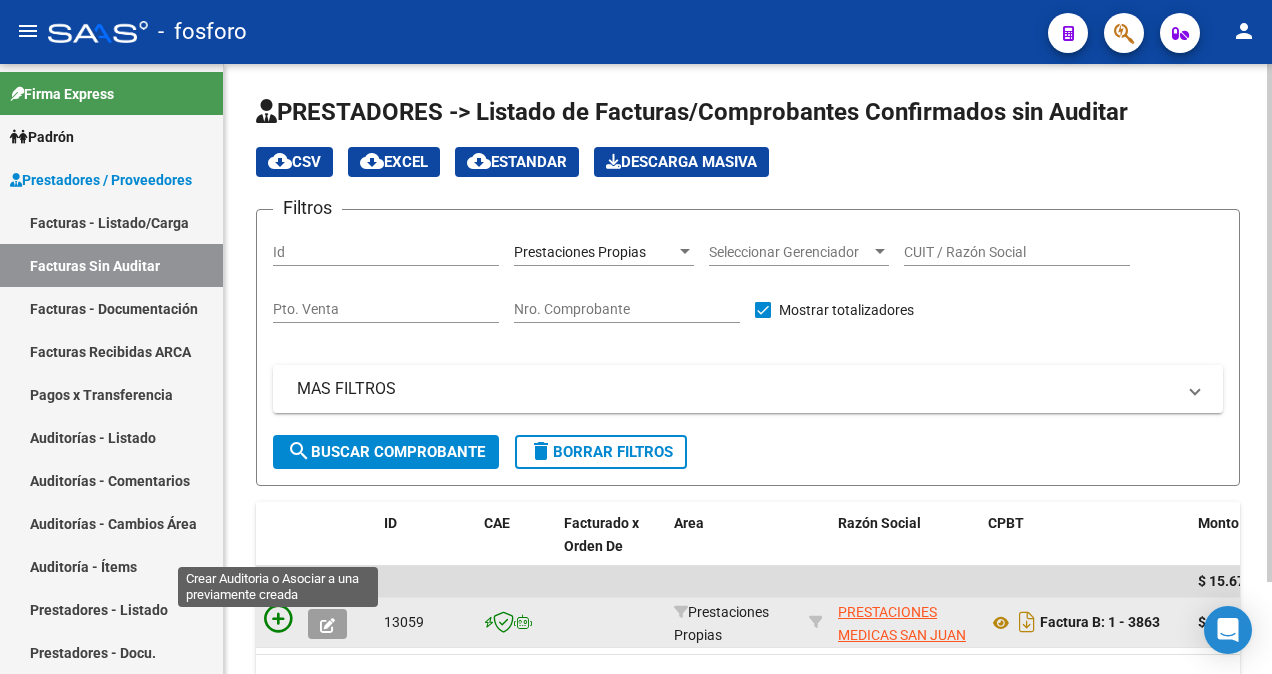 click 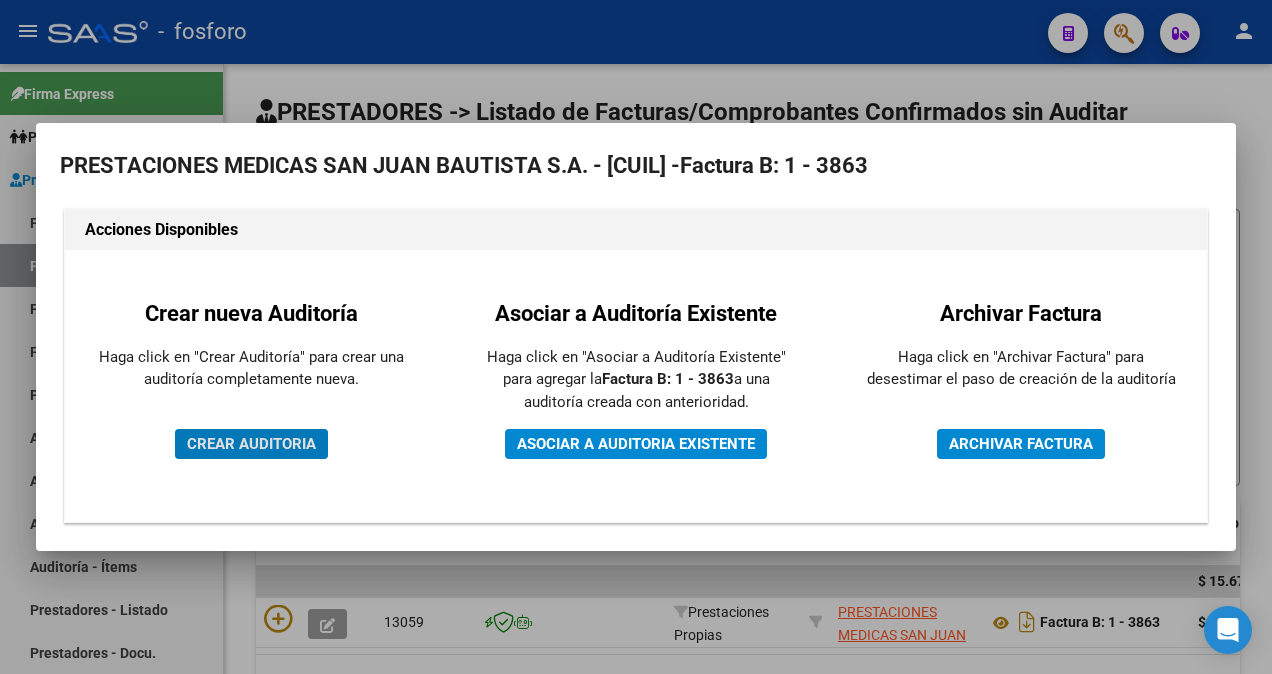 click on "CREAR AUDITORIA" at bounding box center [251, 444] 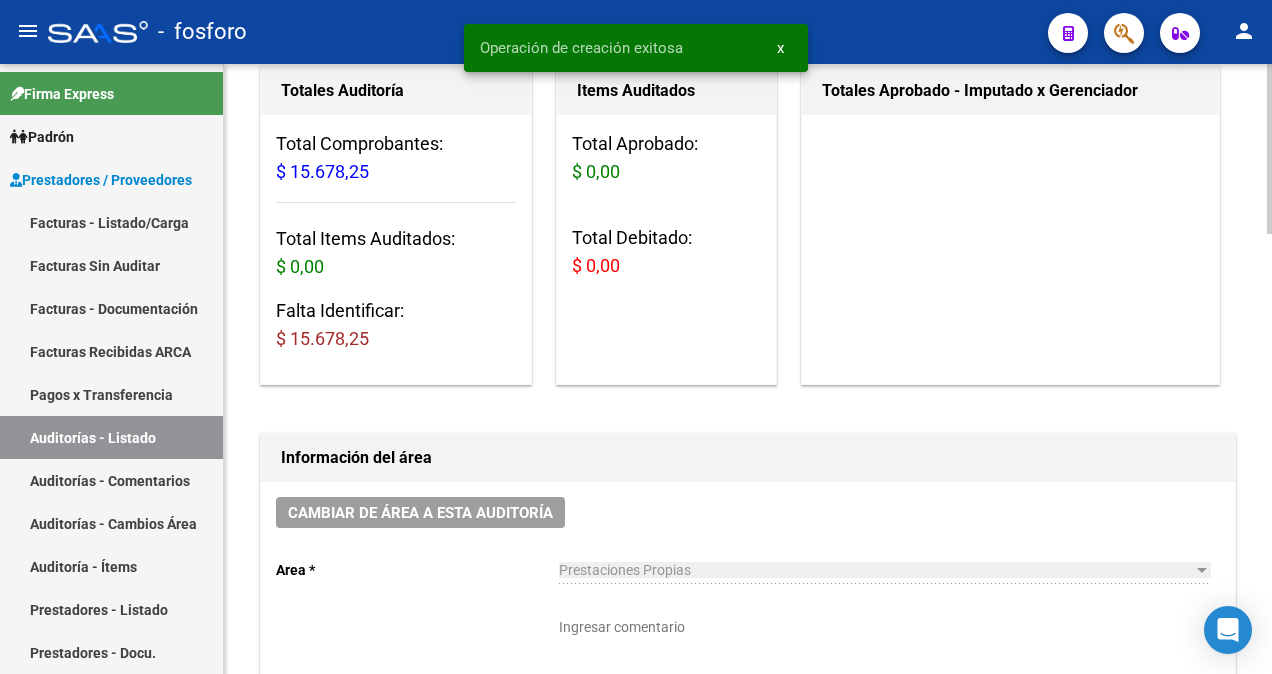 scroll, scrollTop: 400, scrollLeft: 0, axis: vertical 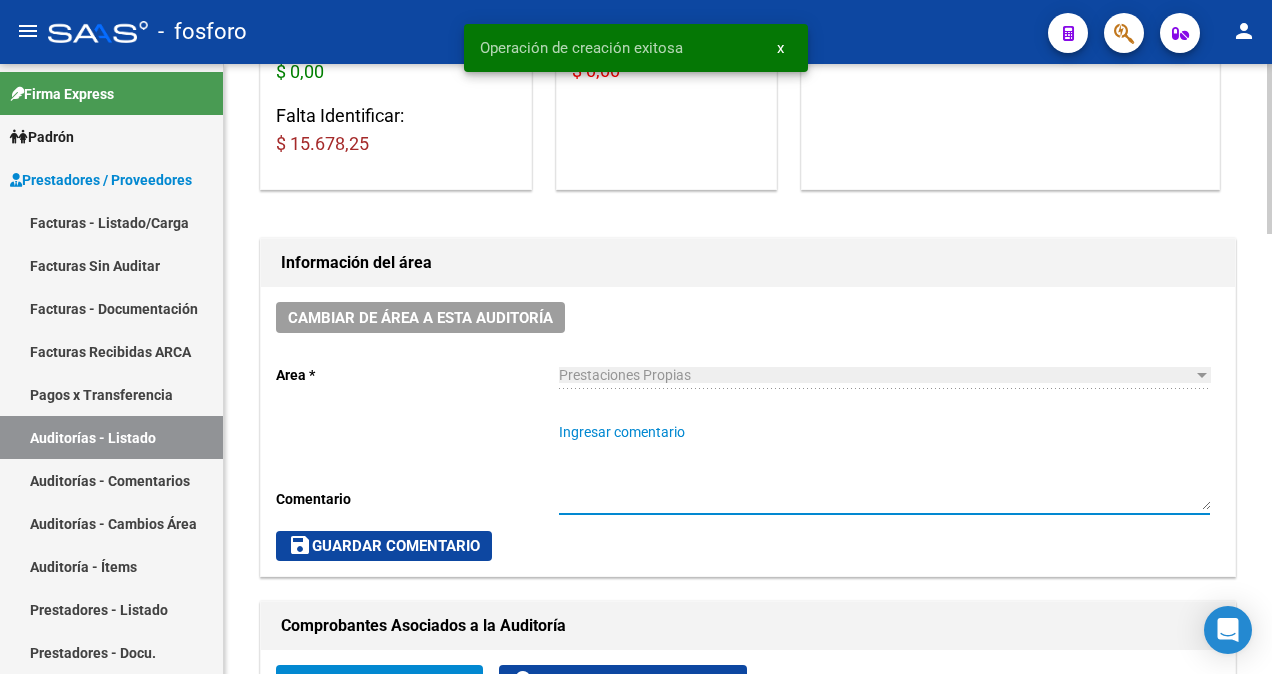 click on "Ingresar comentario" at bounding box center [884, 466] 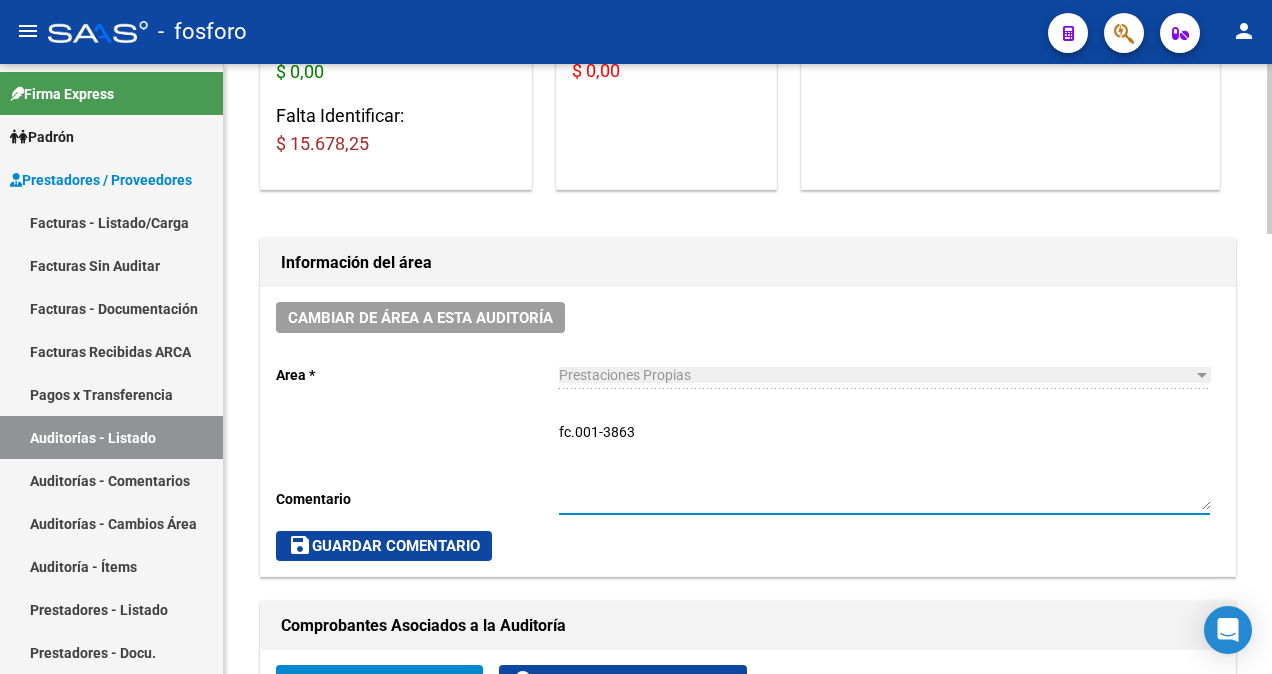 click on "save  Guardar Comentario" 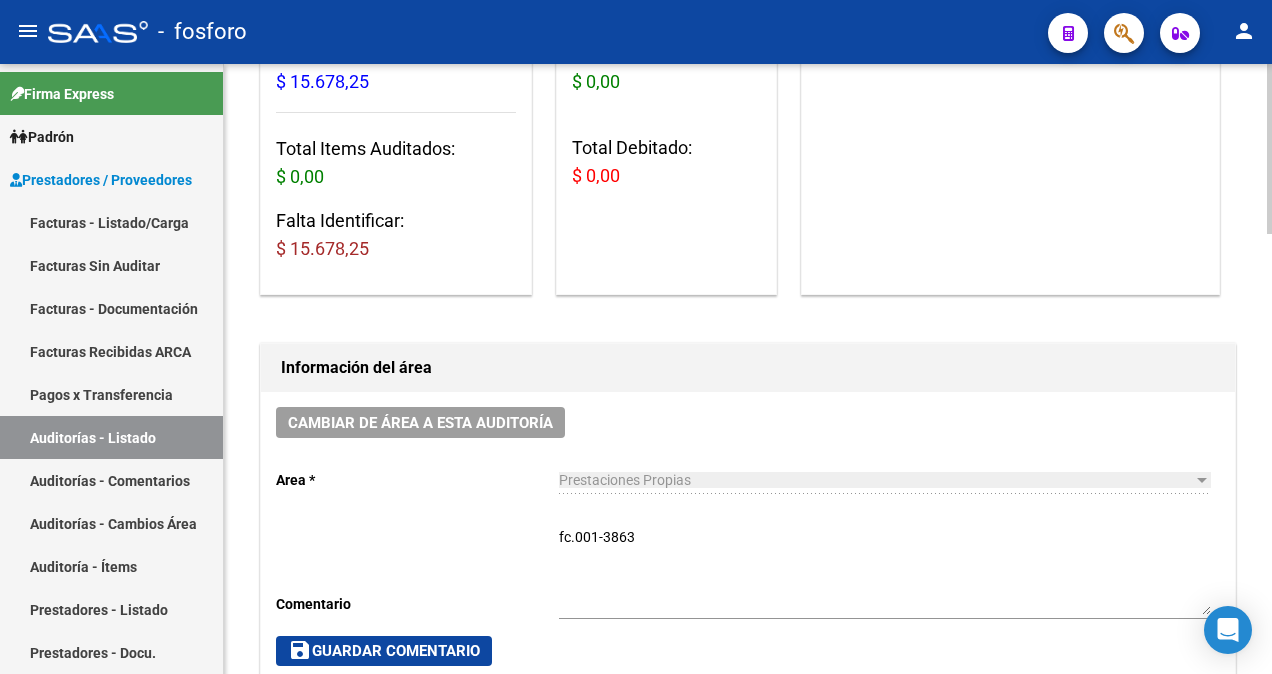 scroll, scrollTop: 300, scrollLeft: 0, axis: vertical 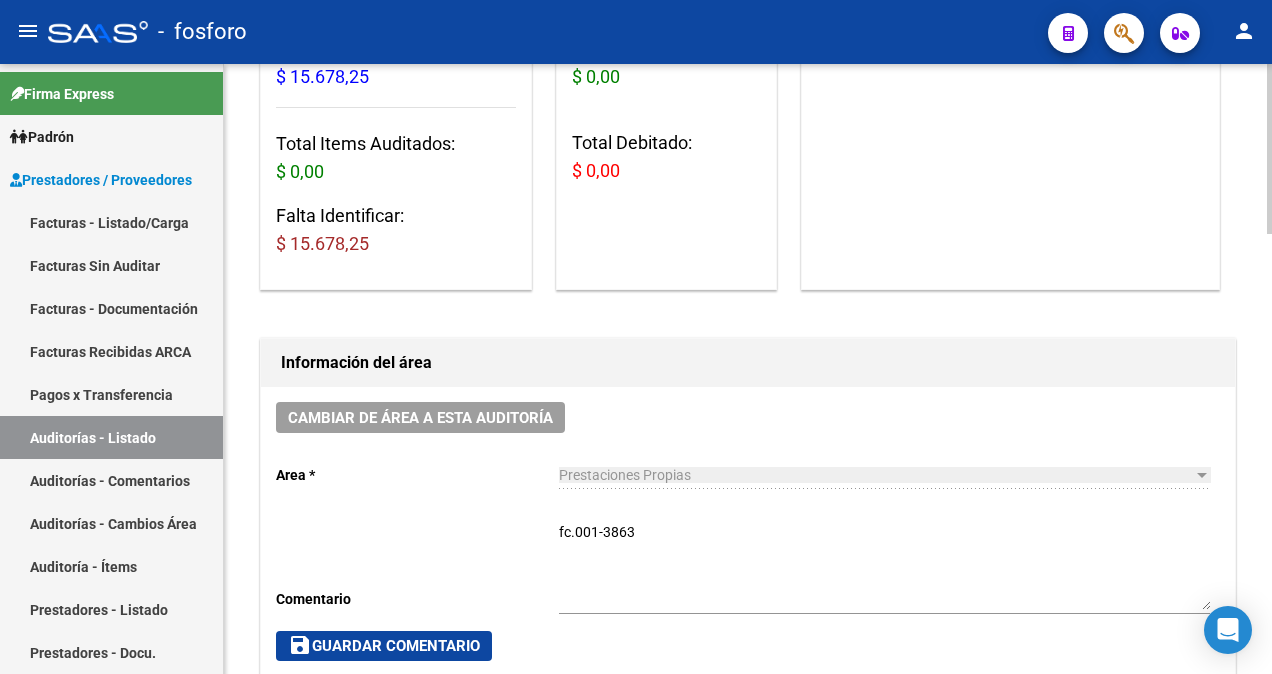 click on "fc.001-3863" at bounding box center (884, 566) 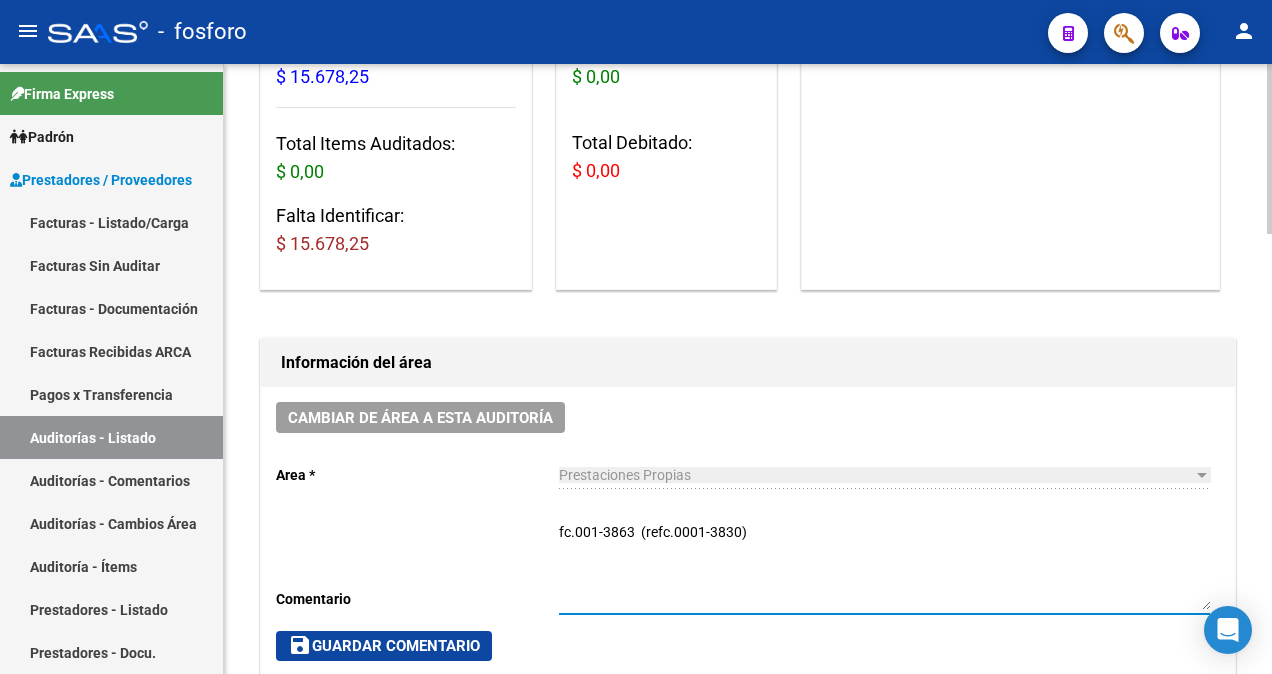 scroll, scrollTop: 800, scrollLeft: 0, axis: vertical 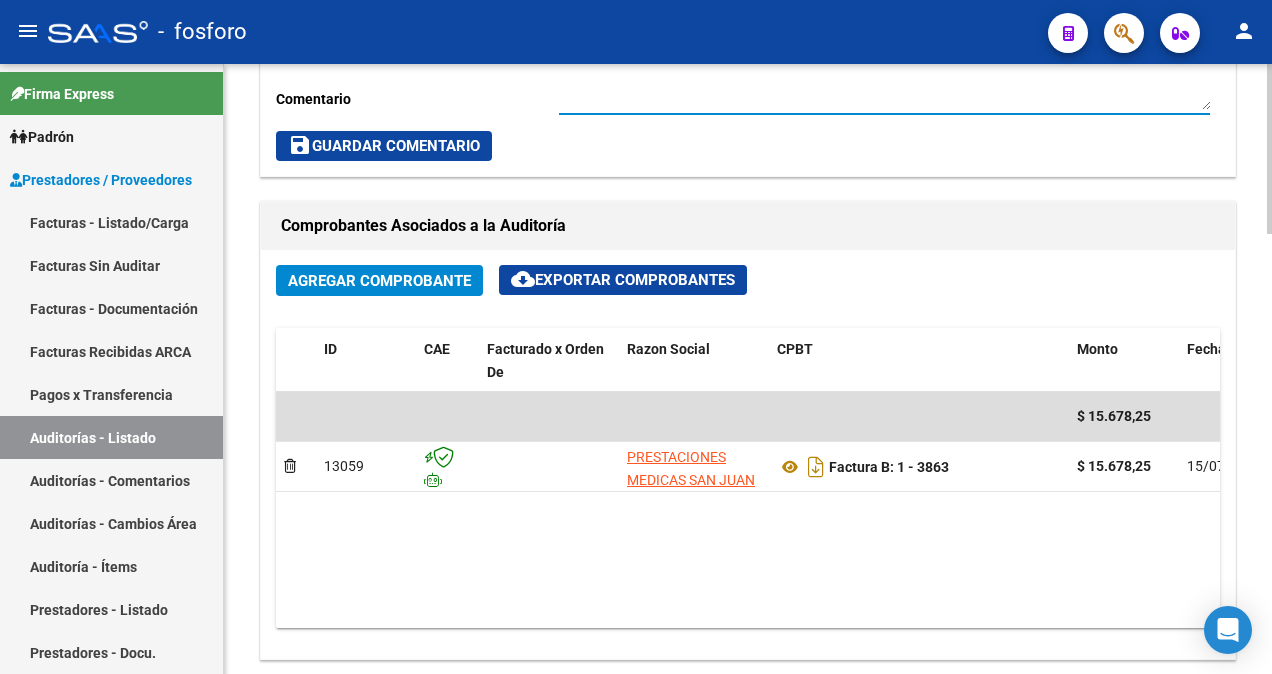 type on "fc.001-3863  (refc.0001-3830)" 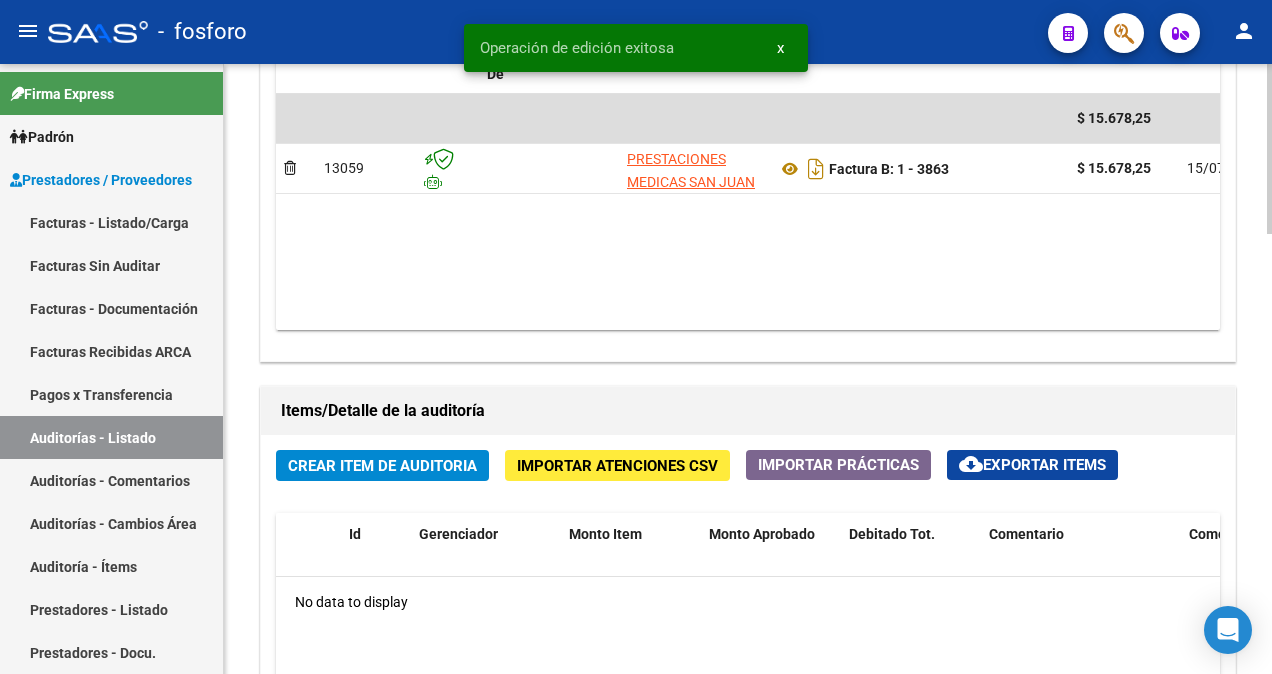 scroll, scrollTop: 1300, scrollLeft: 0, axis: vertical 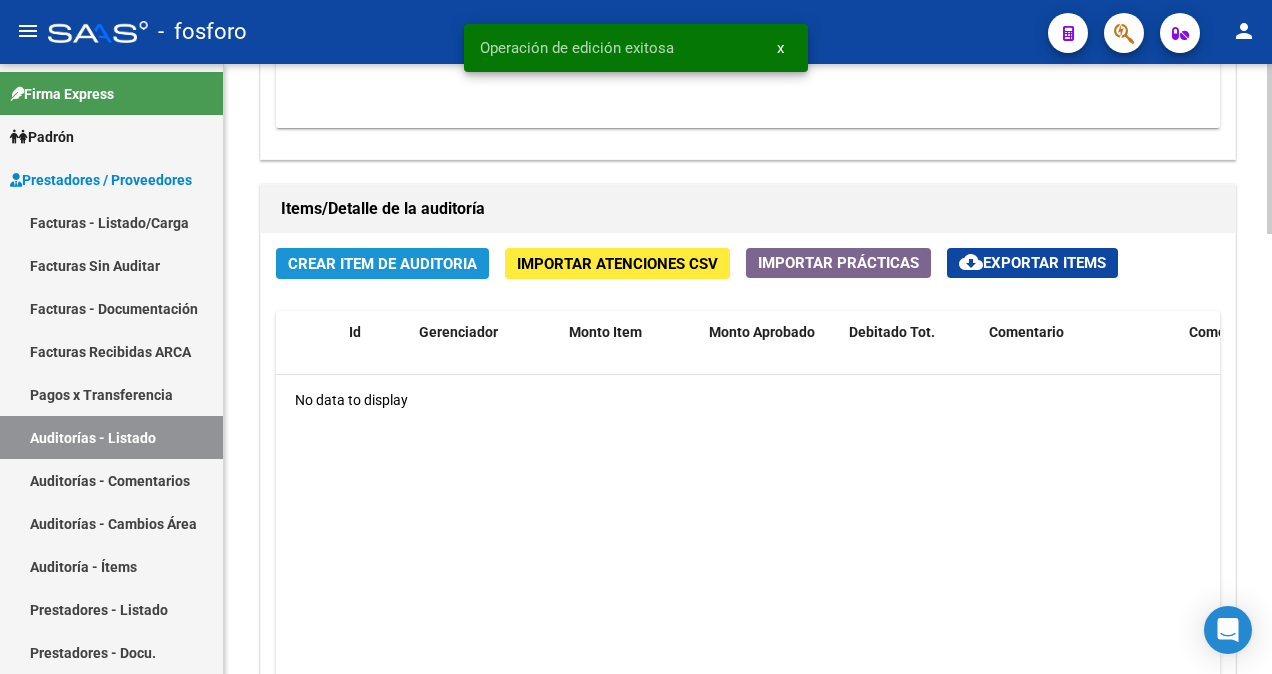 click on "Crear Item de Auditoria" 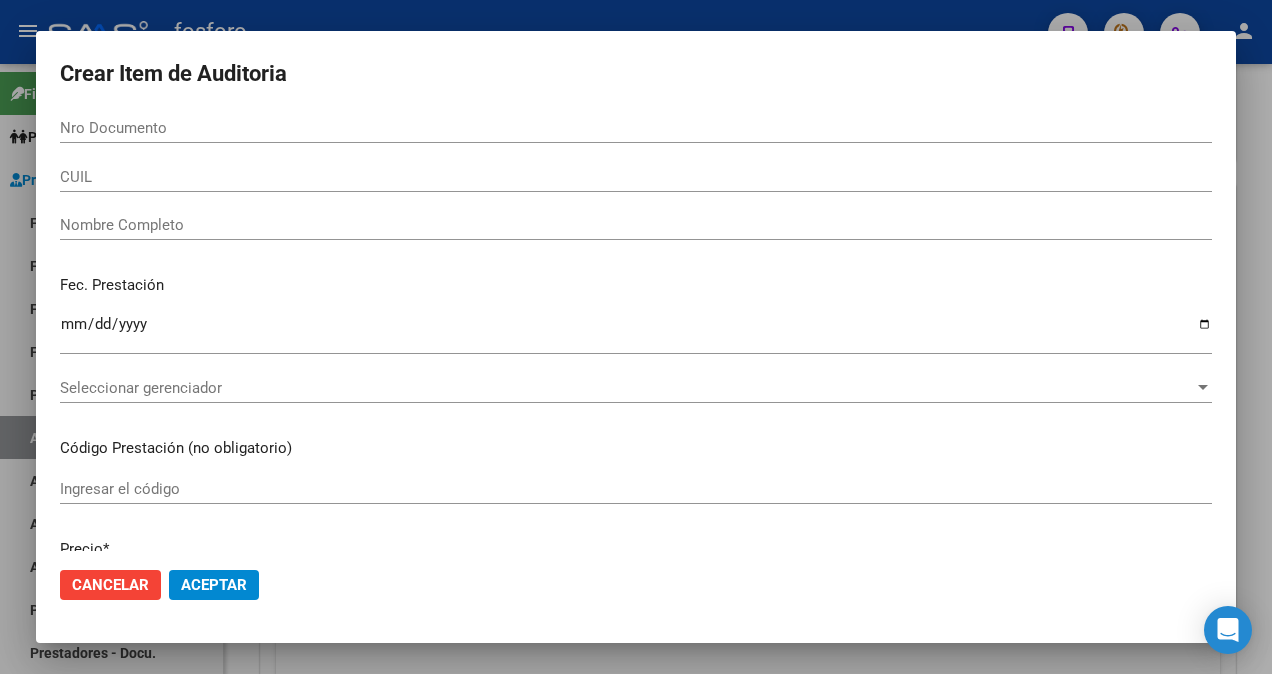 click at bounding box center (636, 337) 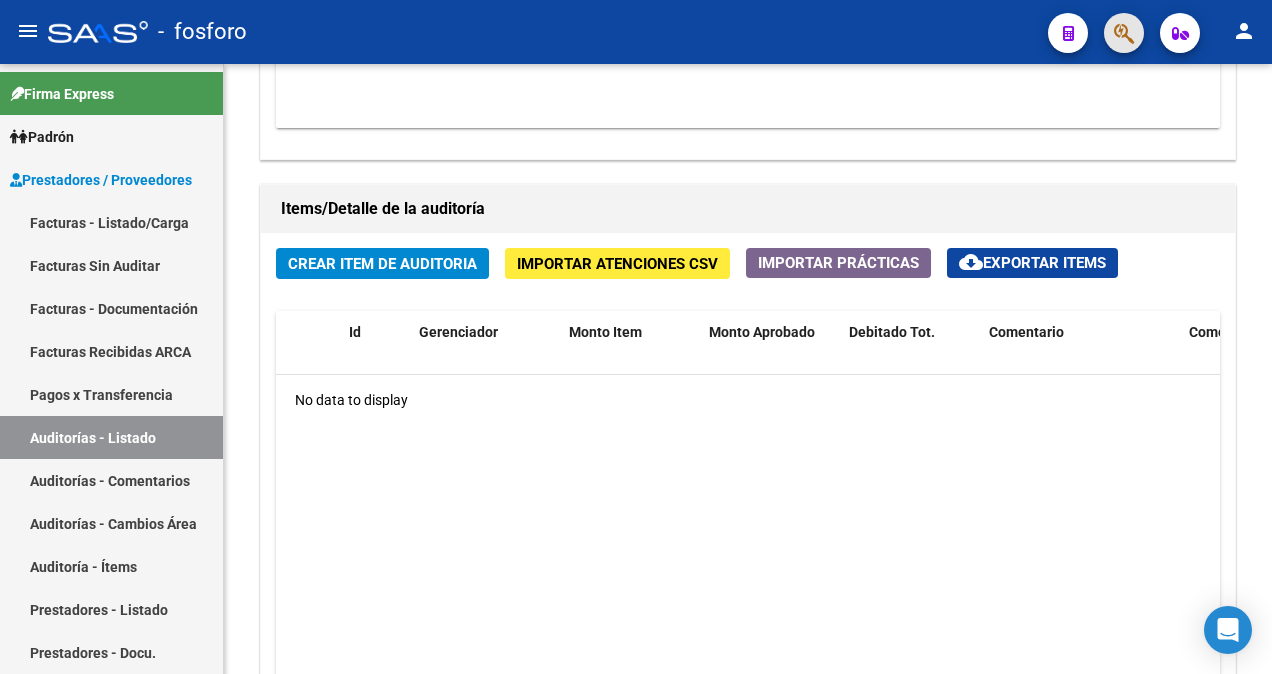 click 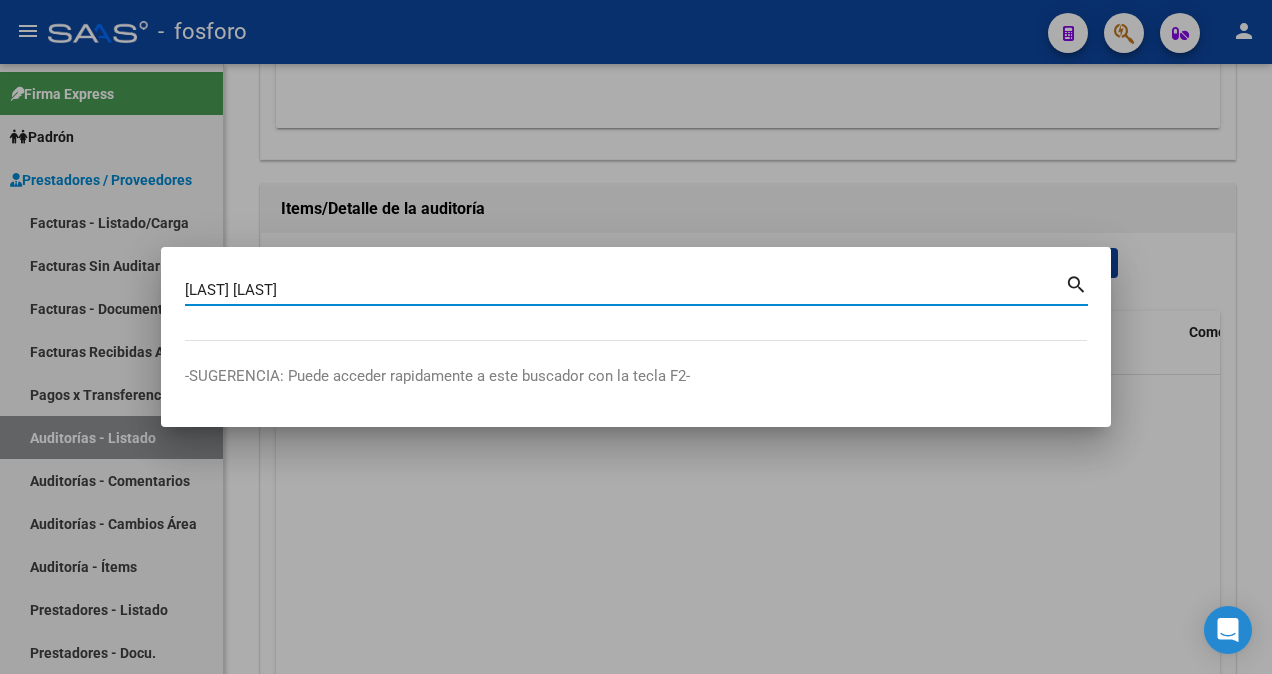 type on "[LAST] [LAST]" 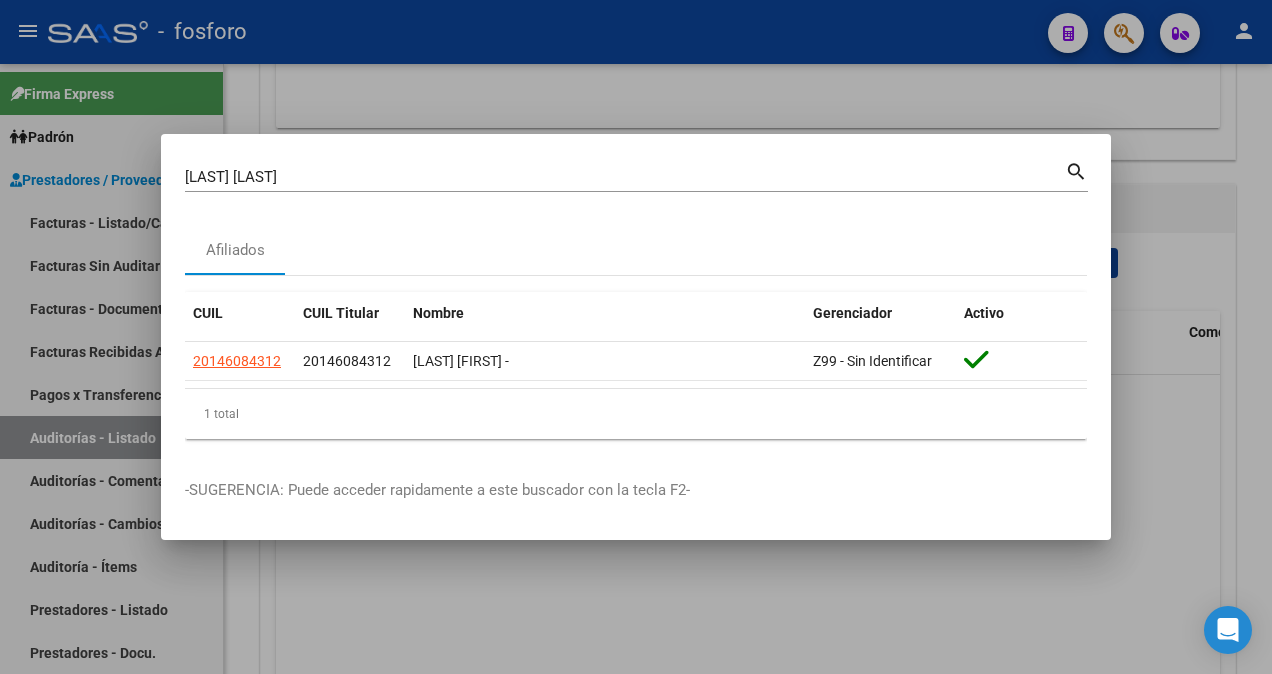 click at bounding box center (636, 337) 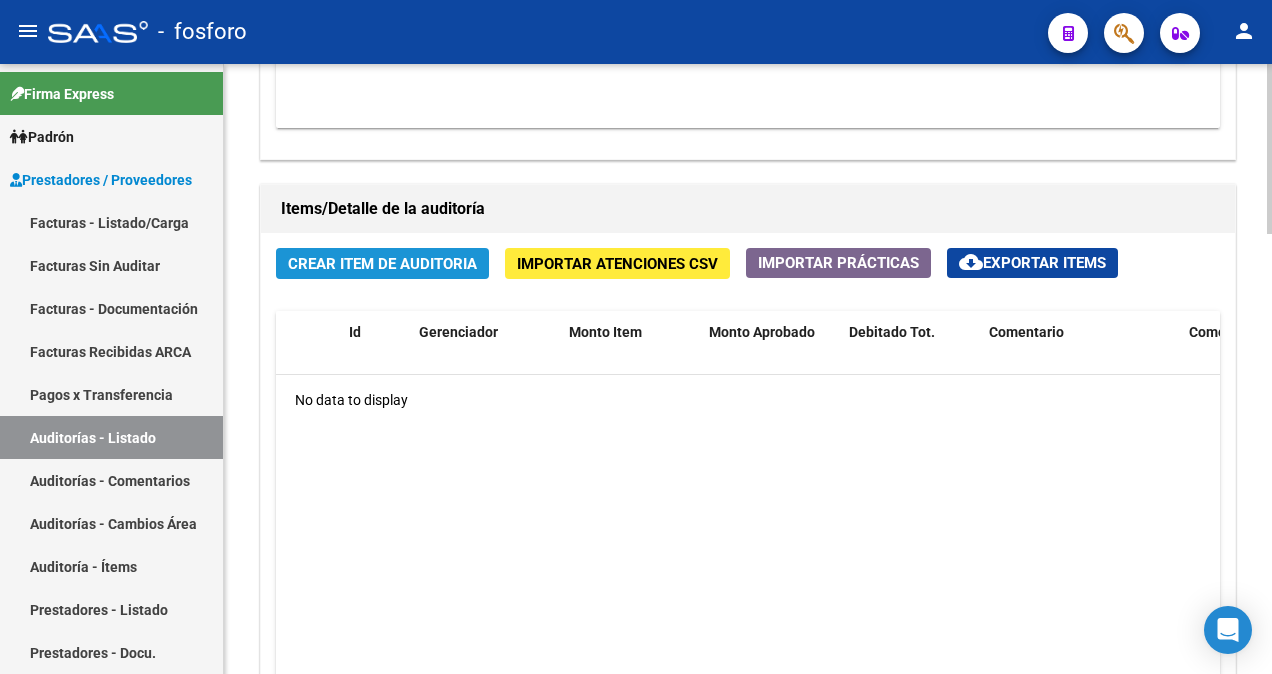 click on "Crear Item de Auditoria" 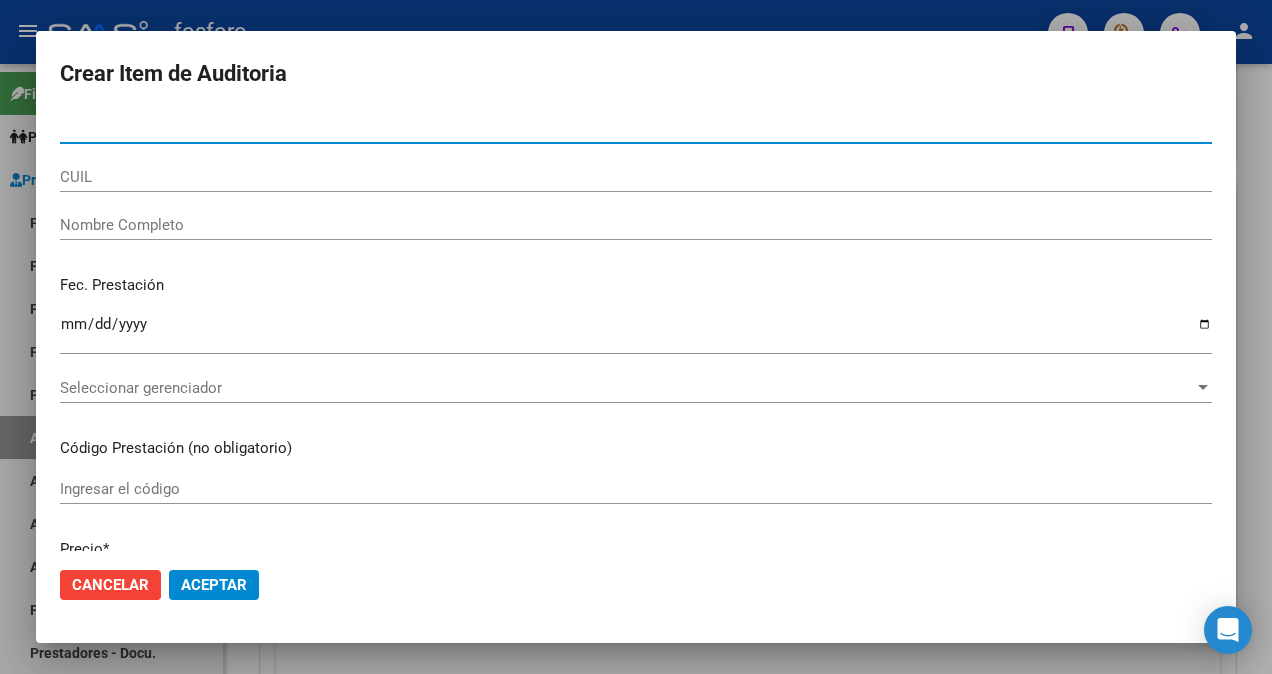 type on "14608431" 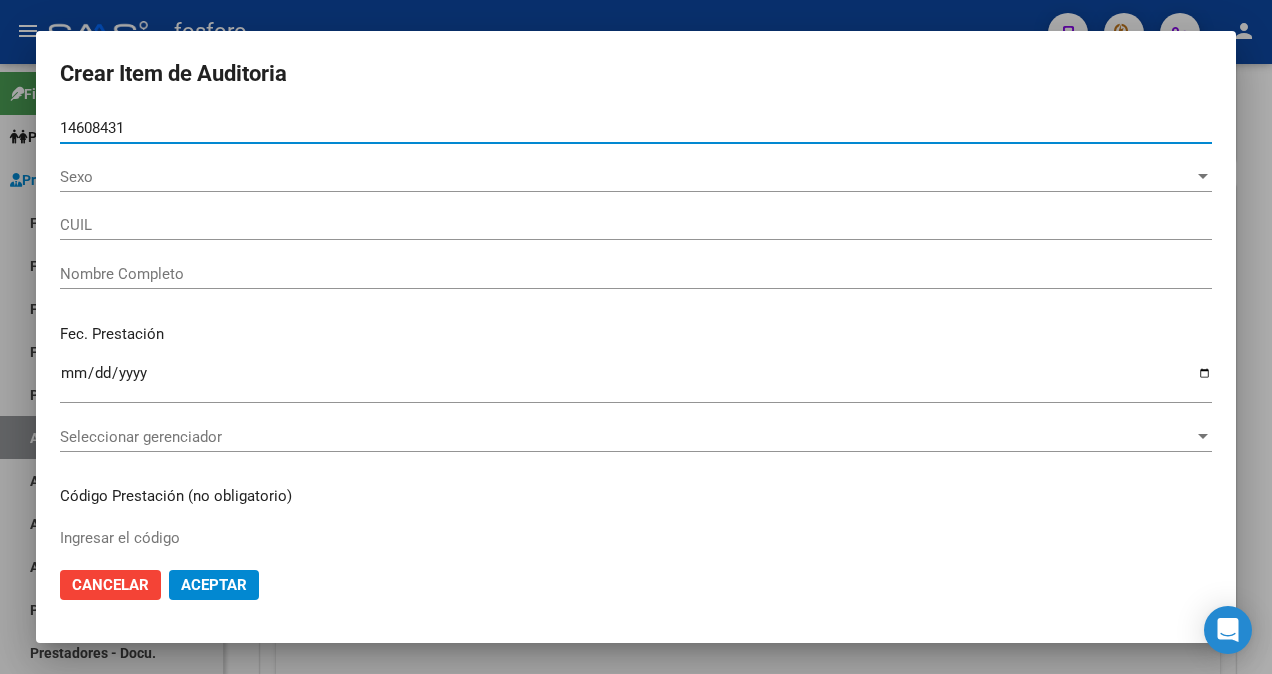 type on "20146084312" 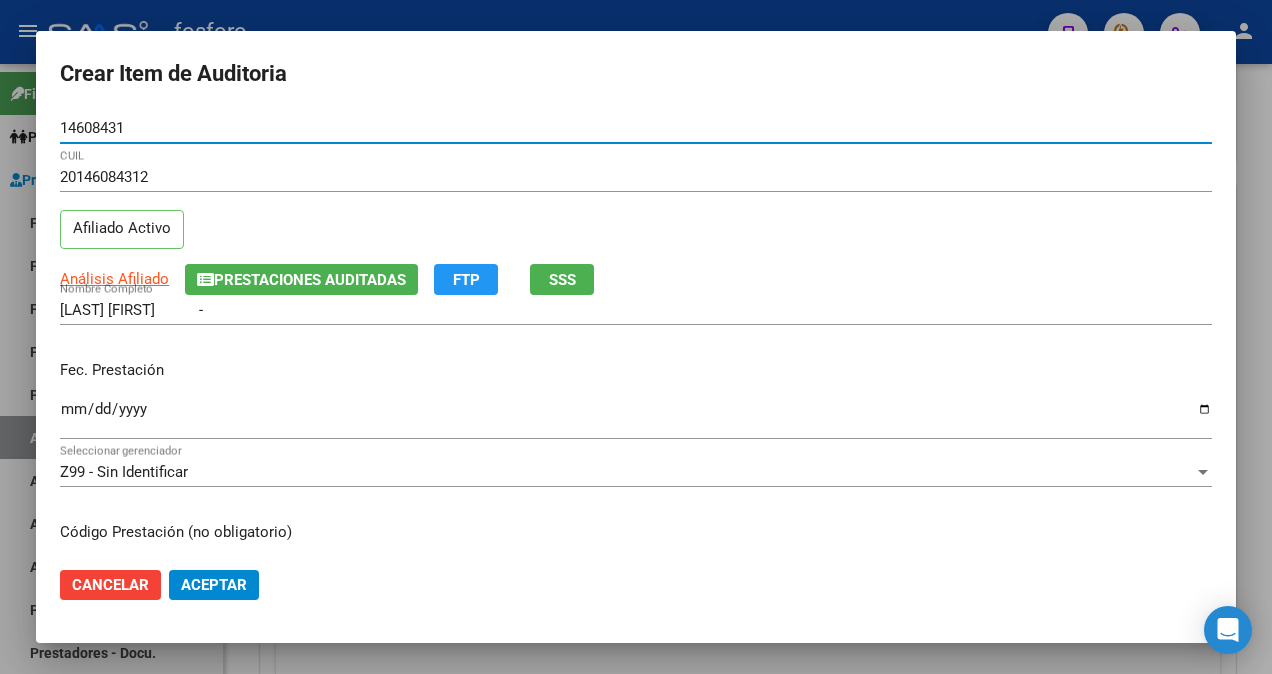 type on "14608431" 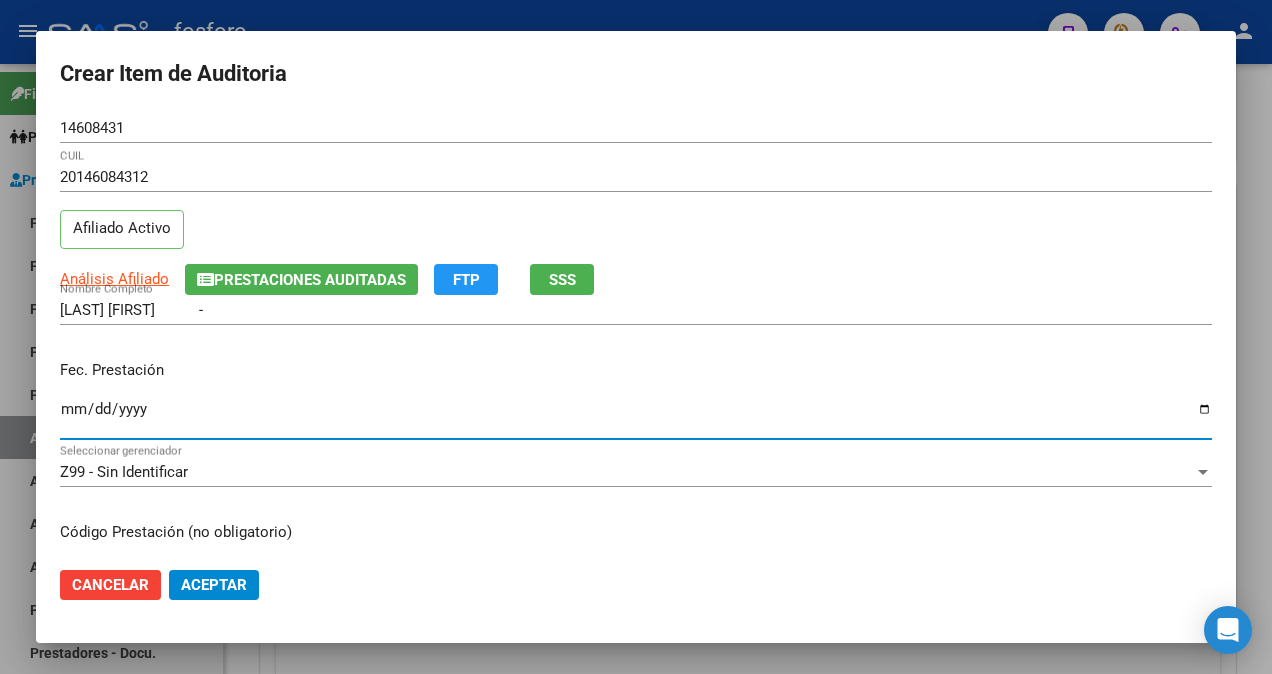 click on "Ingresar la fecha" at bounding box center (636, 417) 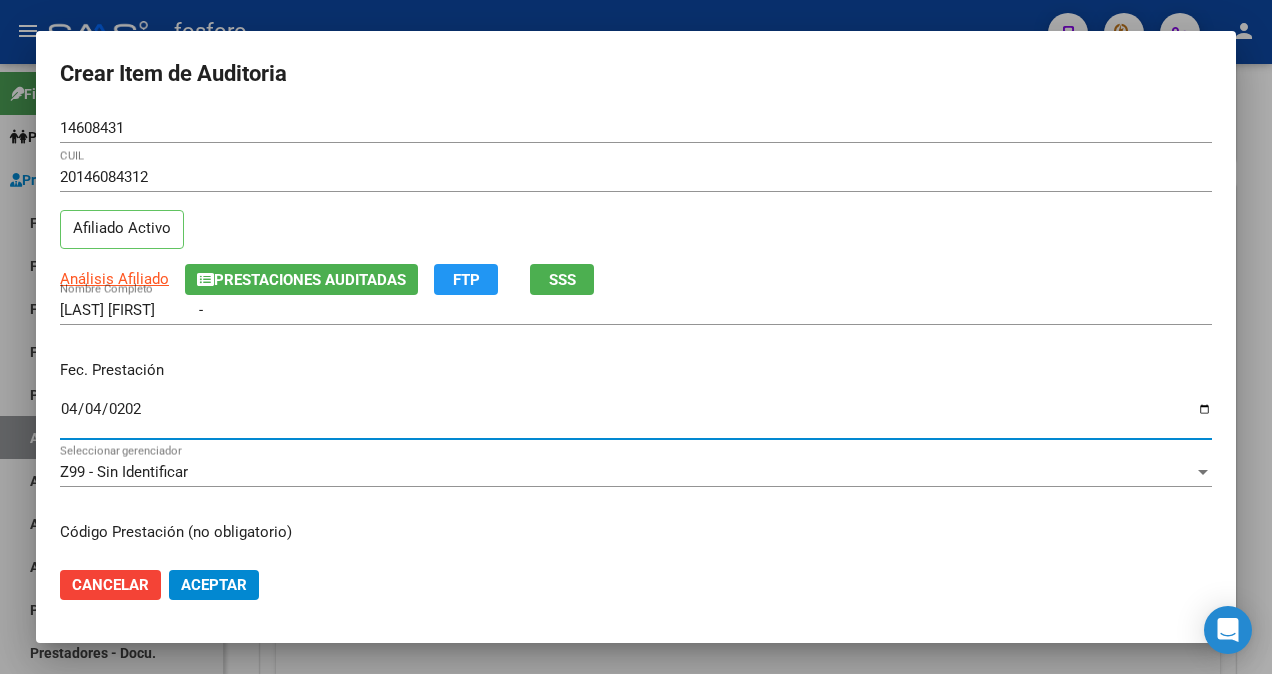 type on "2025-04-04" 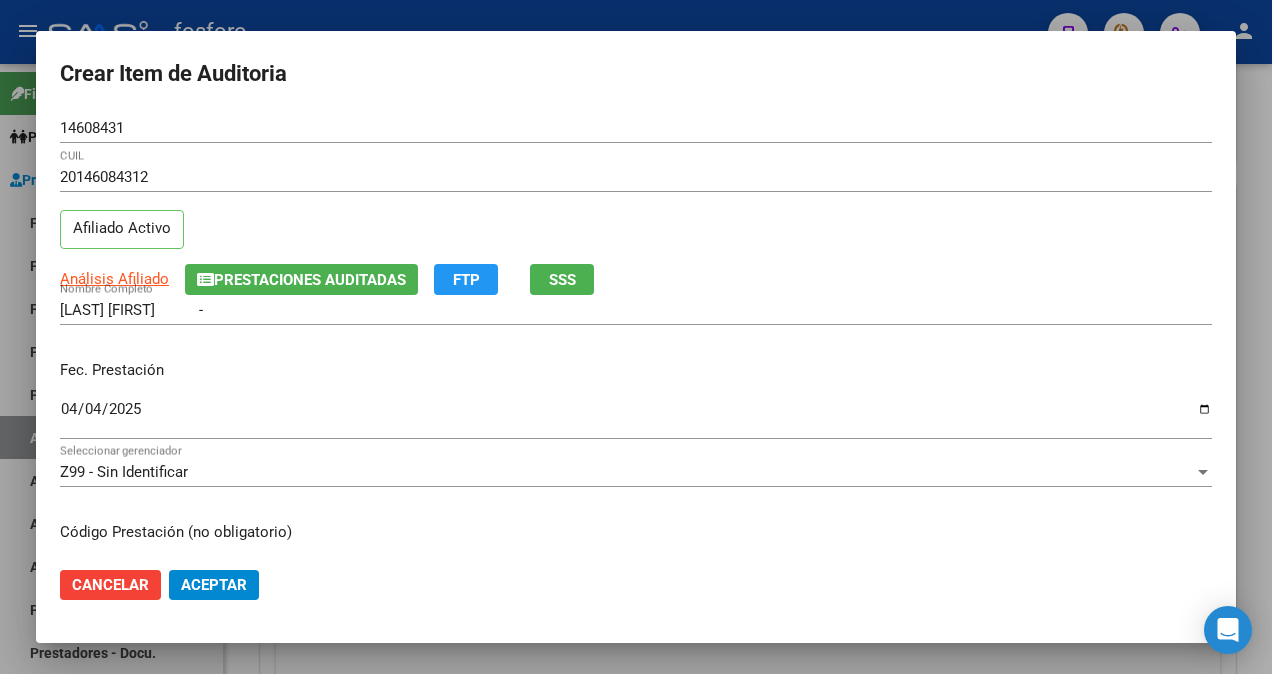 scroll, scrollTop: 400, scrollLeft: 0, axis: vertical 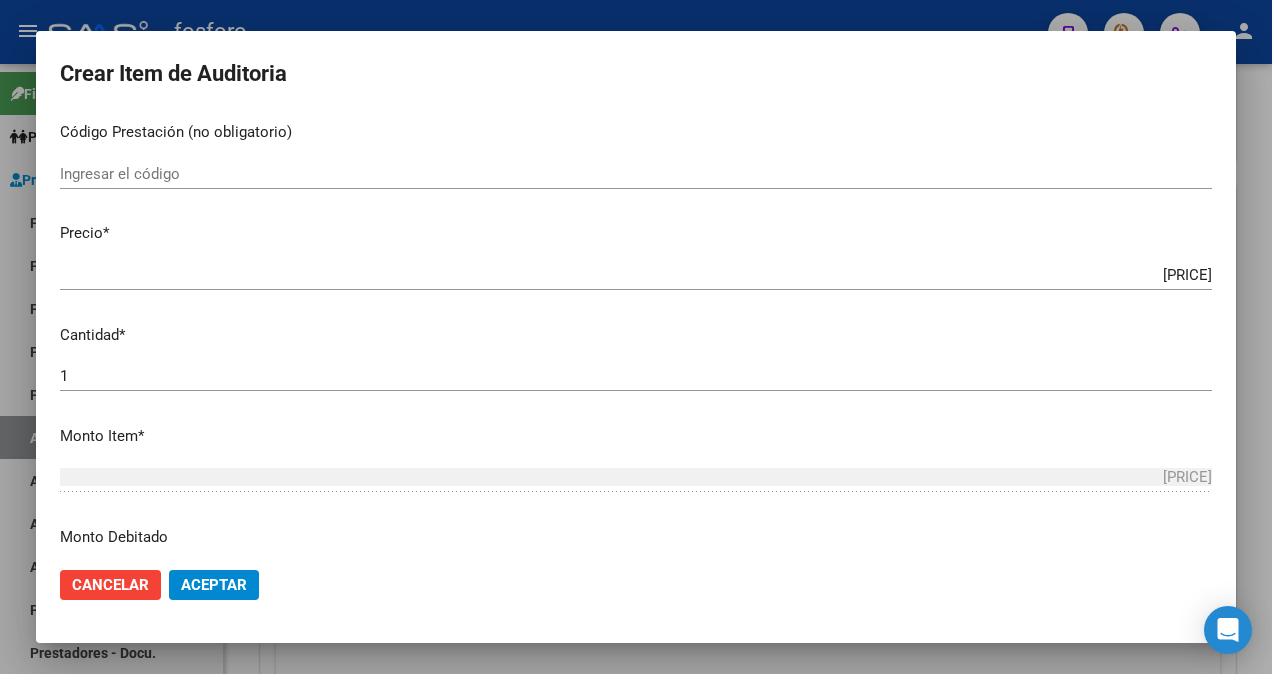 click on "Ingresar el código" at bounding box center (636, 174) 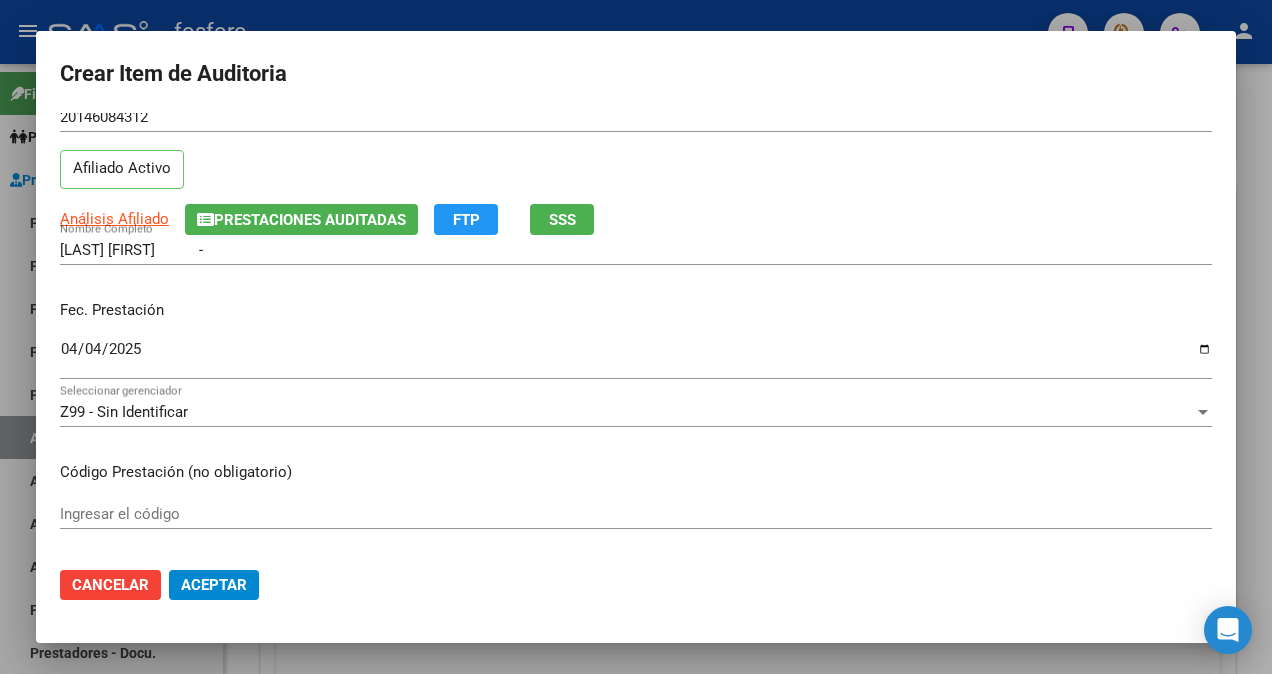 scroll, scrollTop: 0, scrollLeft: 0, axis: both 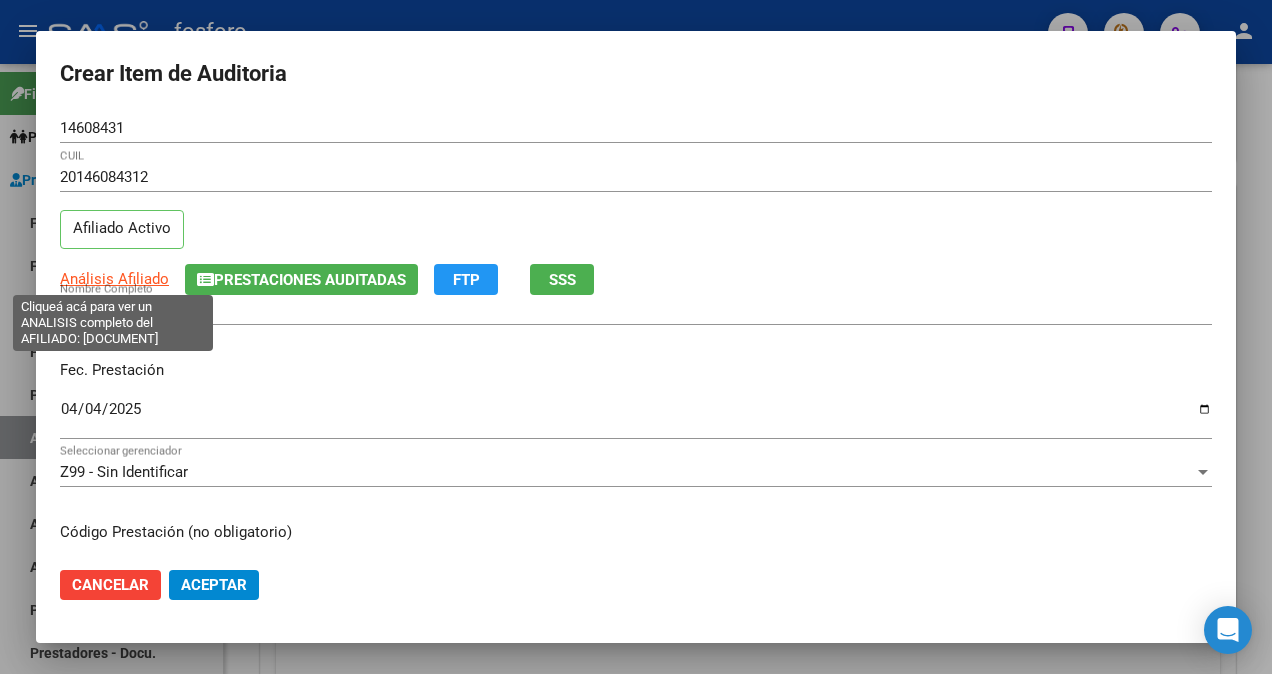 click on "Análisis Afiliado" at bounding box center (114, 279) 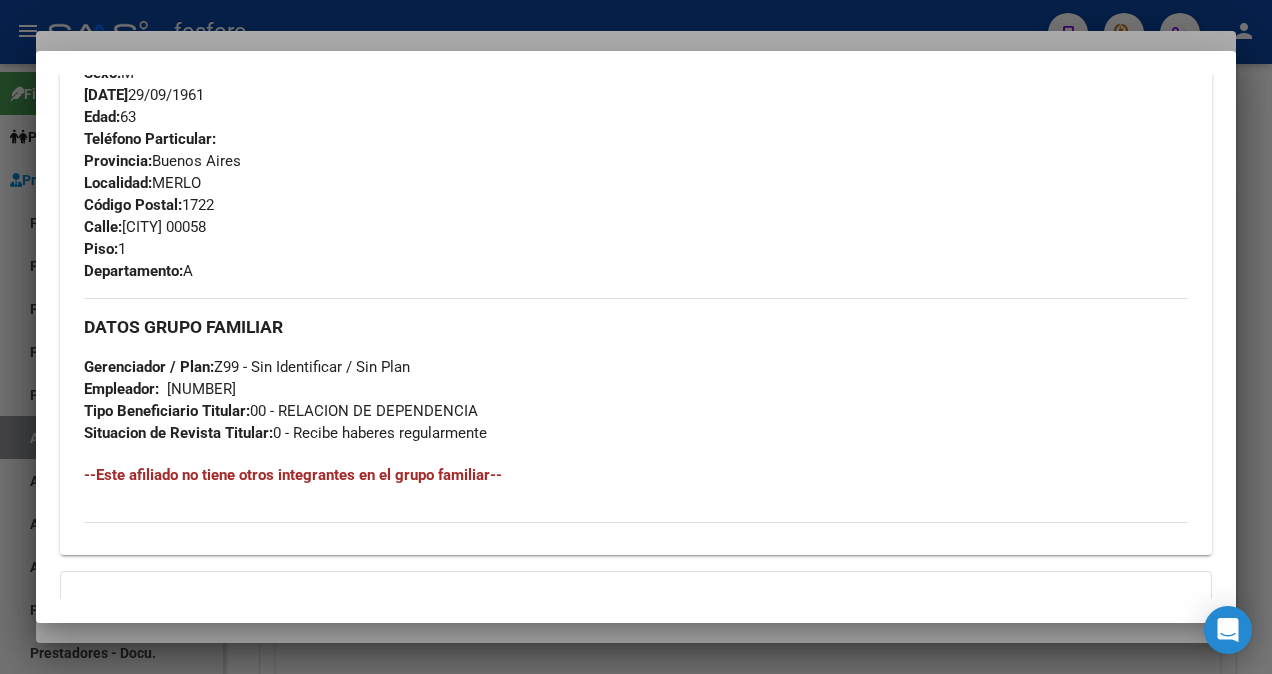 scroll, scrollTop: 884, scrollLeft: 0, axis: vertical 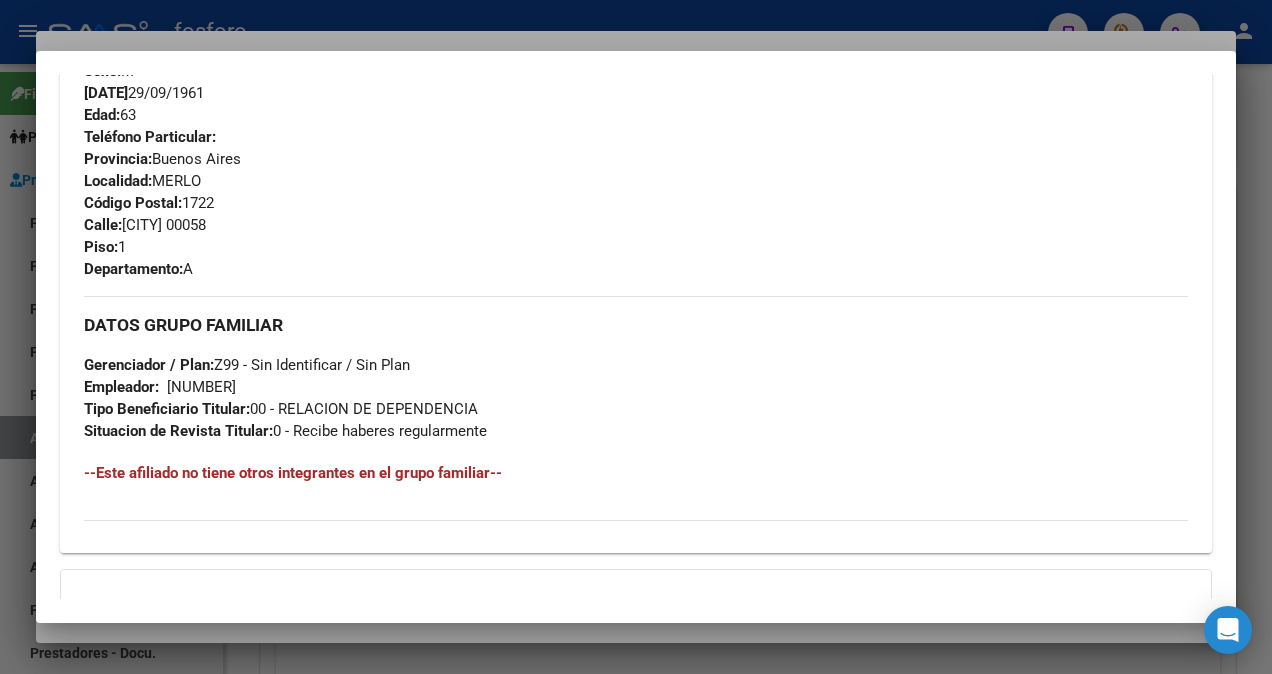 click at bounding box center (636, 337) 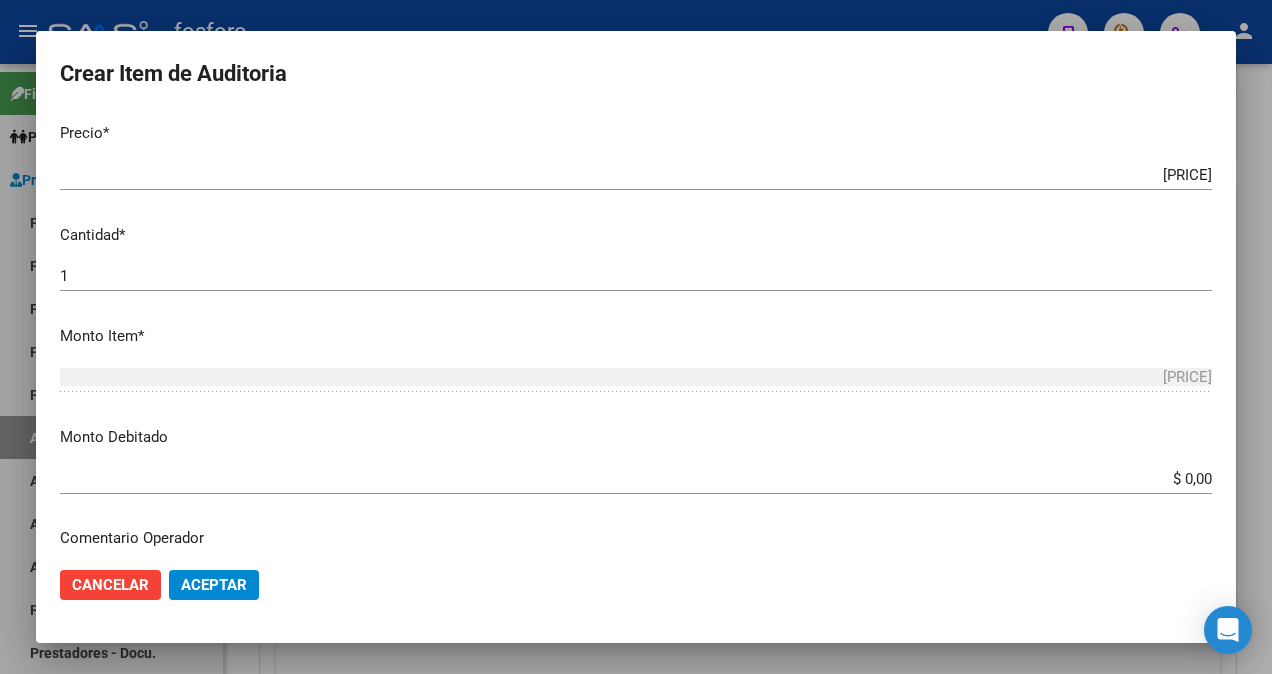 scroll, scrollTop: 100, scrollLeft: 0, axis: vertical 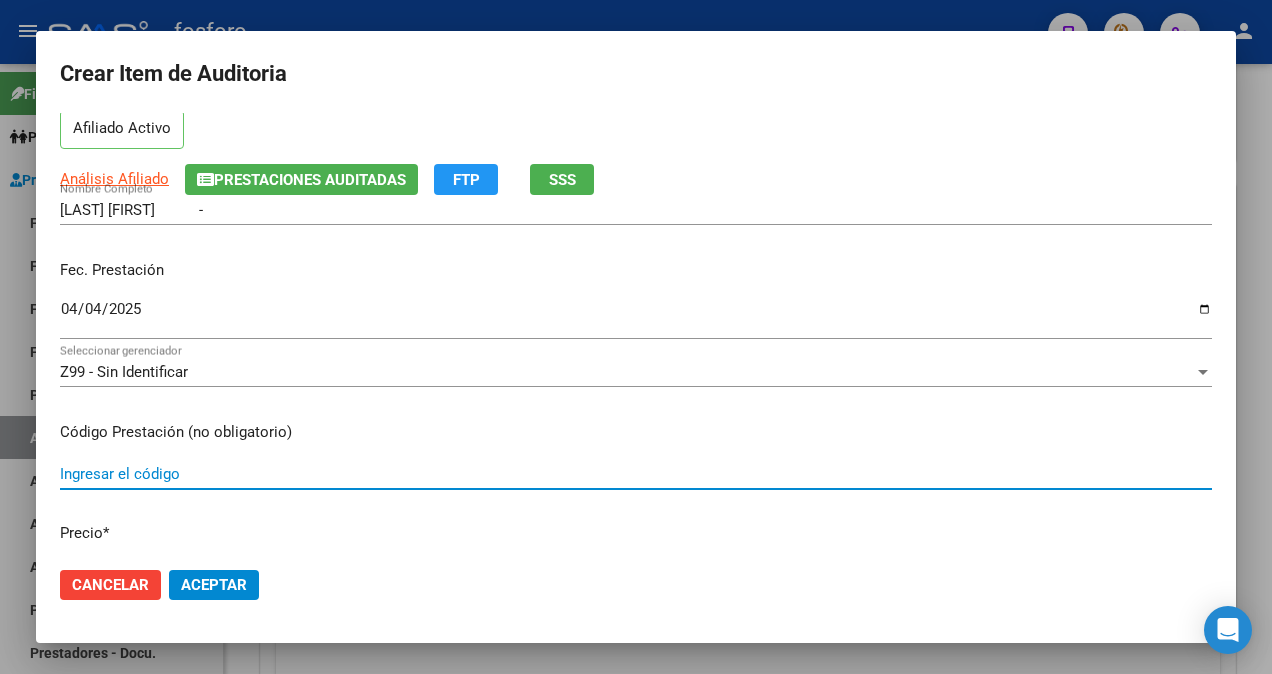 click on "Ingresar el código" at bounding box center (636, 474) 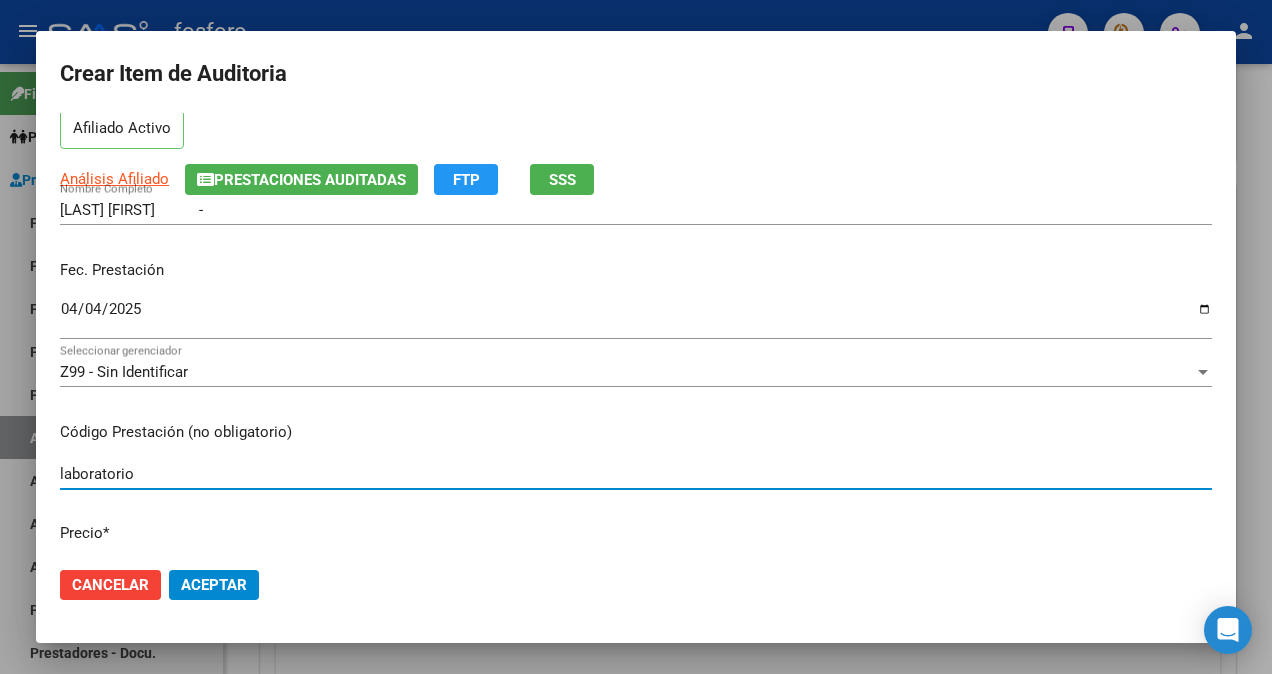 type on "laboratorio" 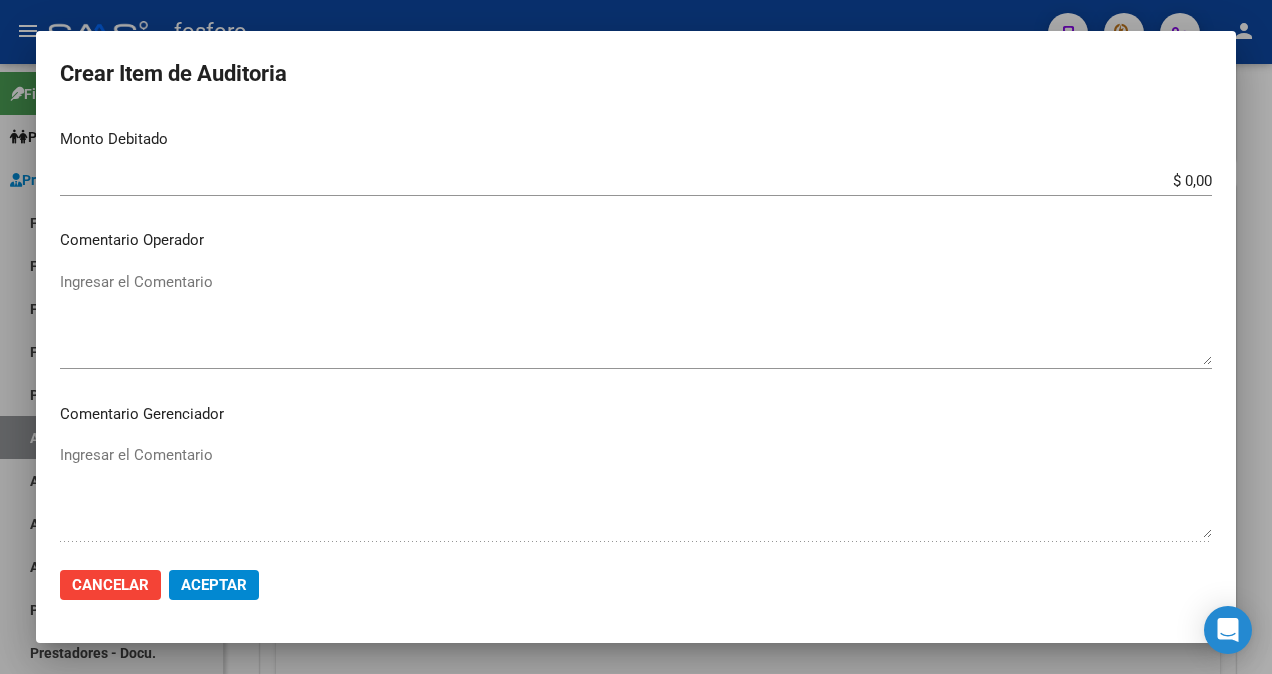 scroll, scrollTop: 800, scrollLeft: 0, axis: vertical 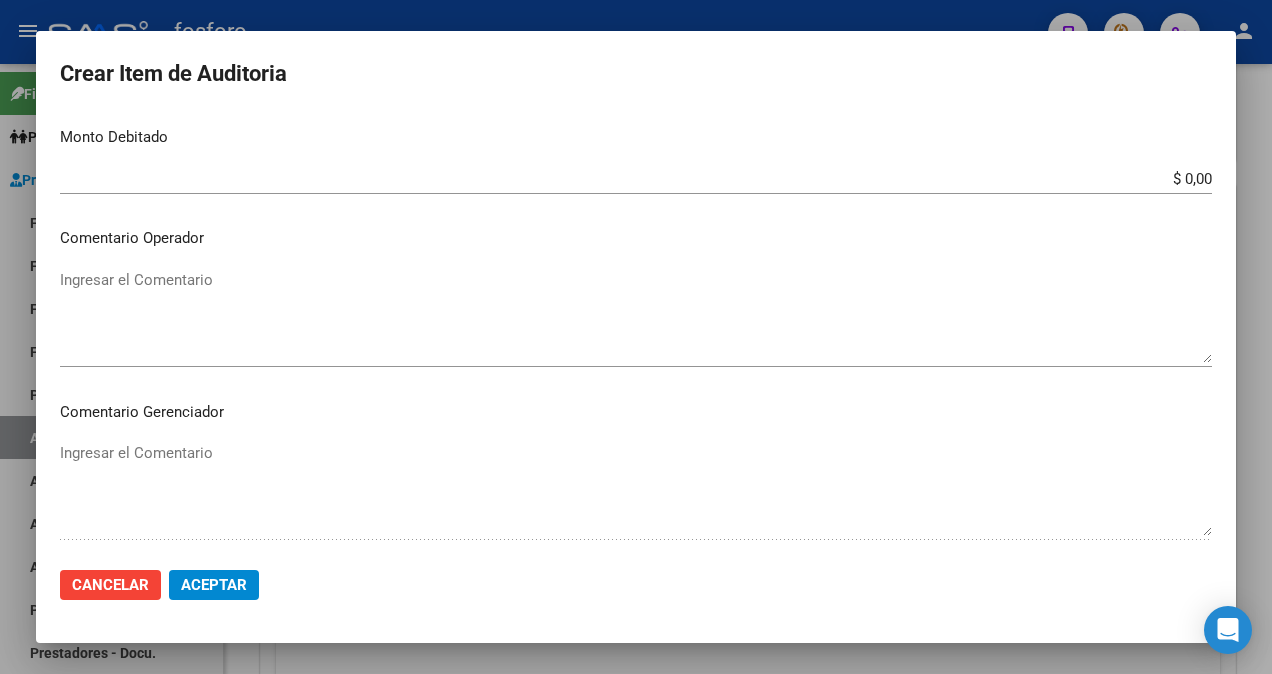 click on "Ingresar el Comentario" at bounding box center [636, 316] 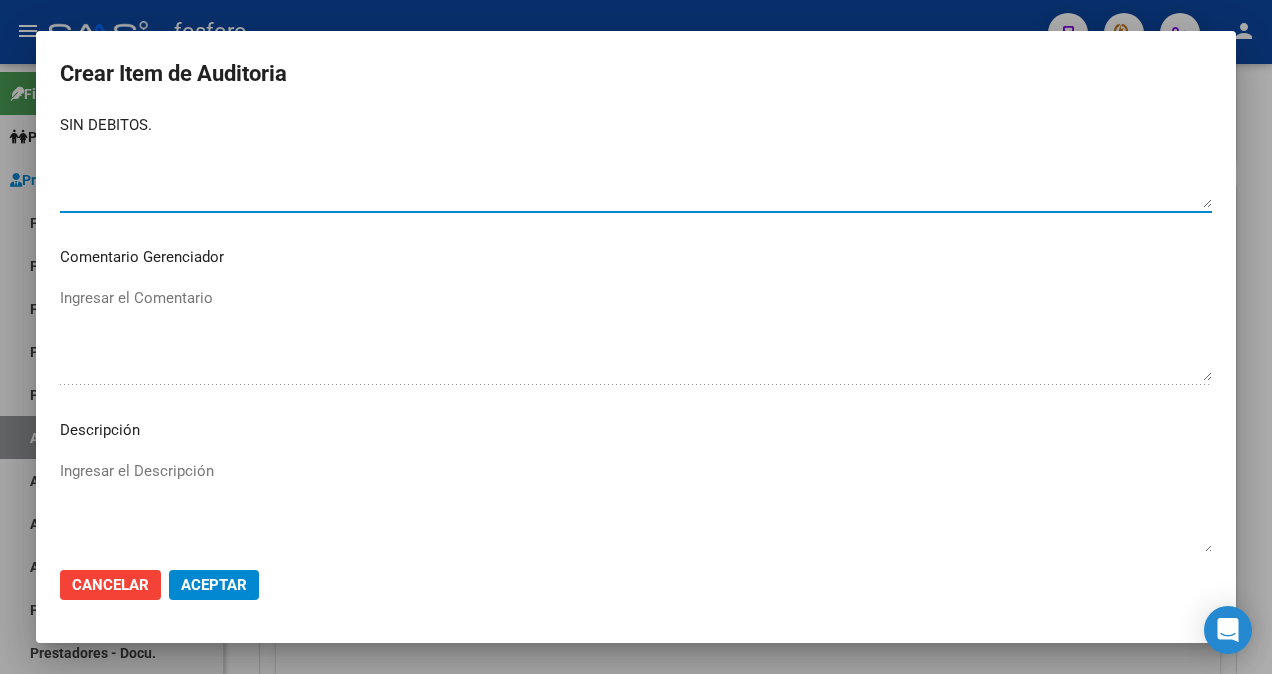 scroll, scrollTop: 1182, scrollLeft: 0, axis: vertical 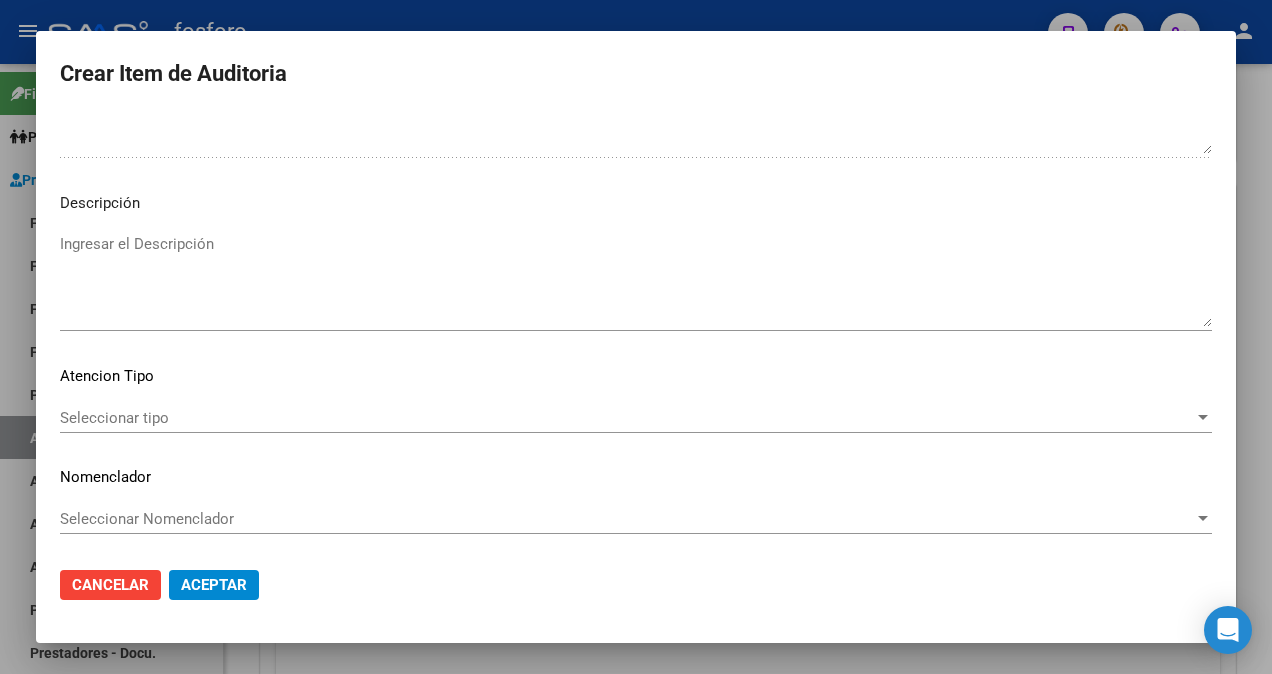 type on "SIN DEBITOS." 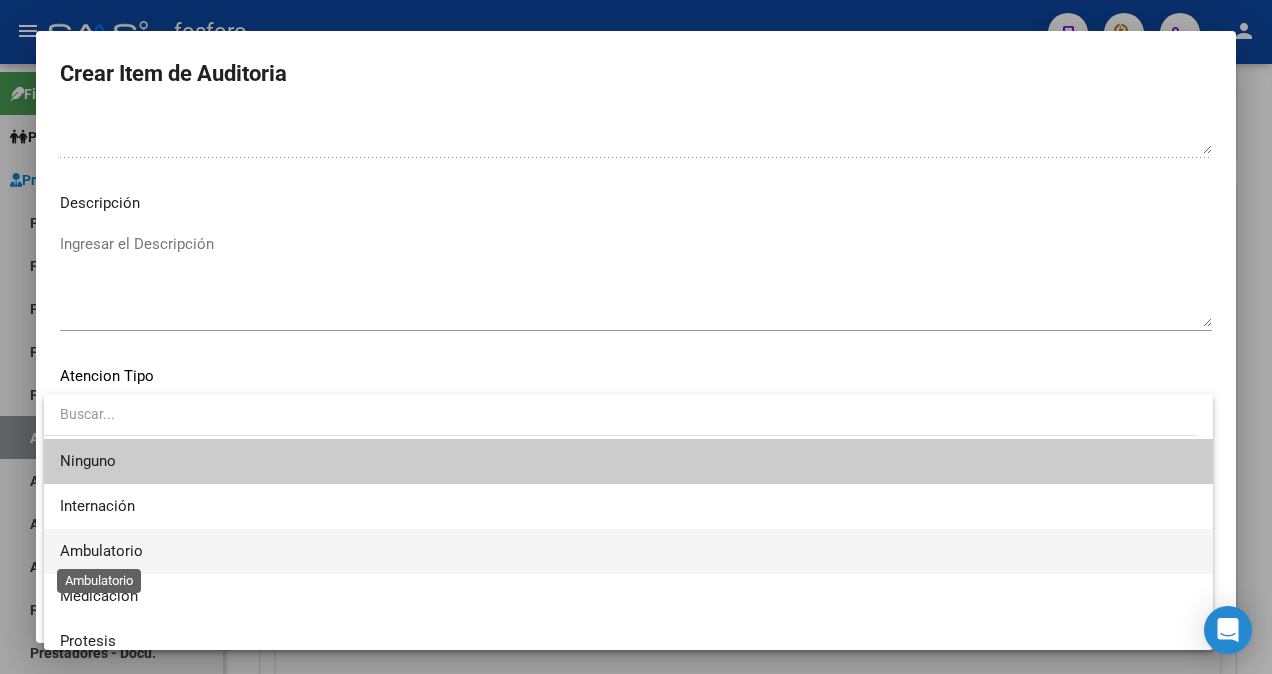 click on "Ambulatorio" at bounding box center [101, 551] 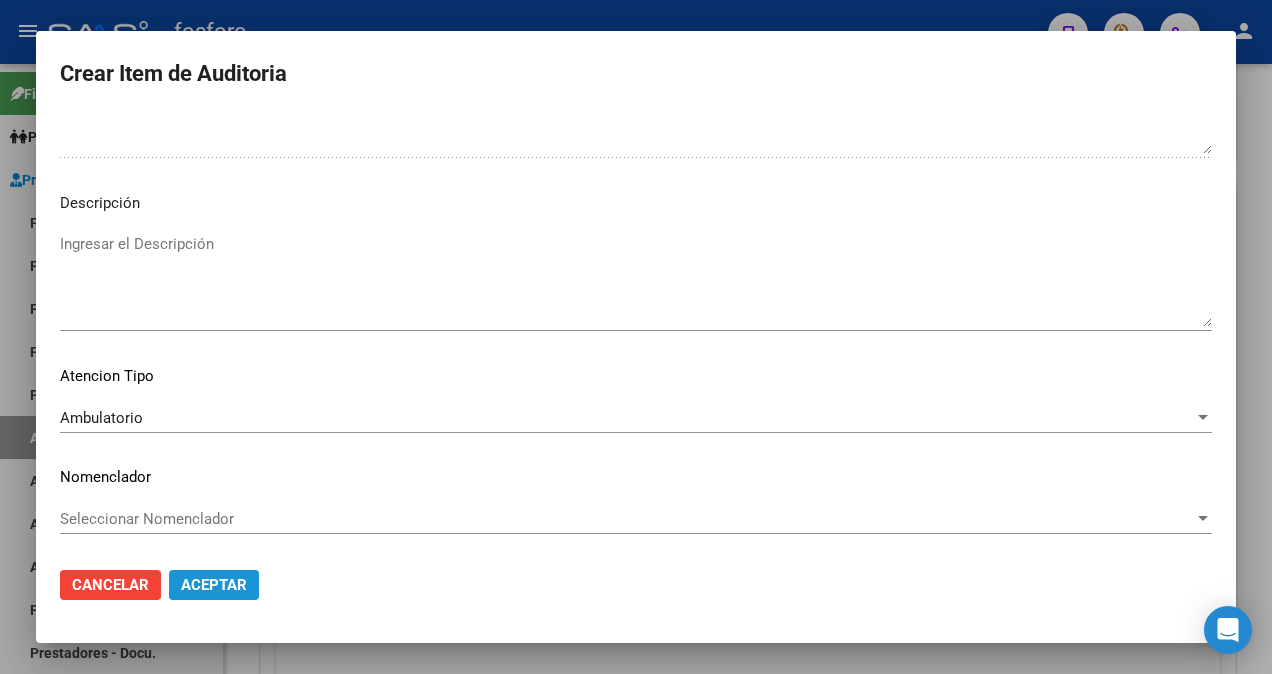click on "Aceptar" 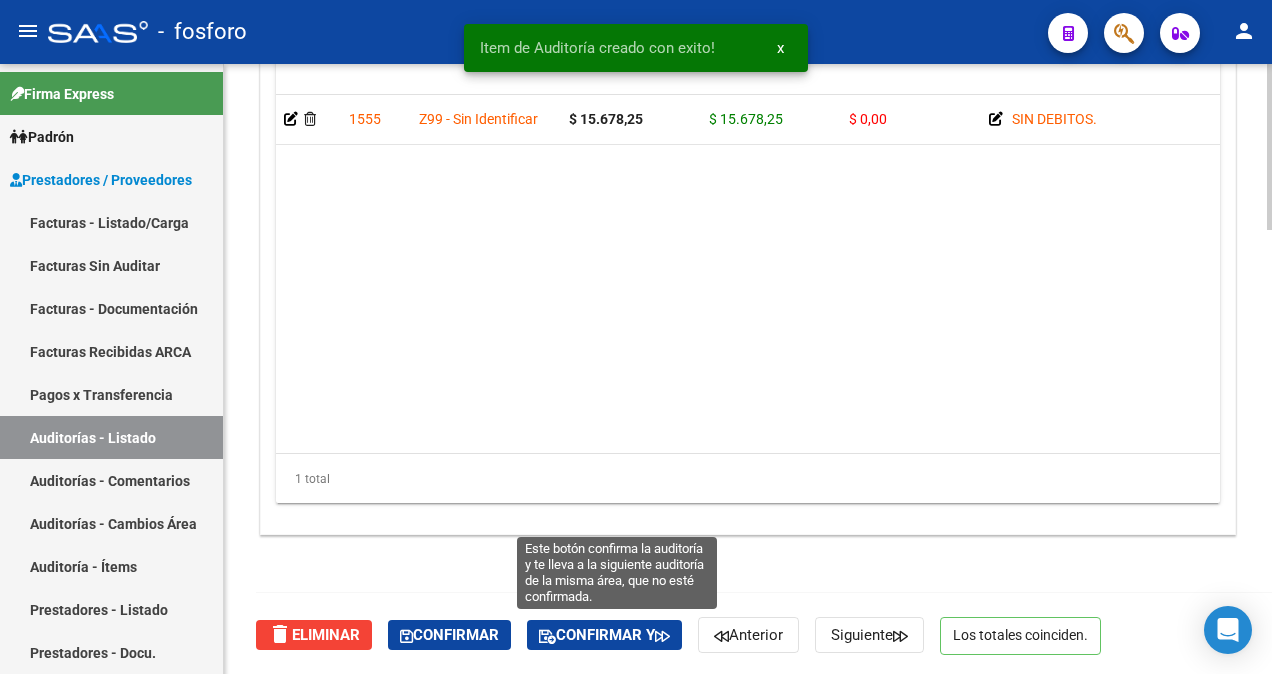 click on "Confirmar y" 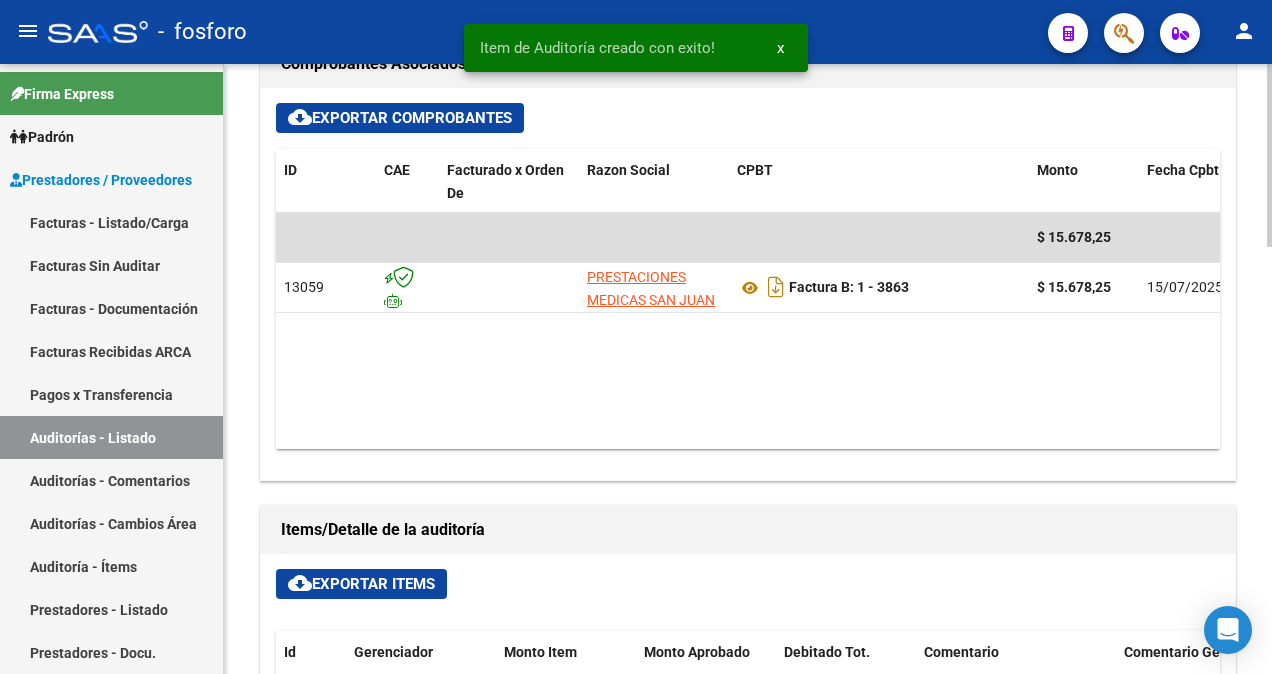 type on "202508" 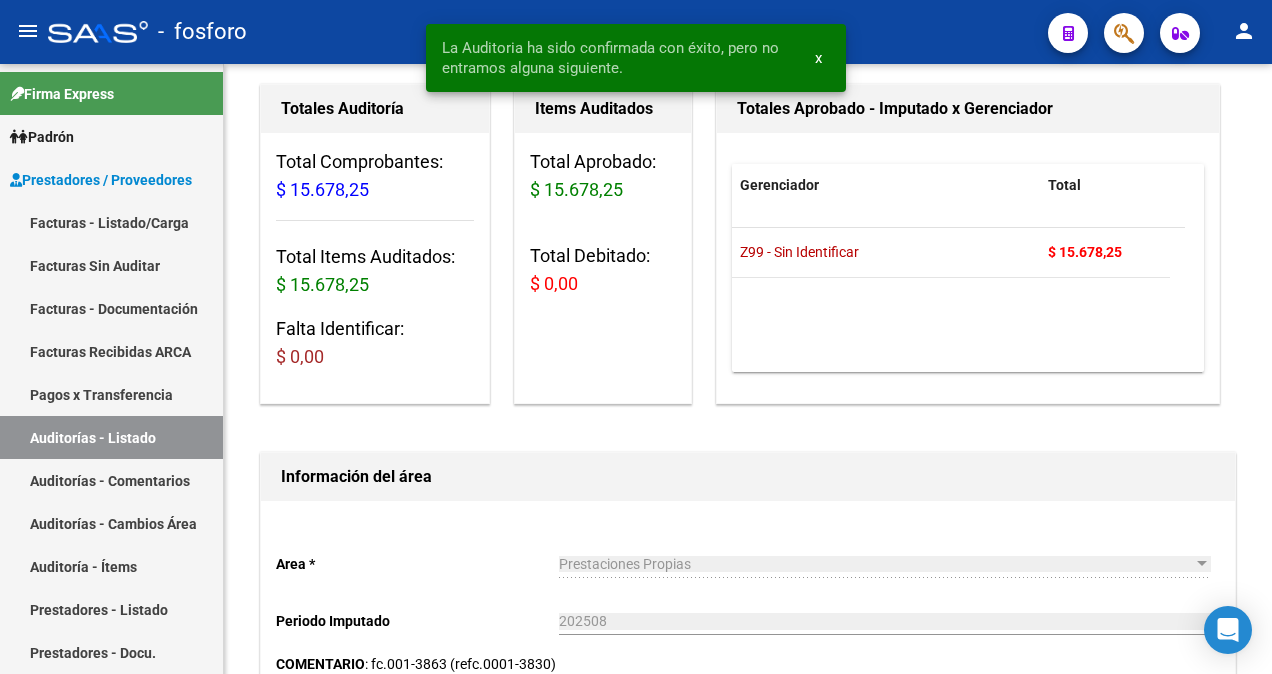 scroll, scrollTop: 0, scrollLeft: 0, axis: both 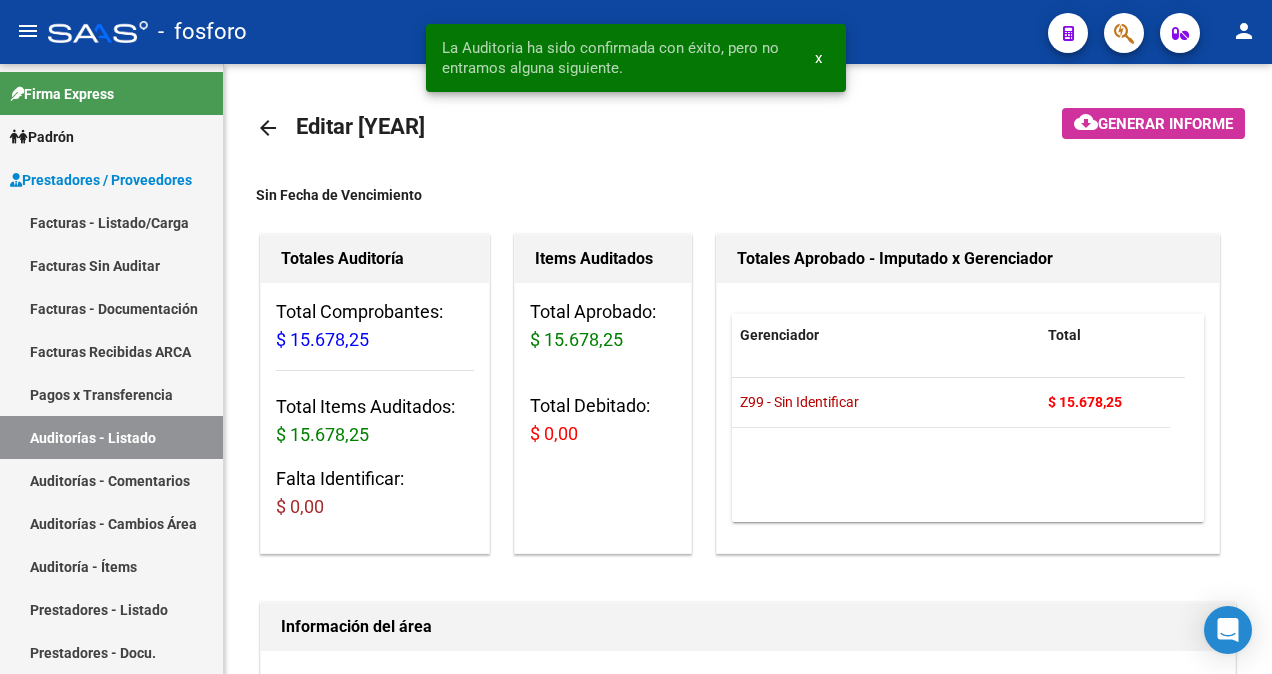 click on "Generar informe" 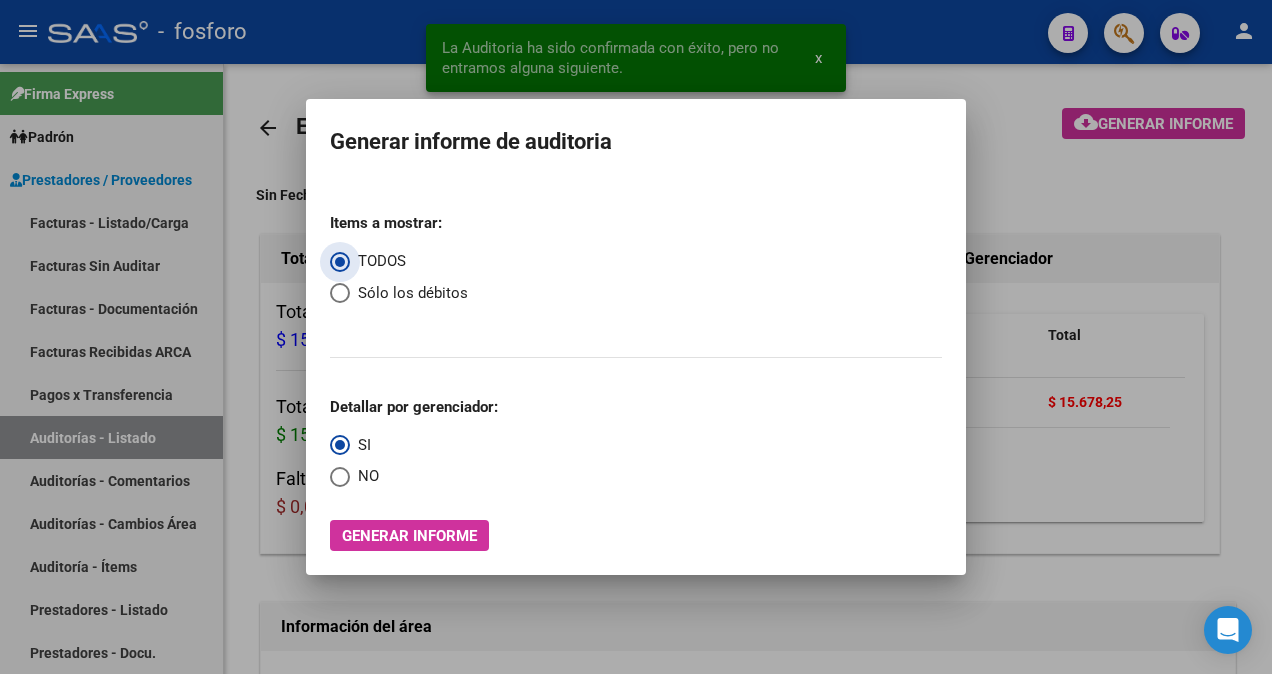 click on "Generar informe" at bounding box center (409, 536) 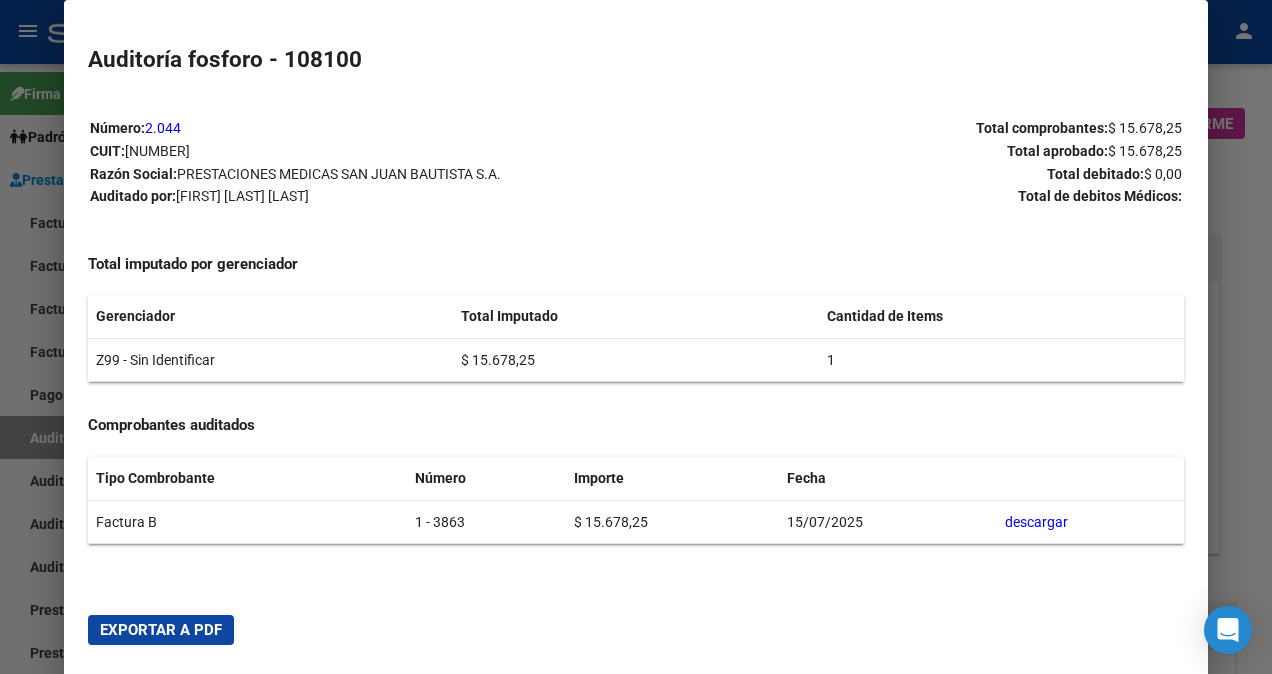 drag, startPoint x: 140, startPoint y: 628, endPoint x: 126, endPoint y: 613, distance: 20.518284 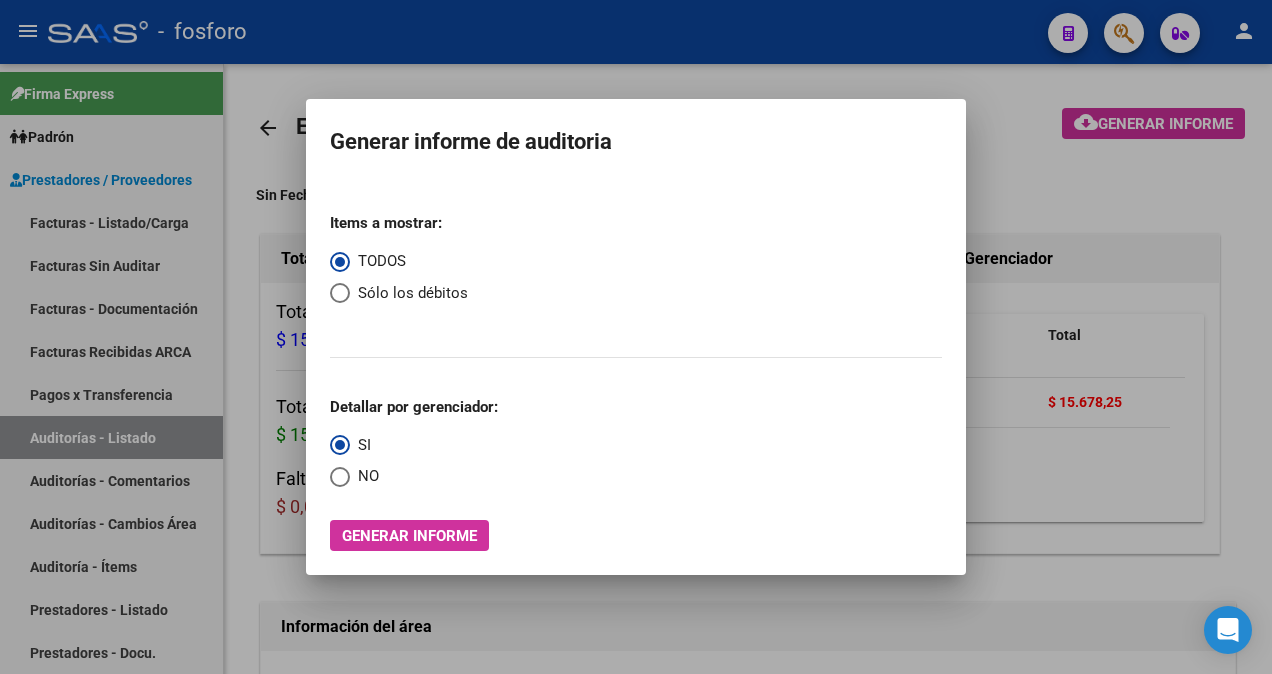 click at bounding box center (636, 337) 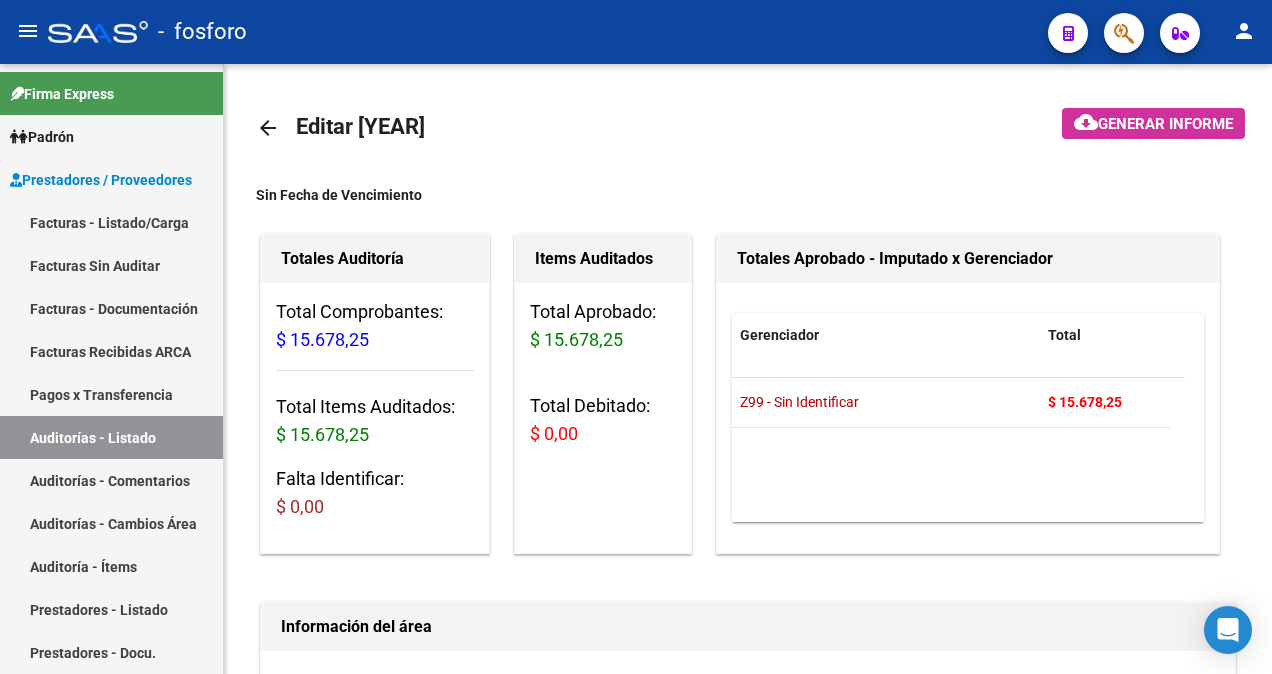 click on "Información del área" 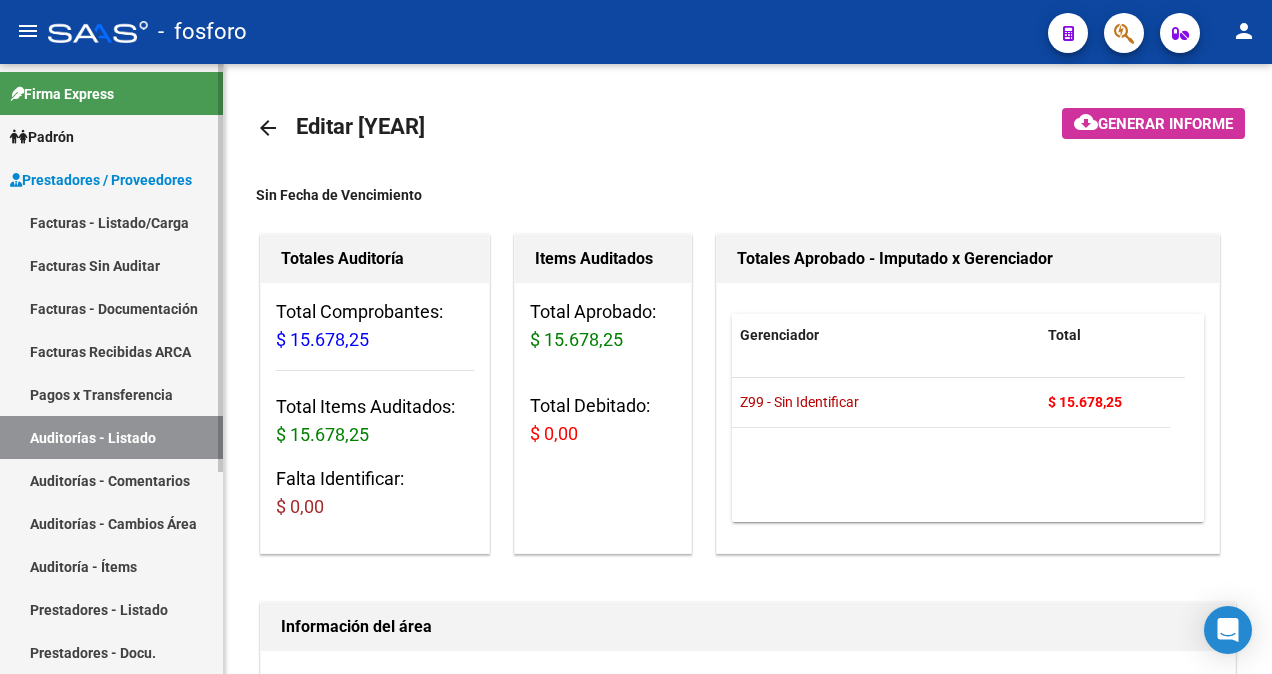 drag, startPoint x: 116, startPoint y: 225, endPoint x: 141, endPoint y: 222, distance: 25.179358 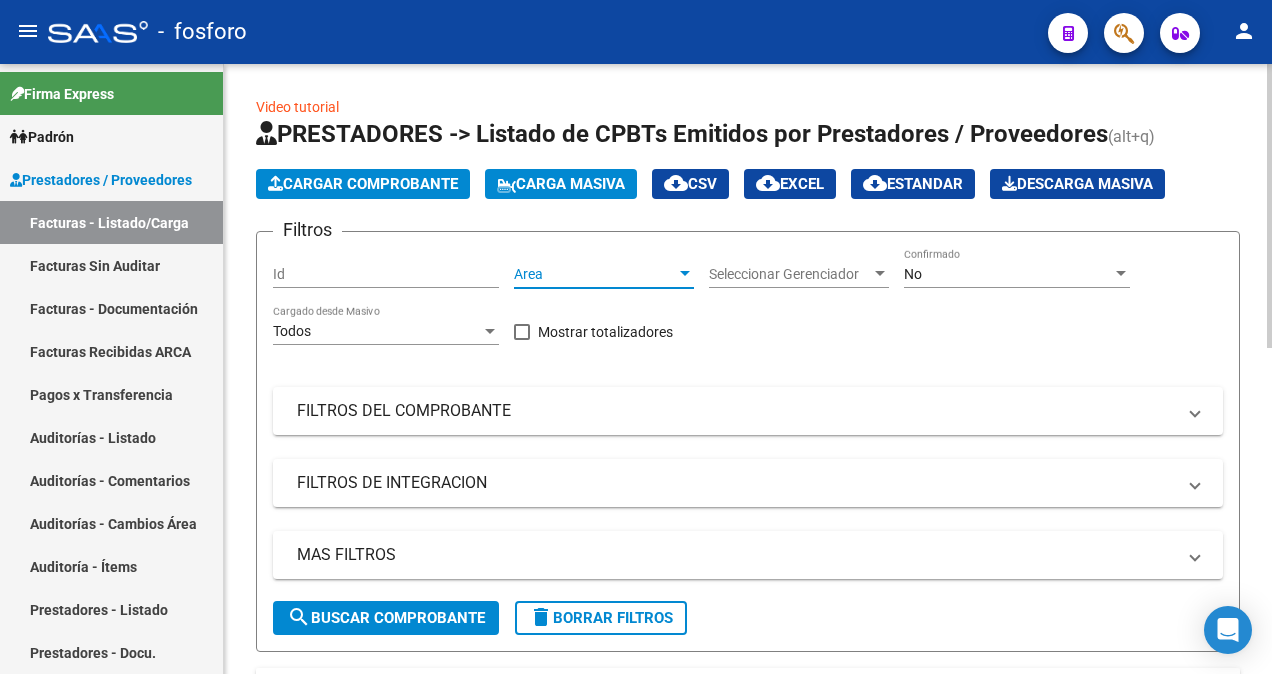 click at bounding box center (685, 274) 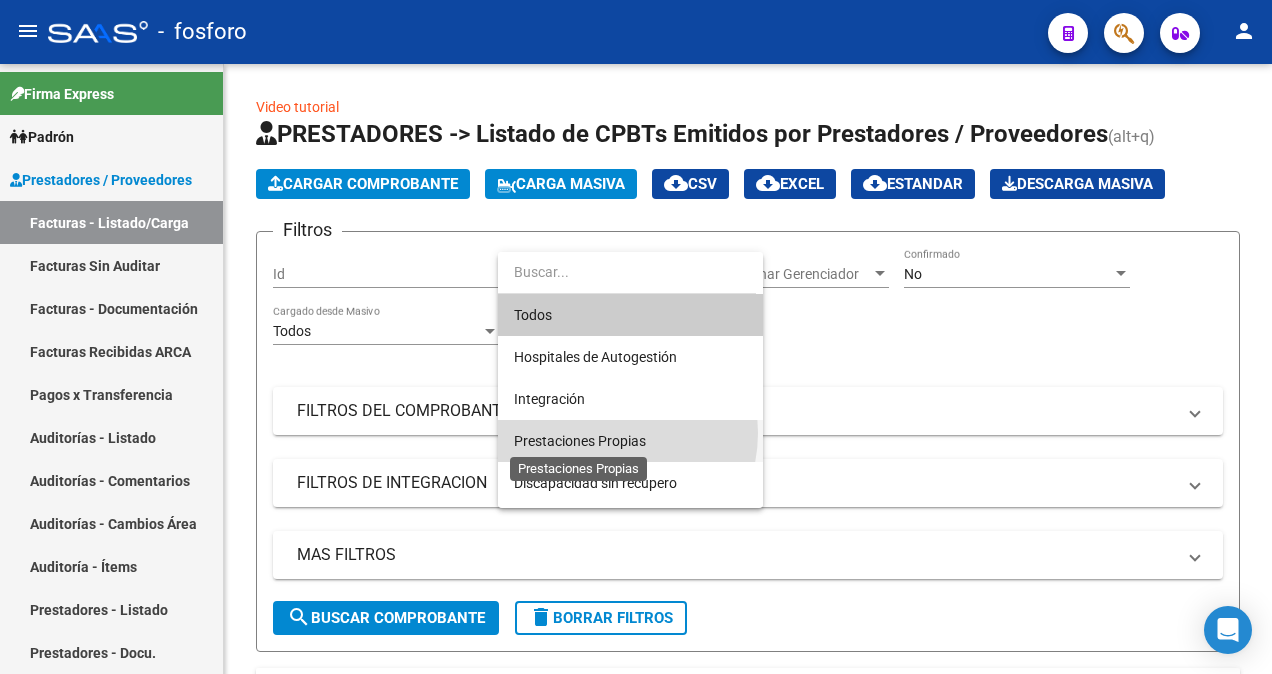 click on "Prestaciones Propias" at bounding box center [580, 441] 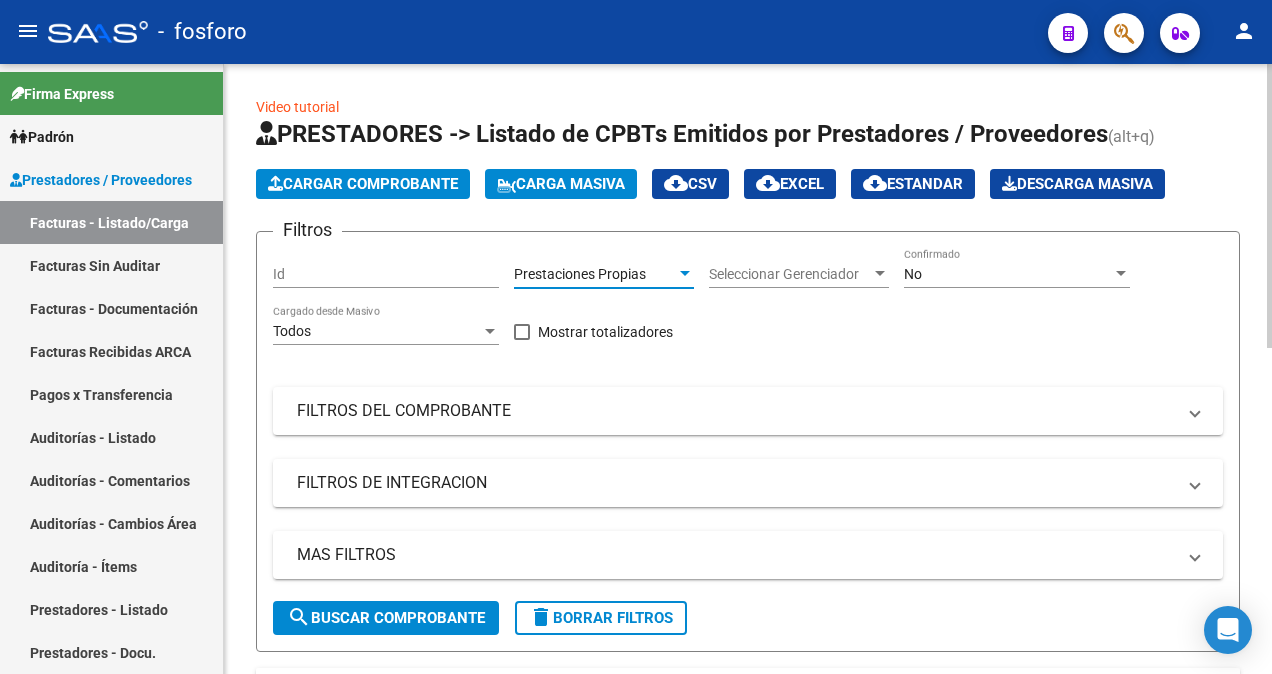 click on "search  Buscar Comprobante" 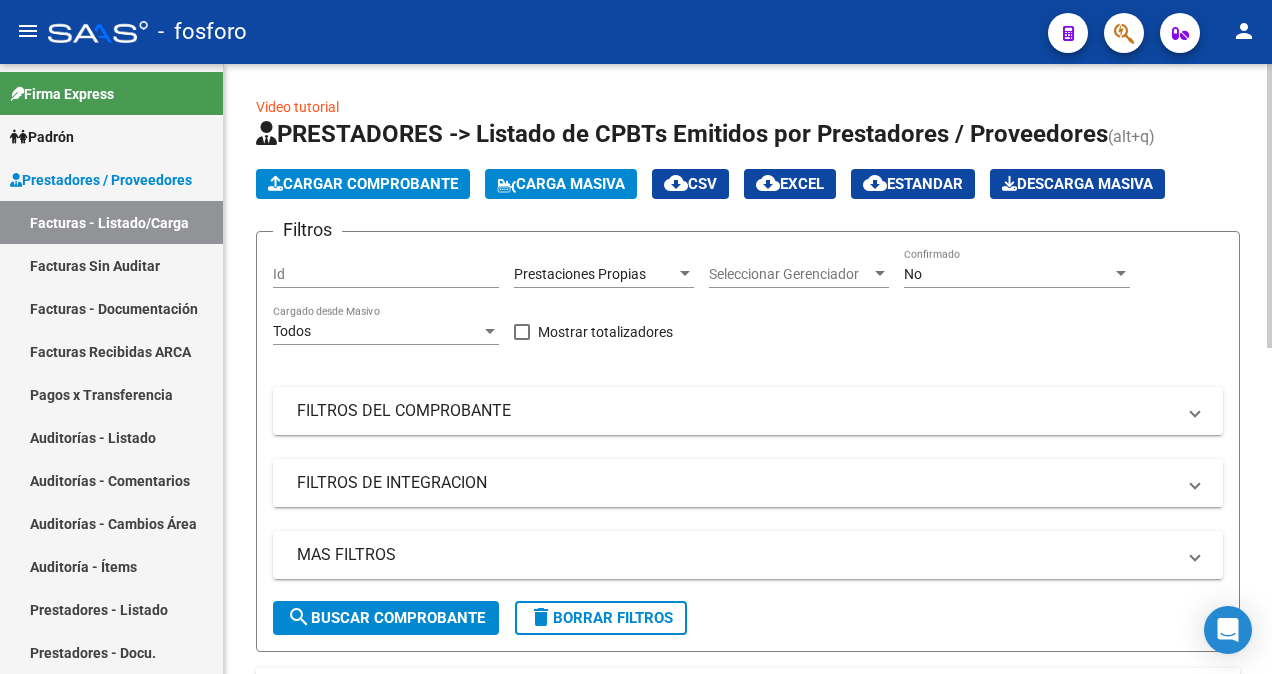scroll, scrollTop: 500, scrollLeft: 0, axis: vertical 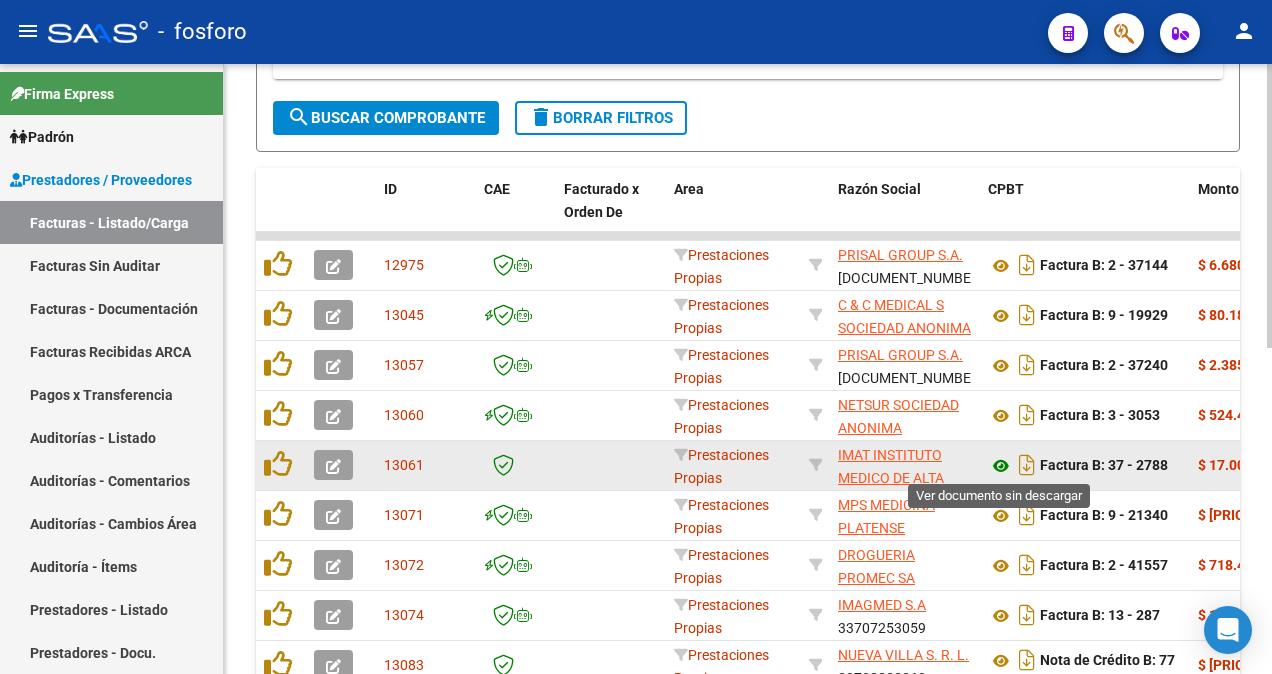 click 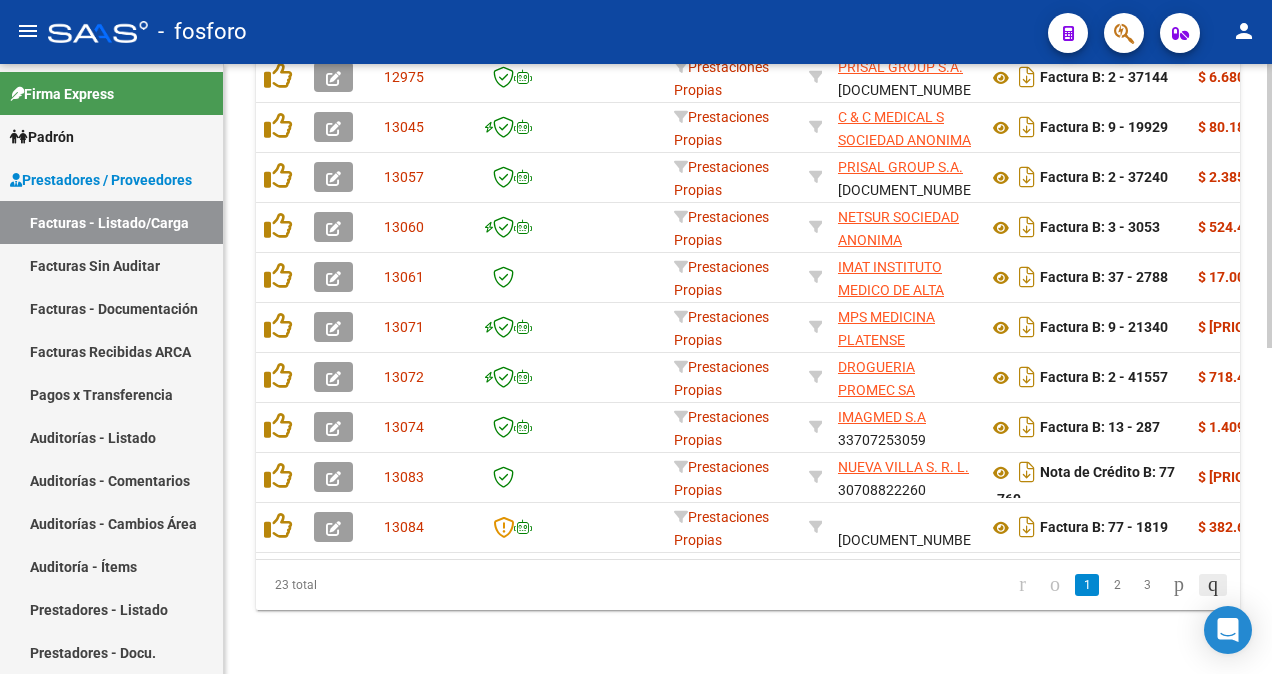 scroll, scrollTop: 701, scrollLeft: 0, axis: vertical 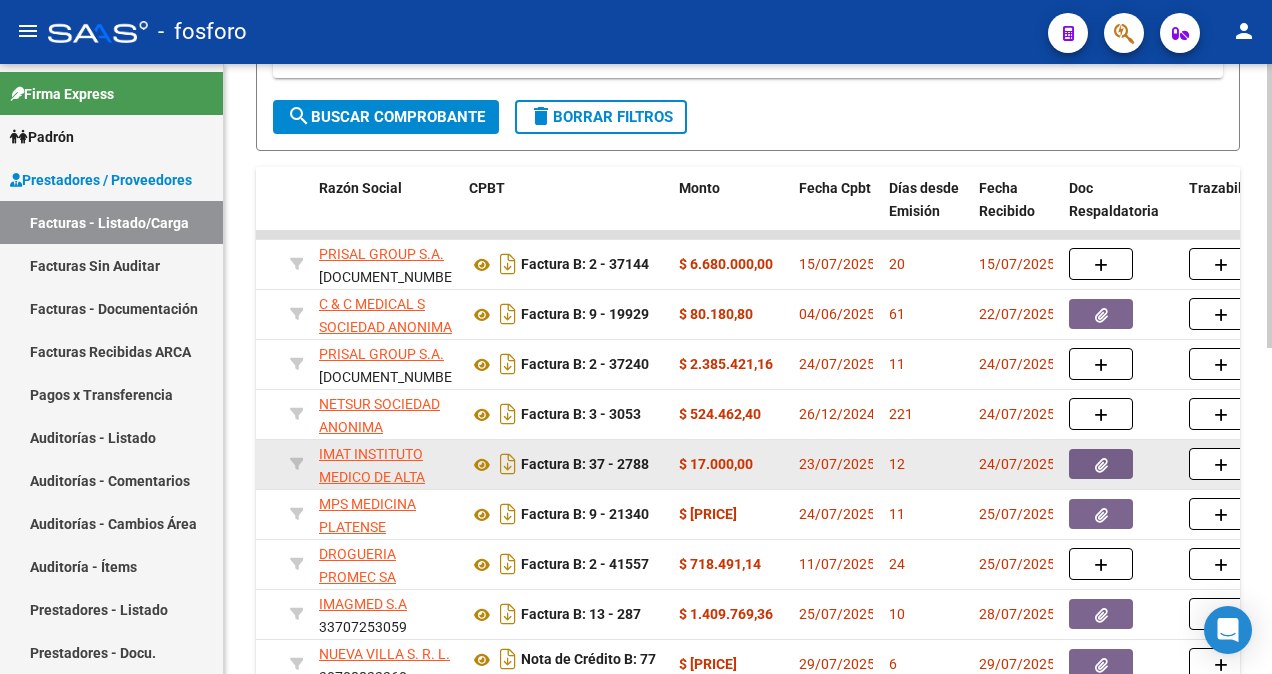 click 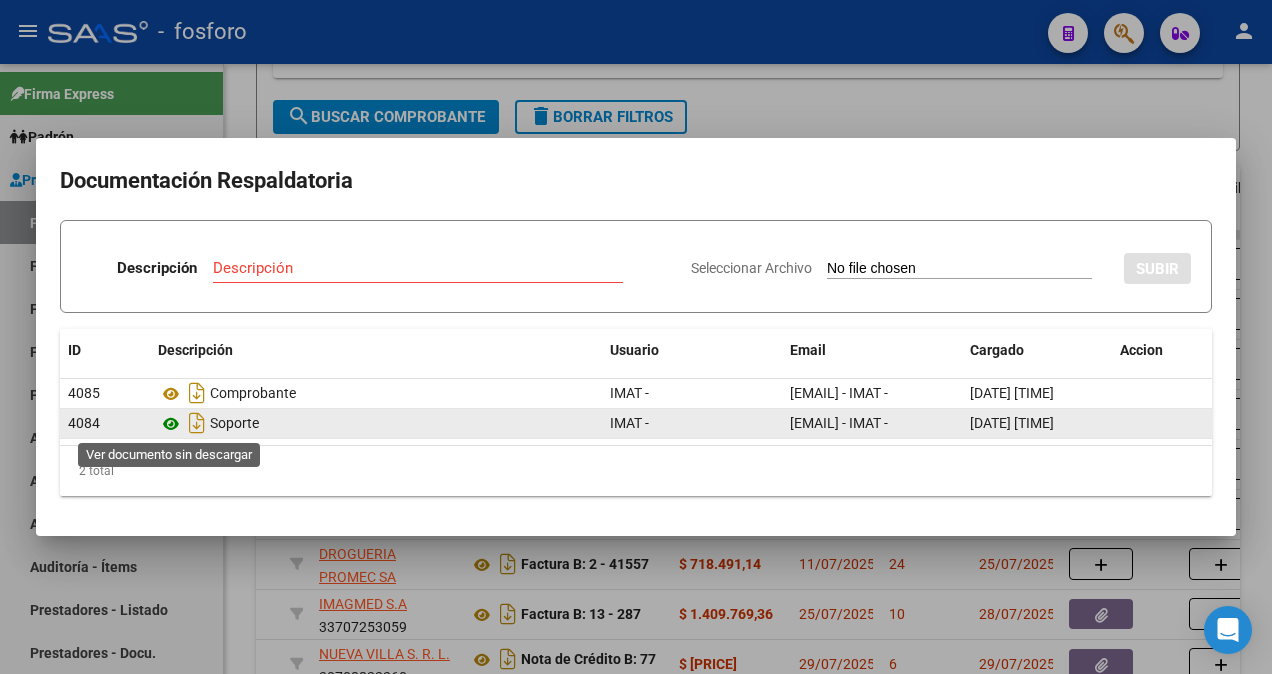 click 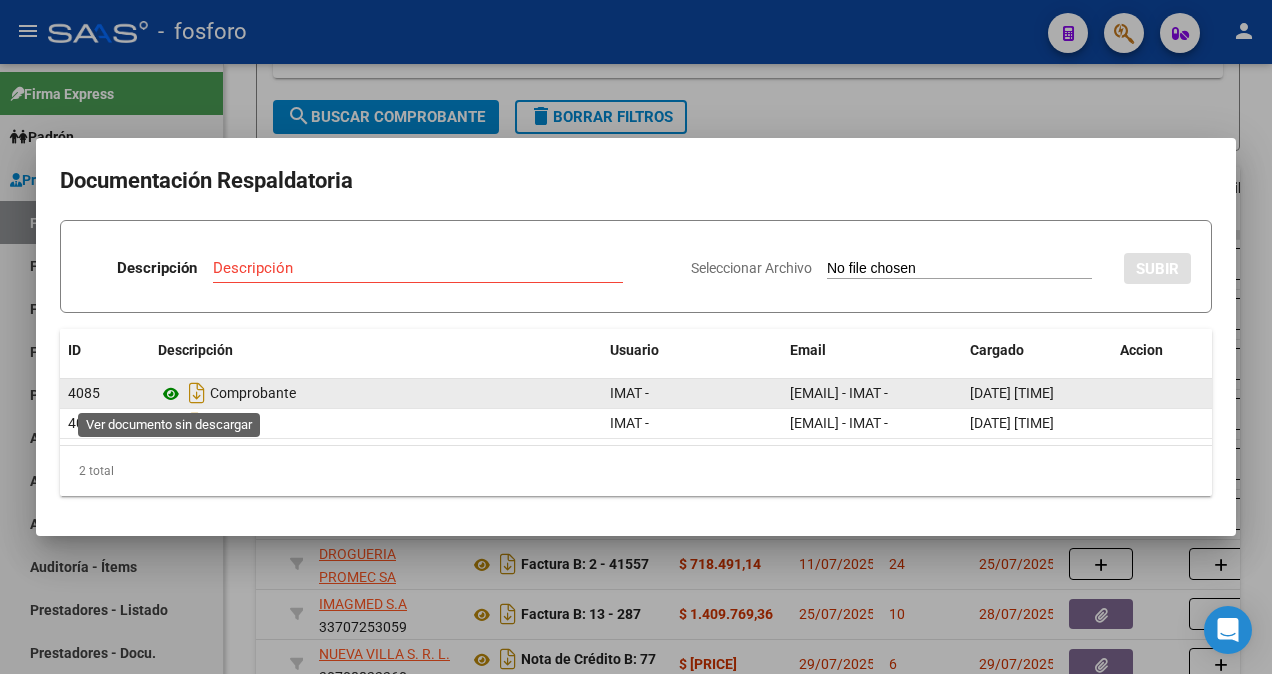 click 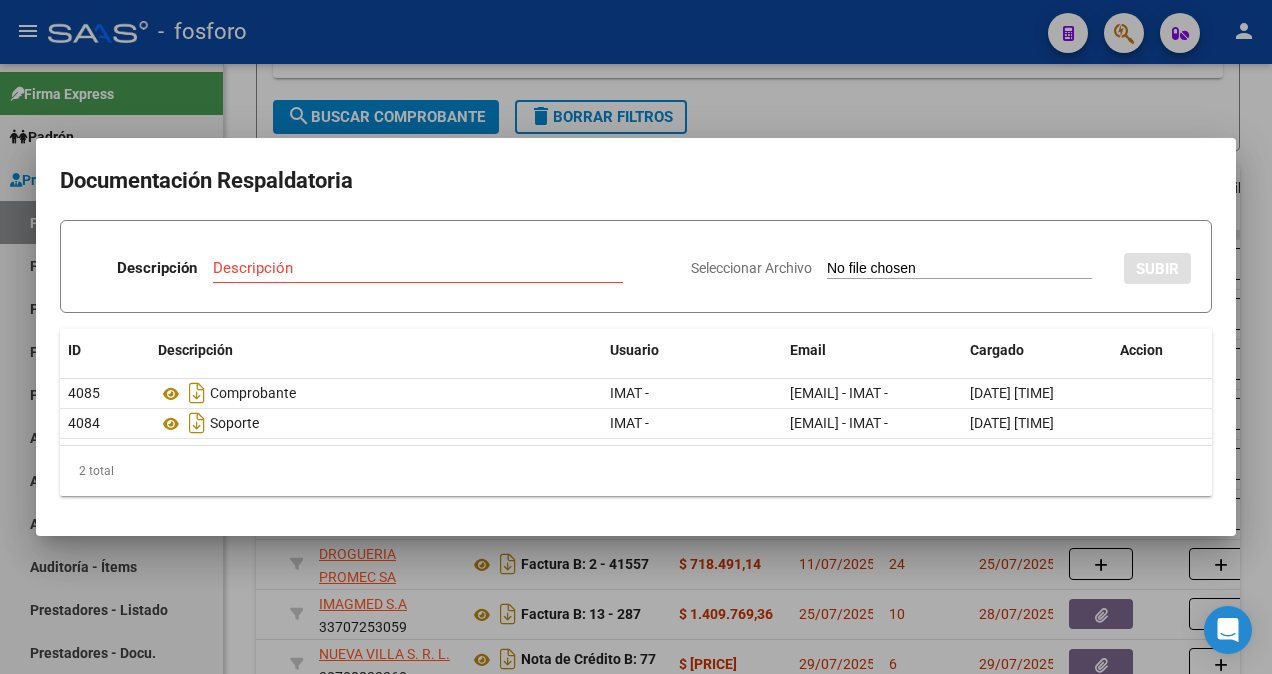 click at bounding box center (636, 337) 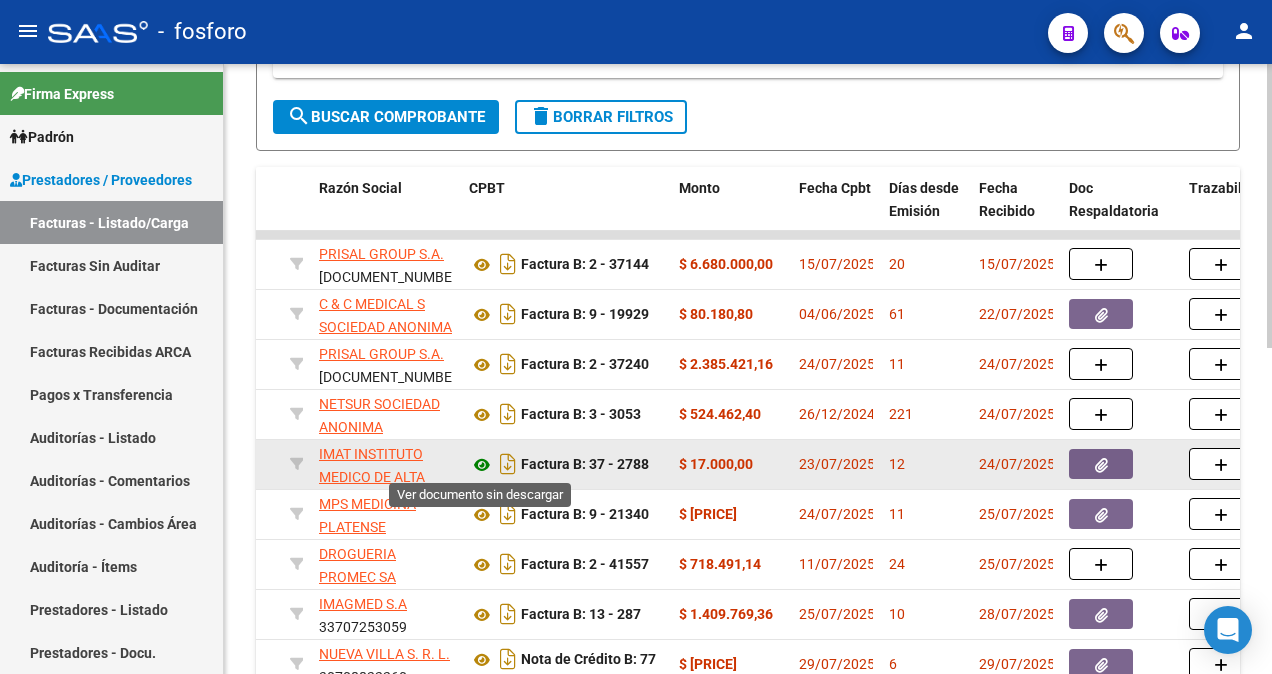 click 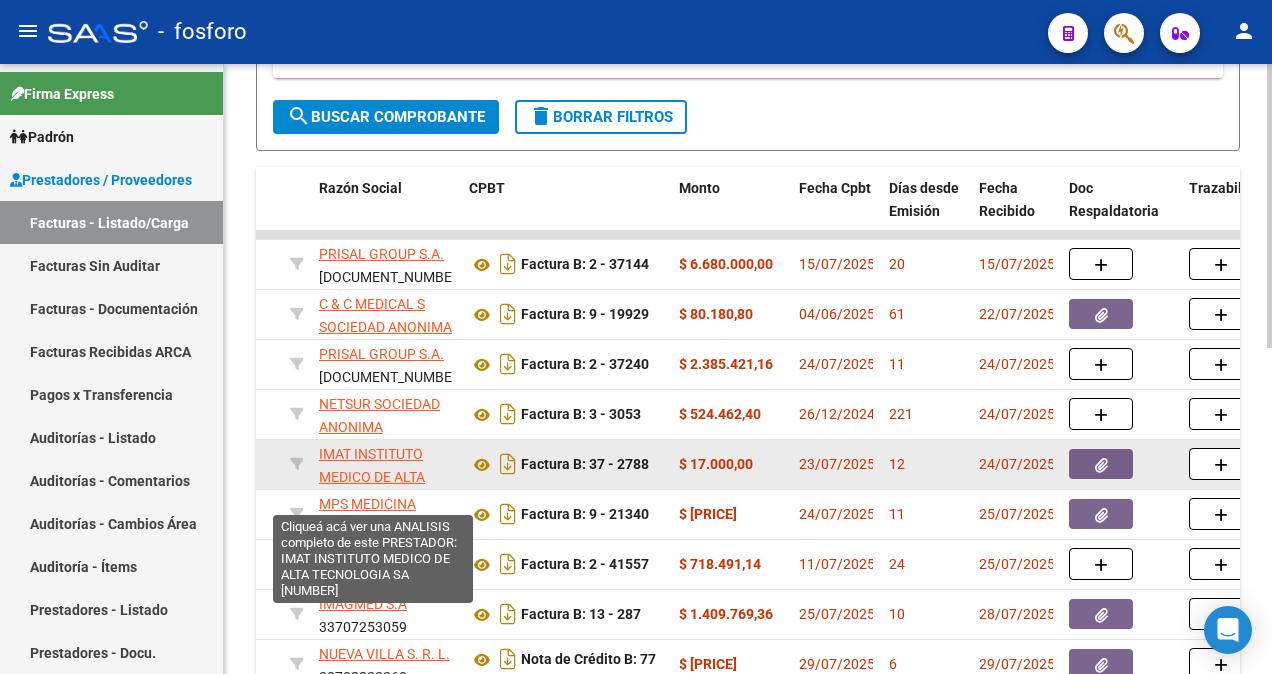 click on "IMAT INSTITUTO MEDICO DE ALTA TECNOLOGIA SA" 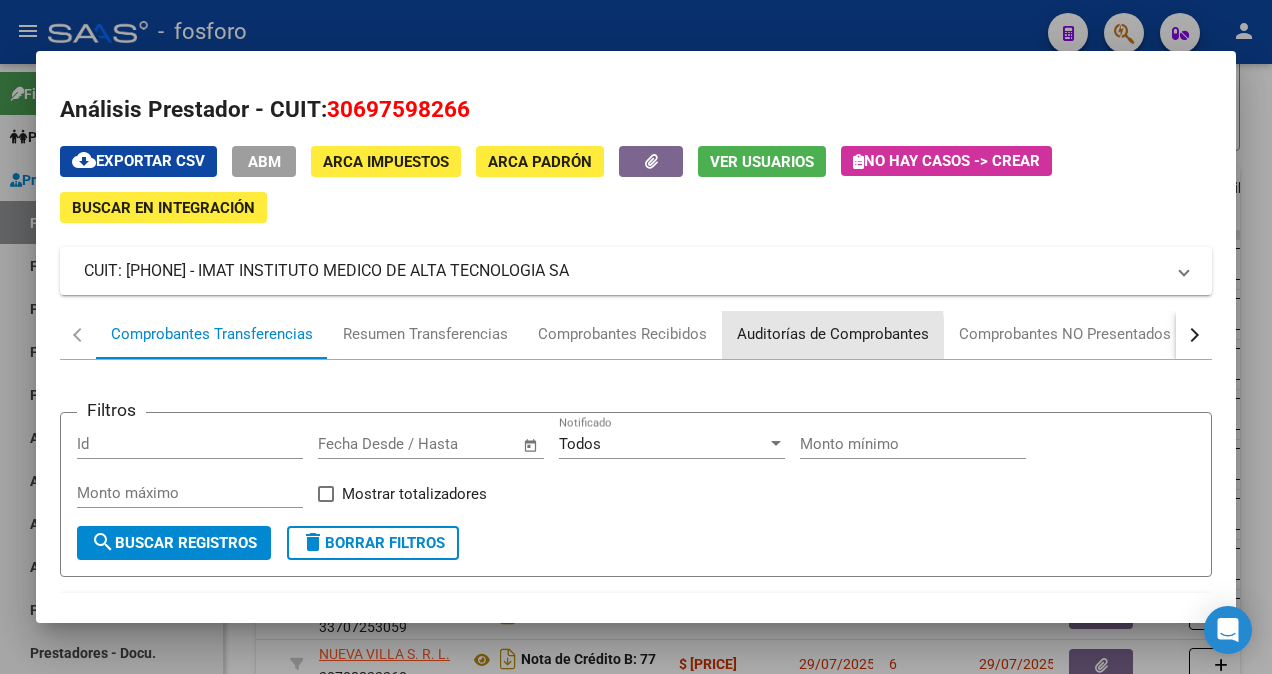 click on "Auditorías de Comprobantes" at bounding box center [833, 334] 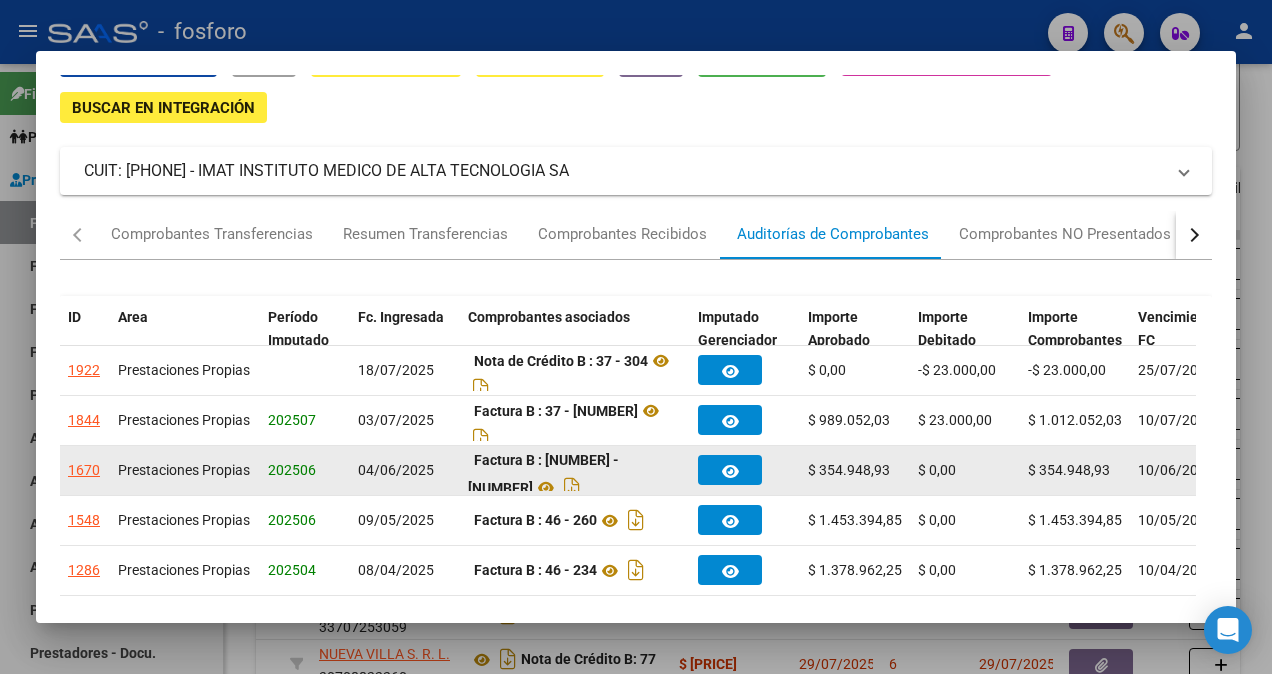 scroll, scrollTop: 200, scrollLeft: 0, axis: vertical 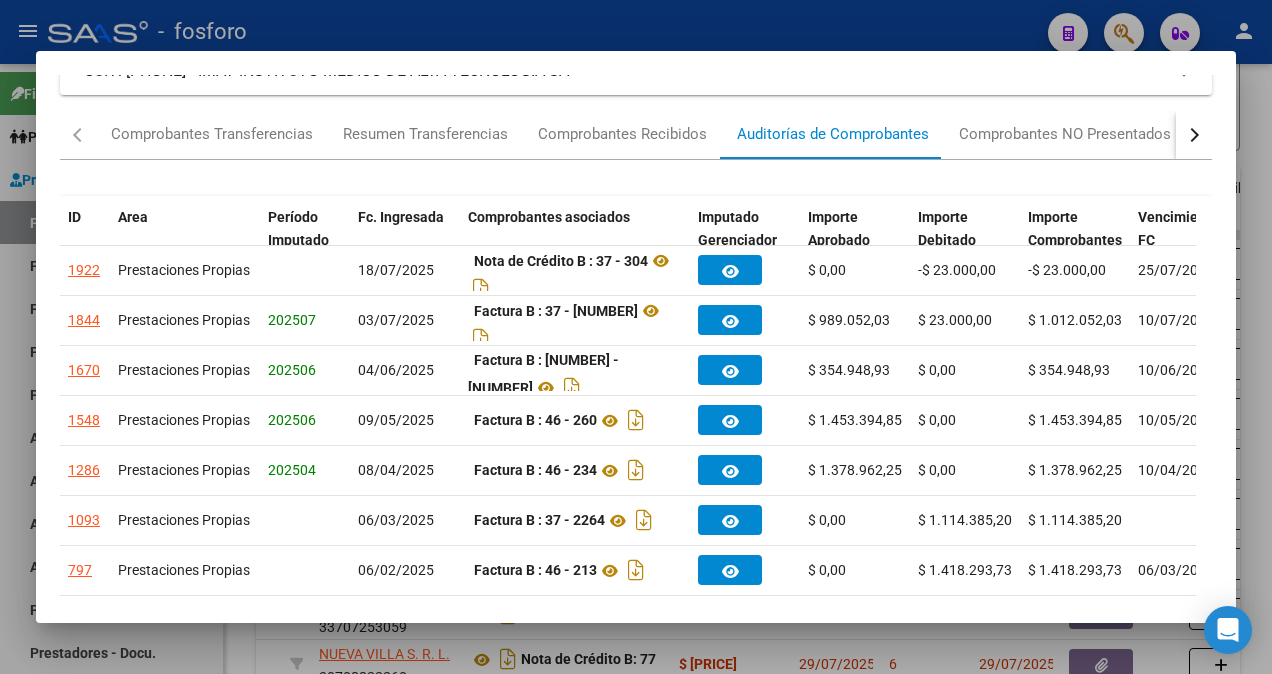 click at bounding box center (636, 337) 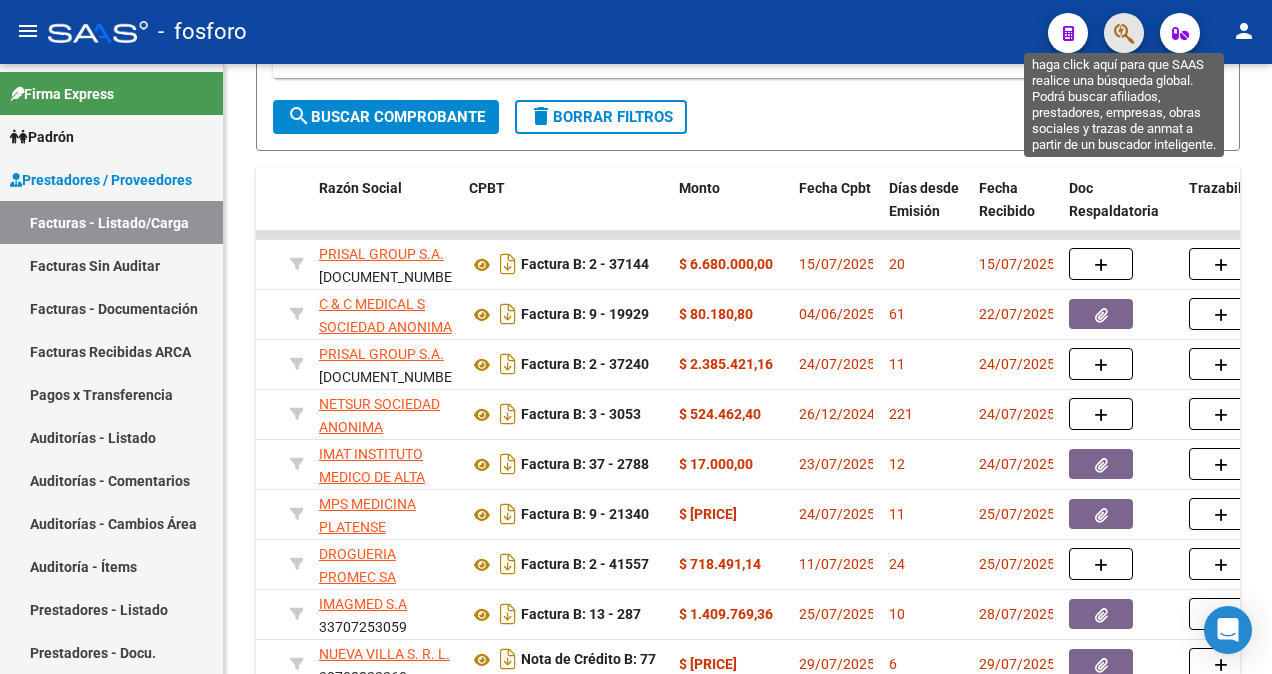 click 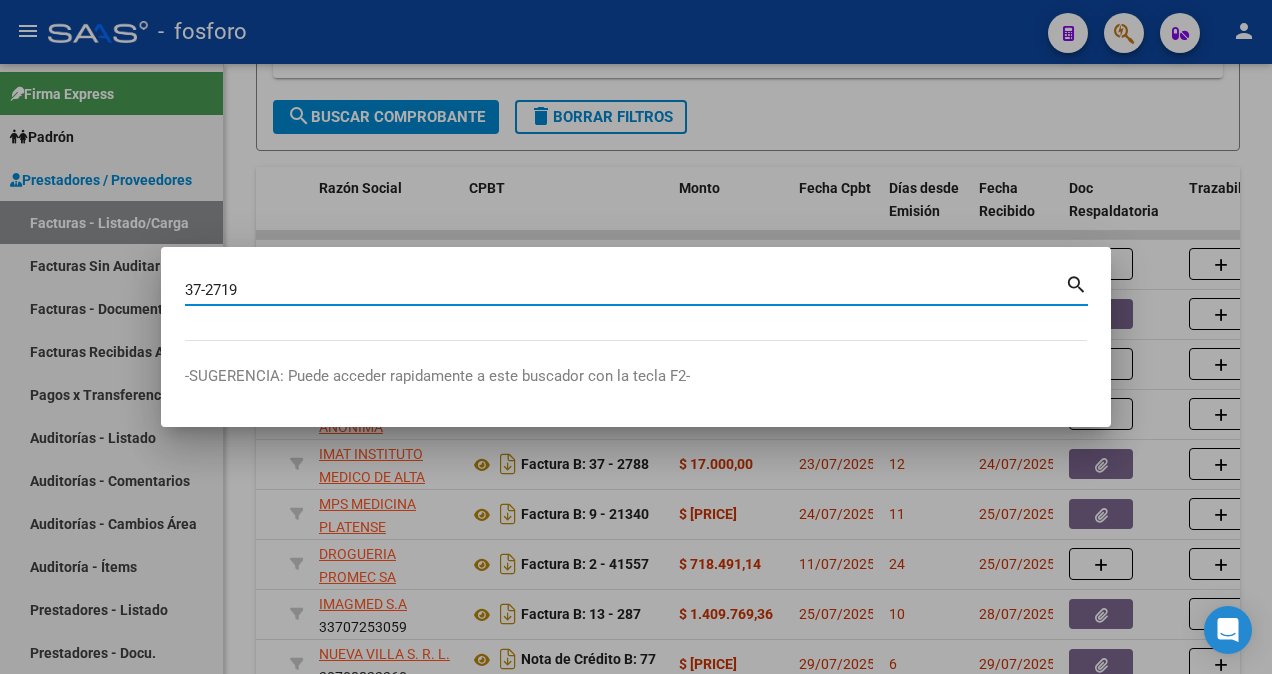 type on "37-2719" 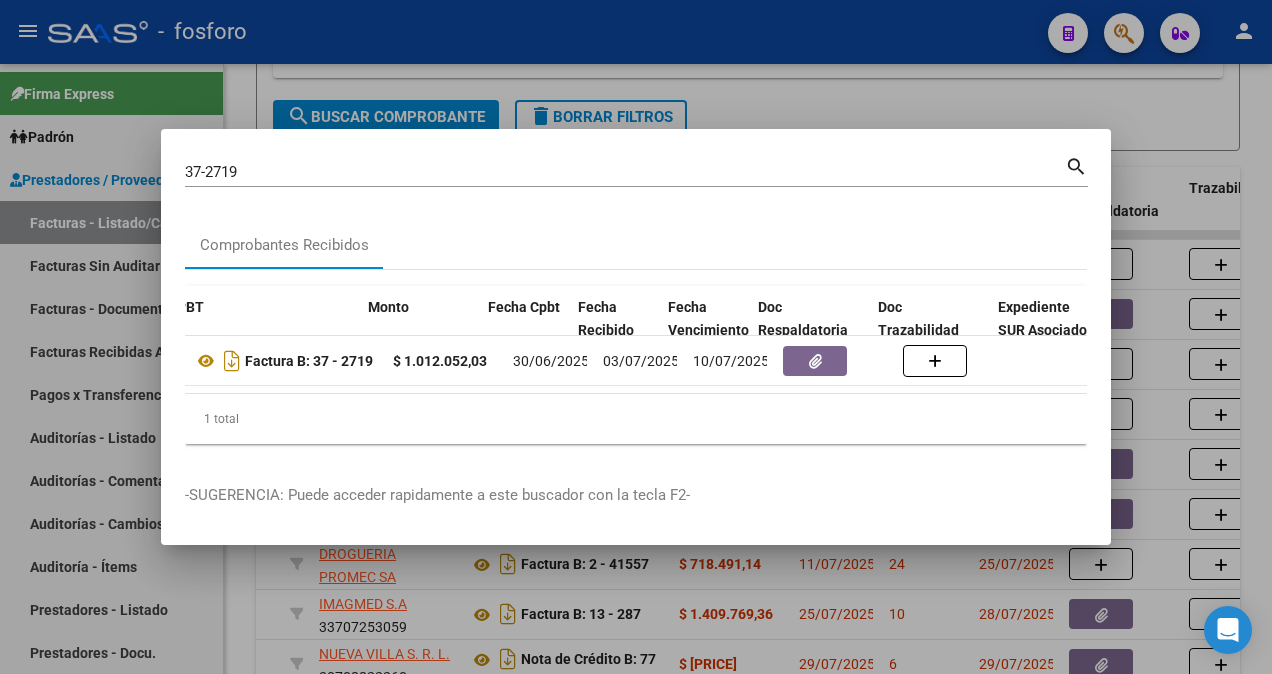 scroll, scrollTop: 0, scrollLeft: 653, axis: horizontal 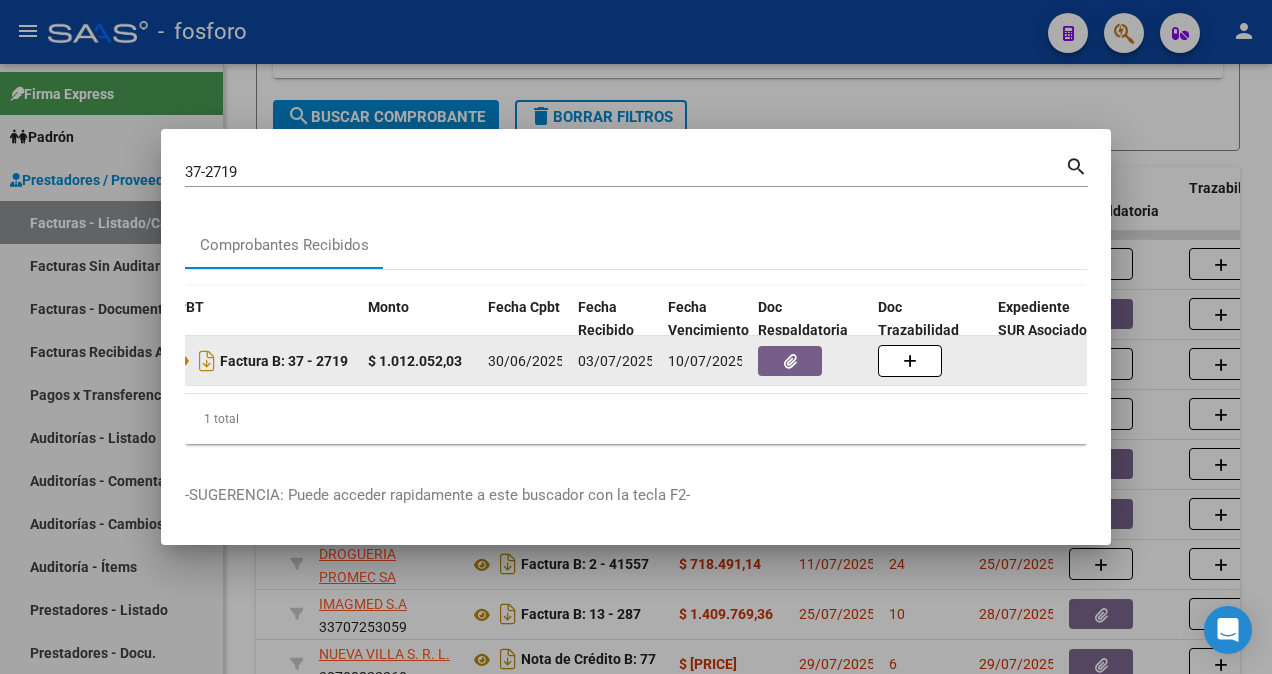 click 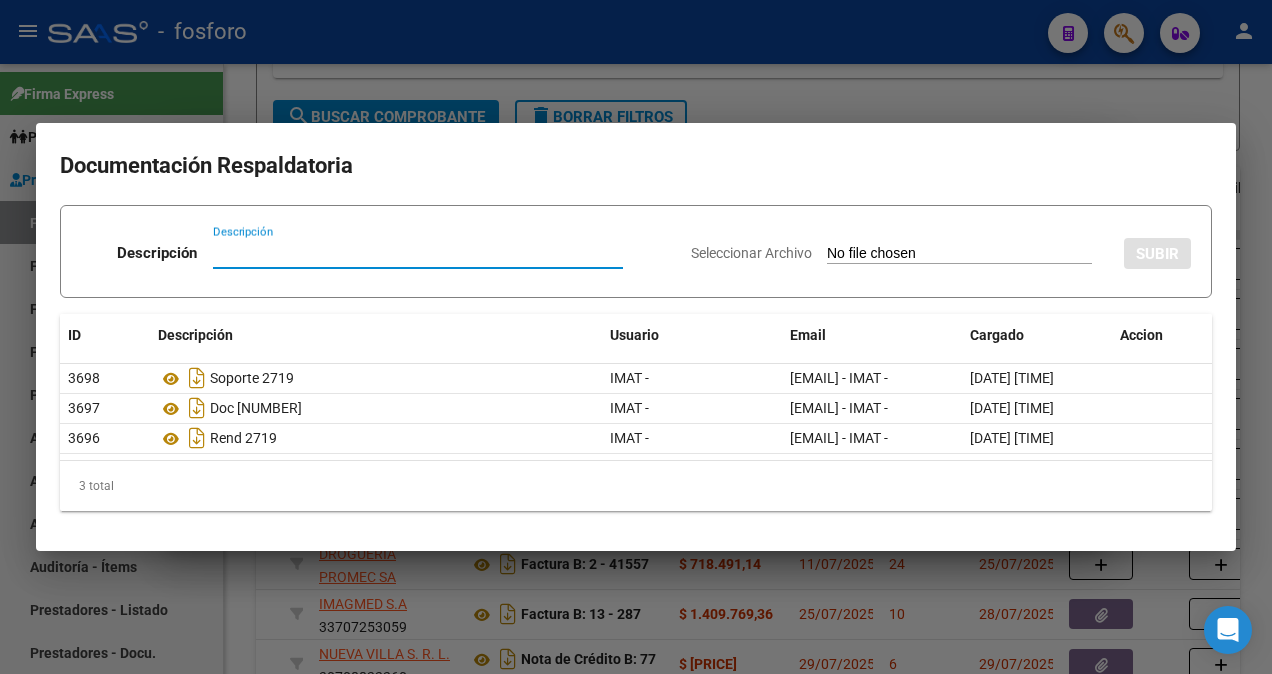 click at bounding box center [636, 337] 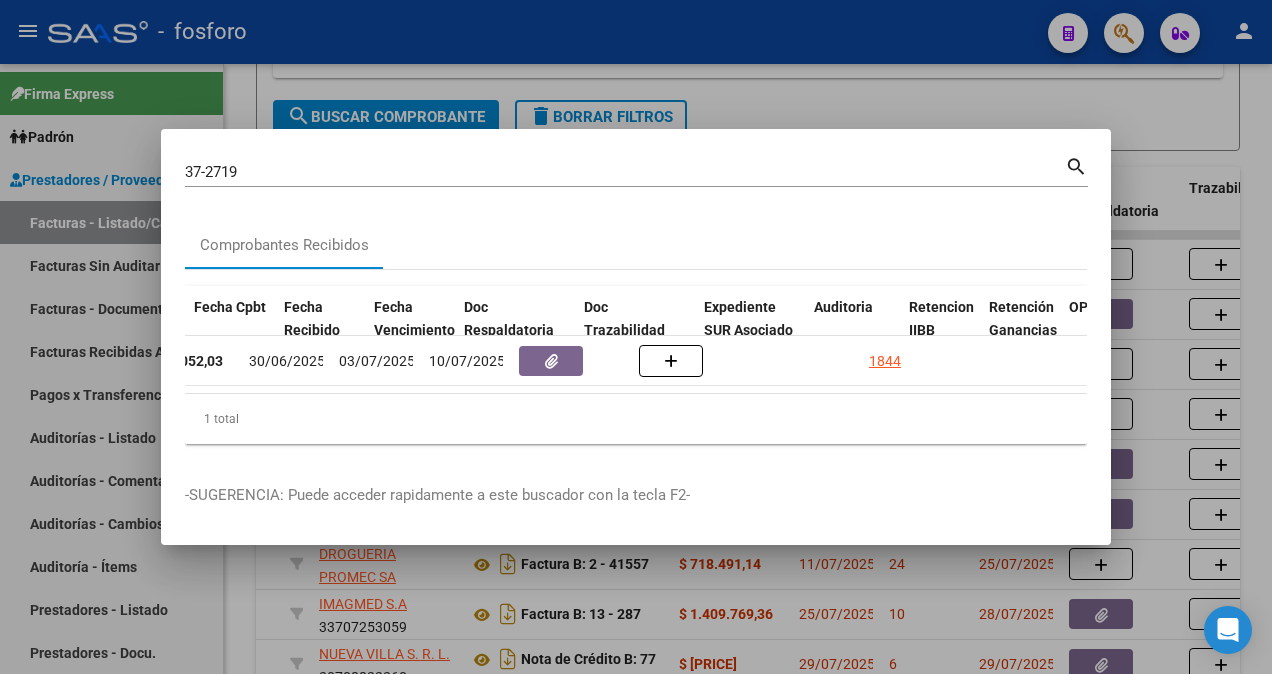 scroll, scrollTop: 0, scrollLeft: 1000, axis: horizontal 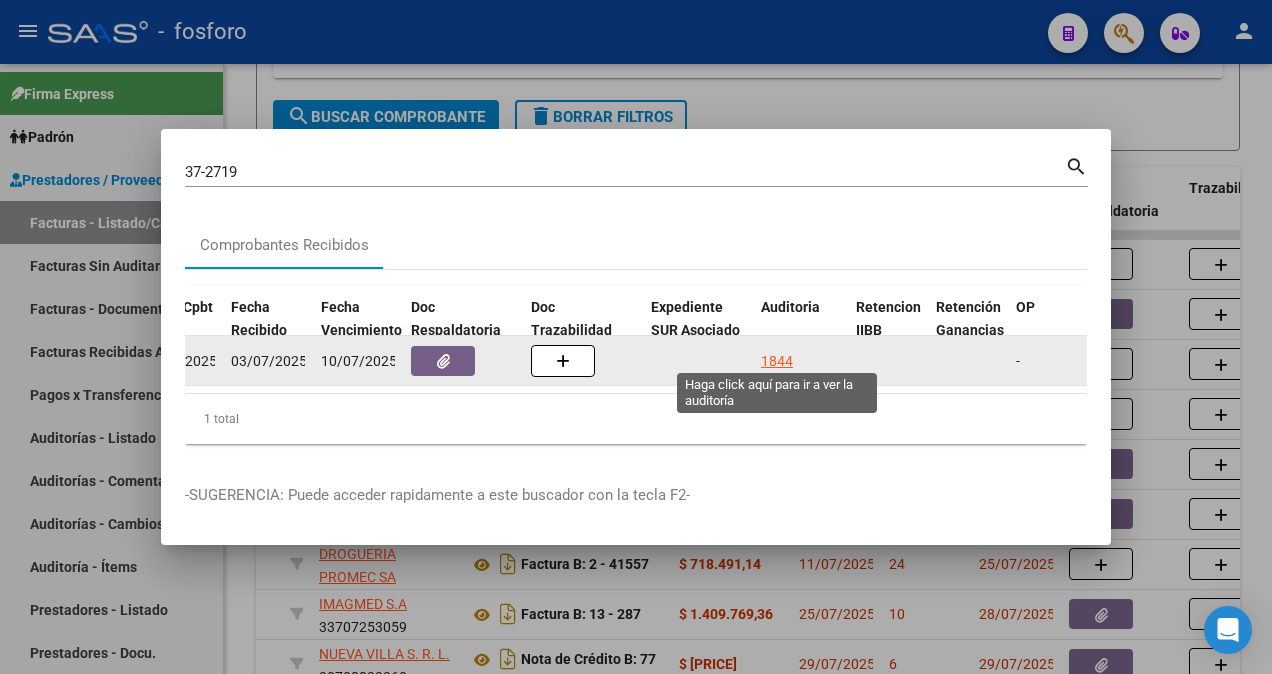 click on "1844" 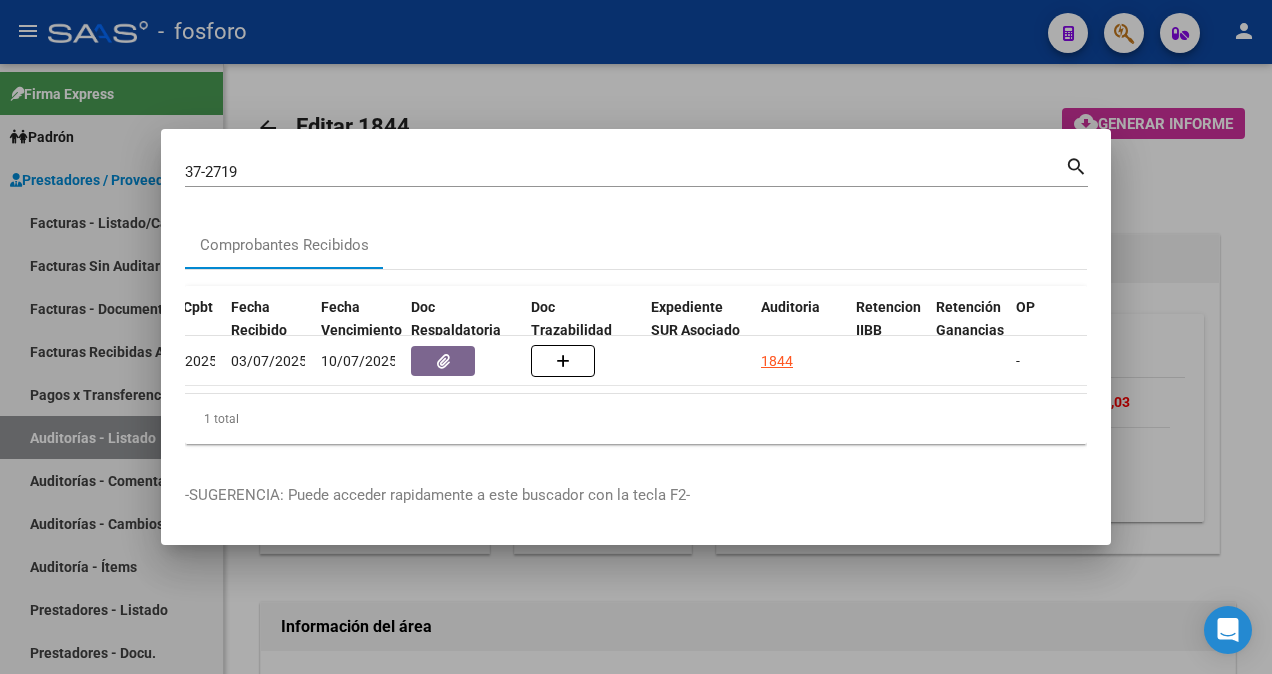 click at bounding box center (636, 337) 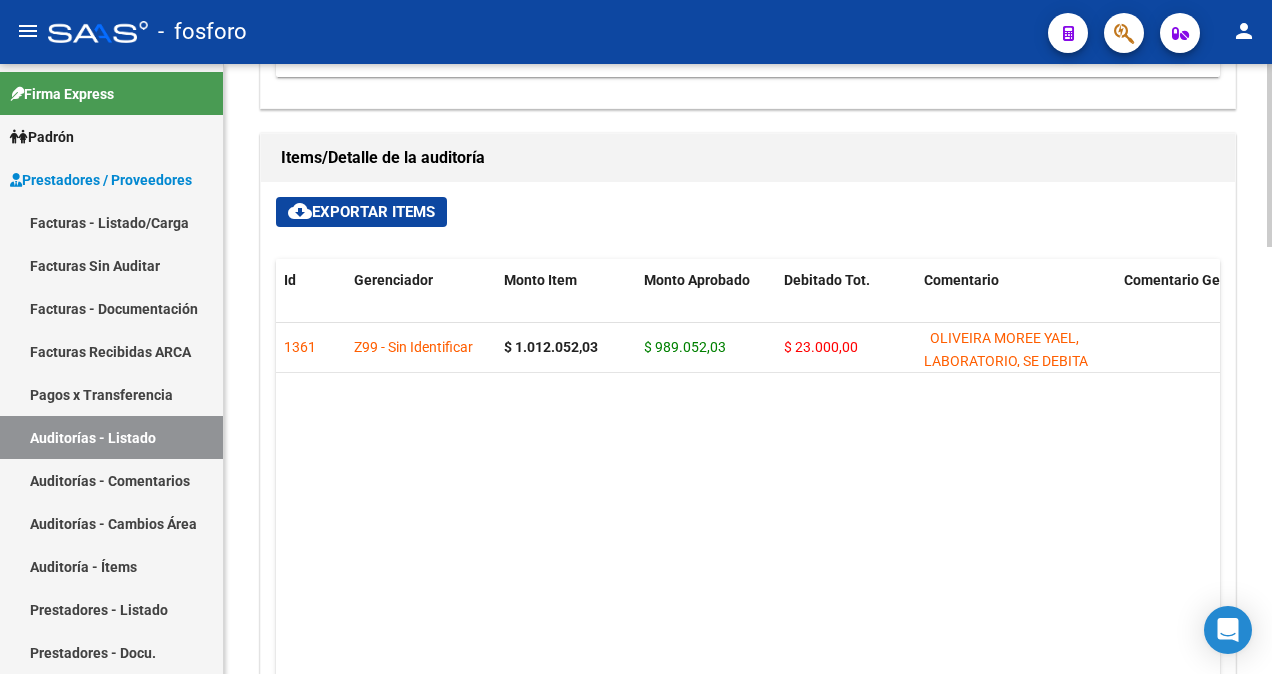 scroll, scrollTop: 1200, scrollLeft: 0, axis: vertical 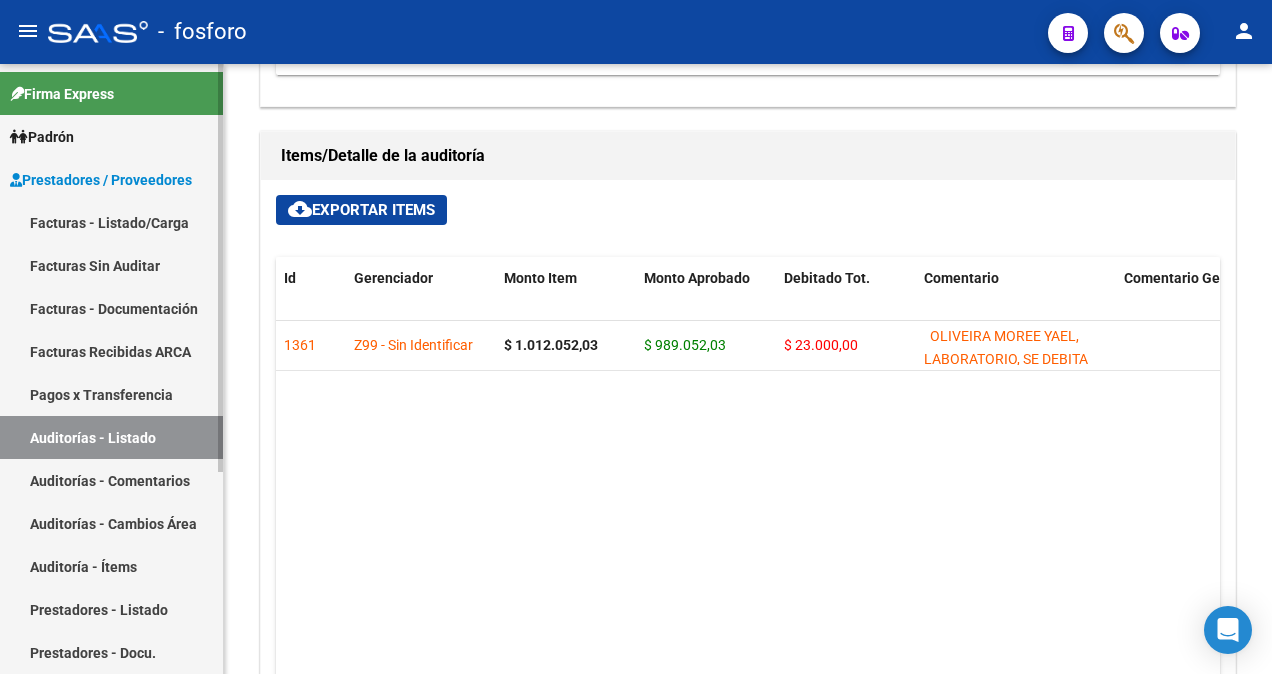 click on "Facturas - Listado/Carga" at bounding box center [111, 222] 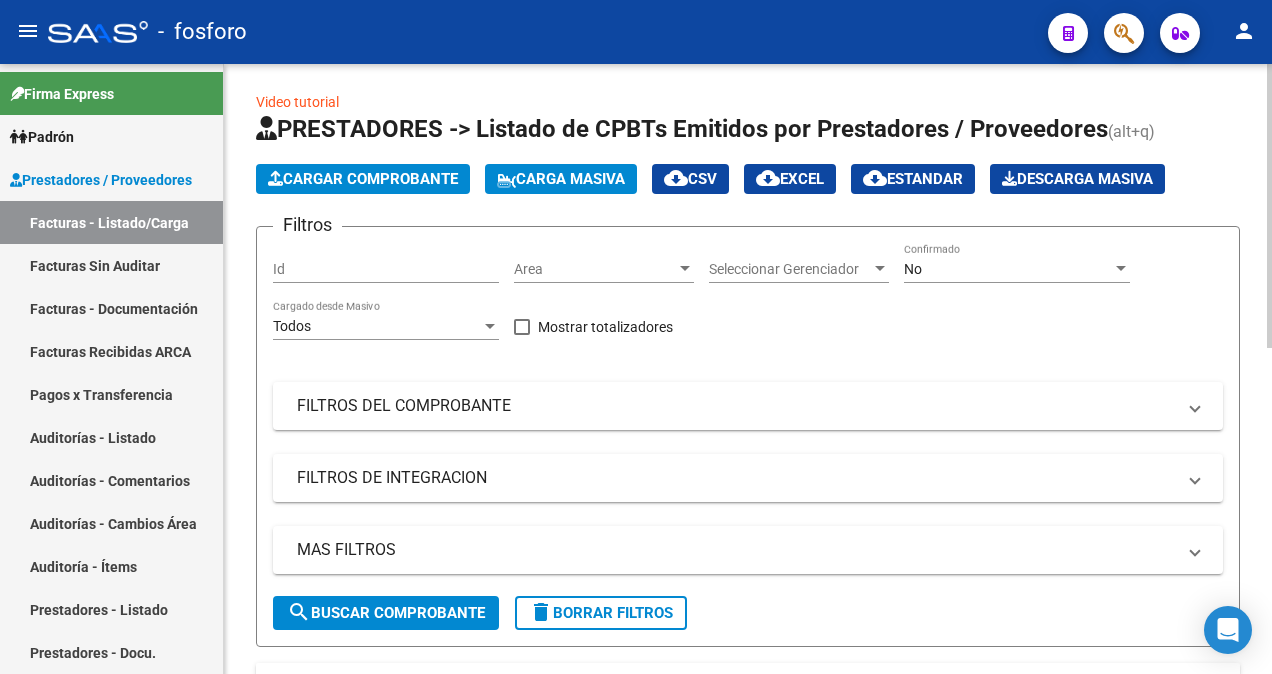 scroll, scrollTop: 0, scrollLeft: 0, axis: both 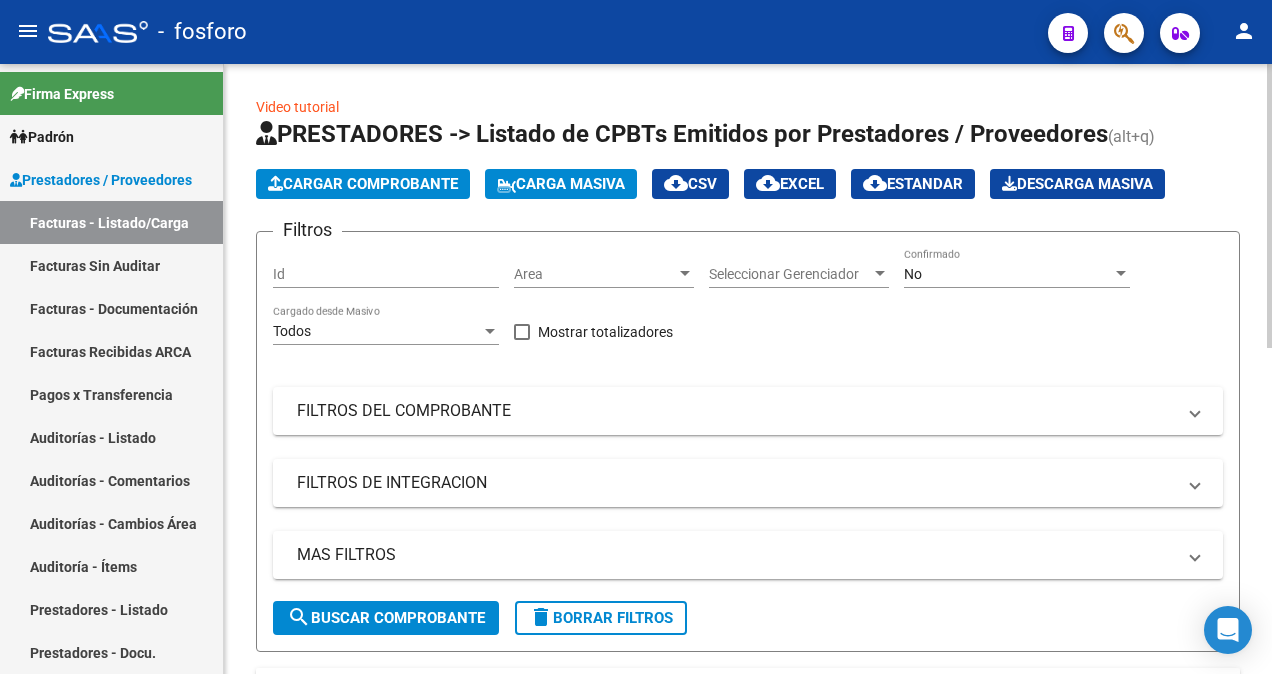 click at bounding box center [685, 273] 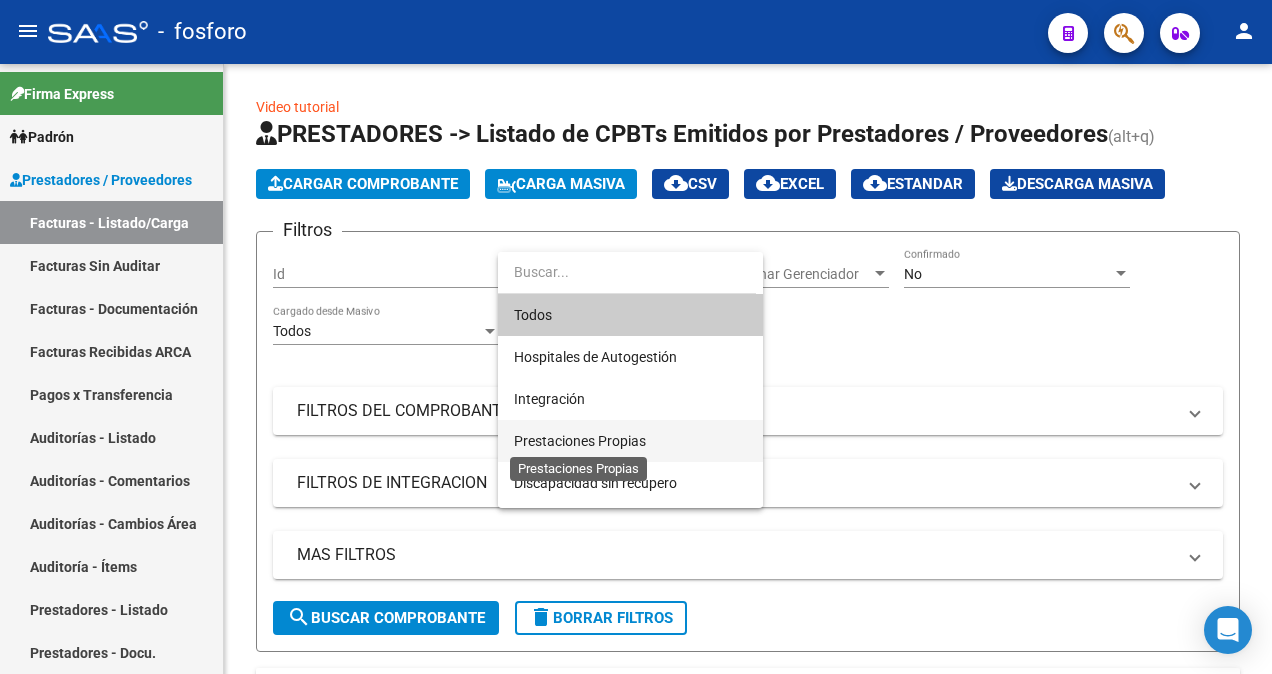 click on "Prestaciones Propias" at bounding box center (580, 441) 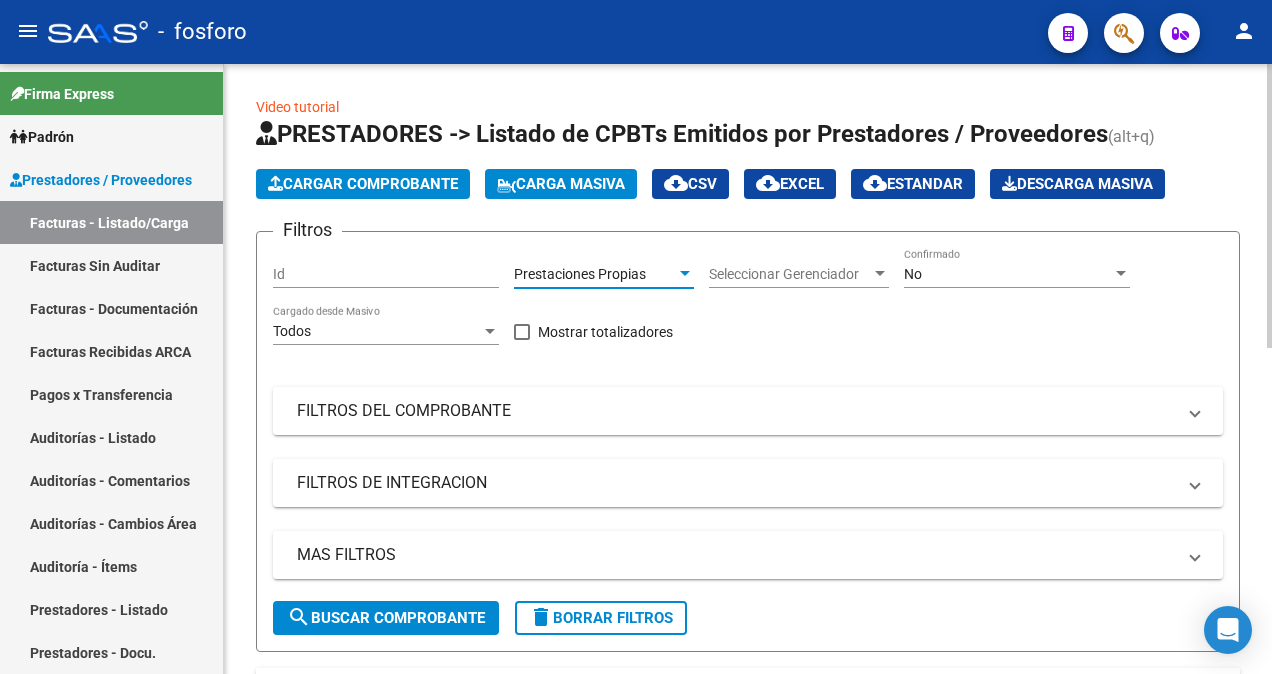 click on "search  Buscar Comprobante" 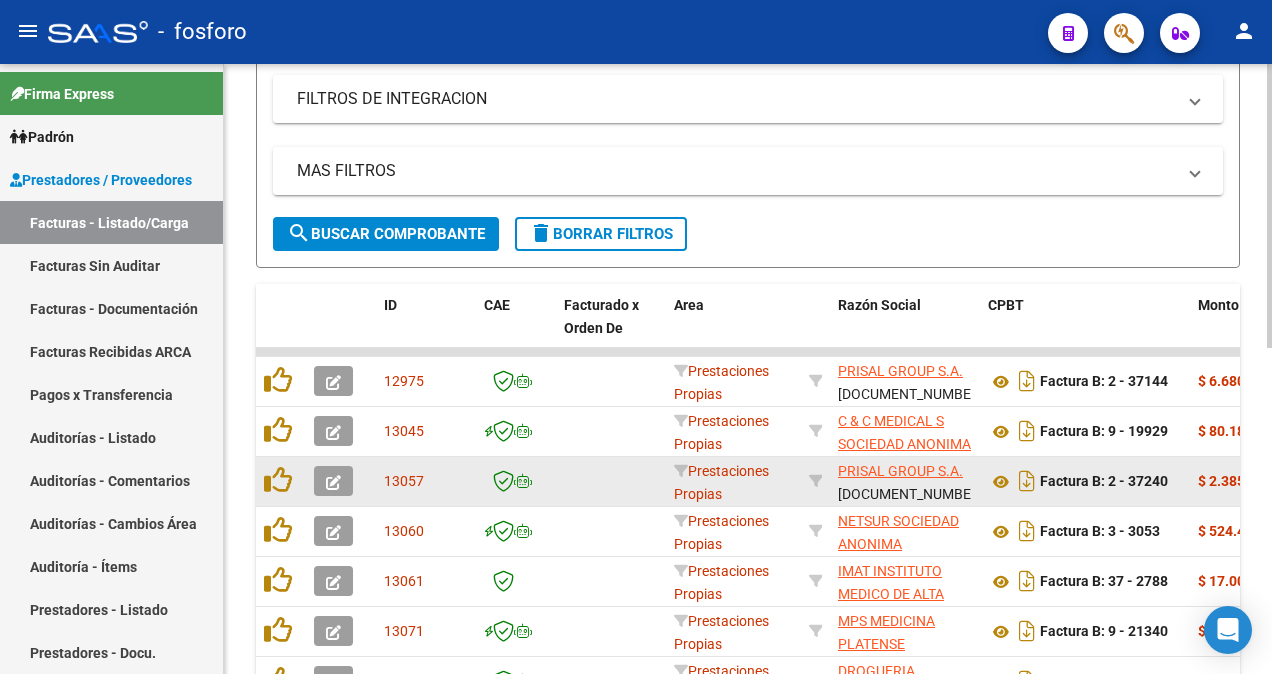 scroll, scrollTop: 400, scrollLeft: 0, axis: vertical 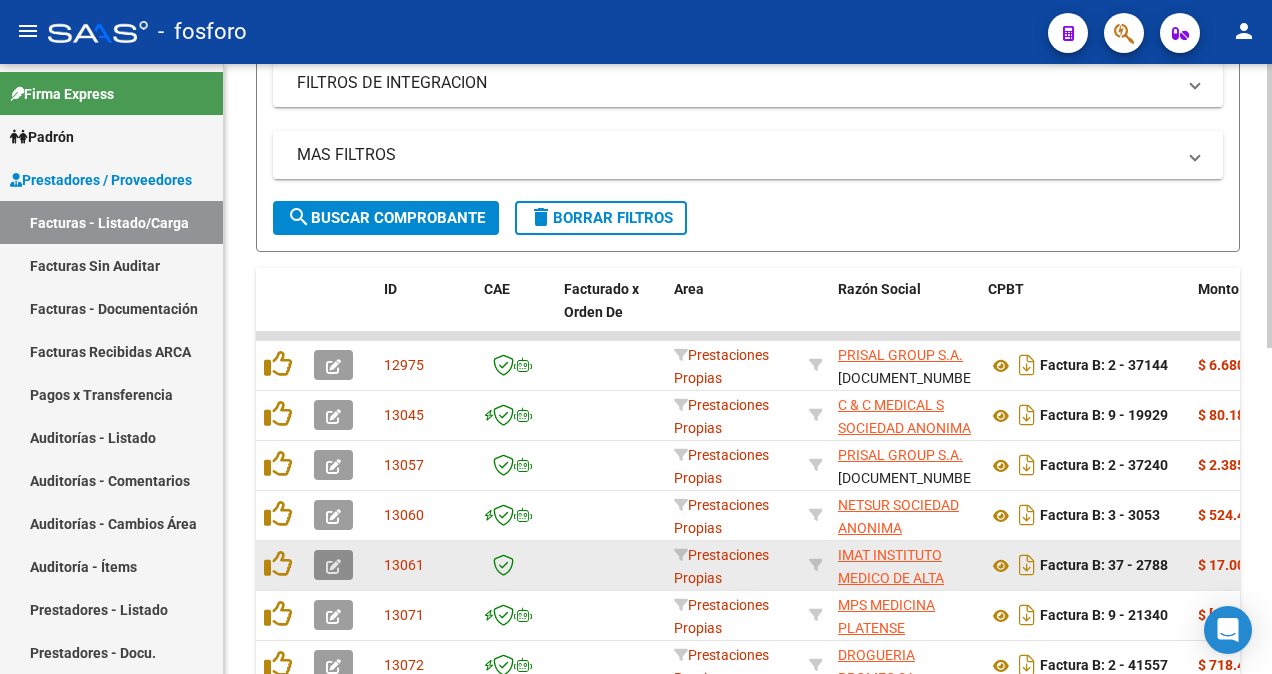 click 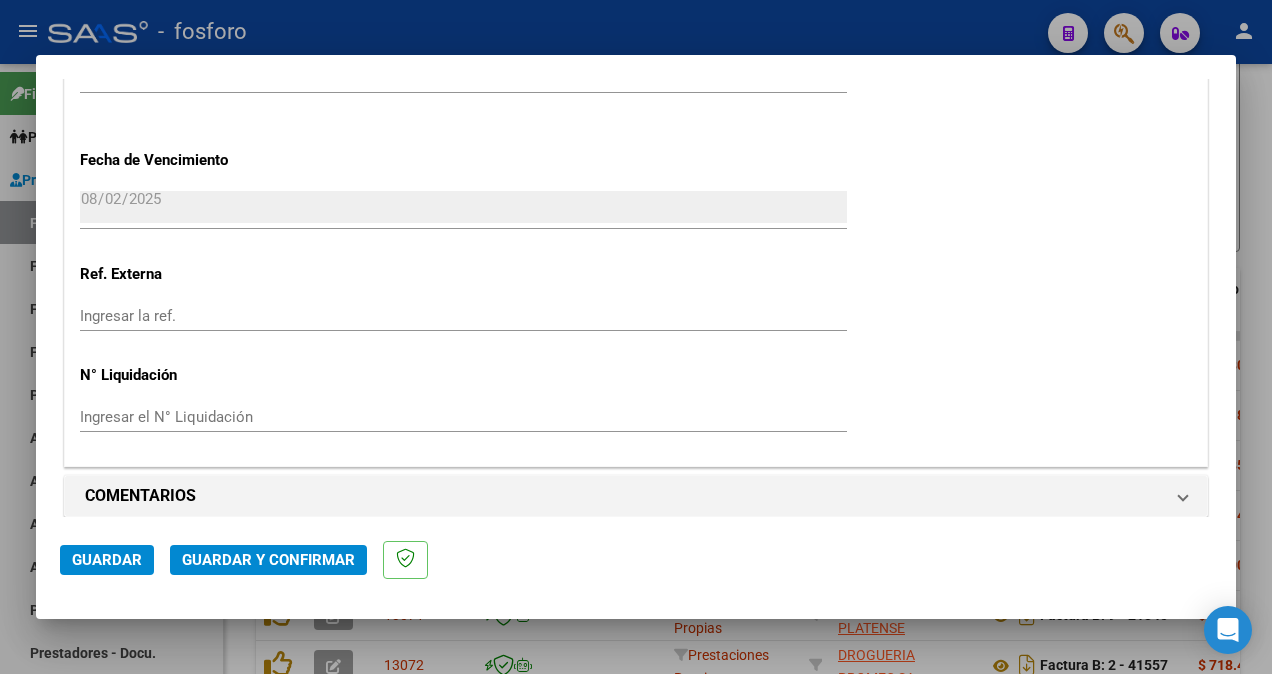 scroll, scrollTop: 1500, scrollLeft: 0, axis: vertical 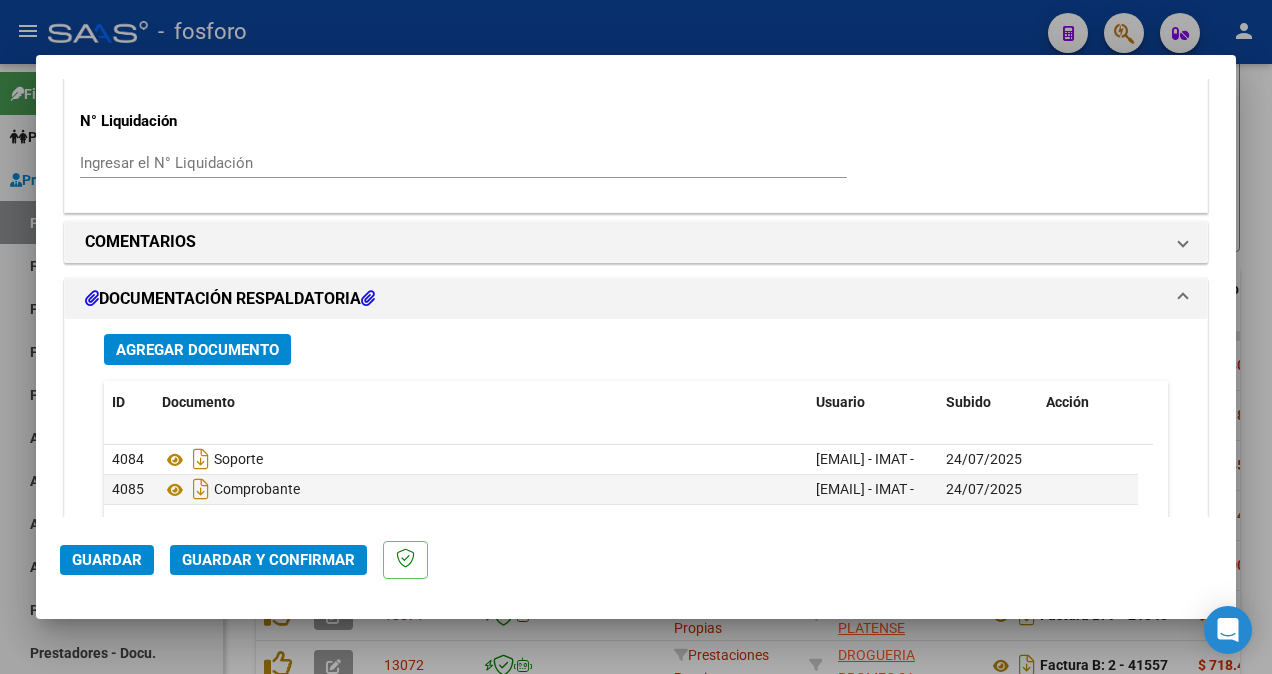 click on "Guardar y Confirmar" 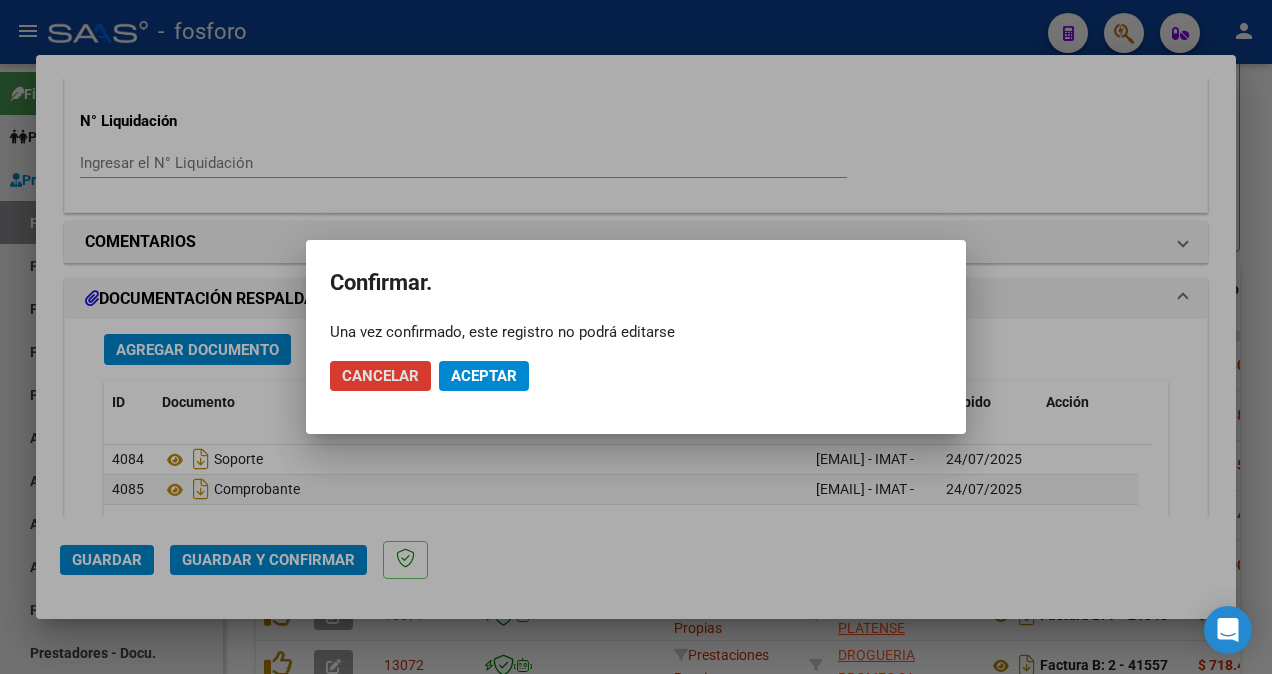 click on "Aceptar" 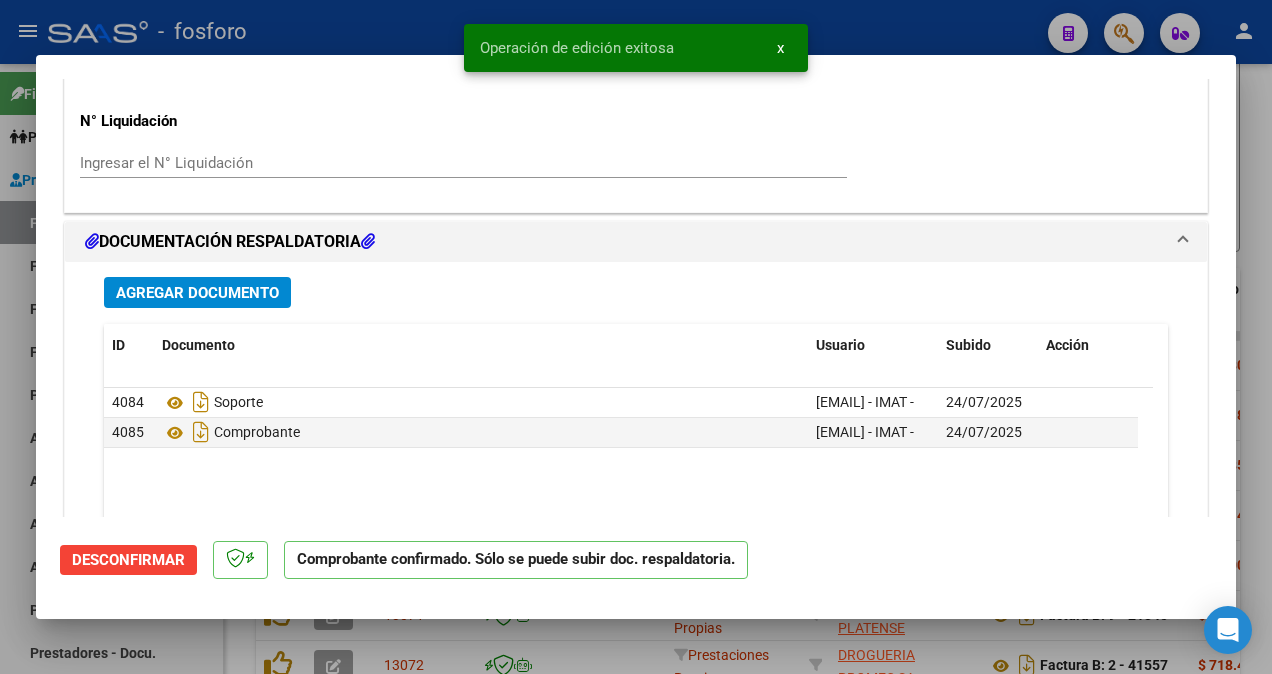click at bounding box center [636, 337] 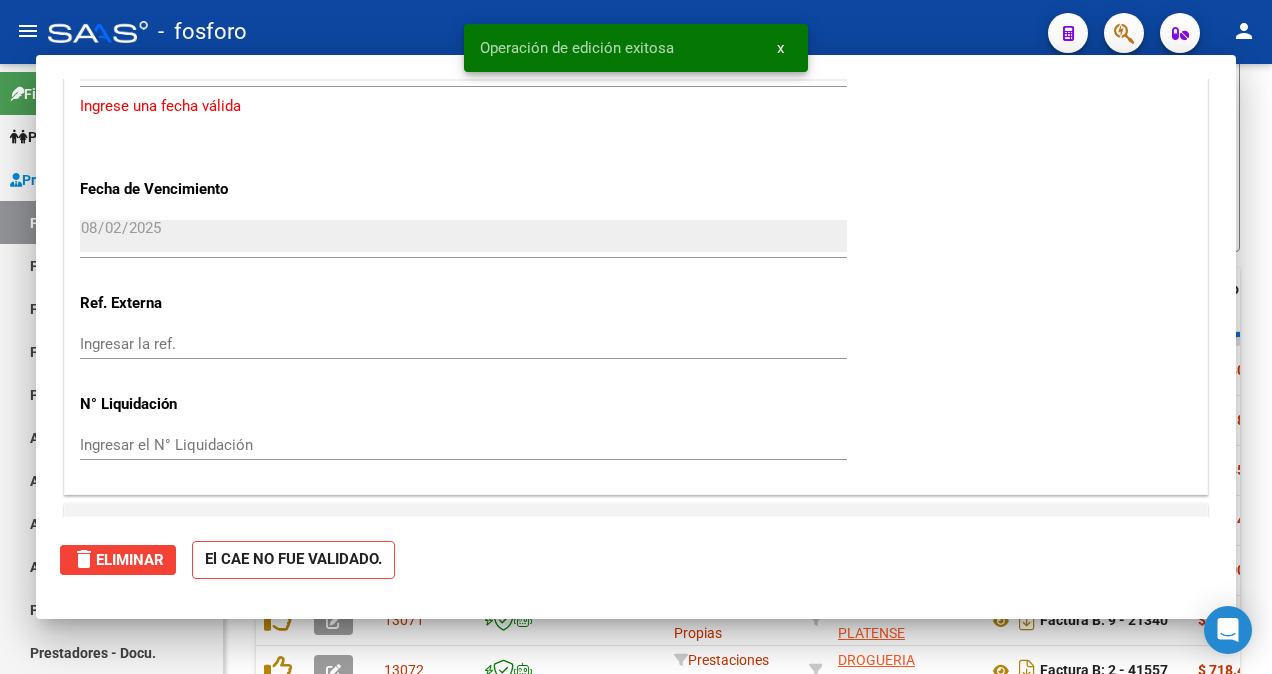 type 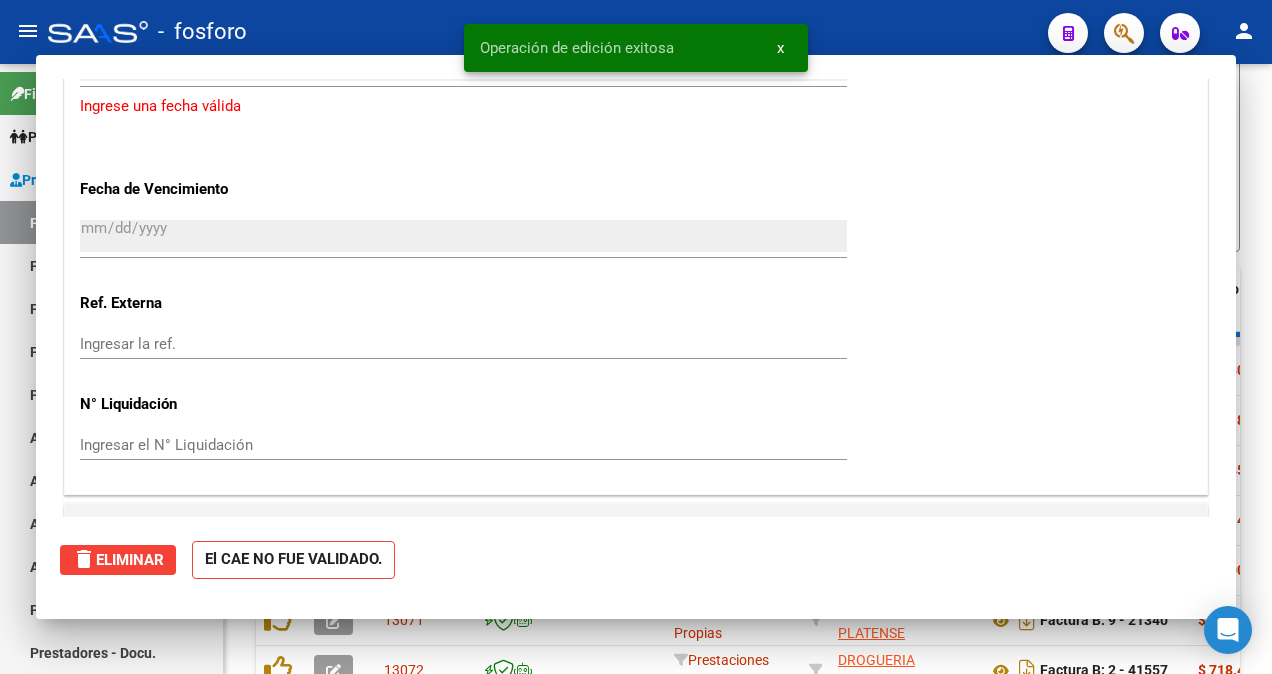 scroll, scrollTop: 1782, scrollLeft: 0, axis: vertical 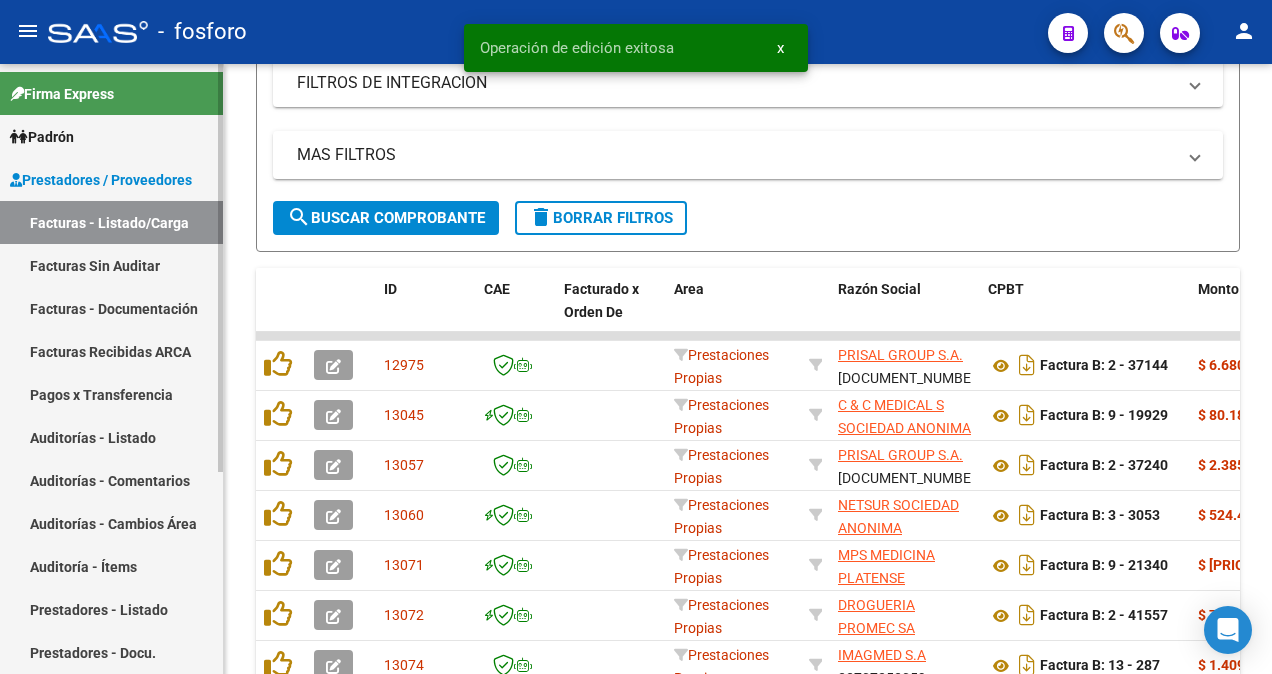 click on "Facturas Sin Auditar" at bounding box center [111, 265] 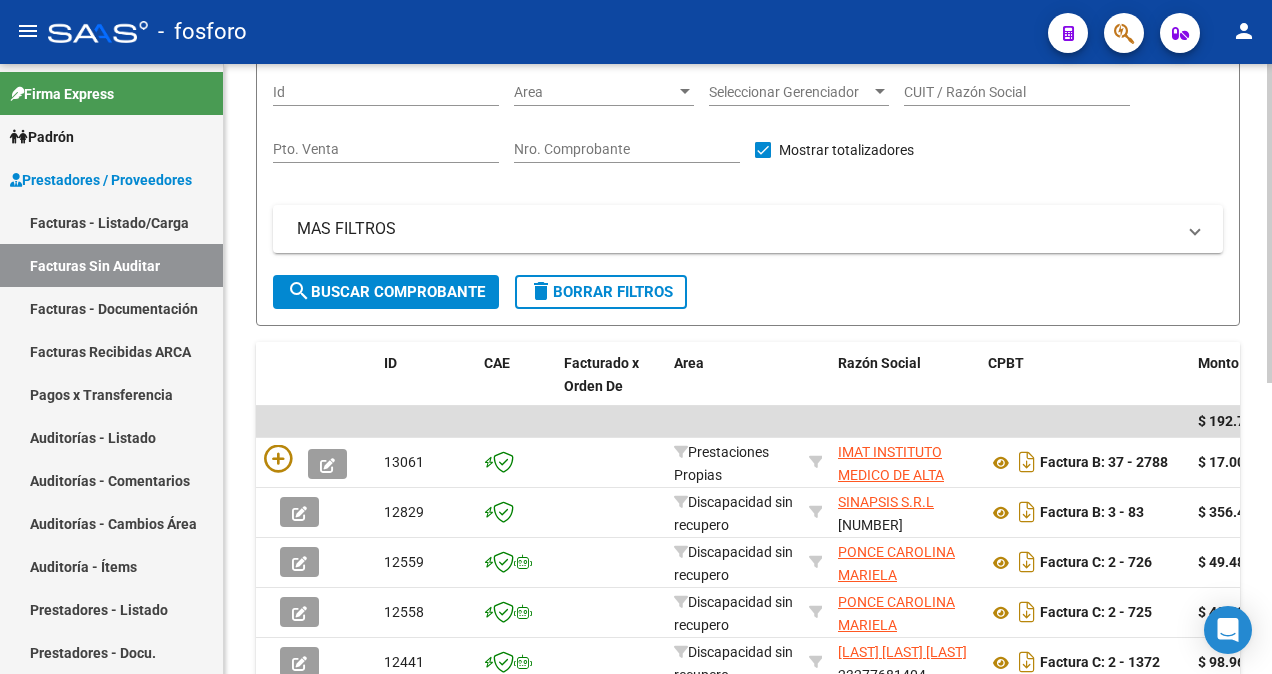 scroll, scrollTop: 0, scrollLeft: 0, axis: both 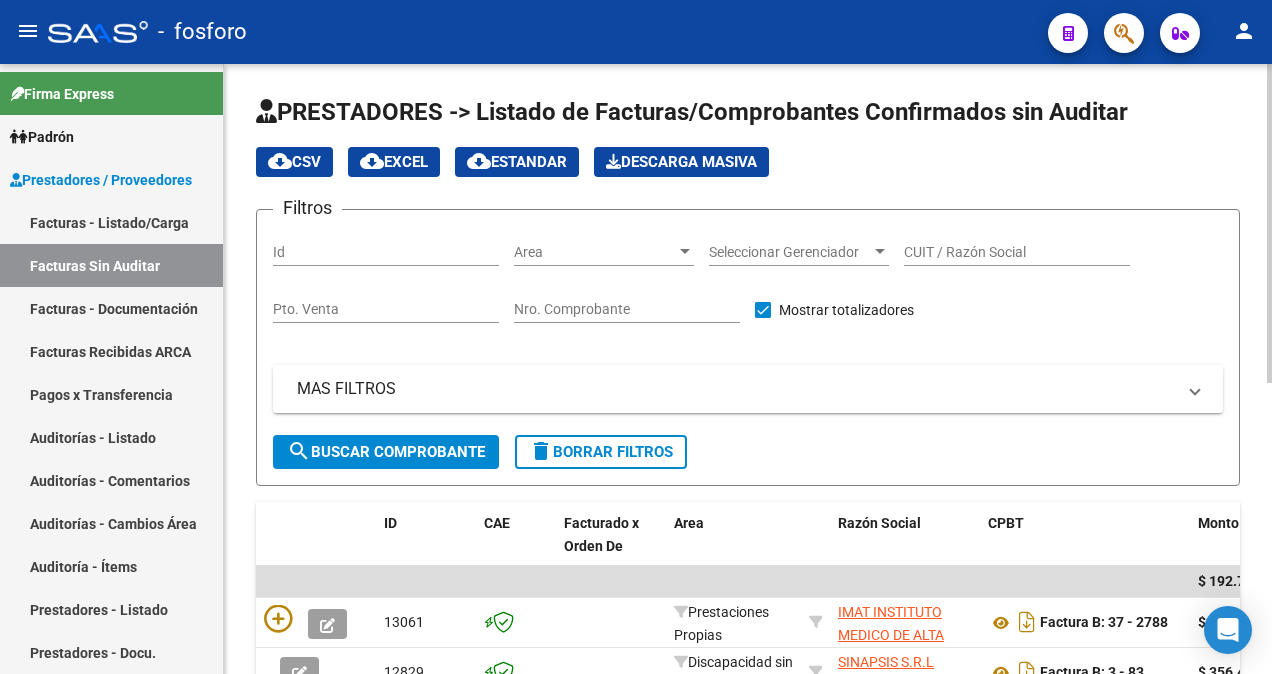 click at bounding box center [685, 251] 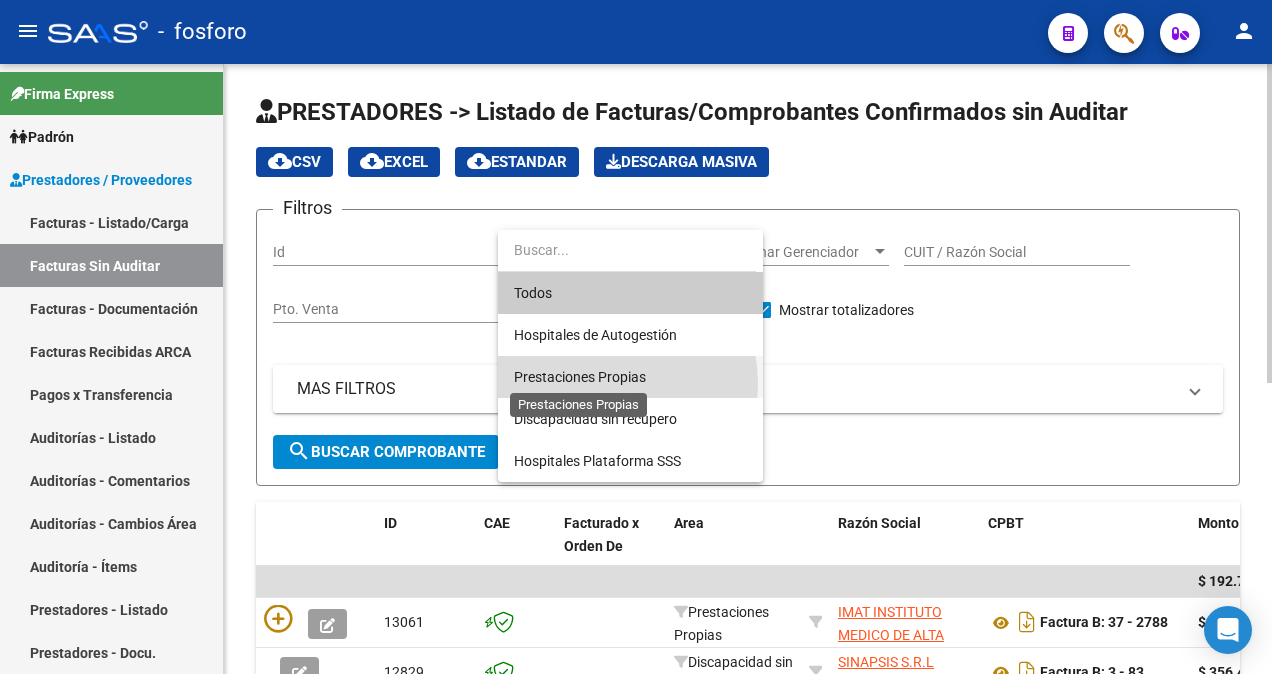 drag, startPoint x: 607, startPoint y: 383, endPoint x: 574, endPoint y: 394, distance: 34.785053 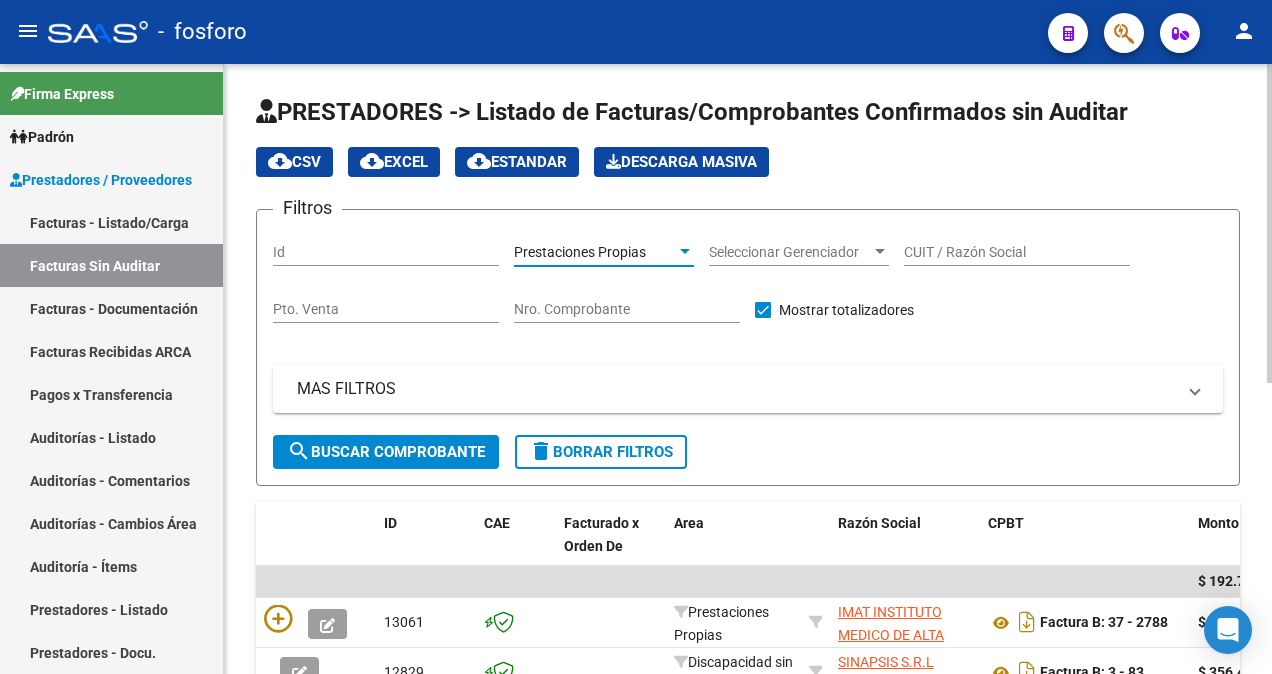 drag, startPoint x: 451, startPoint y: 446, endPoint x: 433, endPoint y: 449, distance: 18.248287 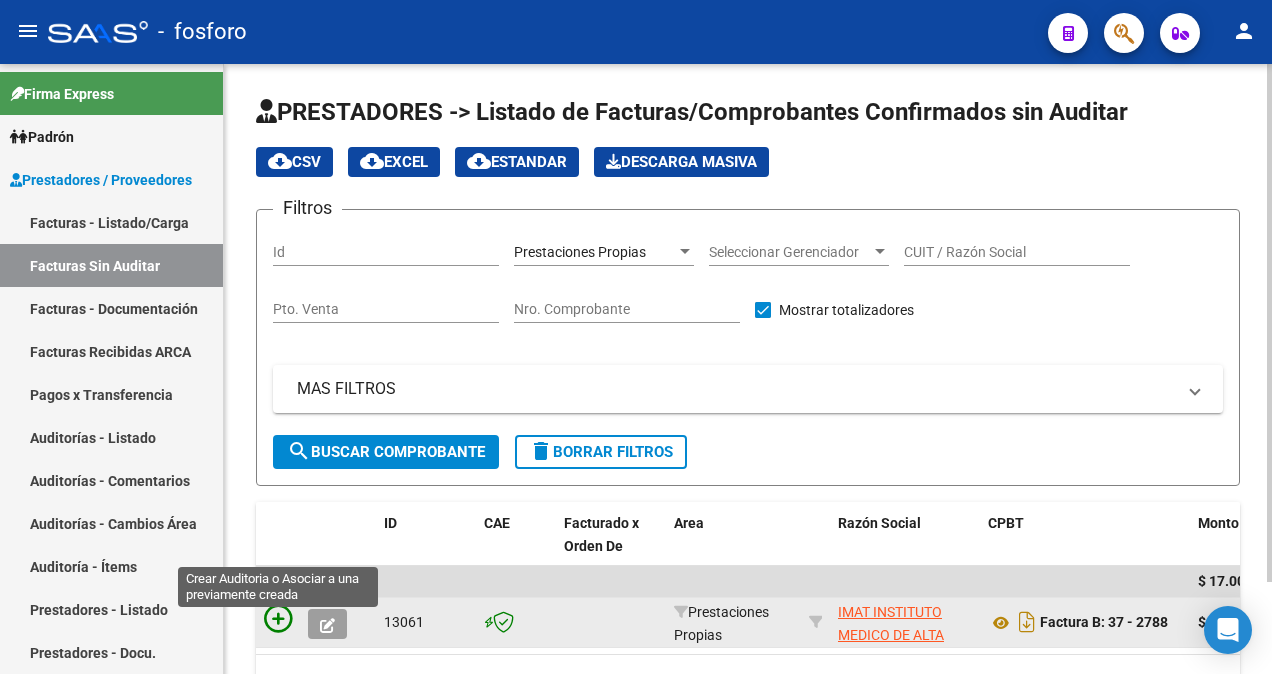 click 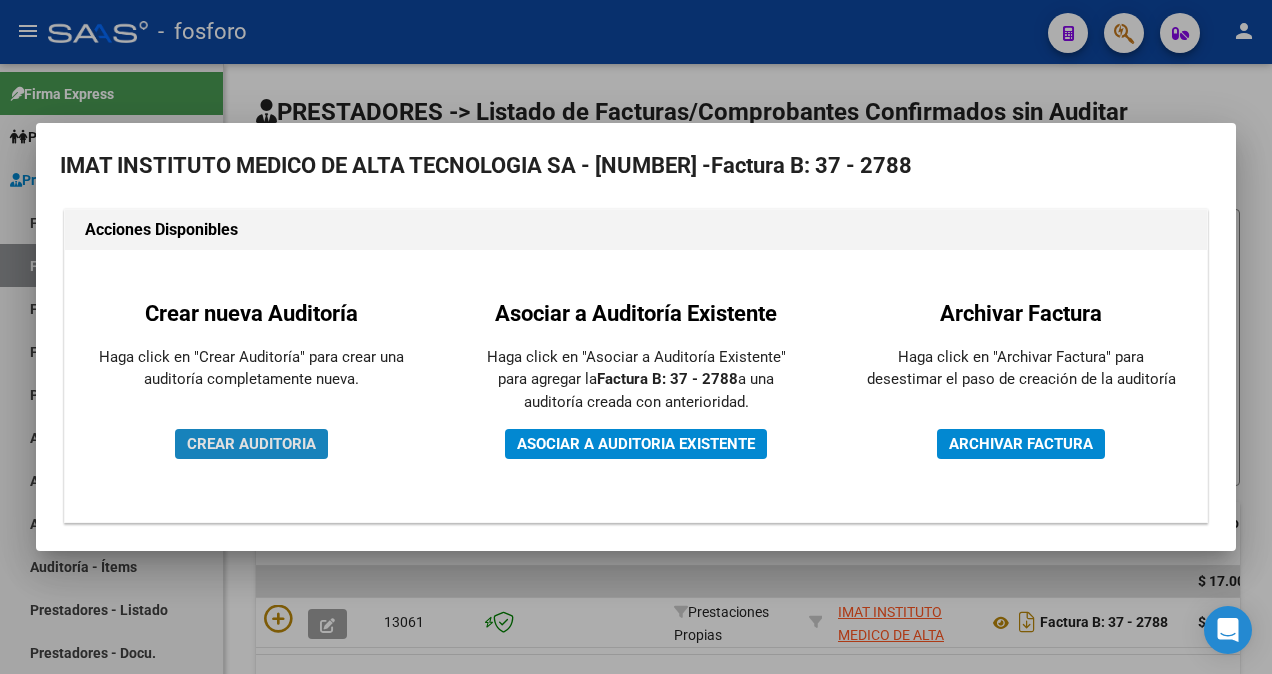 click on "CREAR AUDITORIA" at bounding box center [251, 444] 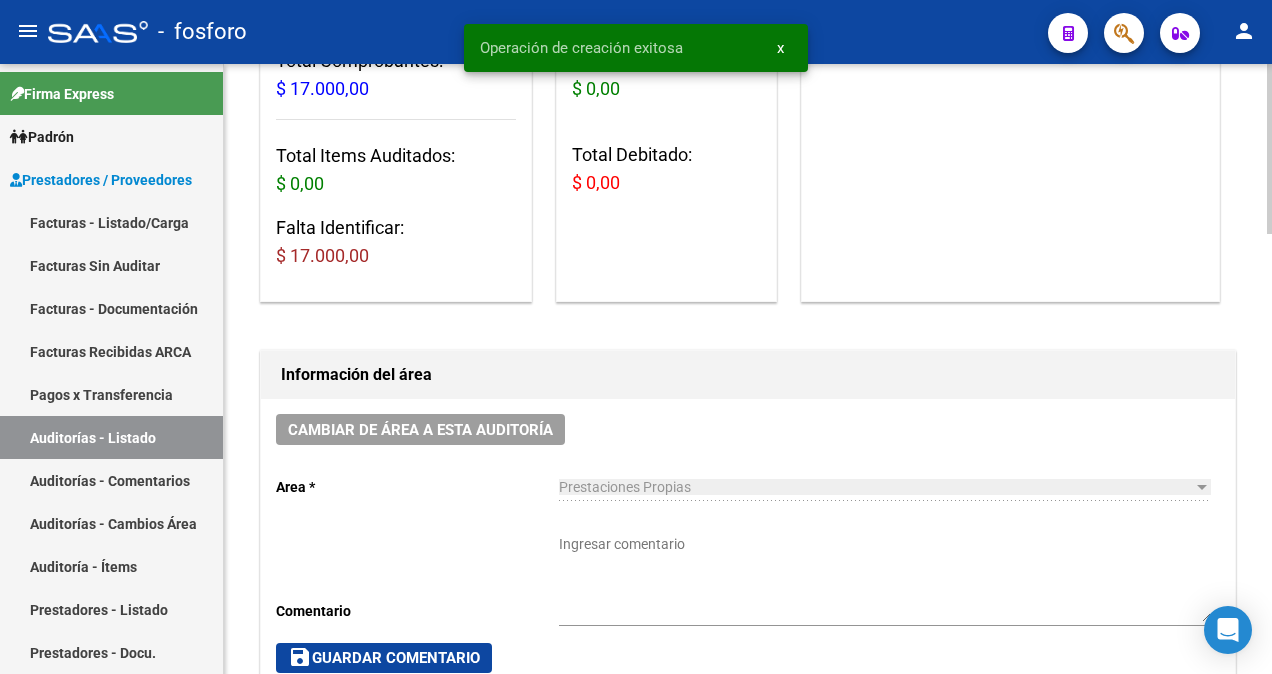 scroll, scrollTop: 400, scrollLeft: 0, axis: vertical 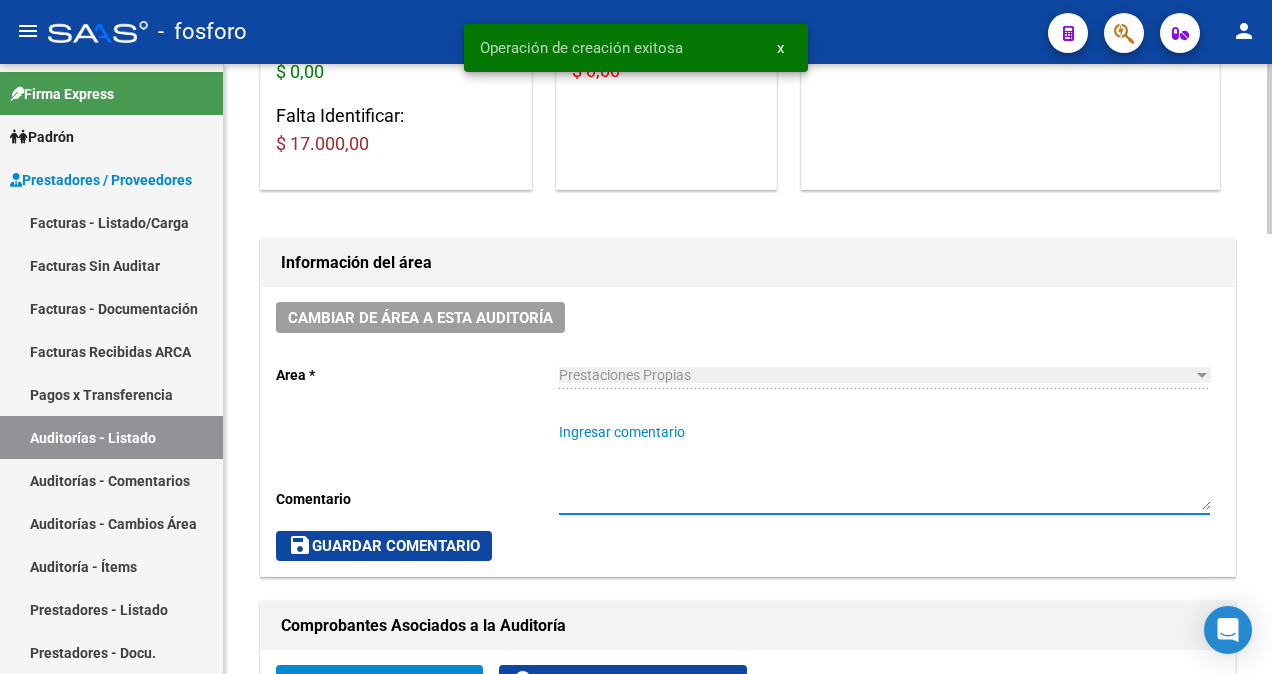 click on "Ingresar comentario" at bounding box center [884, 466] 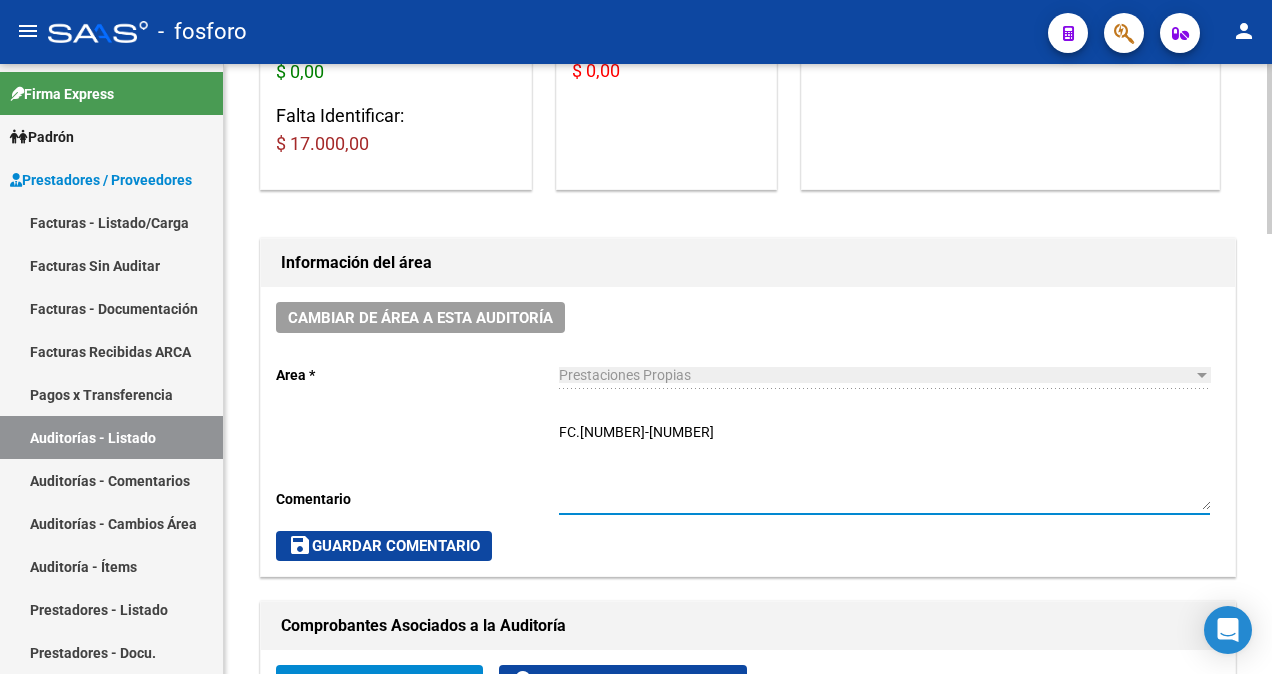 type on "FC.[NUMBER]-[NUMBER]" 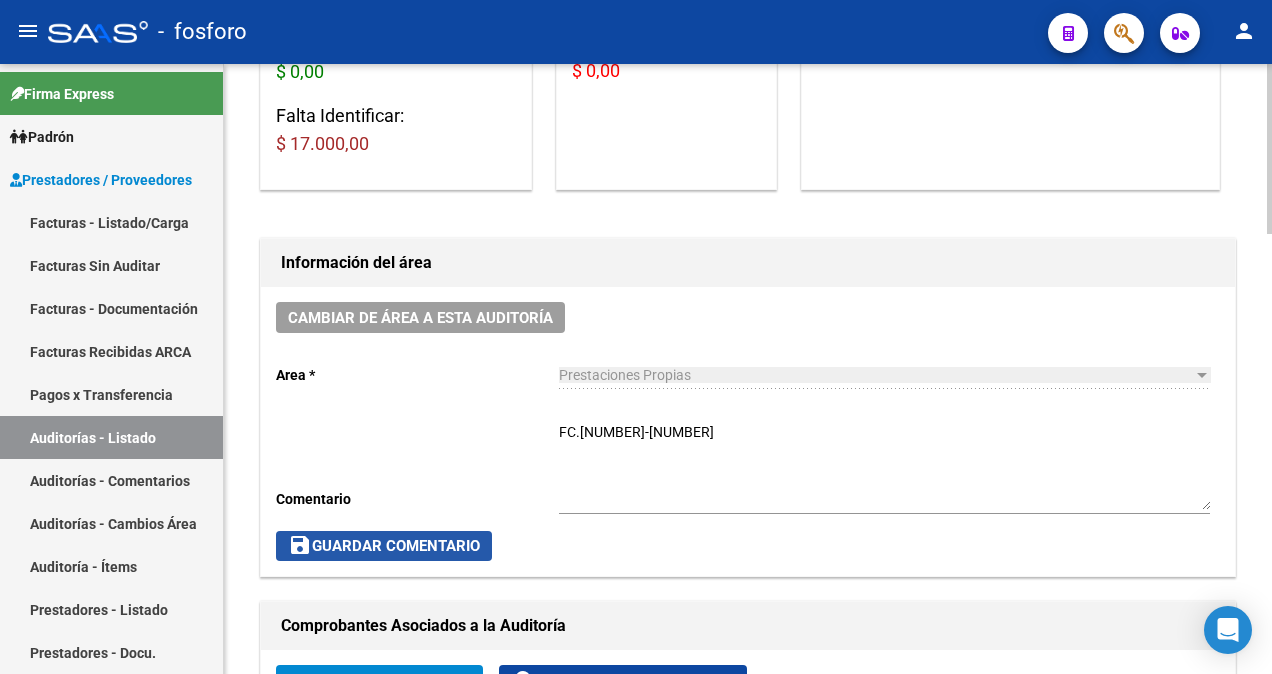 click on "save  Guardar Comentario" 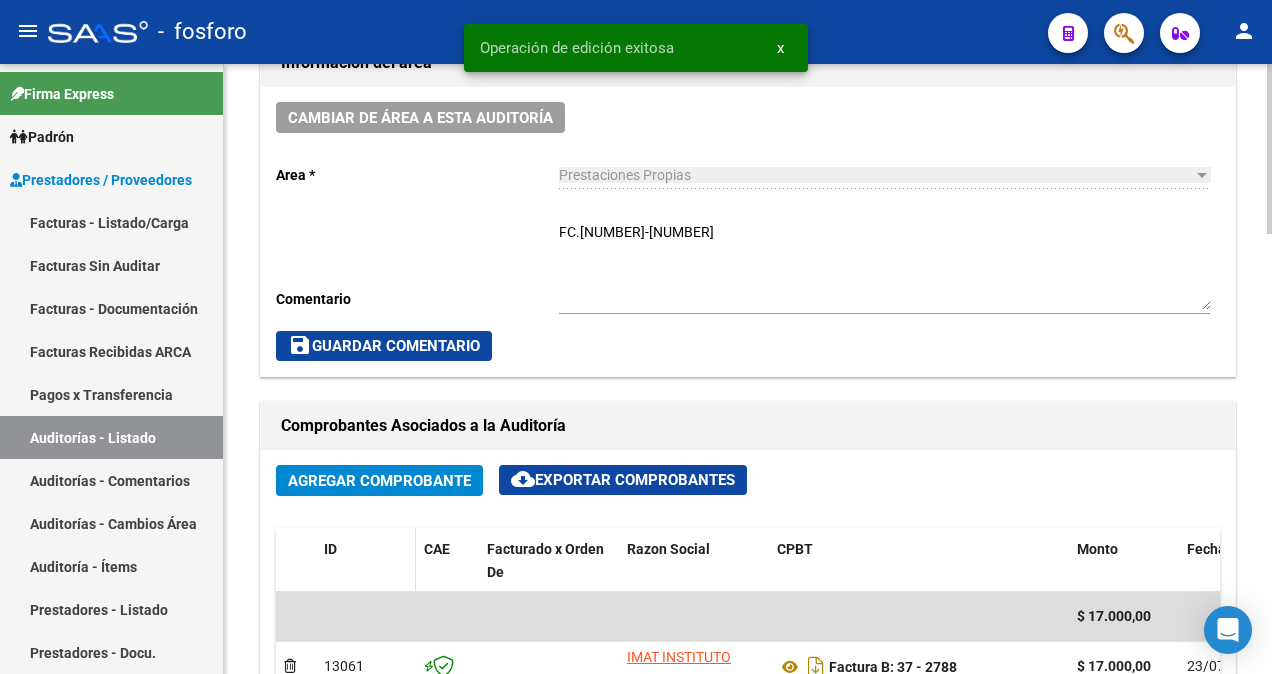 scroll, scrollTop: 900, scrollLeft: 0, axis: vertical 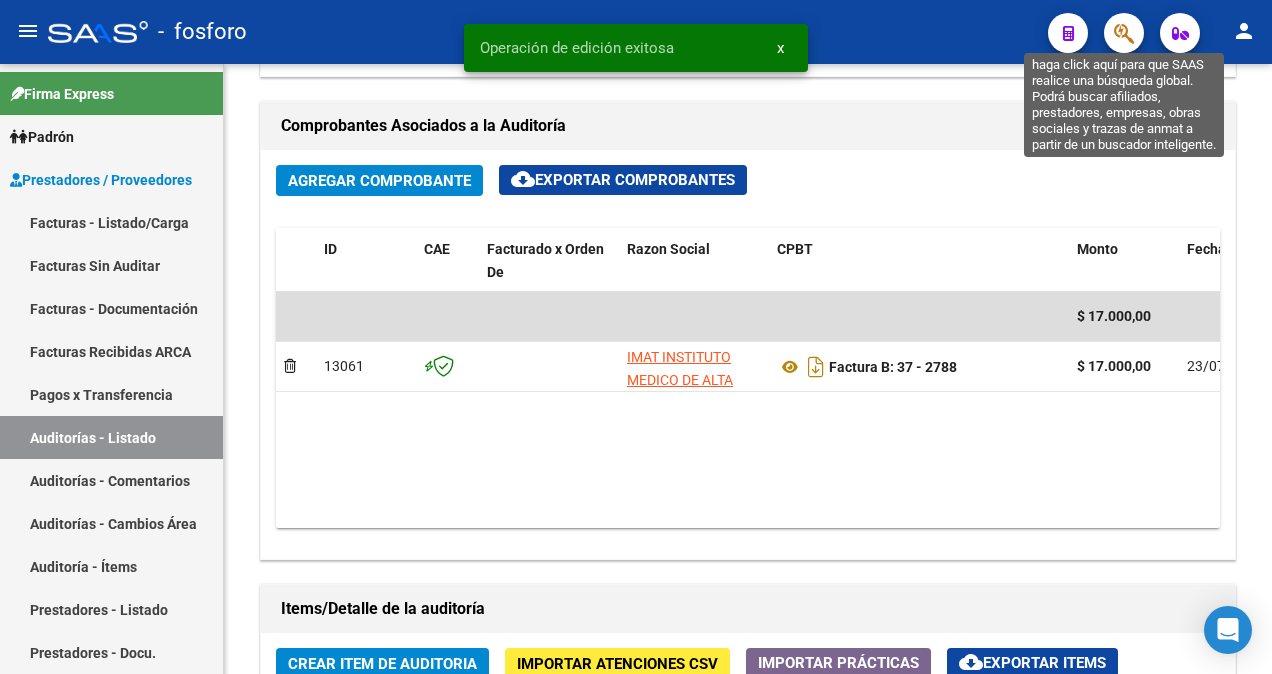 click 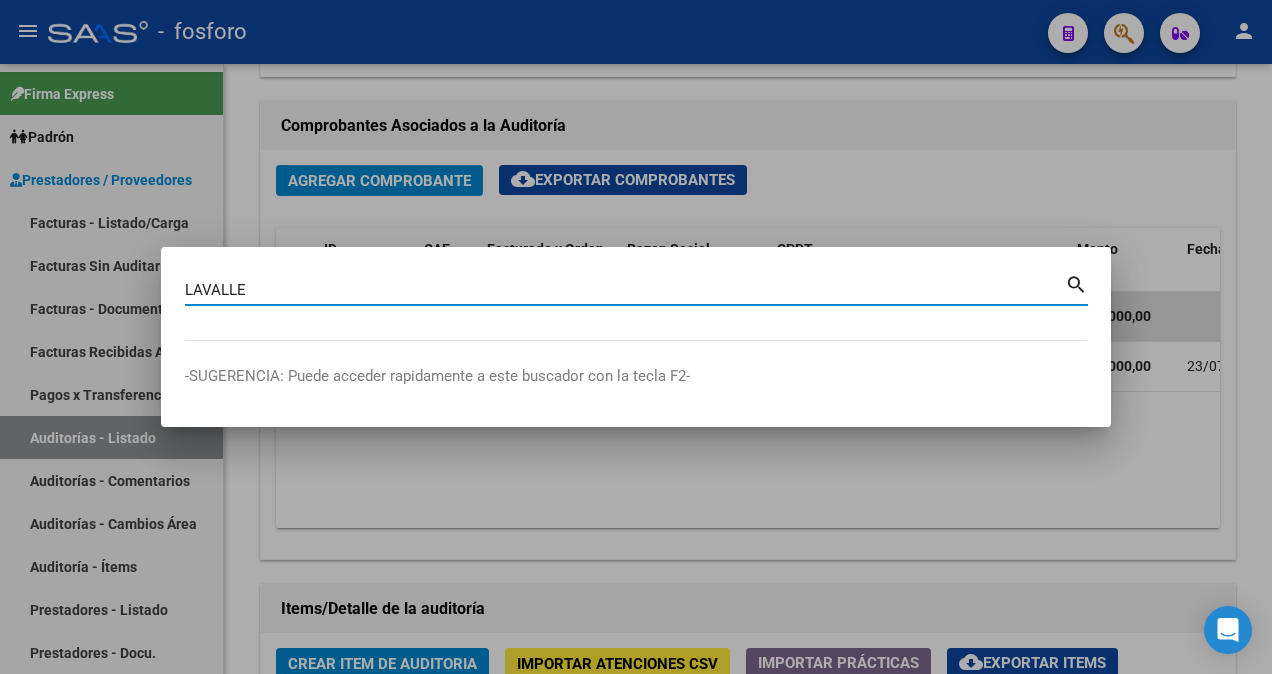 type on "LAVALLE" 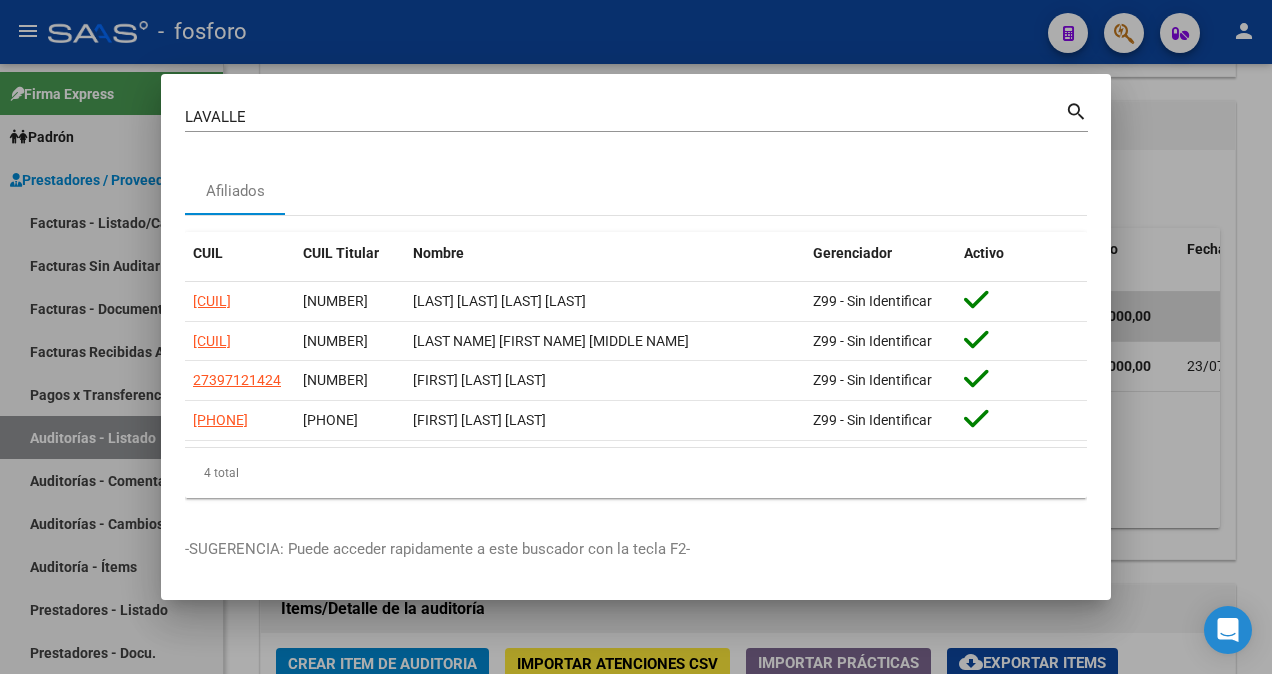 click at bounding box center (636, 337) 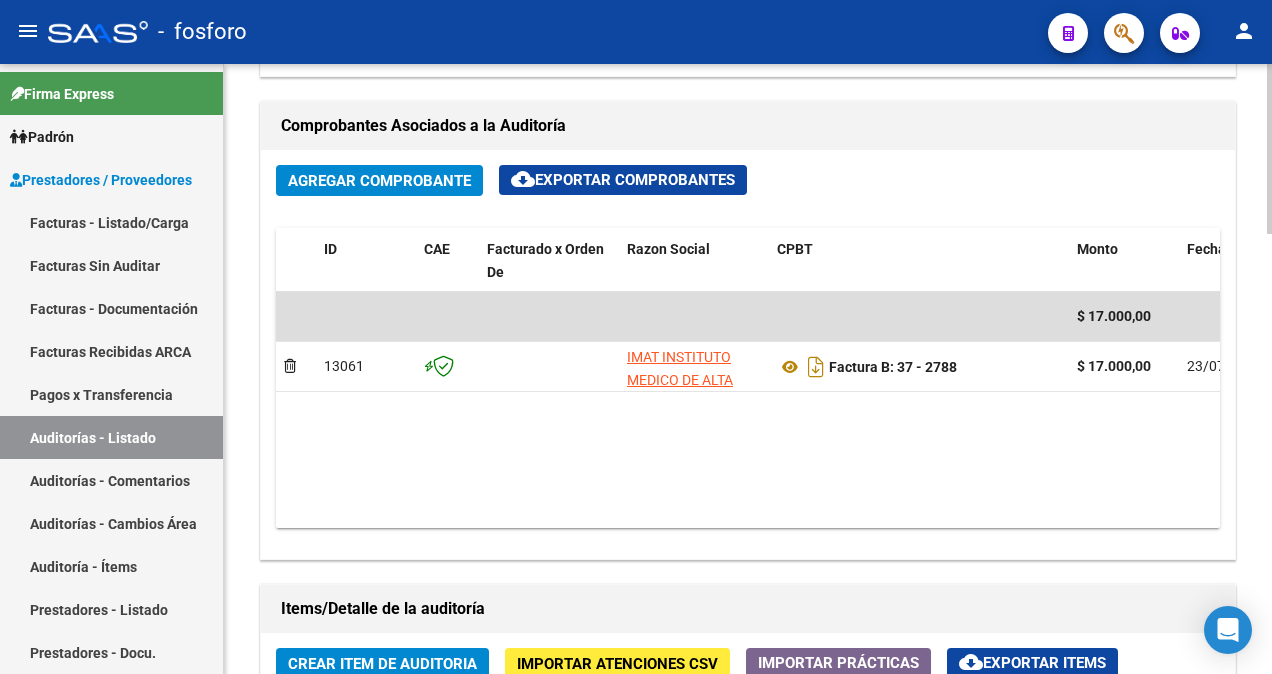 click on "Crear Item de Auditoria" 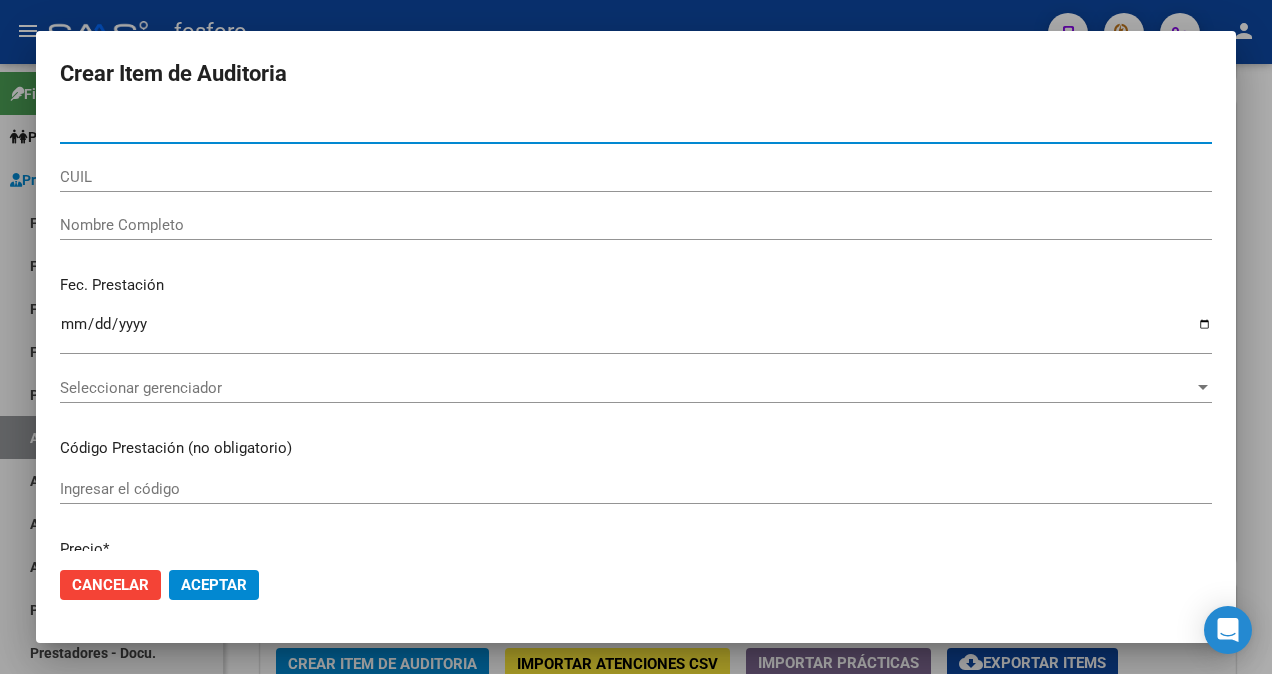 type on "[NUMBER]" 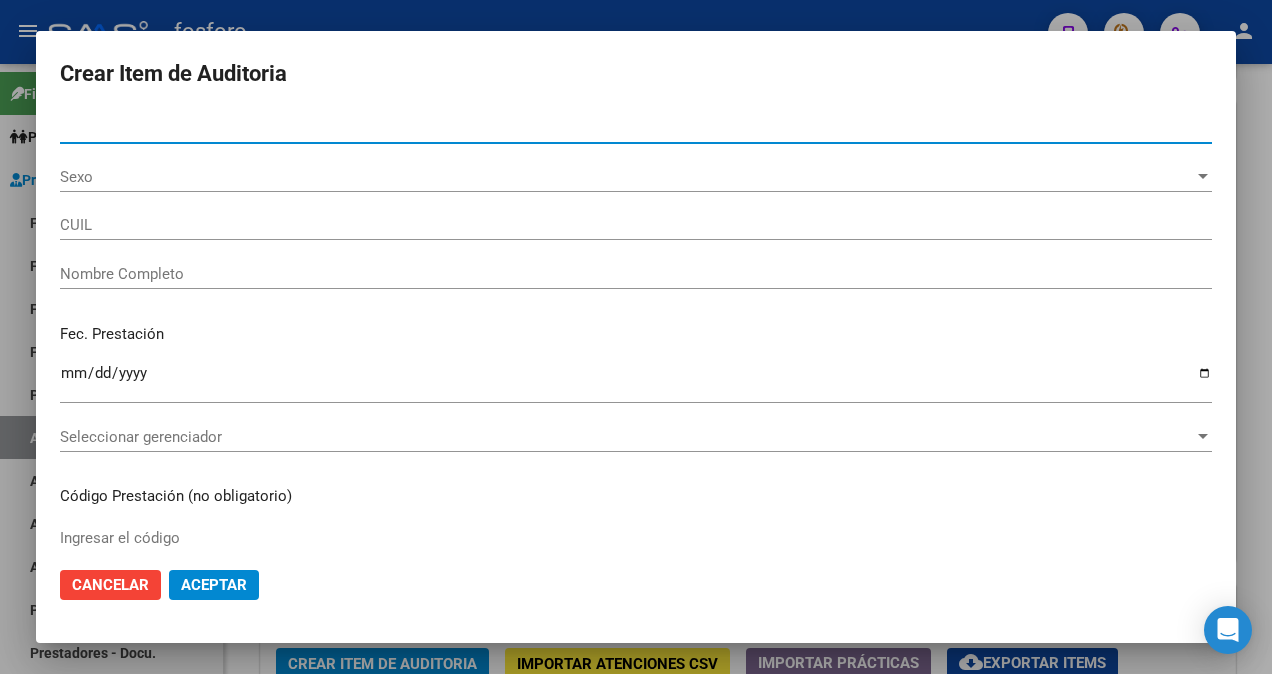 type on "27397121424" 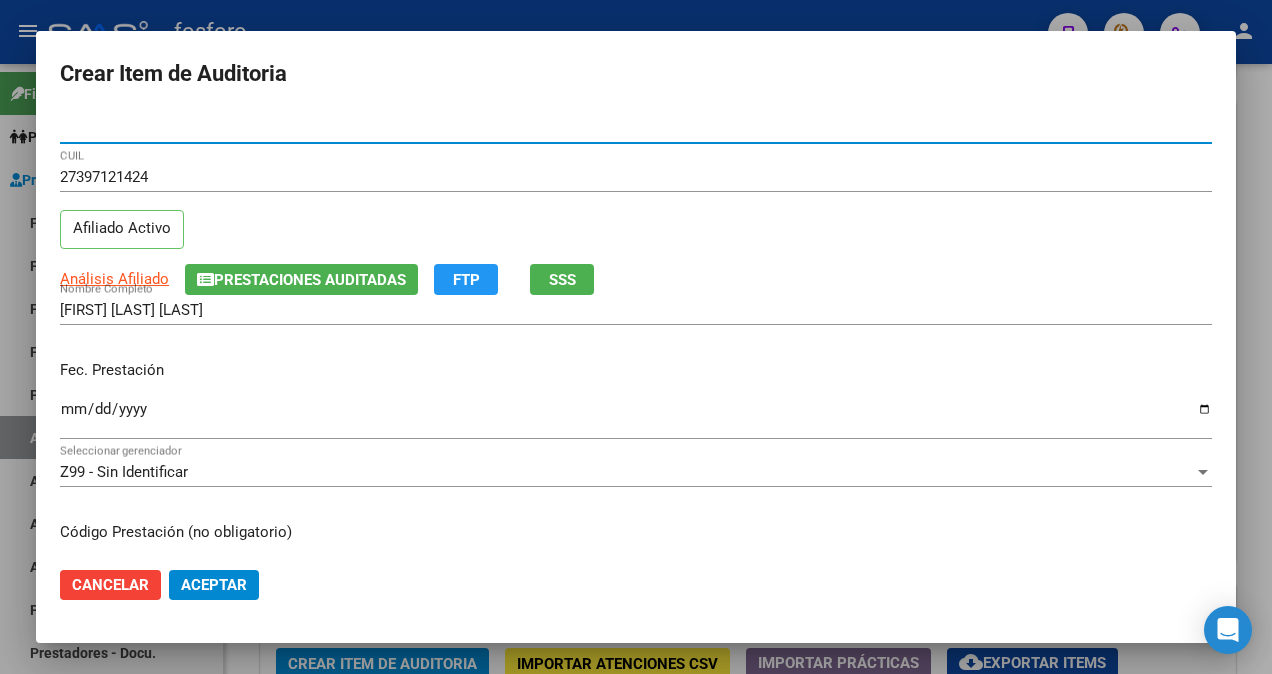 type on "[NUMBER]" 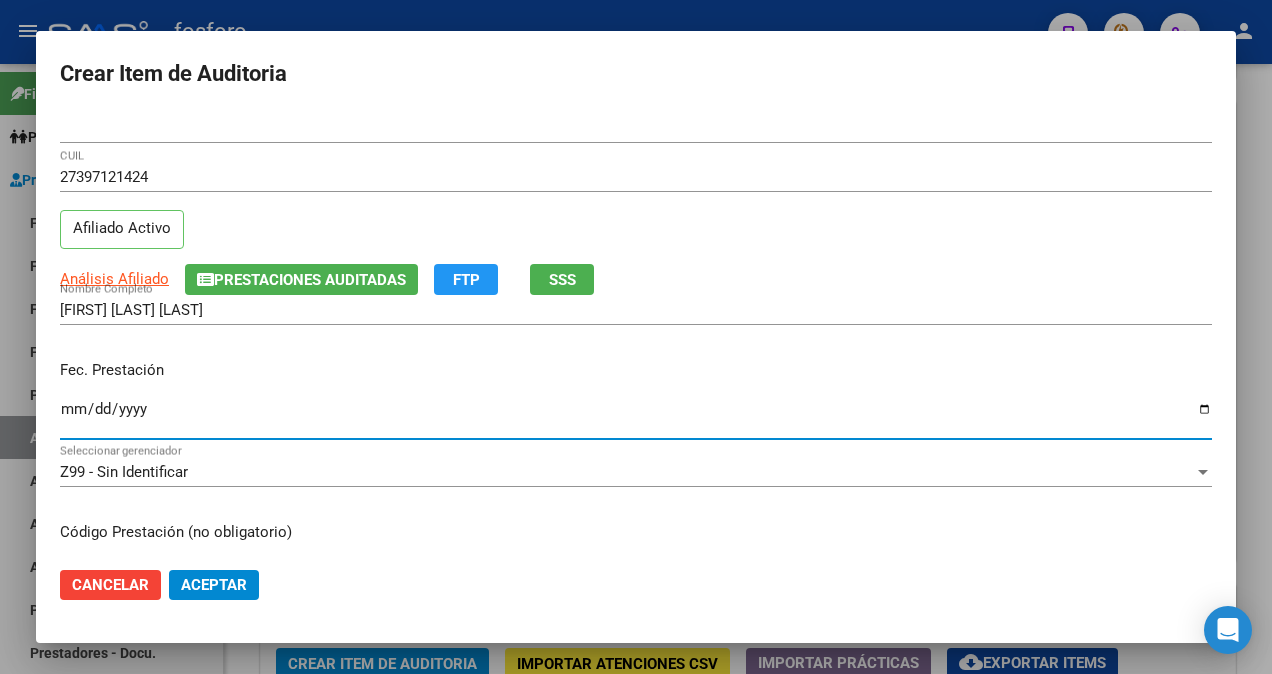 click on "Ingresar la fecha" at bounding box center (636, 417) 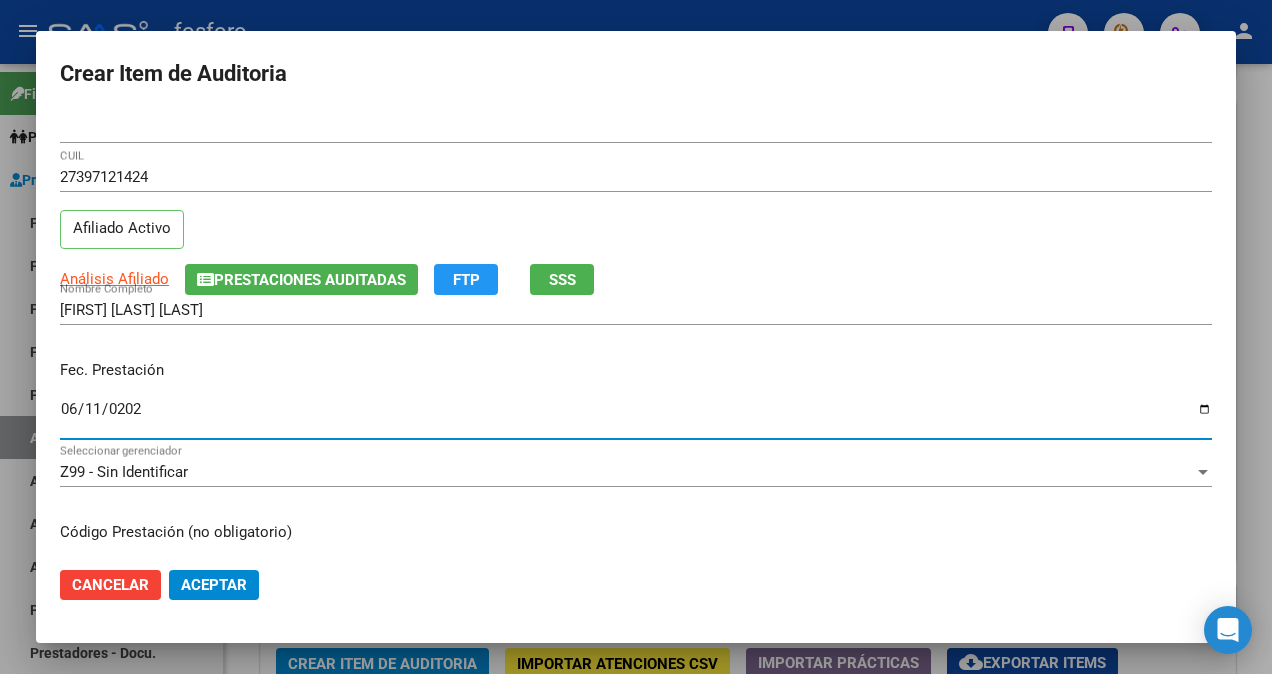 type on "2025-06-11" 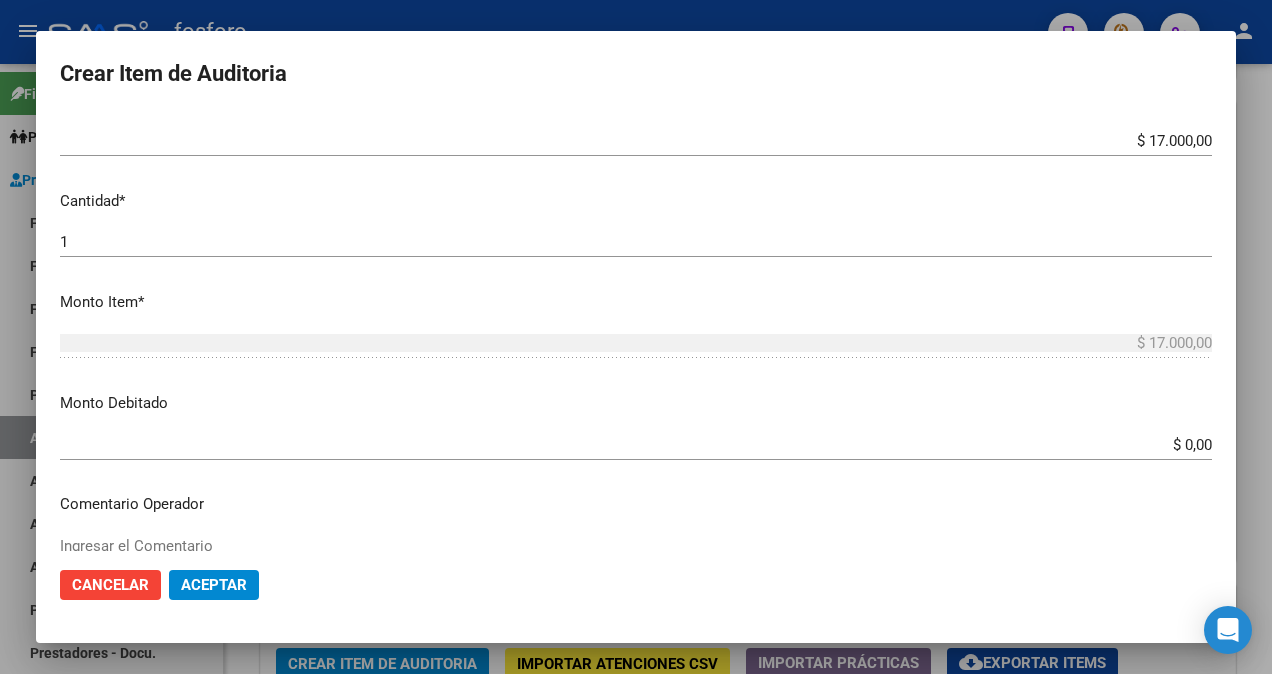 scroll, scrollTop: 600, scrollLeft: 0, axis: vertical 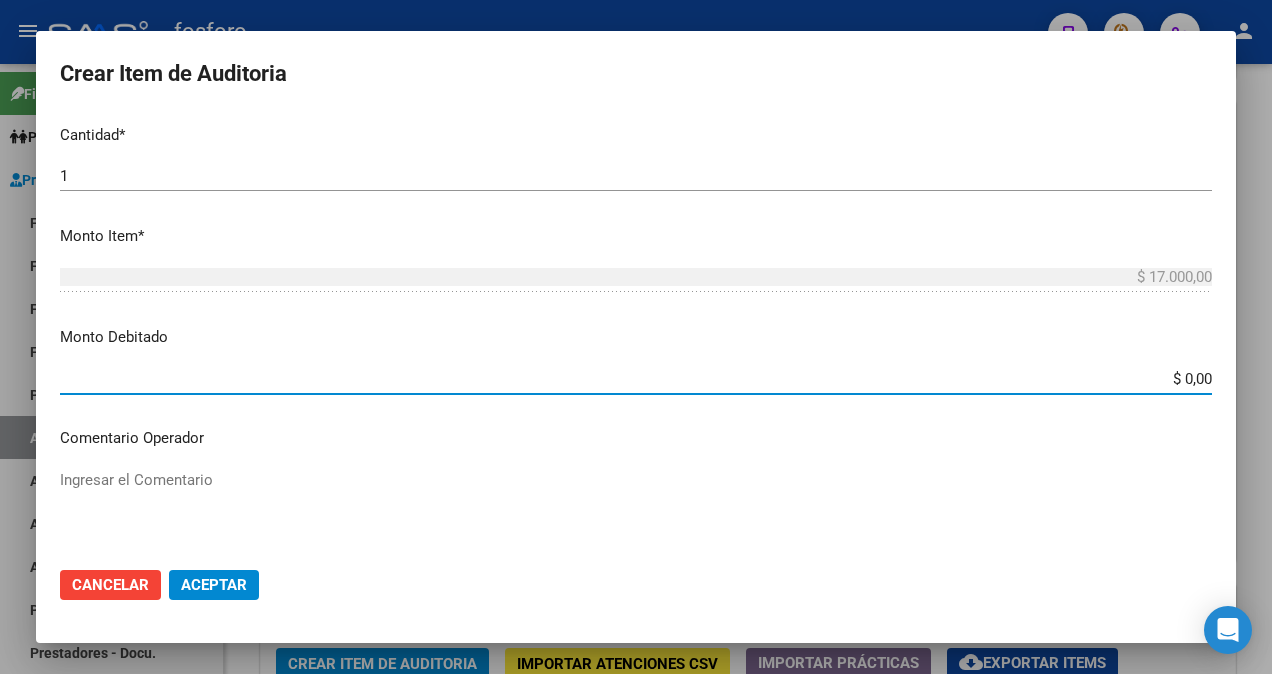 click on "$ 0,00" at bounding box center (636, 379) 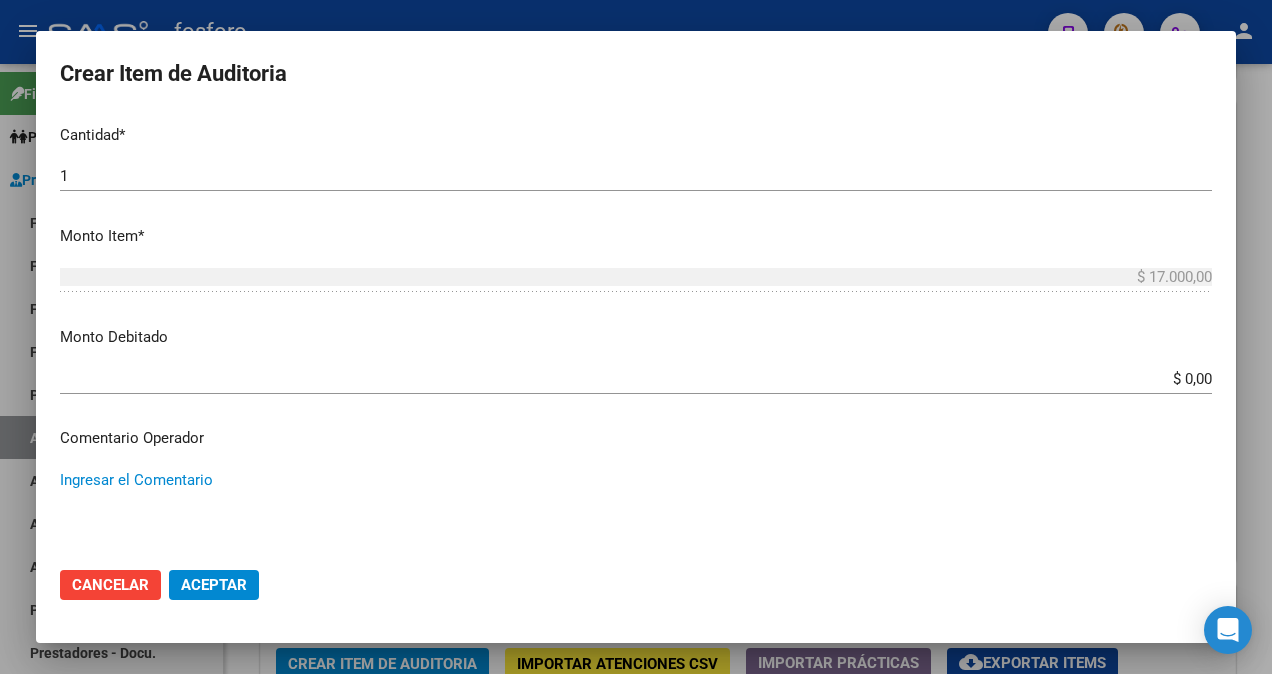click on "Ingresar el Comentario" at bounding box center [636, 516] 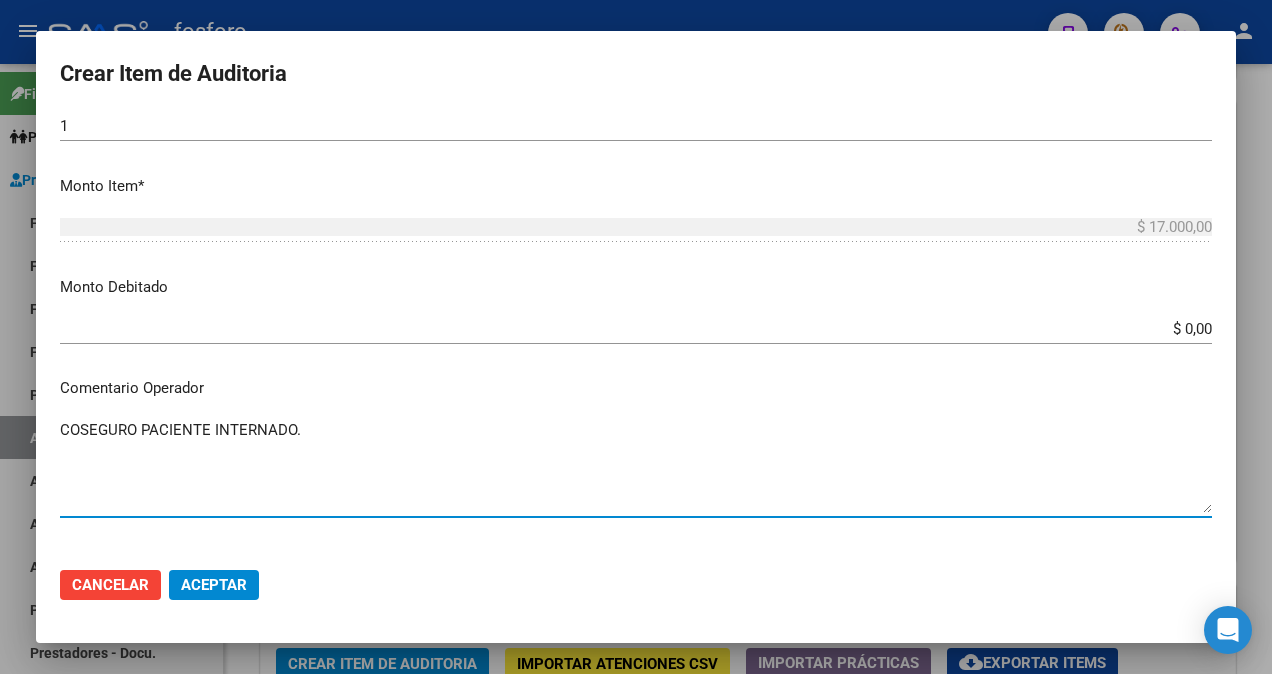 scroll, scrollTop: 600, scrollLeft: 0, axis: vertical 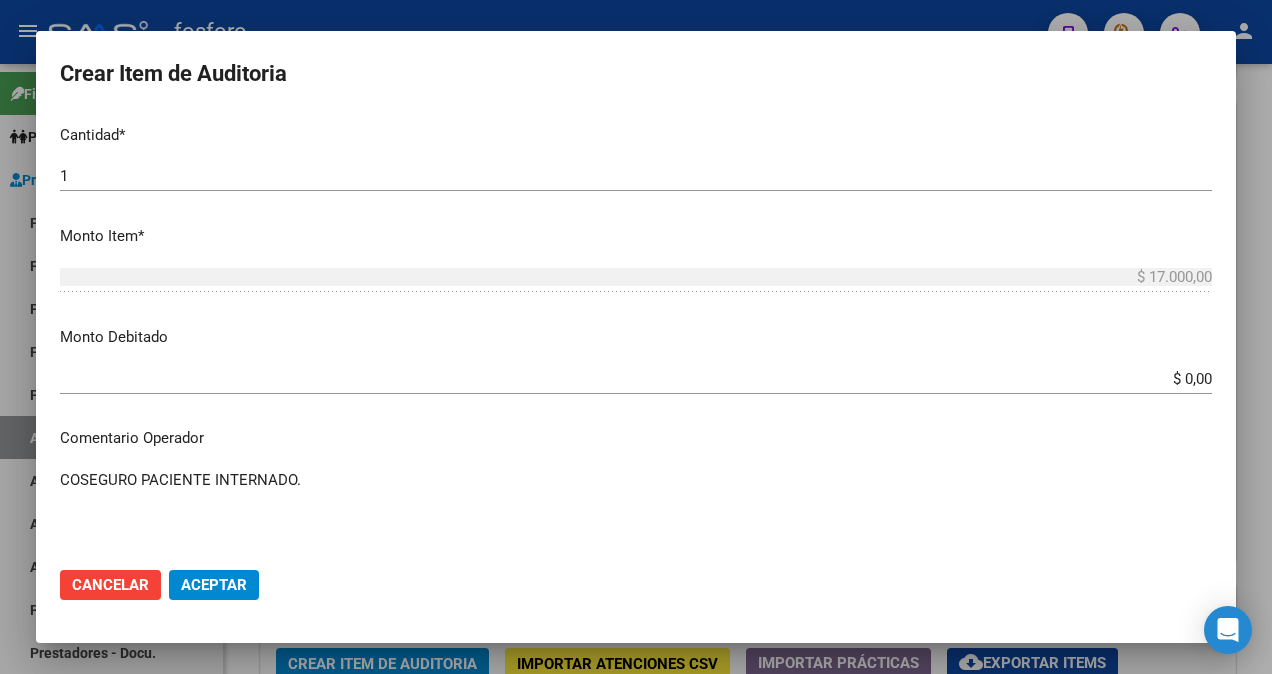 click on "COSEGURO PACIENTE INTERNADO." at bounding box center (636, 516) 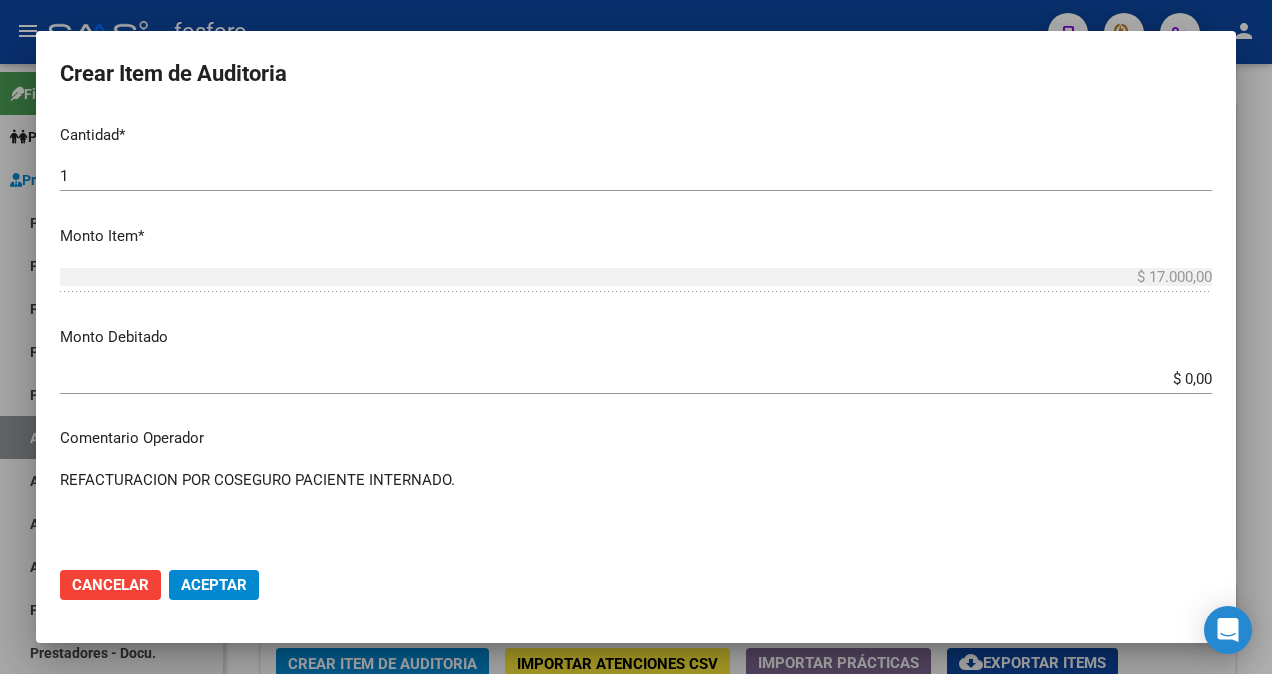 click on "REFACTURACION POR COSEGURO PACIENTE INTERNADO." at bounding box center (636, 516) 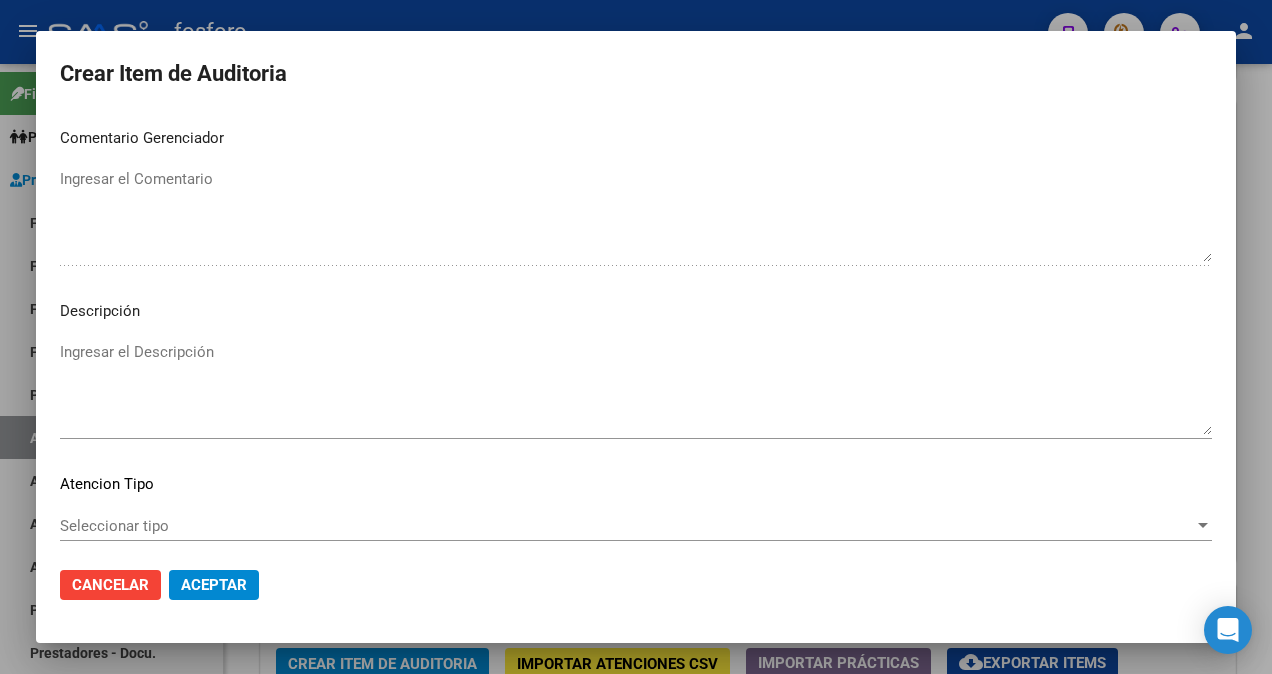 scroll, scrollTop: 1182, scrollLeft: 0, axis: vertical 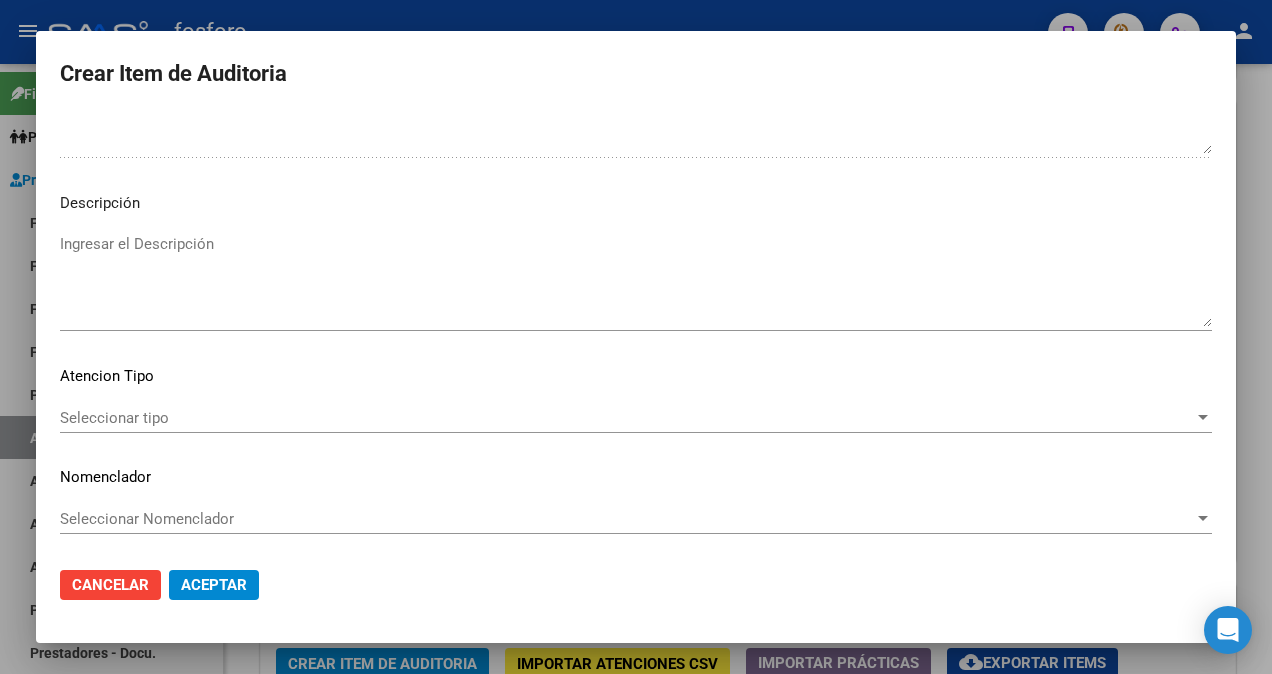 type on "REFACTURACION POR COSEGURO EN PACIENTE INTERNADO." 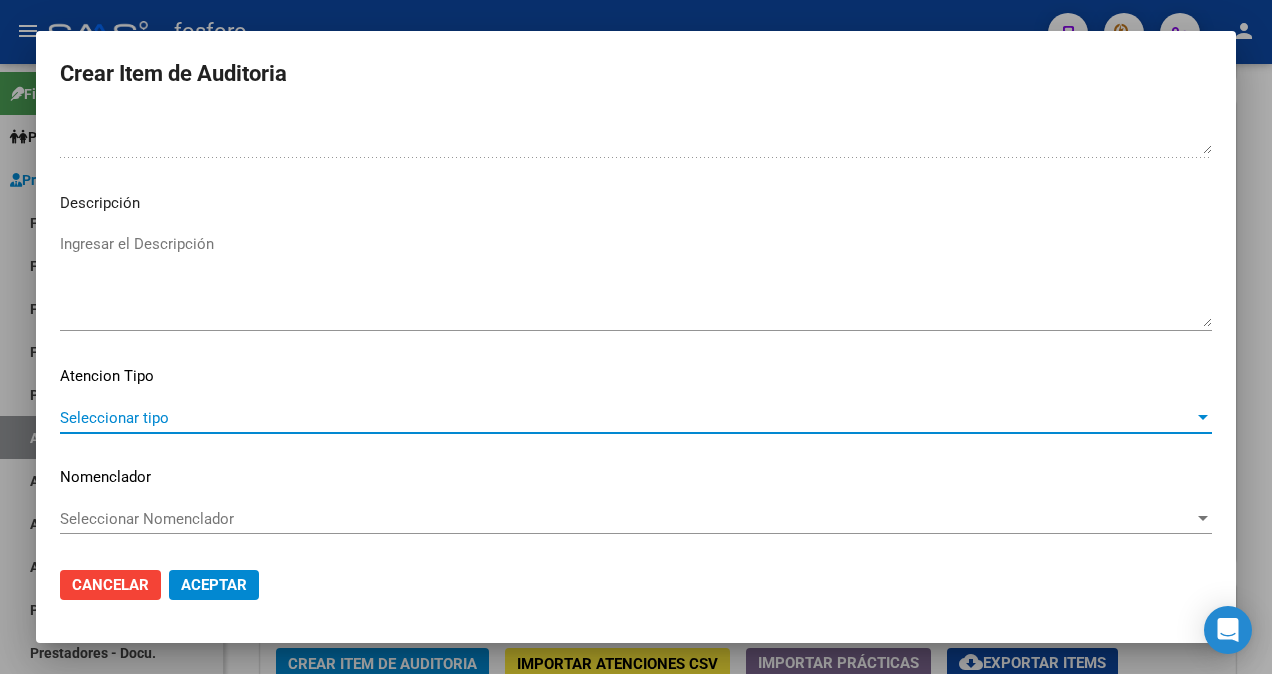click on "Seleccionar tipo" at bounding box center [627, 418] 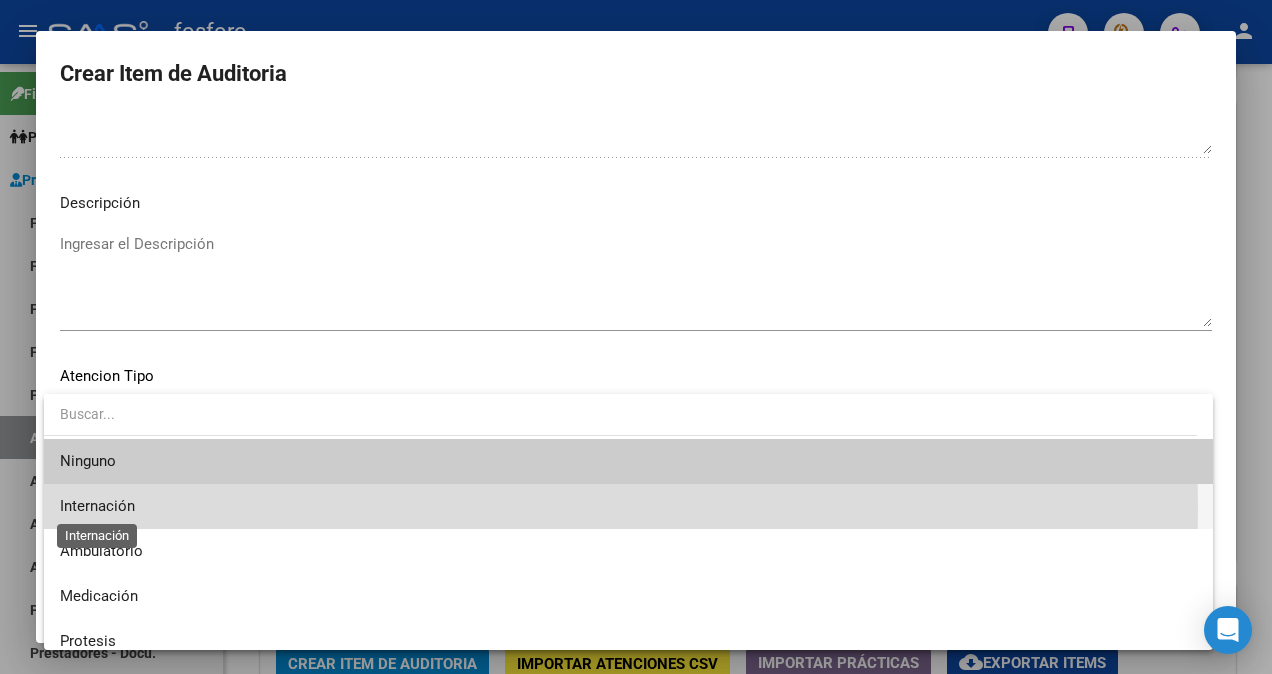 click on "Internación" at bounding box center (97, 506) 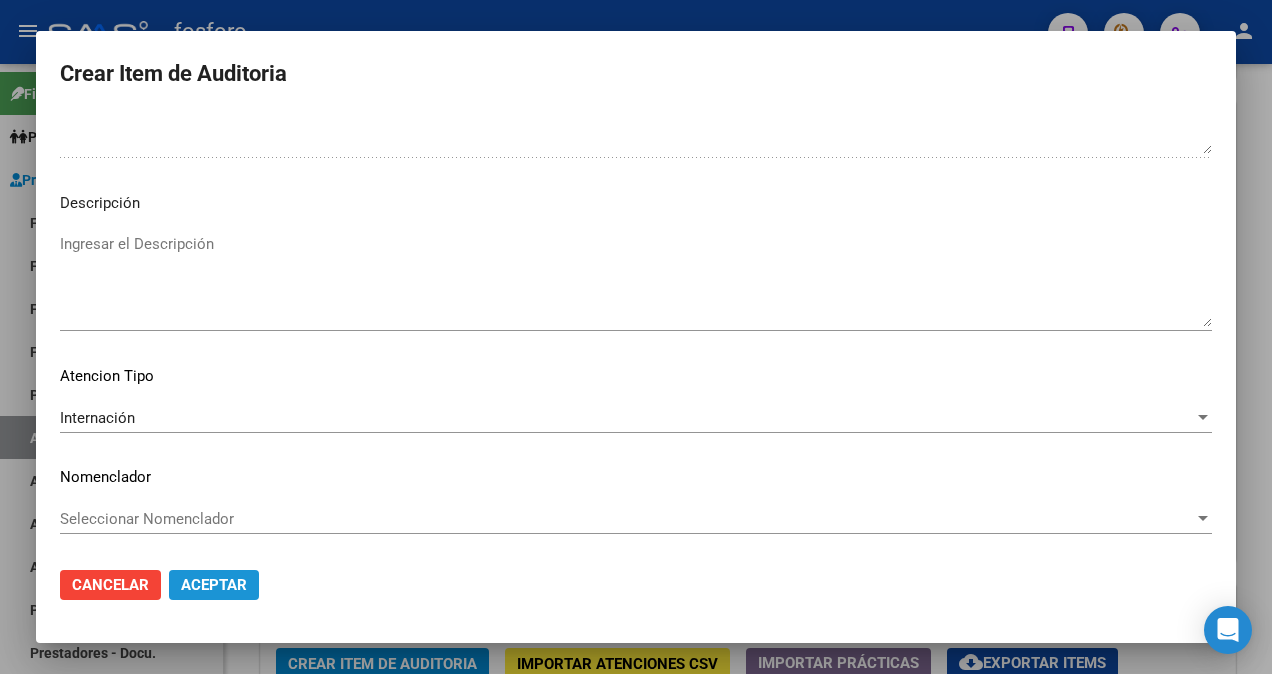 click on "Aceptar" 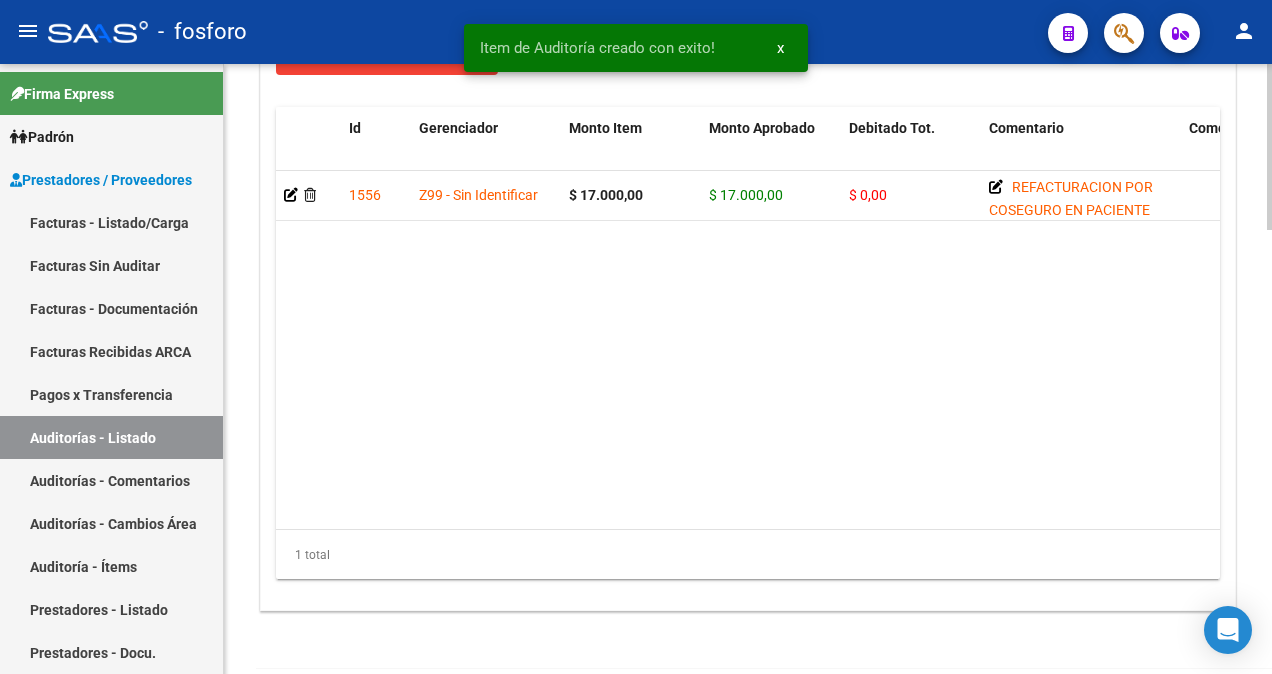 scroll, scrollTop: 1628, scrollLeft: 0, axis: vertical 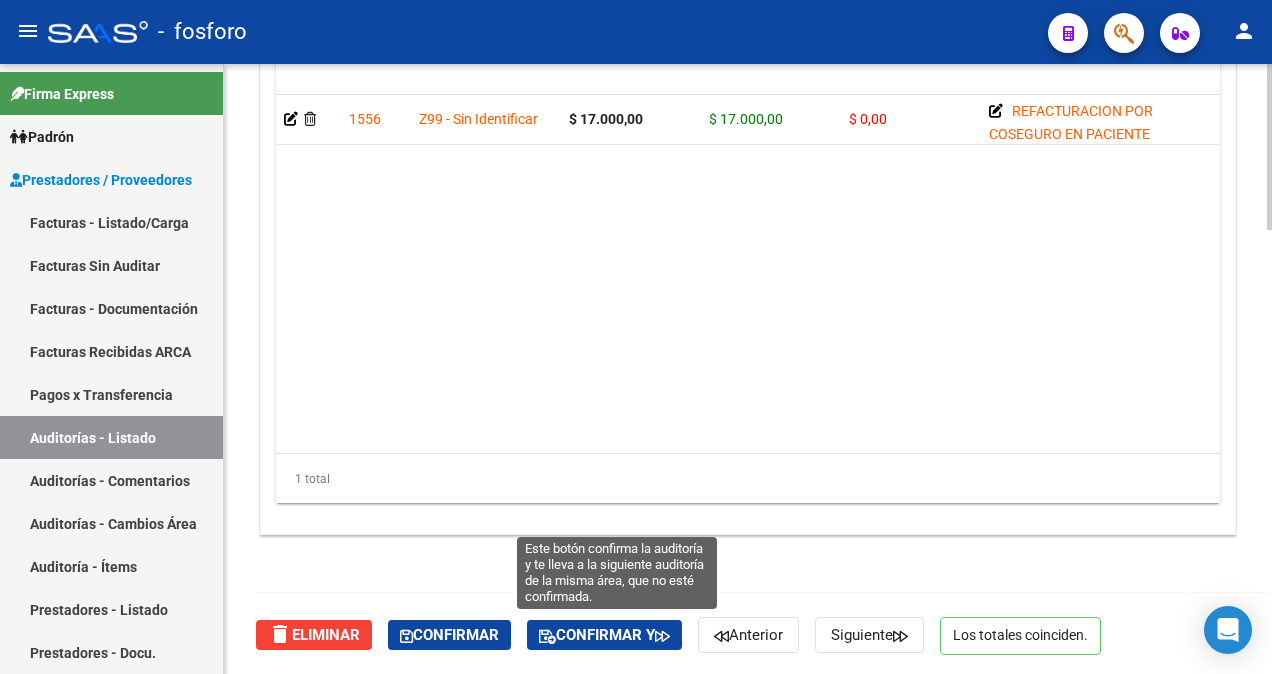 click on "Confirmar y" 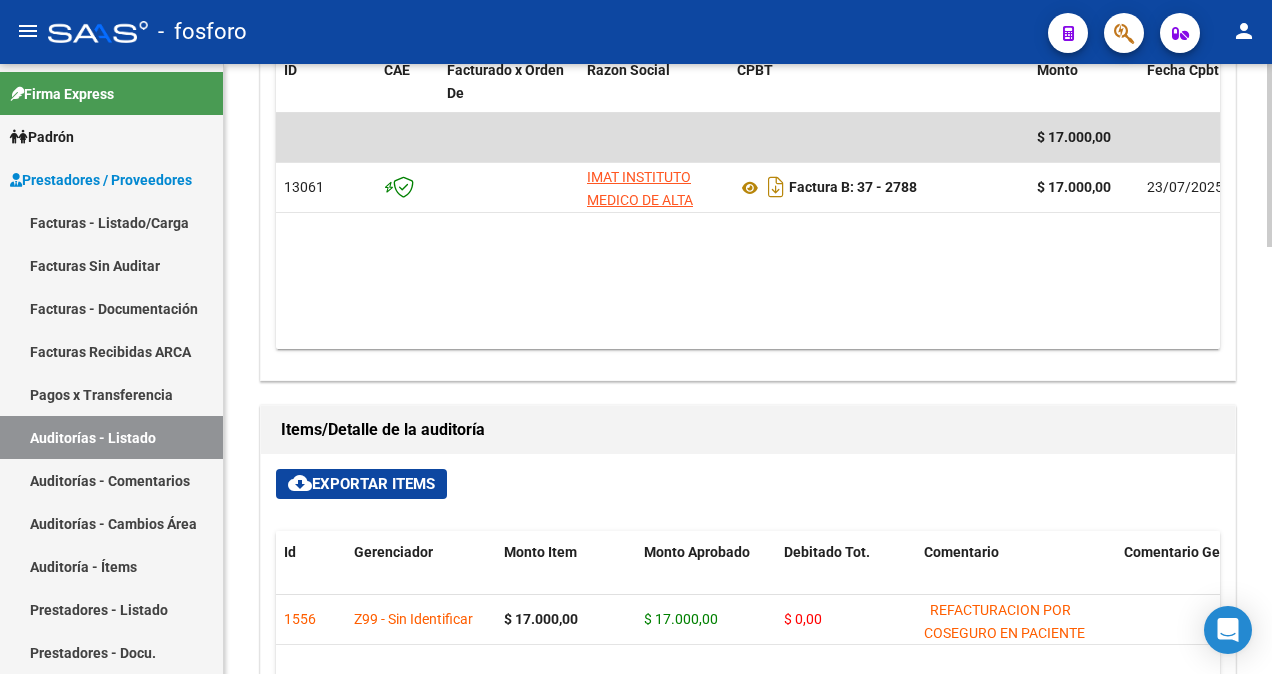 type on "202508" 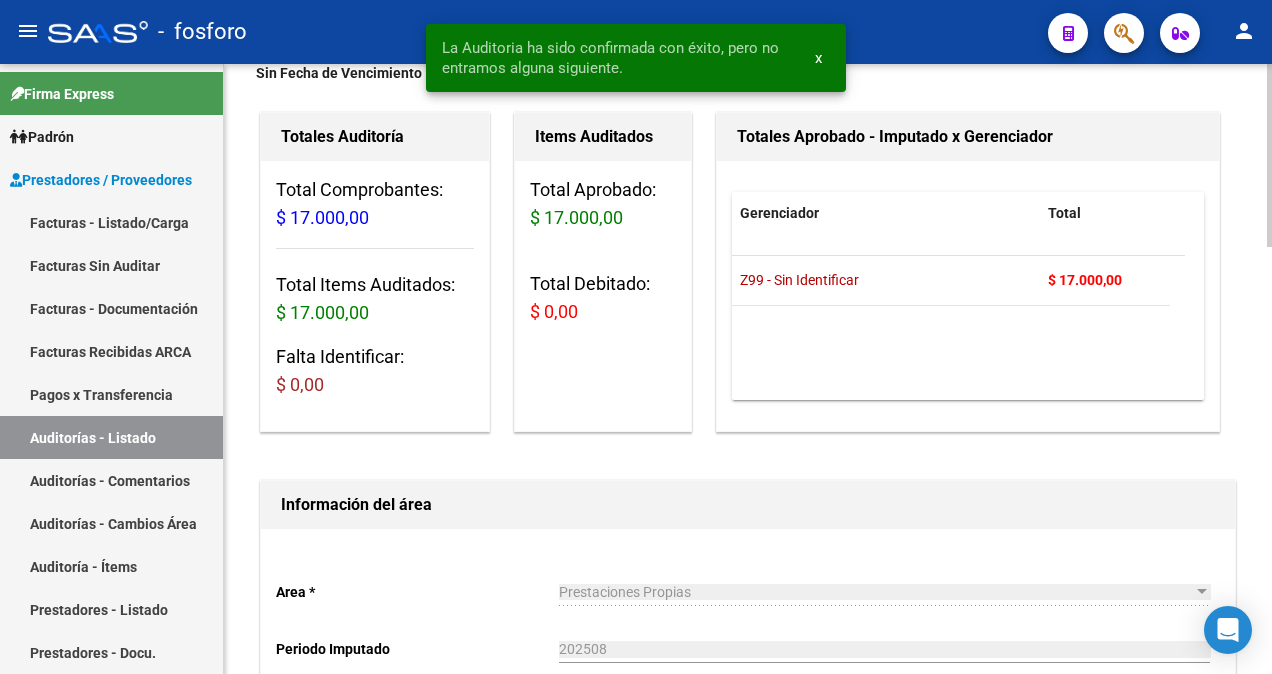 scroll, scrollTop: 0, scrollLeft: 0, axis: both 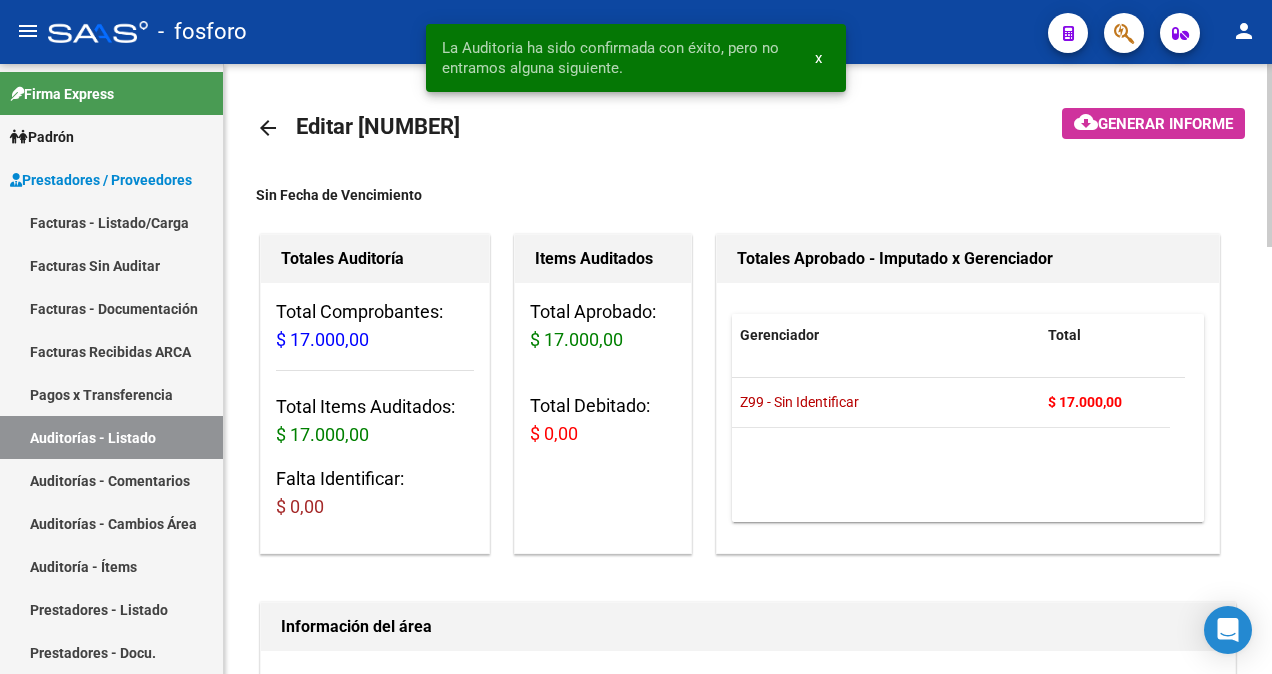 click on "Generar informe" 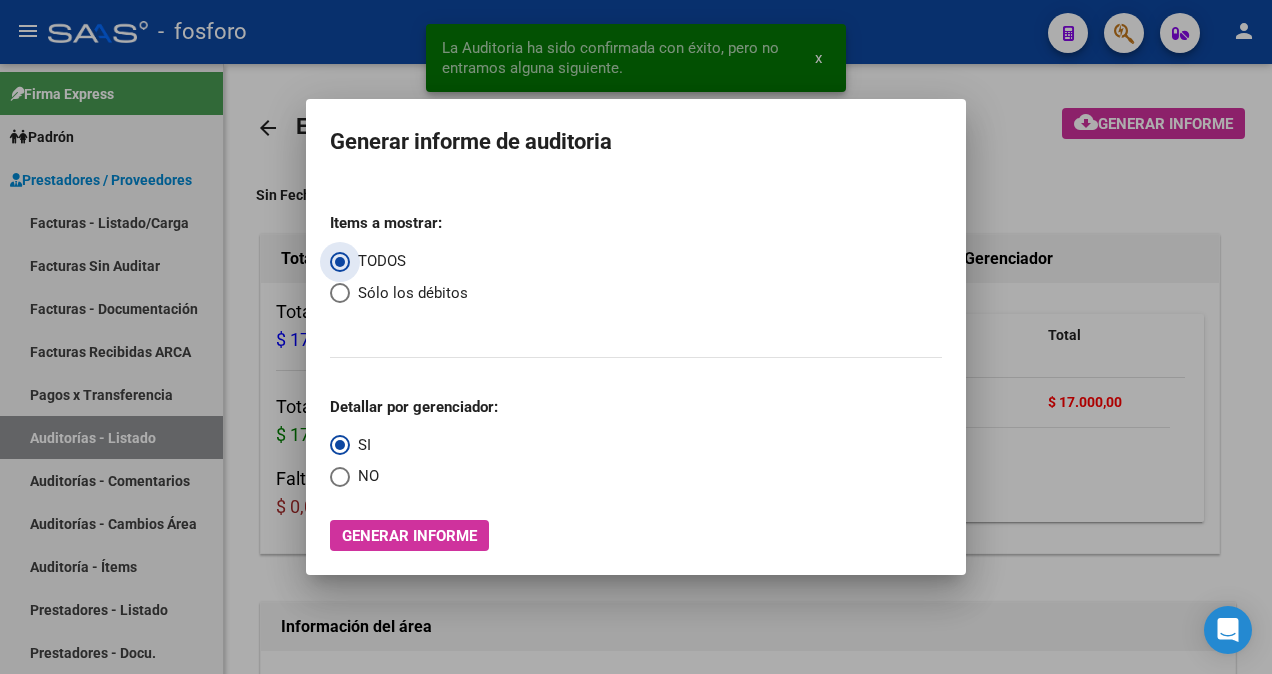 click on "Items a mostrar:   TODOS    Sólo los débitos Detallar por gerenciador:   SI   NO Generar informe" at bounding box center [636, 374] 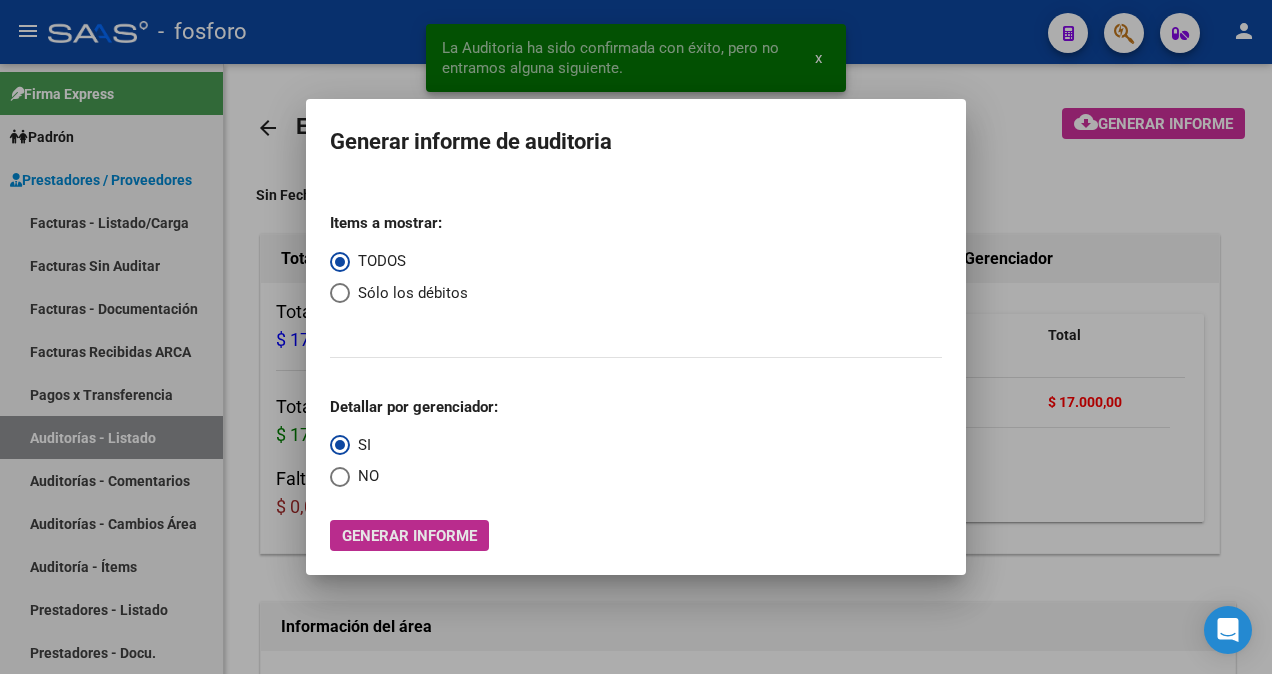 click on "Generar informe" at bounding box center [409, 536] 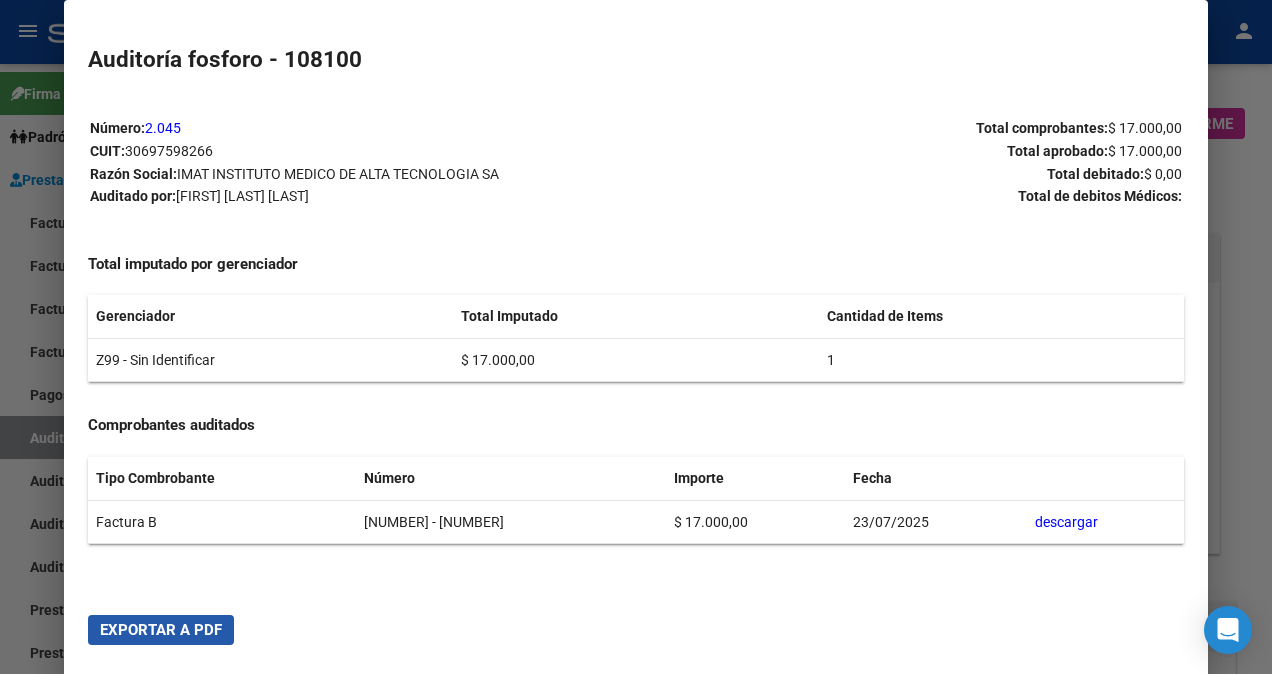 click on "Exportar a PDF" at bounding box center [161, 630] 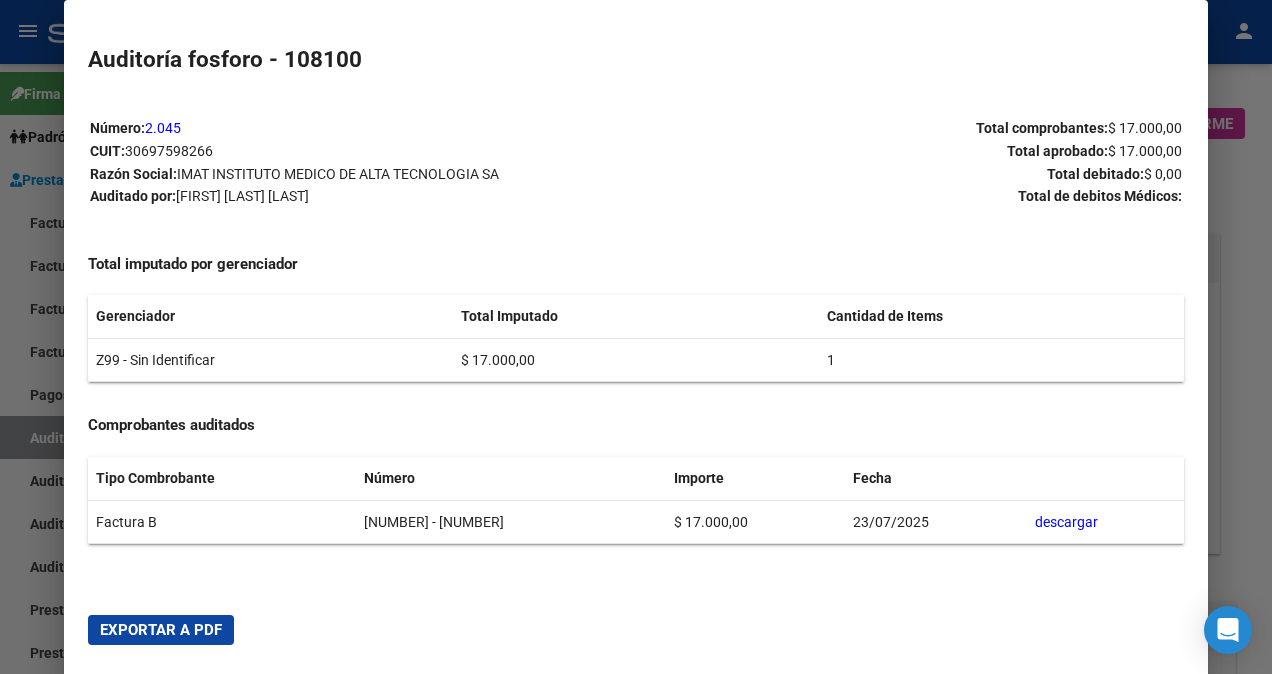 click at bounding box center (636, 337) 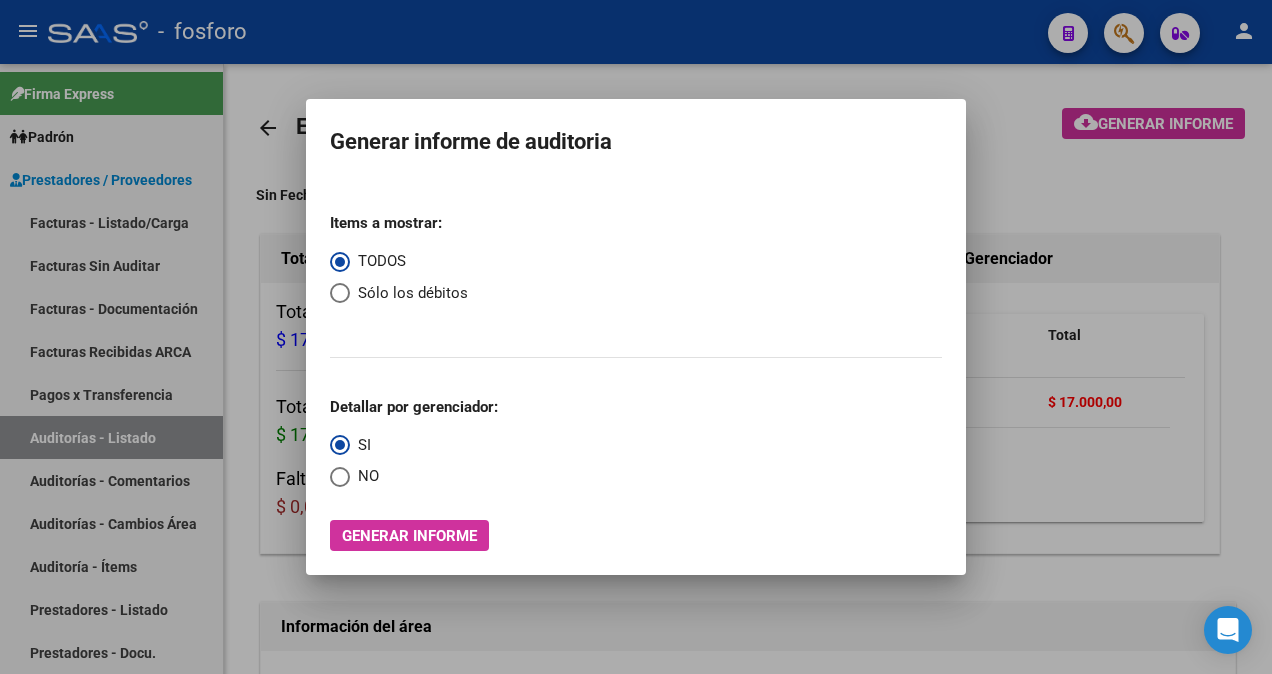 click at bounding box center [636, 337] 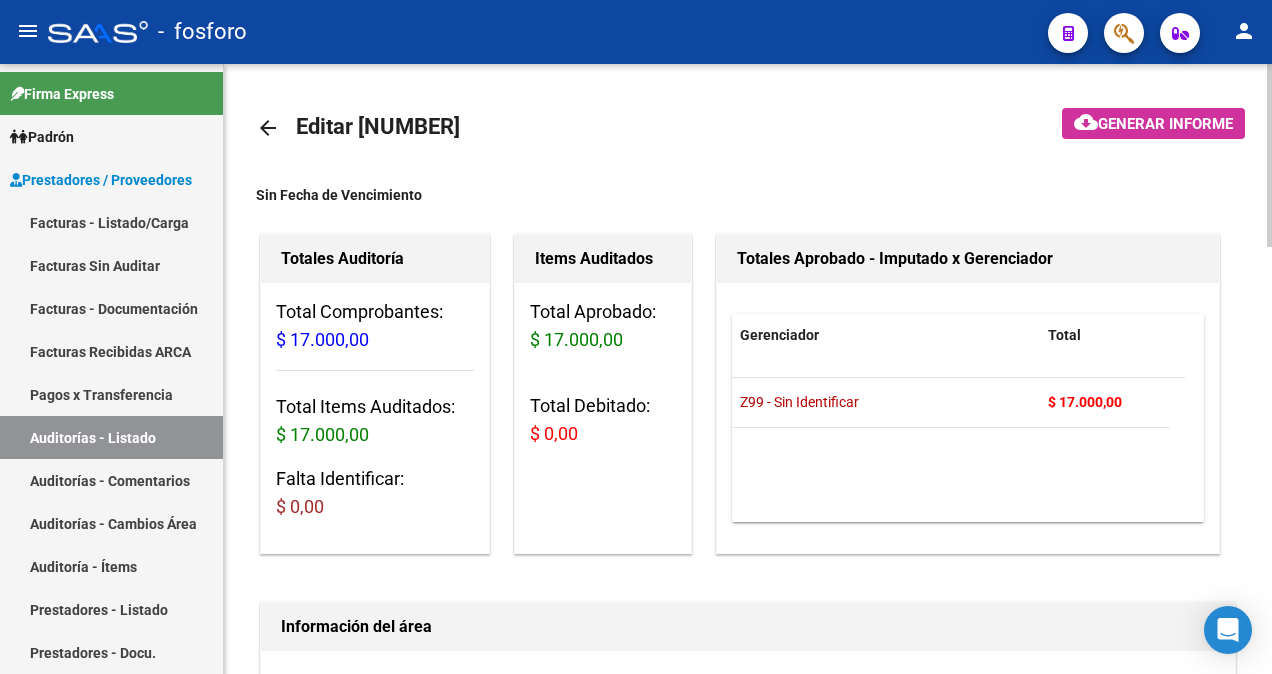 click on "arrow_back" 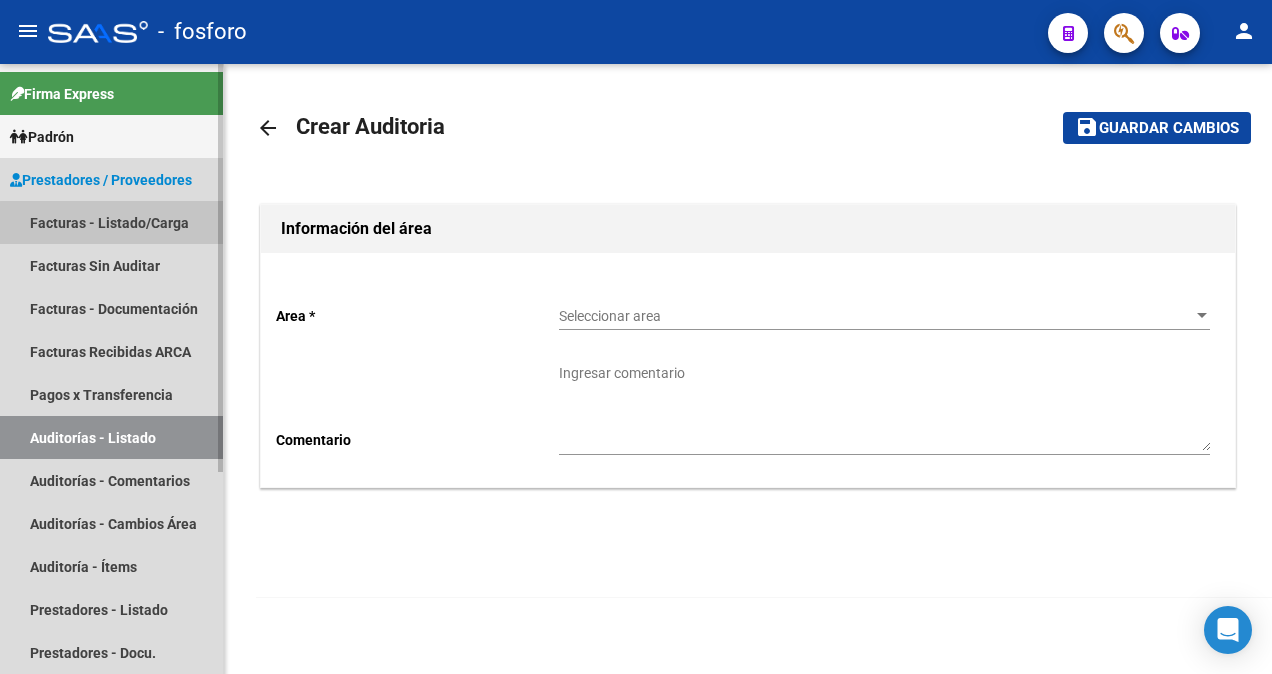 click on "Facturas - Listado/Carga" at bounding box center (111, 222) 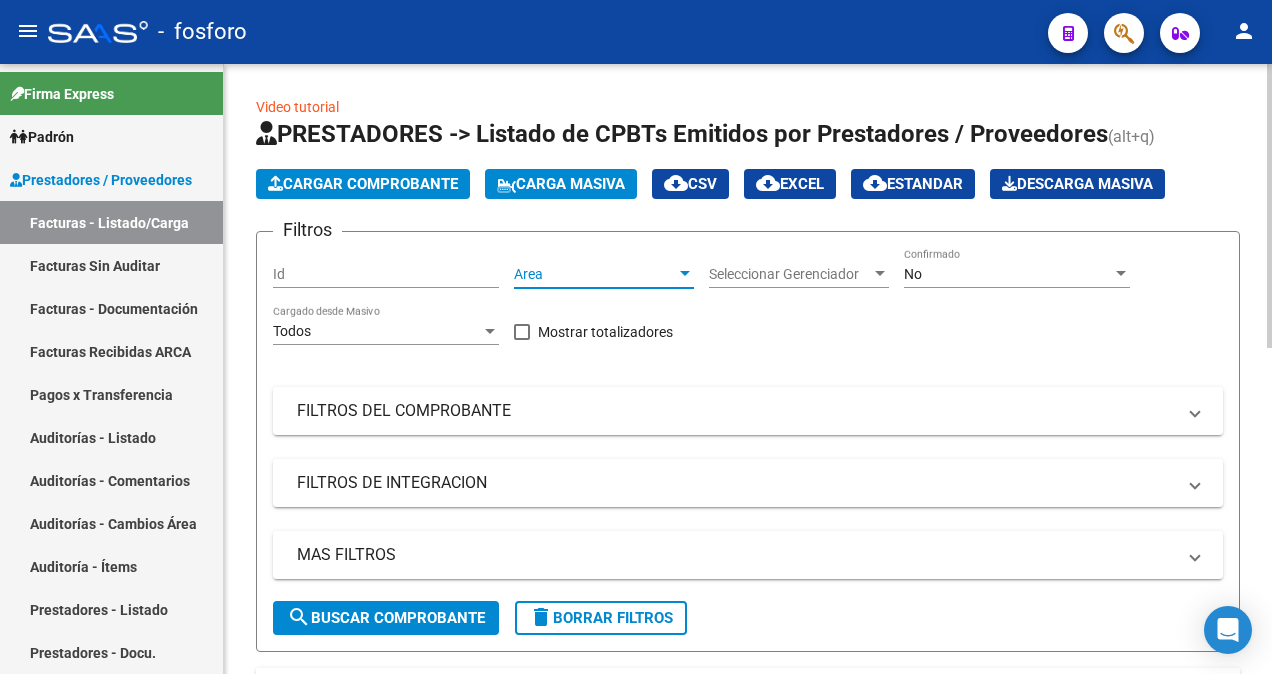 click at bounding box center [685, 273] 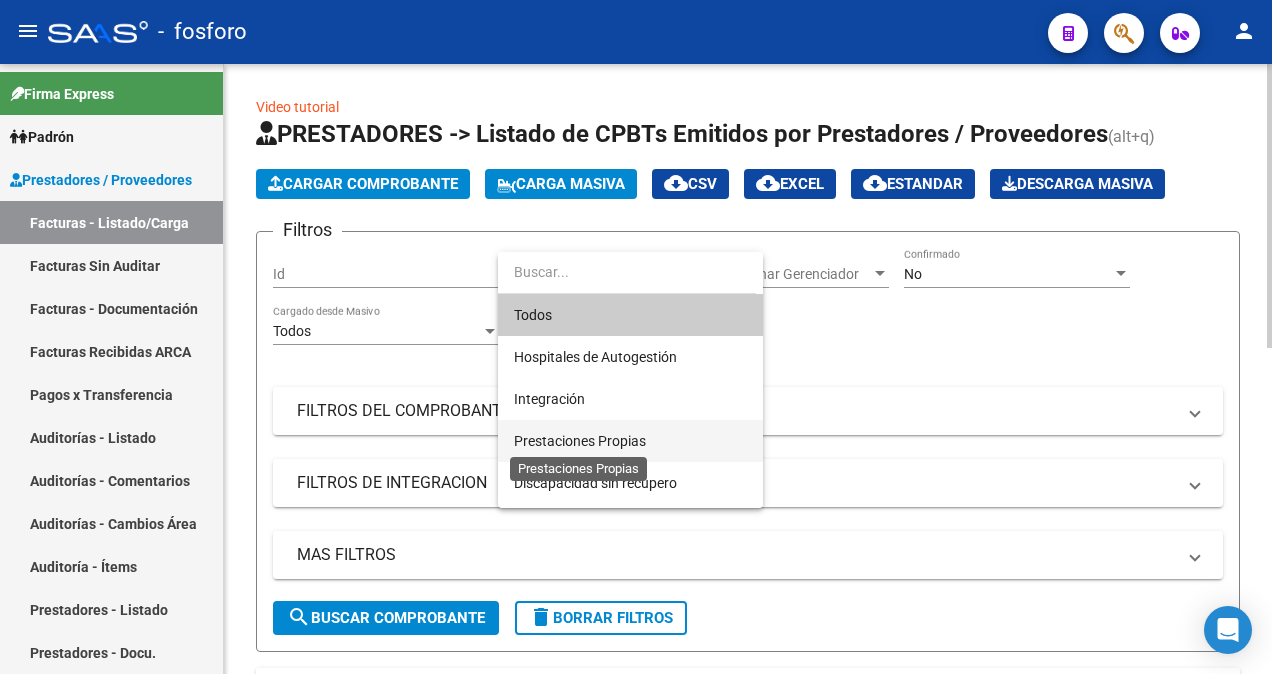 drag, startPoint x: 598, startPoint y: 435, endPoint x: 509, endPoint y: 521, distance: 123.76187 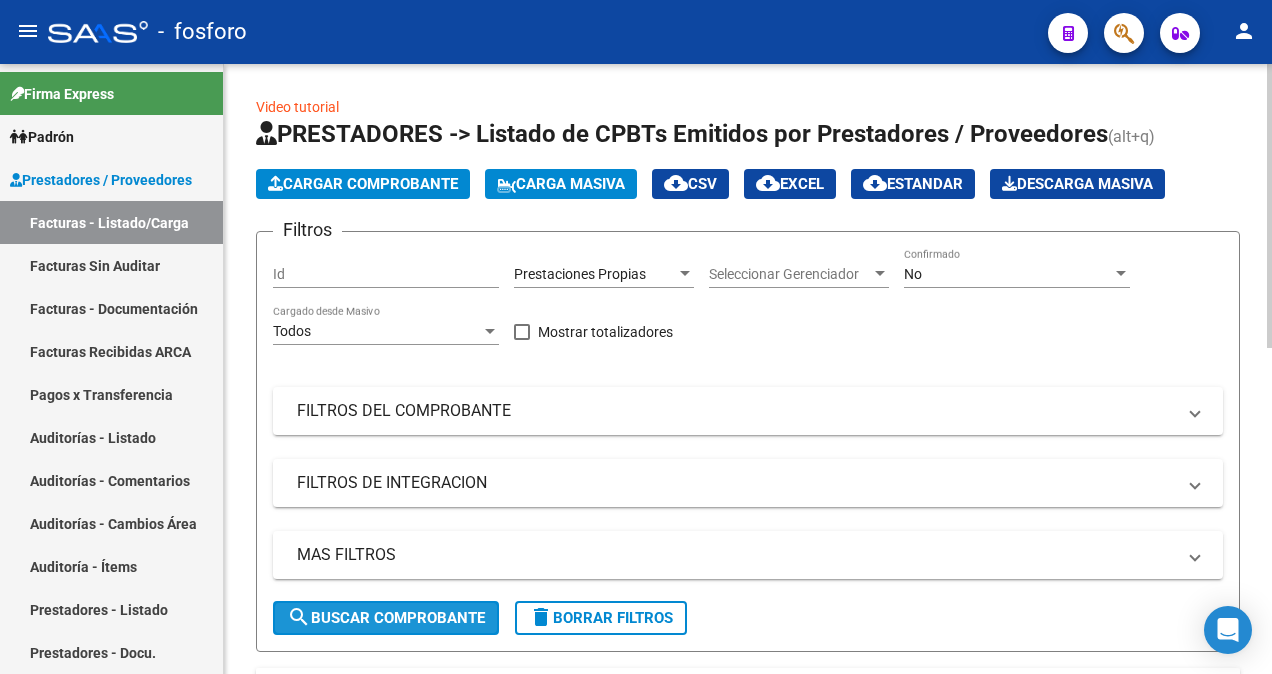 click on "search  Buscar Comprobante" 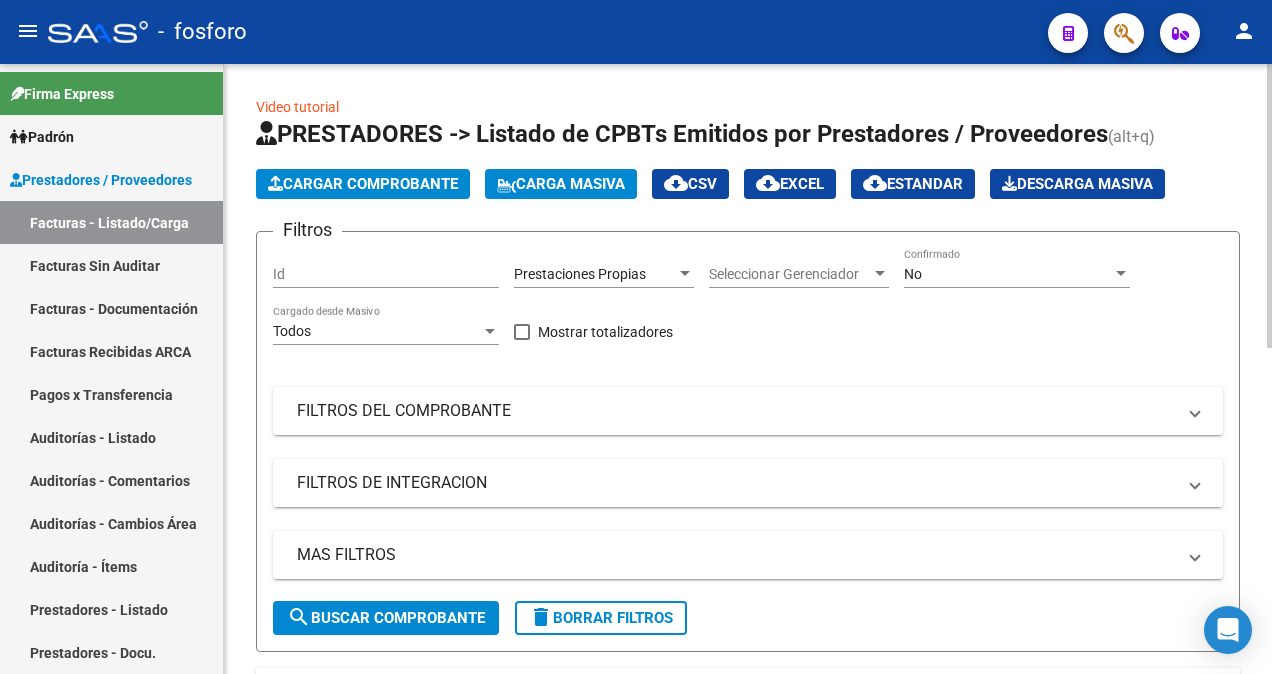 scroll, scrollTop: 400, scrollLeft: 0, axis: vertical 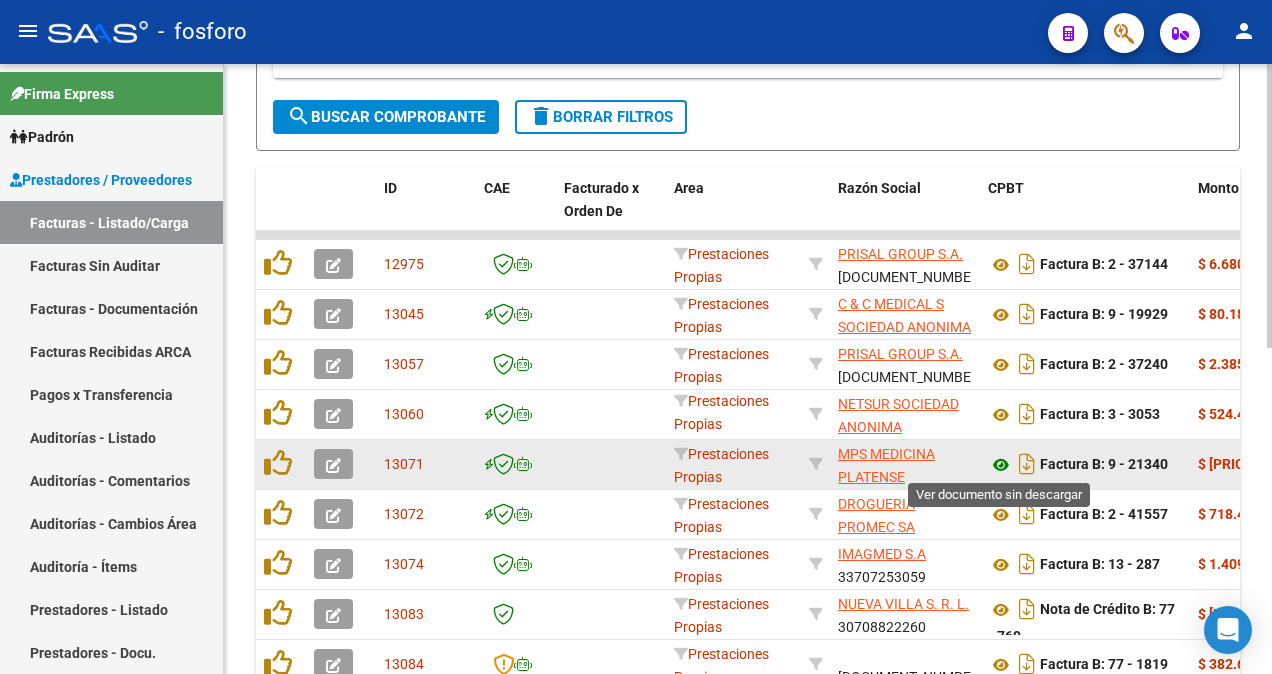click 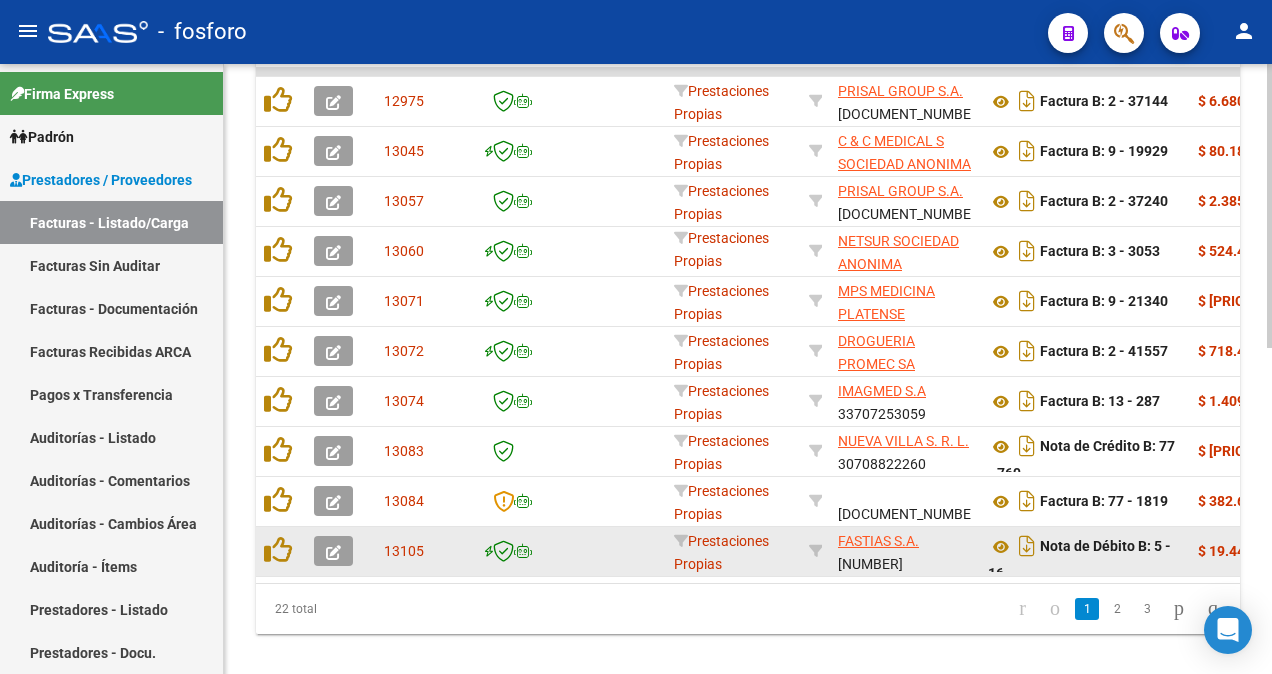 scroll, scrollTop: 701, scrollLeft: 0, axis: vertical 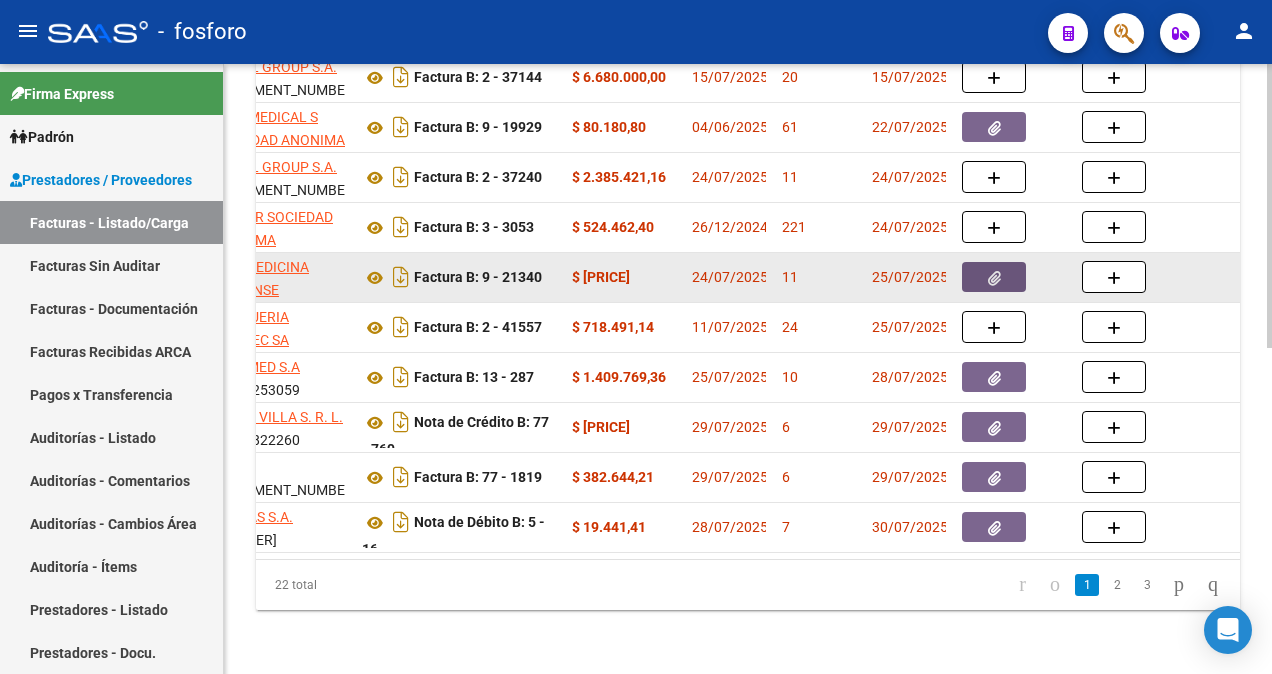 click 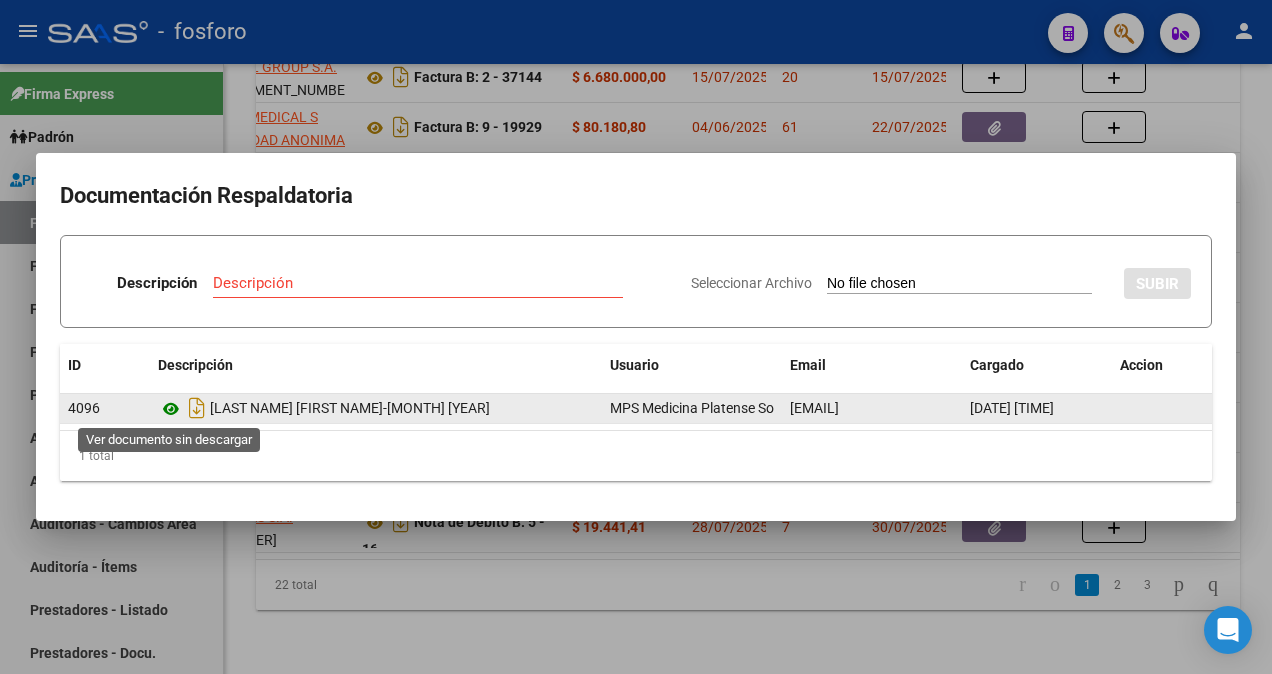 click 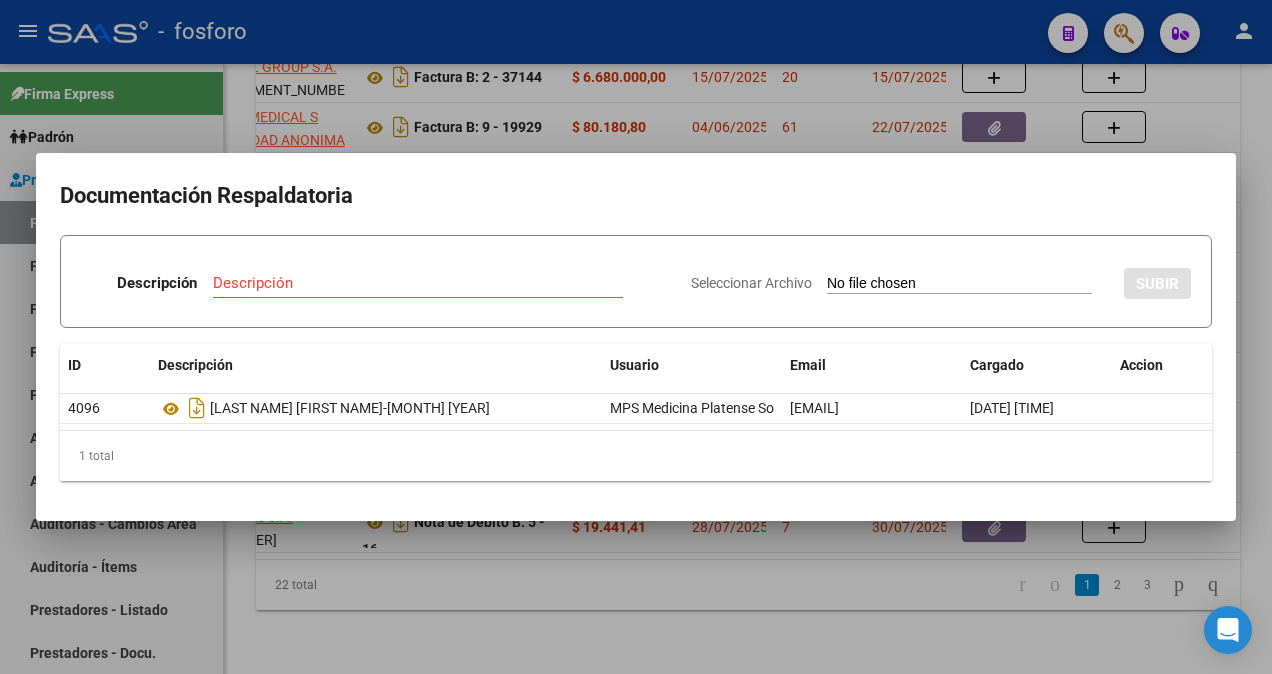 click at bounding box center [636, 337] 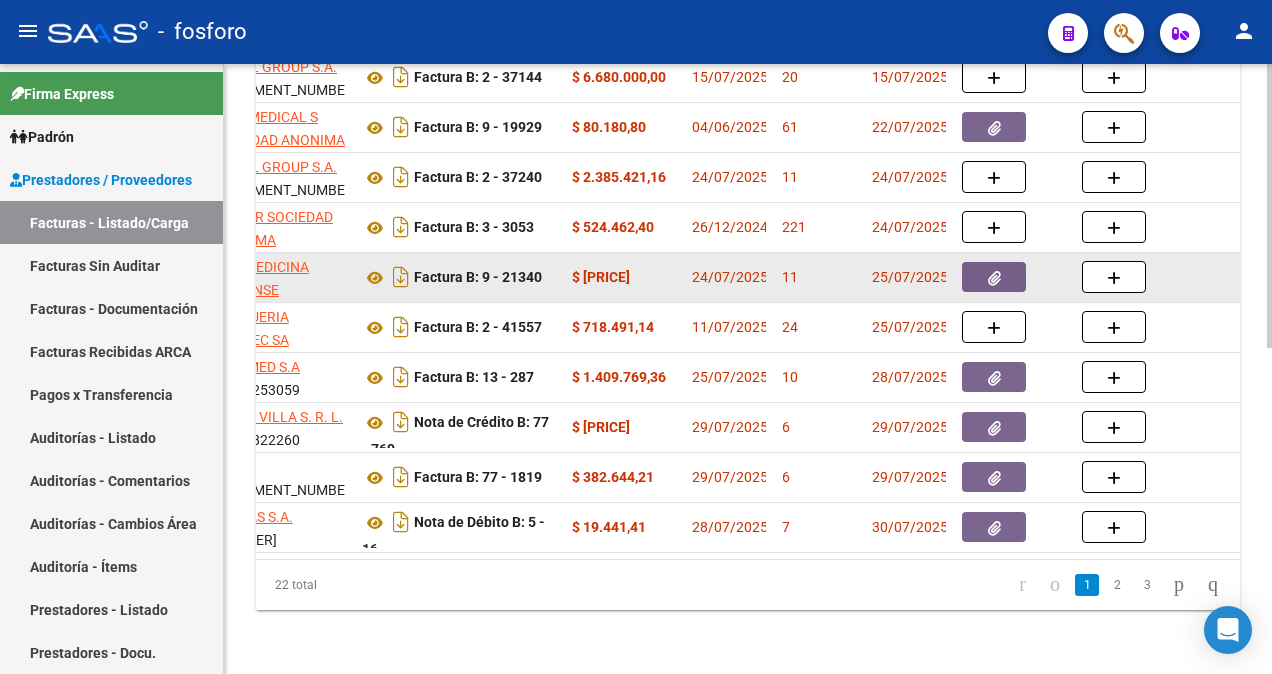 scroll, scrollTop: 501, scrollLeft: 0, axis: vertical 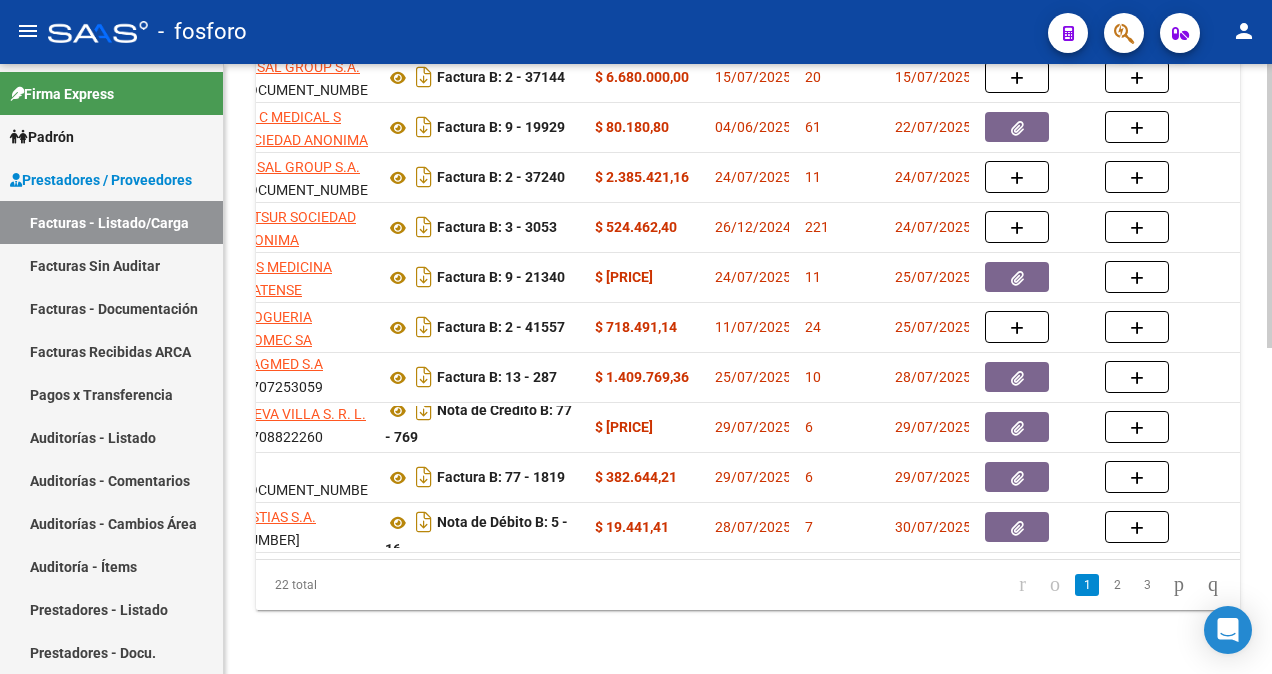 click on "ID CAE Facturado x Orden De Area Razón Social CPBT Monto Fecha Cpbt Días desde Emisión Fecha Recibido Doc Respaldatoria Trazabilidad Expediente SUR Asociado Auditoria Retencion IIBB Retención Ganancias OP Fecha Transferido Monto Transferido Comprobante Comentario Prestador / Gerenciador Comentario Obra Social Comentario OS Privado Fecha Vencimiento Fecha Confimado Creado Usuario Confirmado Por Email
12975  Prestaciones Propias PRISAL GROUP S.A.    [PHONE]   Factura B: 2 - 37144  $ 6.680.000,00 [DATE] 20 [DATE]  -     [DATE] [DATE] PRISAL GROUP S.A. DROGUERIA NEO  [EMAIL]
13045  Prestaciones Propias C & C MEDICAL S SOCIEDAD ANONIMA    [PHONE]   Factura B: 9 - 19929  $ 80.180,80 [DATE] 61 [DATE]  -     [DATE] [DATE] C & C Medical SA - [EMAIL]
13057  Prestaciones Propias PRISAL GROUP S.A.    [PHONE]   Factura B: 2 - 37240  $ 2.385.421,16 [DATE] 11 [DATE]  -     [DATE] [DATE]
13060 221  -  6" 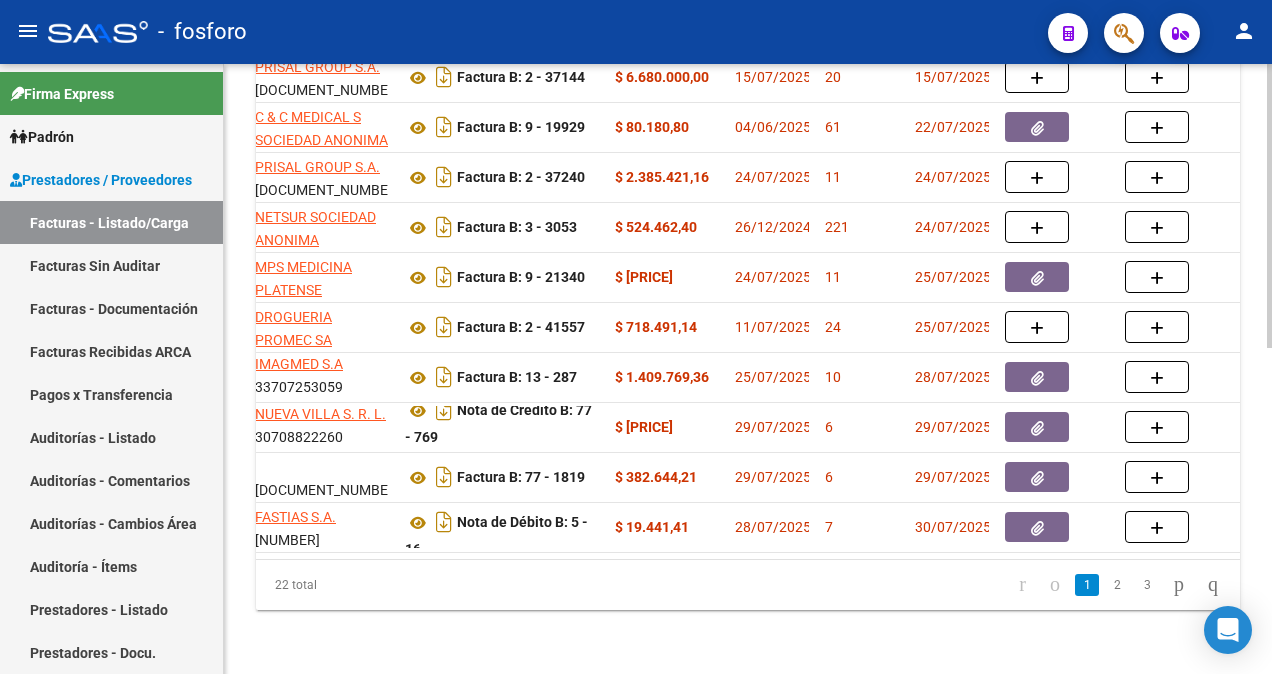 click on "12975 Prestaciones Propias PRISAL GROUP S.A. [CUIL] Factura B: 2 - 37144 $ 6.680.000,00 [DATE] [NUMBER] [DATE] [DATE] [DATE] PRISAL GROUP S.A. DROGUERIA NEO norarothfeld@gmail.com
13045 Prestaciones Propias C & C MEDICAL S SOCIEDAD ANONIMA [CUIL] Factura B: 9 - 19929 $ 80.180,80 [DATE] [NUMBER] [DATE] [DATE] [DATE] C & C Medical SA - hernanmantero@ccmedicals.com.ar
13057 Prestaciones Propias PRISAL GROUP S.A. [CUIL] Factura B: 2 - 37240 $ 2.385.421,16 [DATE] [NUMBER] [DATE] [DATE] [DATE] PRISAL GROUP S.A. DROGUERIA NEO norarothfeld@gmail.com
13060 Prestaciones Propias NETSUR SOCIEDAD ANONIMA [CUIL] Factura B: 3 - 3053 $ 524.462,40 [DATE] [NUMBER] [DATE] fc 3053 [DATE] [DATE] NETSUR S.A. - info@netsur-sa.com
13071 Prestaciones Propias MPS MEDICINA PLATENSE SOLIDARIA S.A. [CUIL] Factura B: 9 - 21340 $ 400.036,20 [DATE] [NUMBER] [DATE]
24" 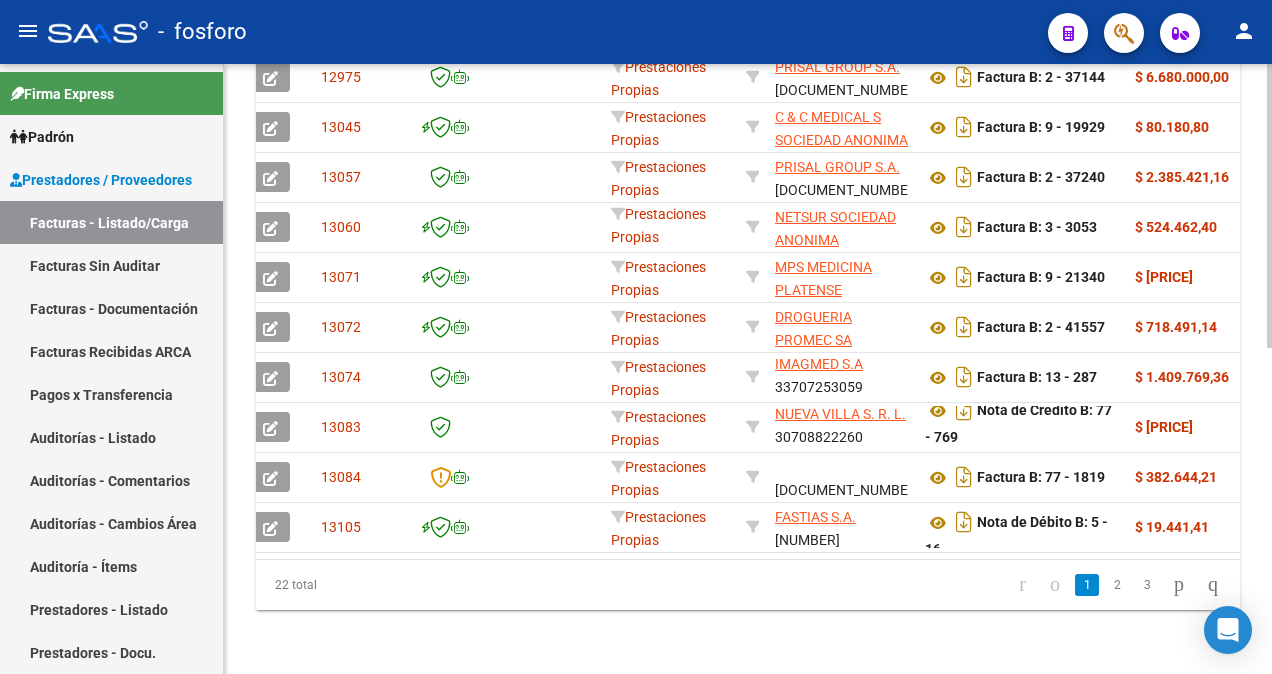 scroll, scrollTop: 0, scrollLeft: 0, axis: both 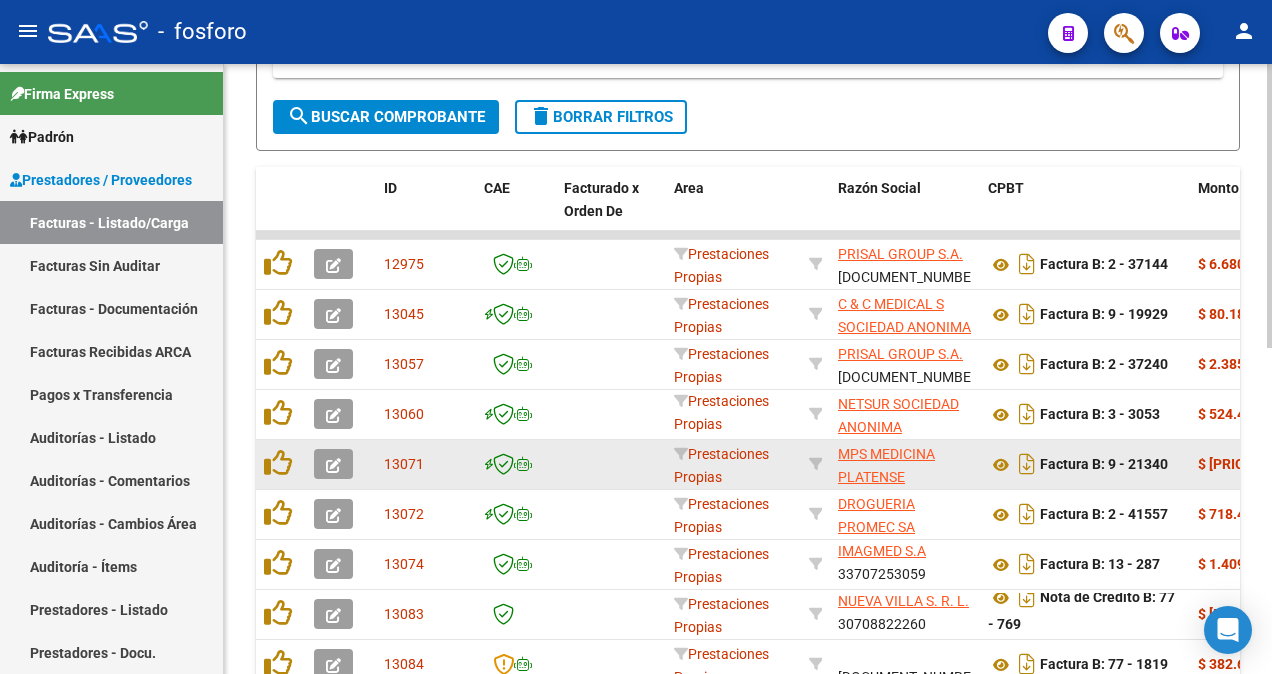 click 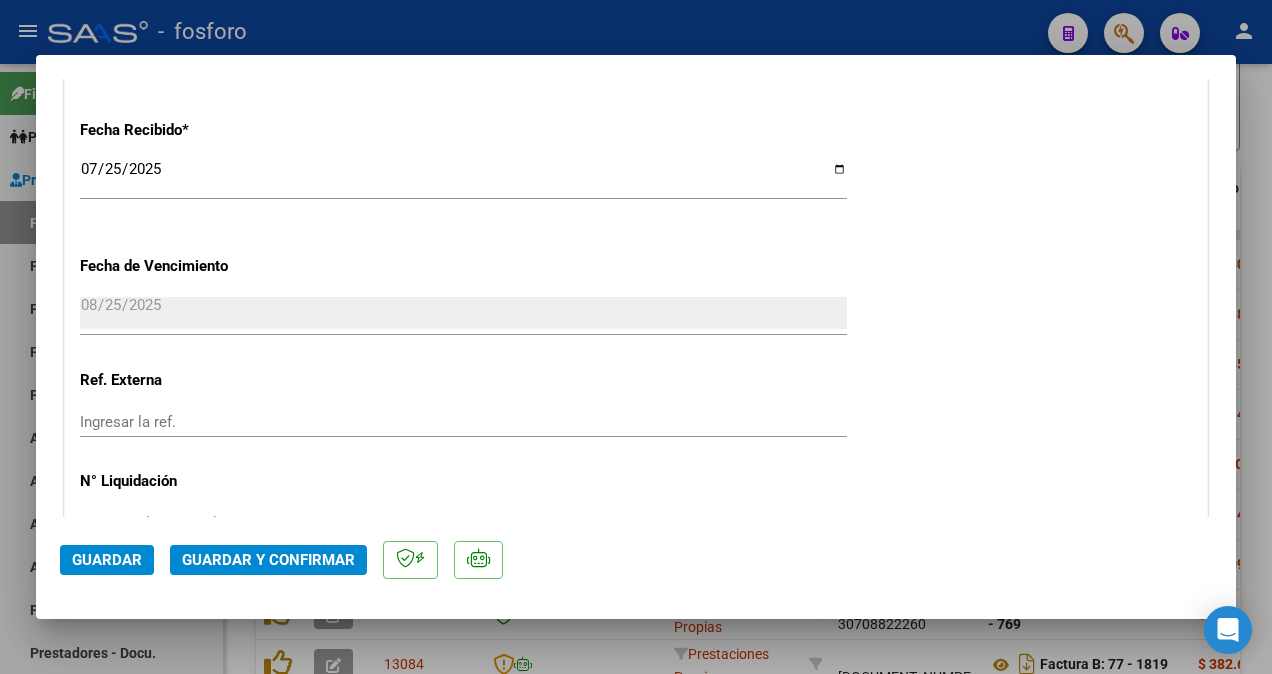 scroll, scrollTop: 1300, scrollLeft: 0, axis: vertical 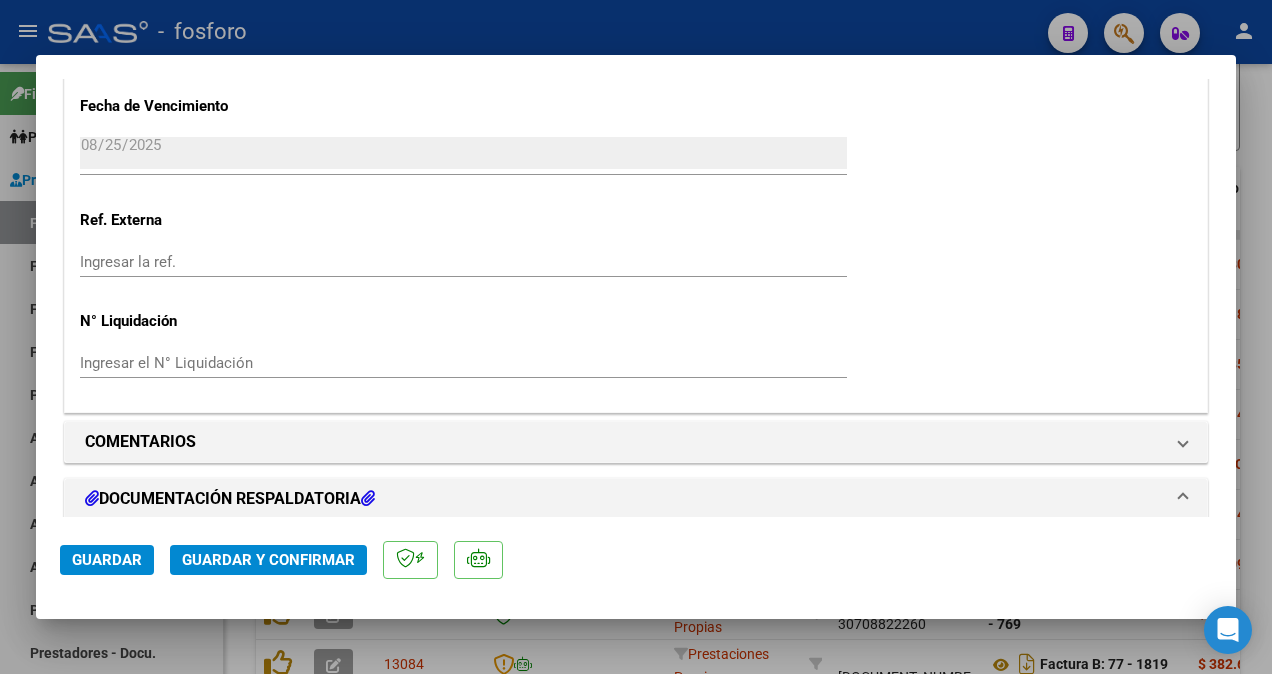 click on "Guardar y Confirmar" 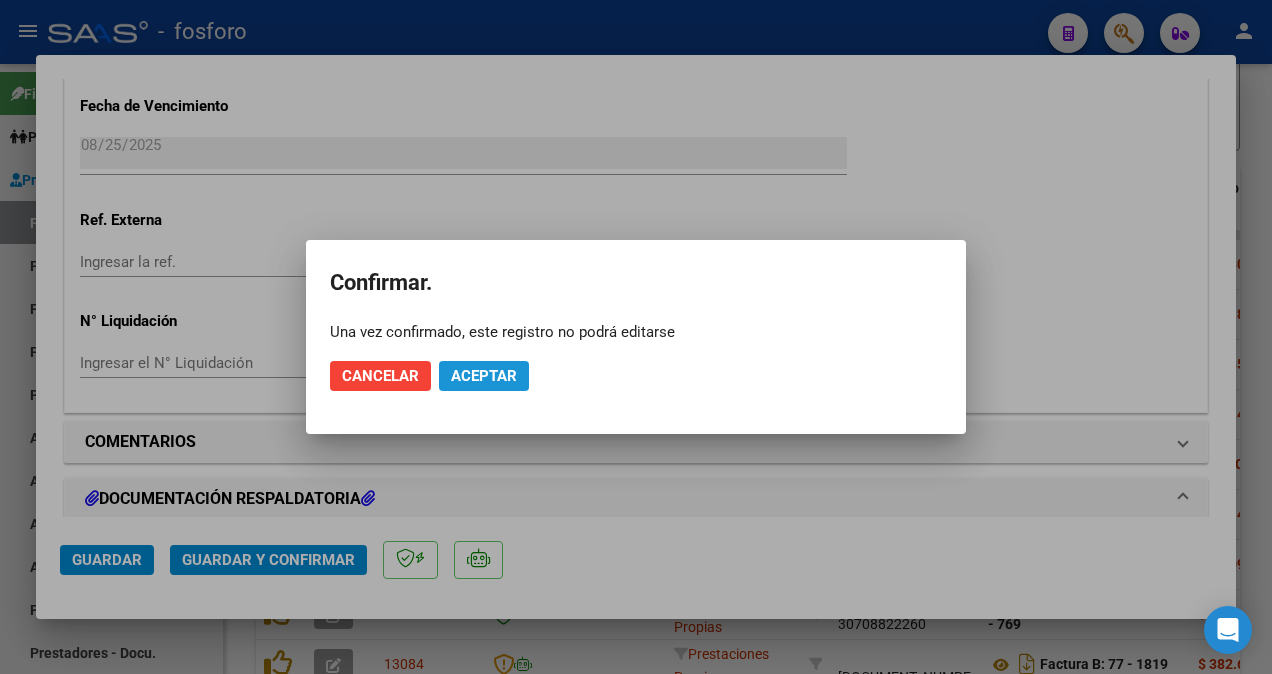 click on "Aceptar" 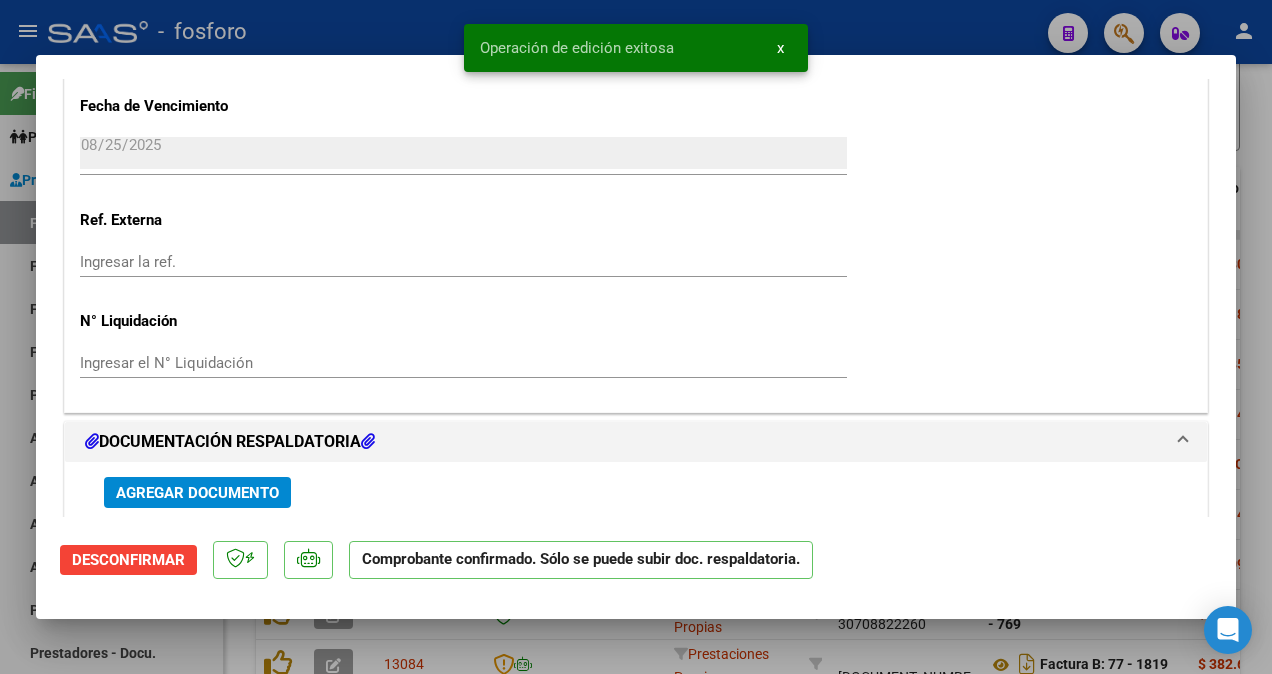 click at bounding box center [636, 337] 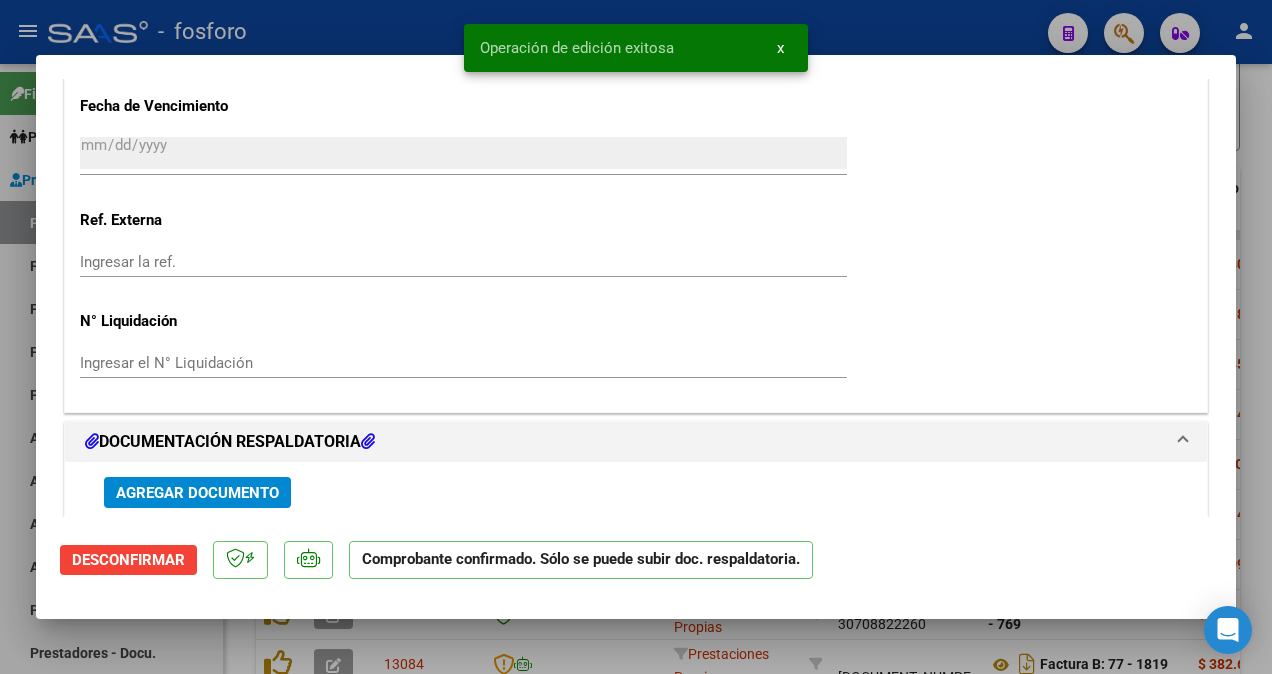 scroll, scrollTop: 1582, scrollLeft: 0, axis: vertical 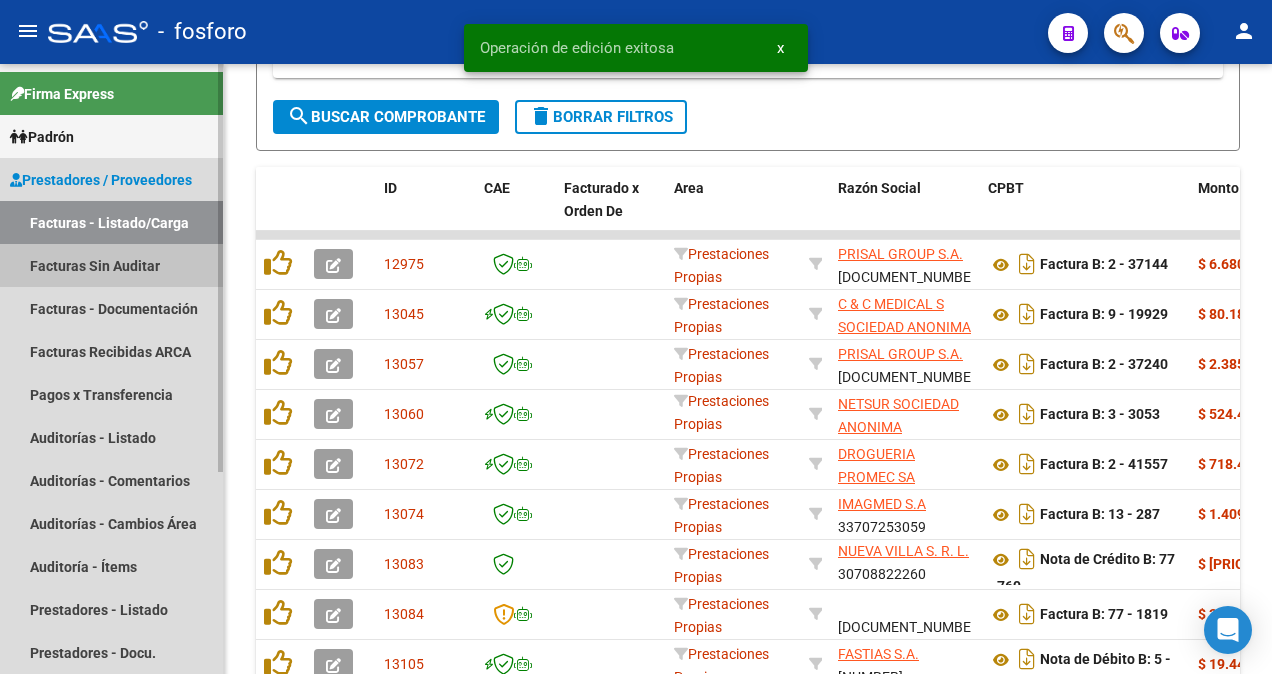 click on "Facturas Sin Auditar" at bounding box center (111, 265) 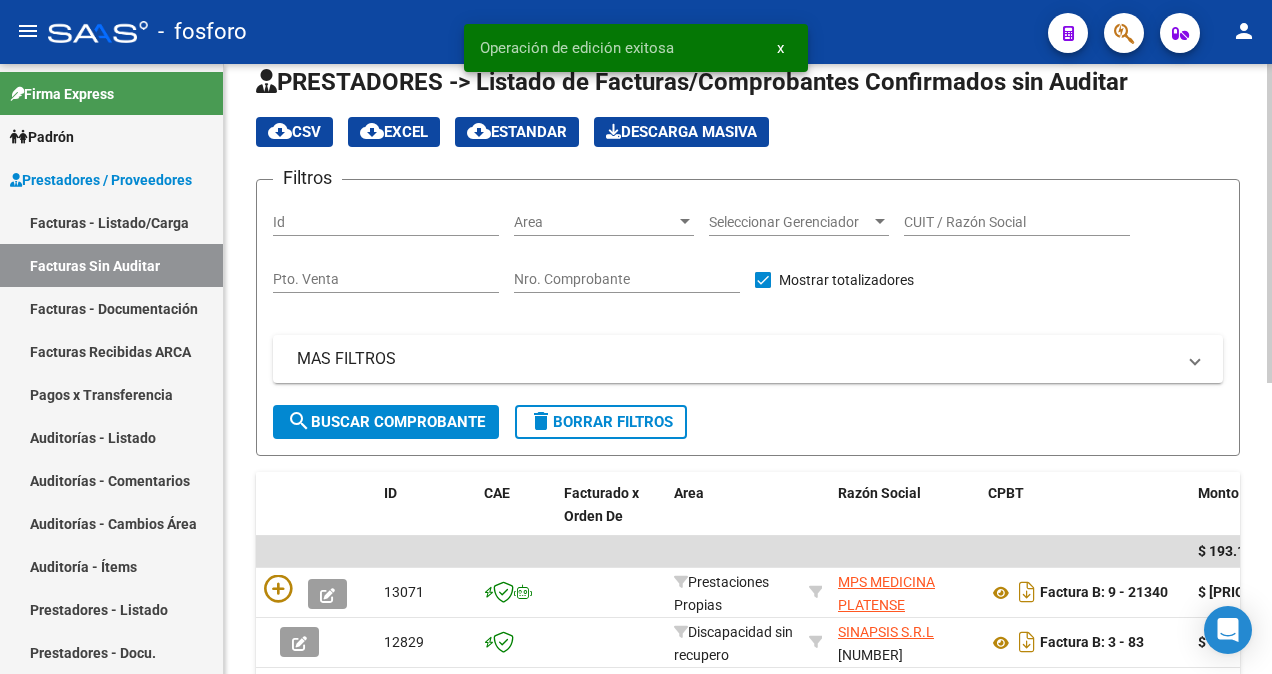 scroll, scrollTop: 0, scrollLeft: 0, axis: both 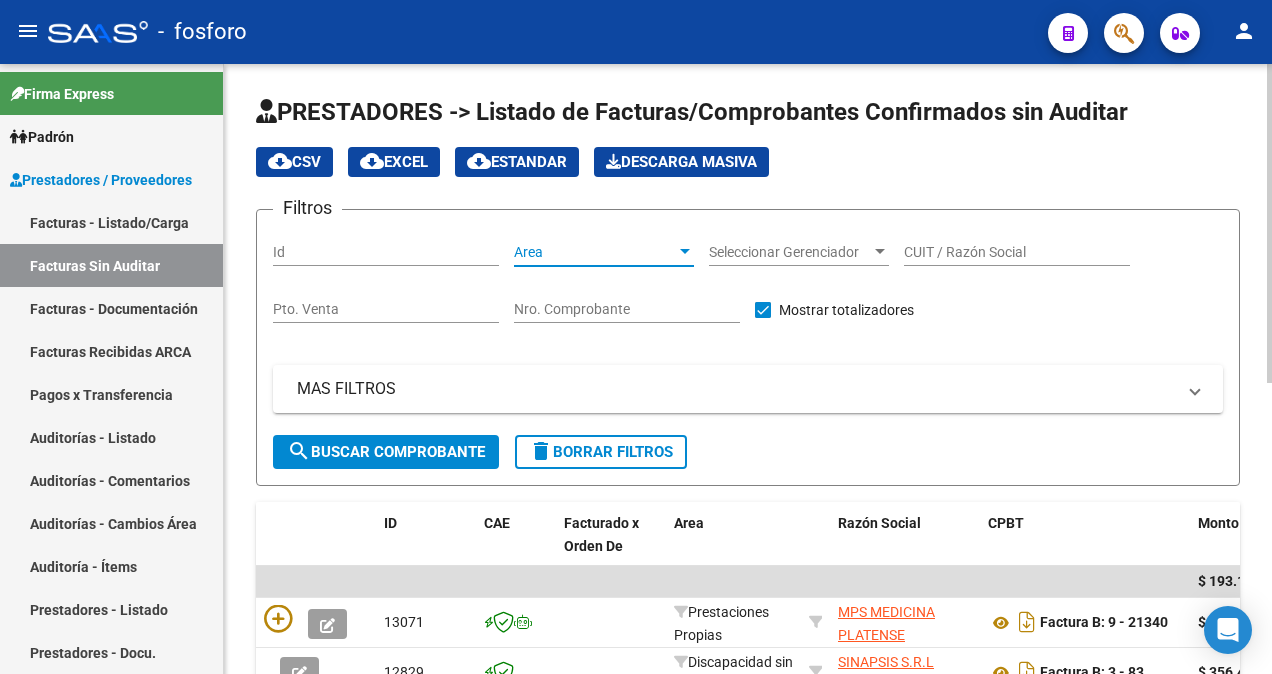 click at bounding box center [685, 251] 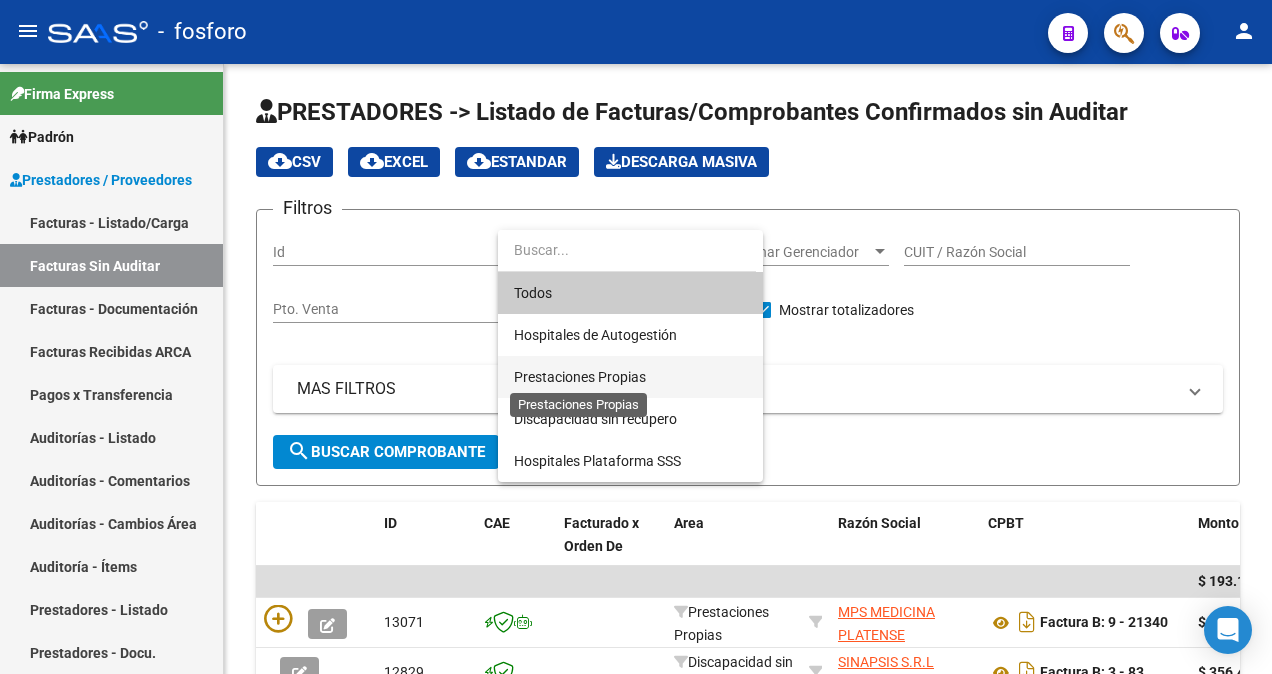 click on "Prestaciones Propias" at bounding box center [580, 377] 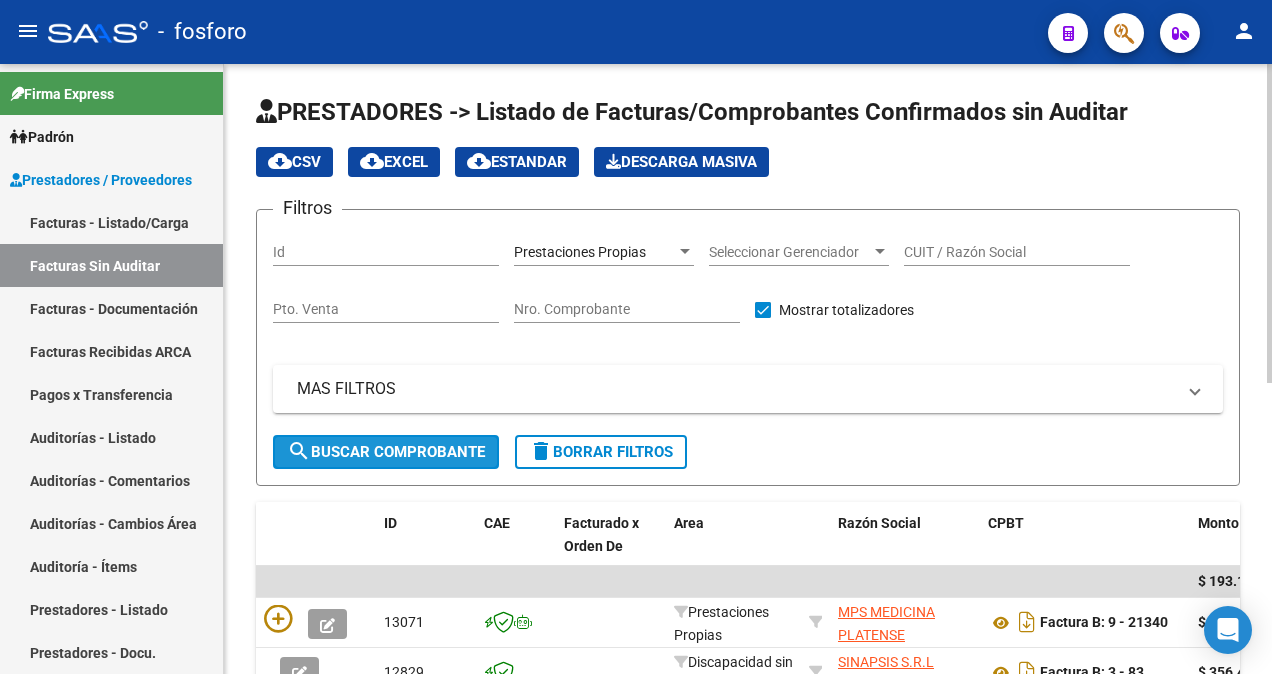 click on "search  Buscar Comprobante" 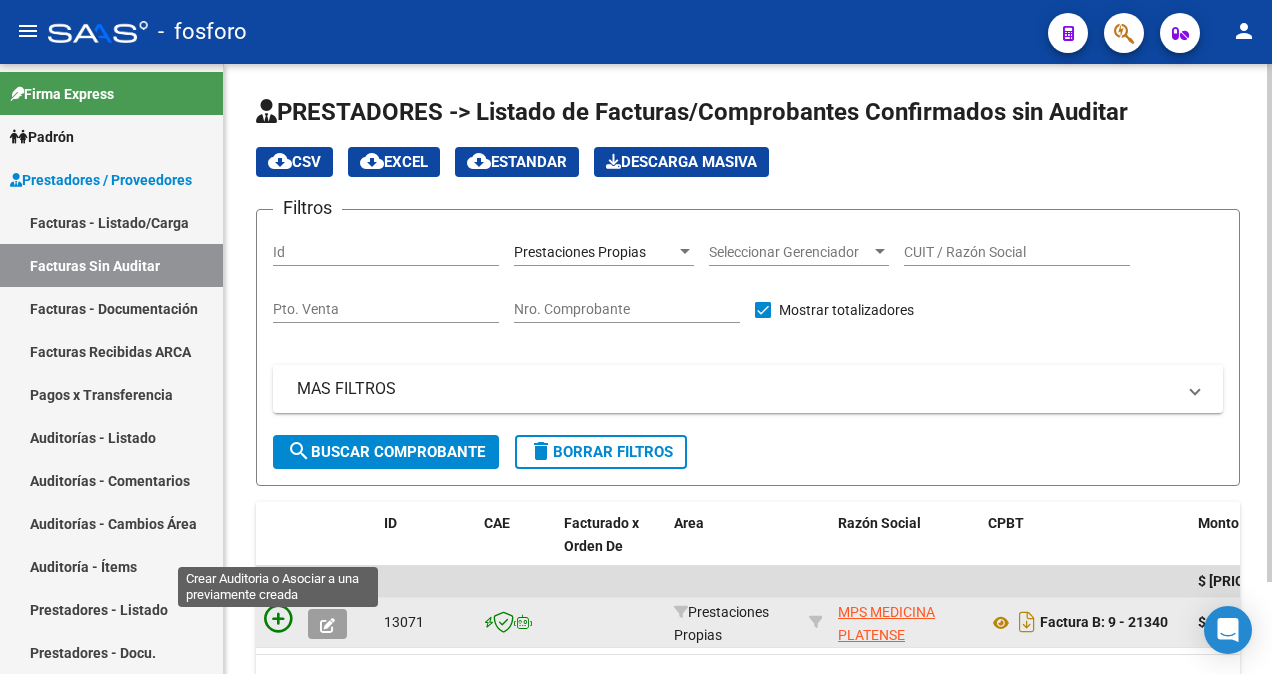 click 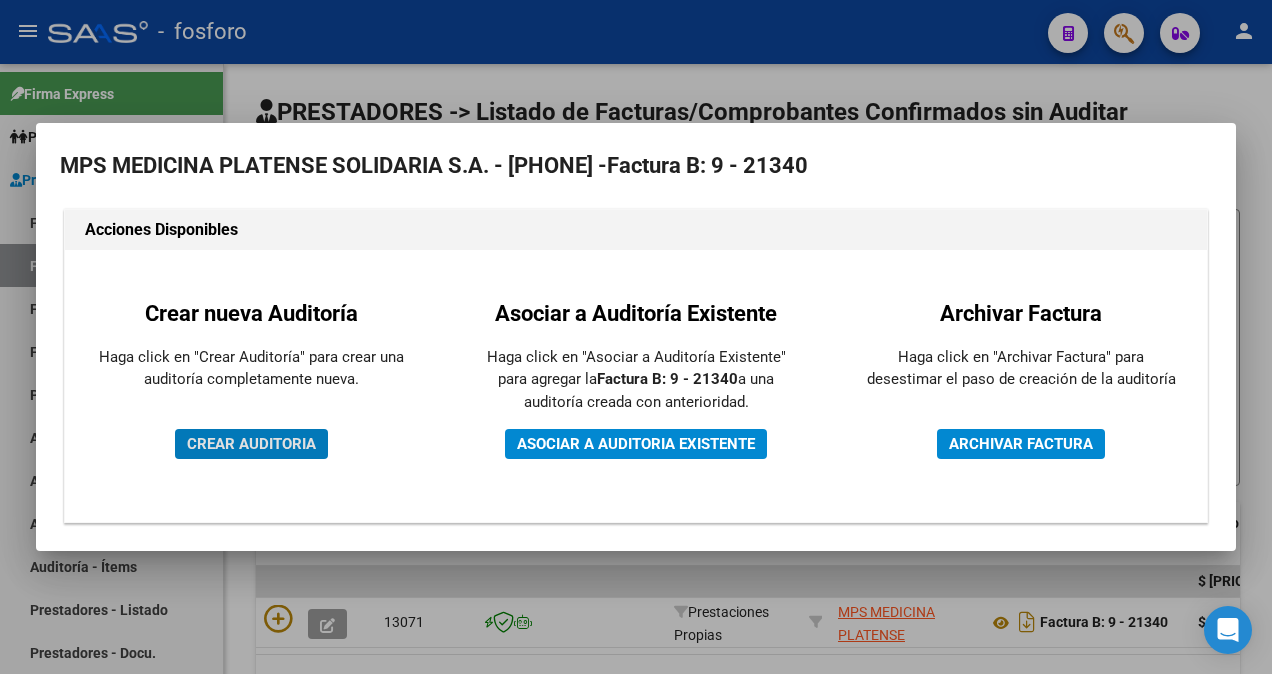 click on "CREAR AUDITORIA" at bounding box center [251, 444] 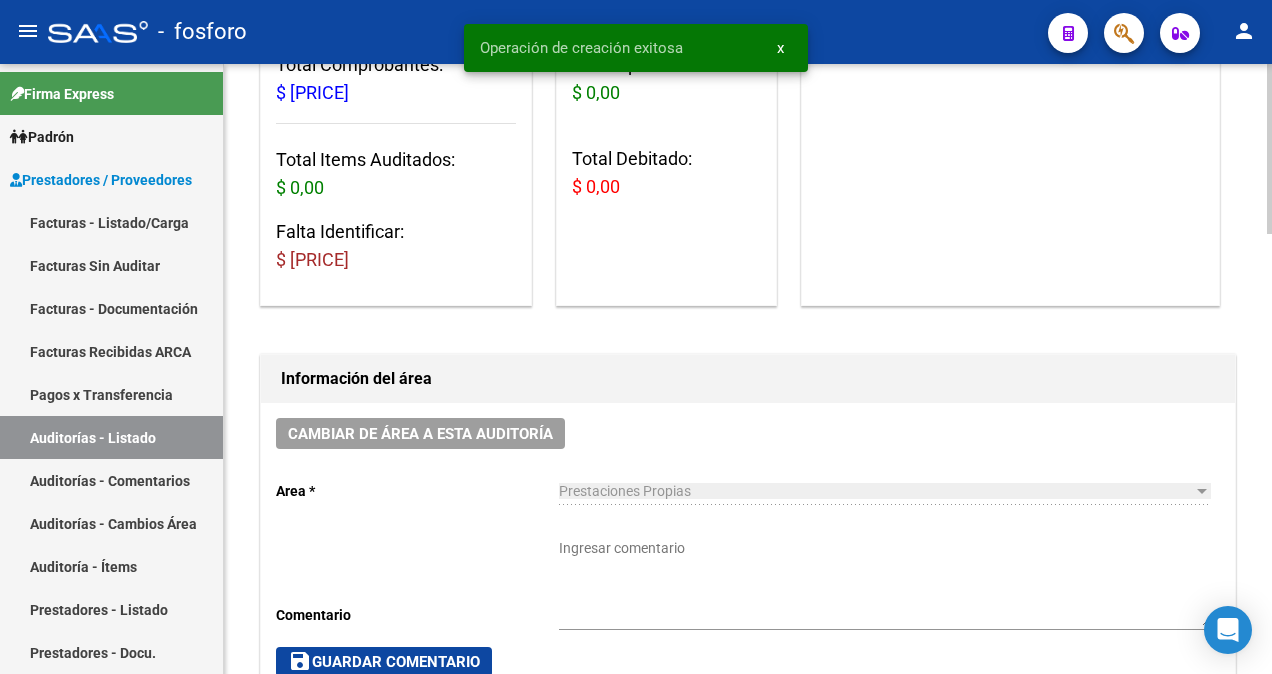 scroll, scrollTop: 300, scrollLeft: 0, axis: vertical 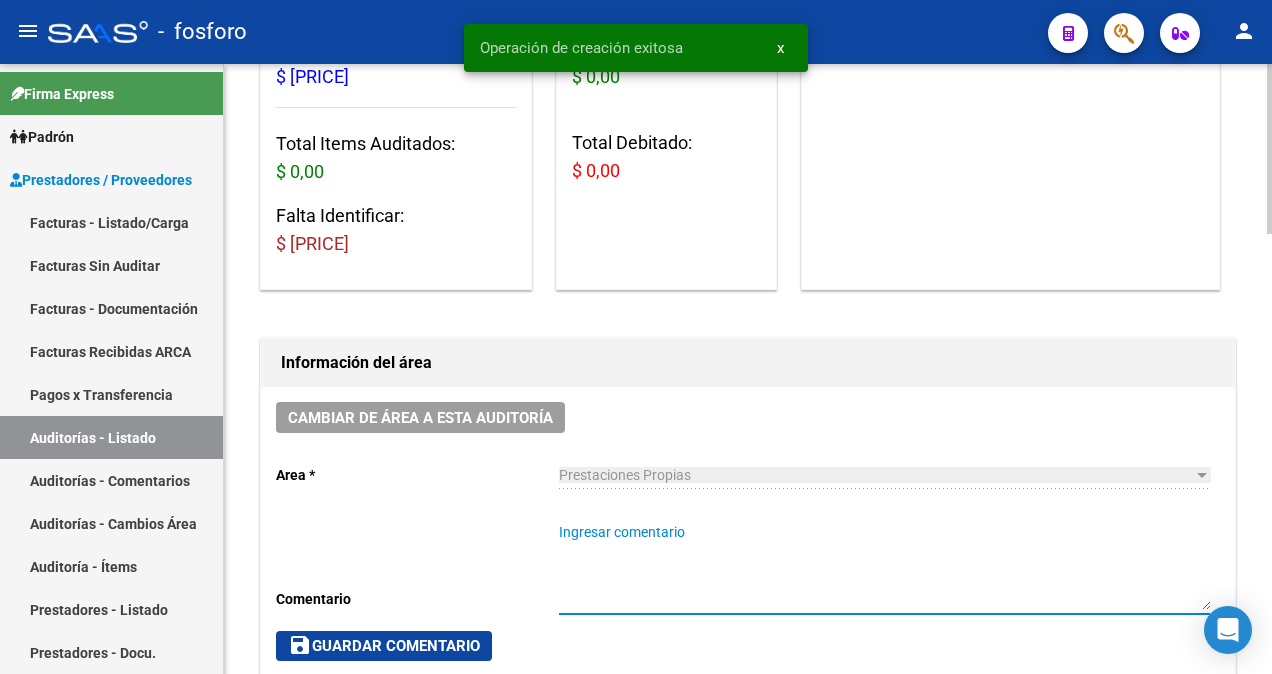 click on "Ingresar comentario" at bounding box center [884, 566] 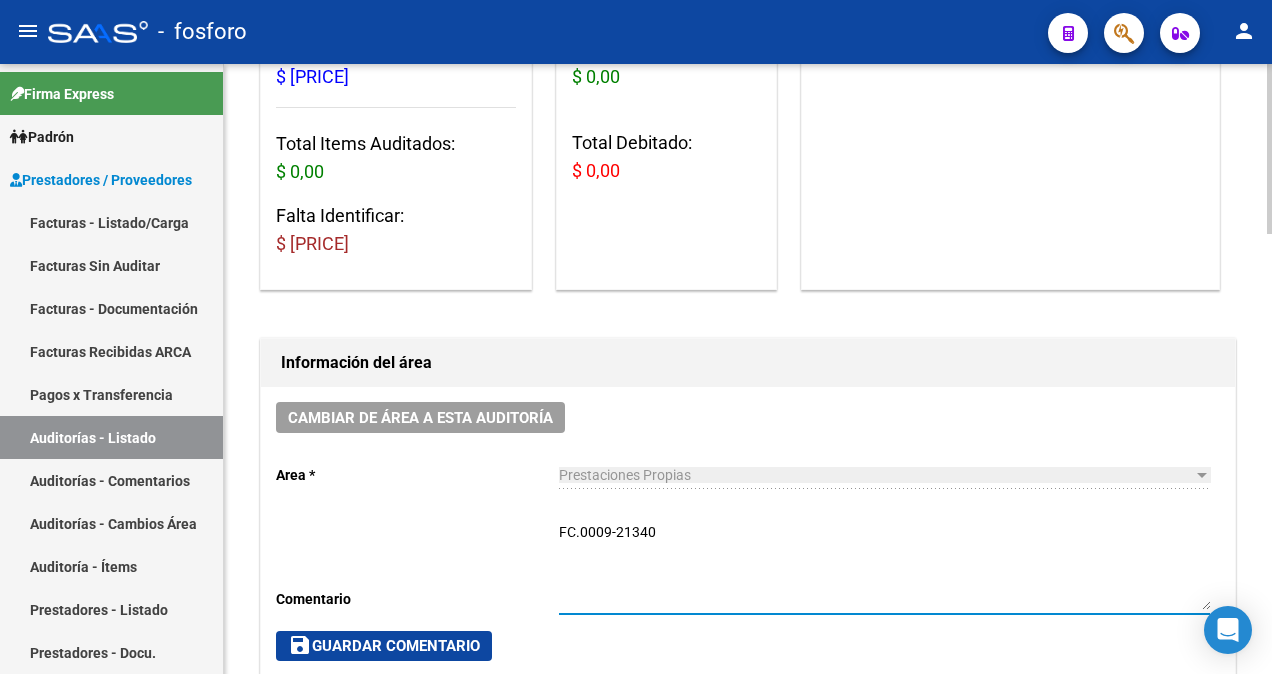 type on "FC.0009-21340" 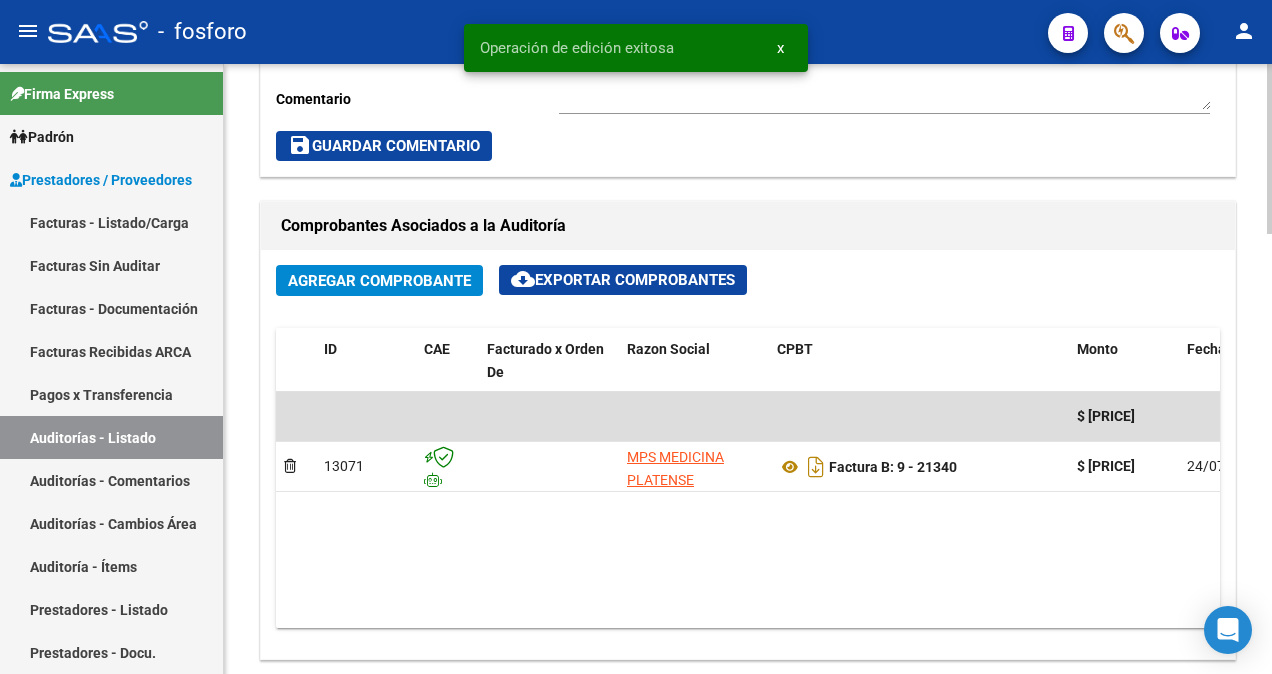 scroll, scrollTop: 1200, scrollLeft: 0, axis: vertical 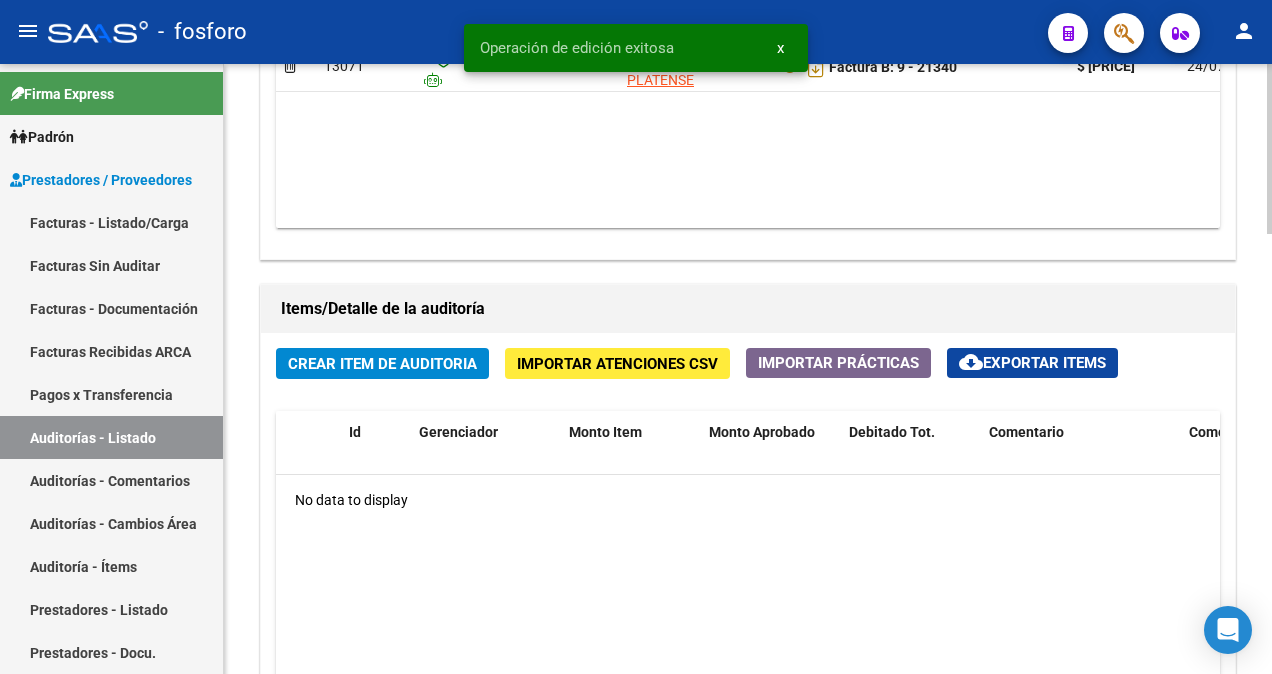 click on "Crear Item de Auditoria" 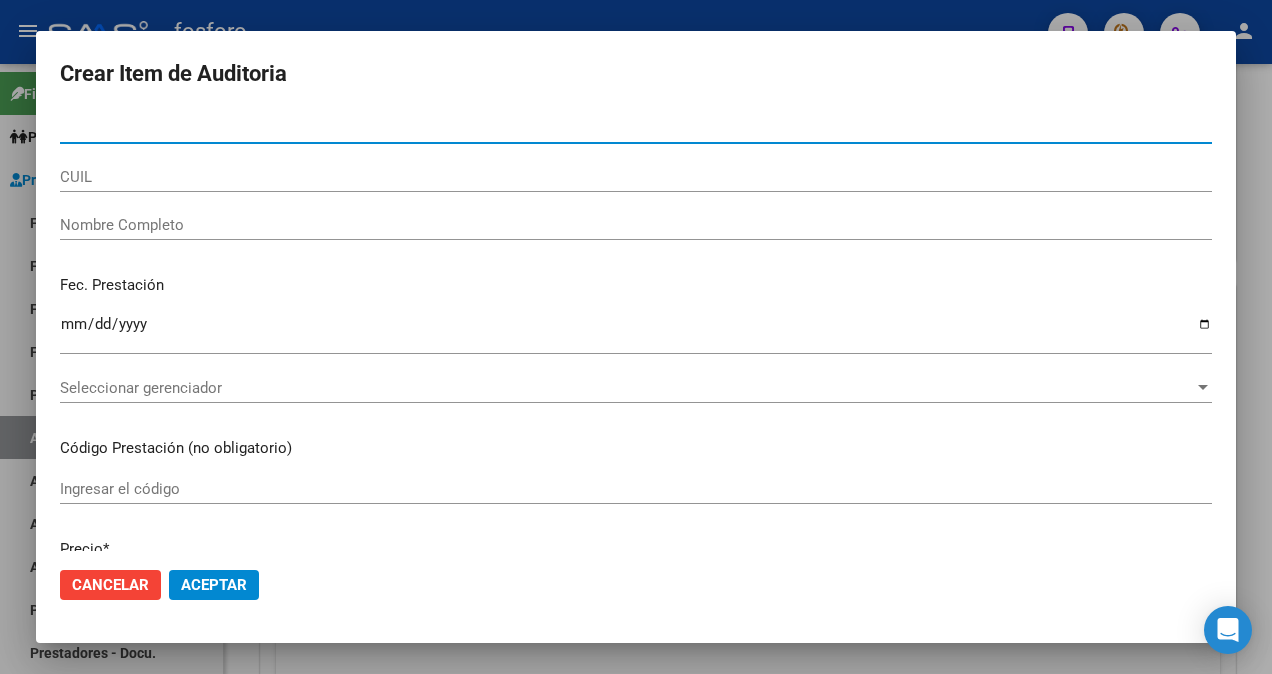 type on "[NUMBER]" 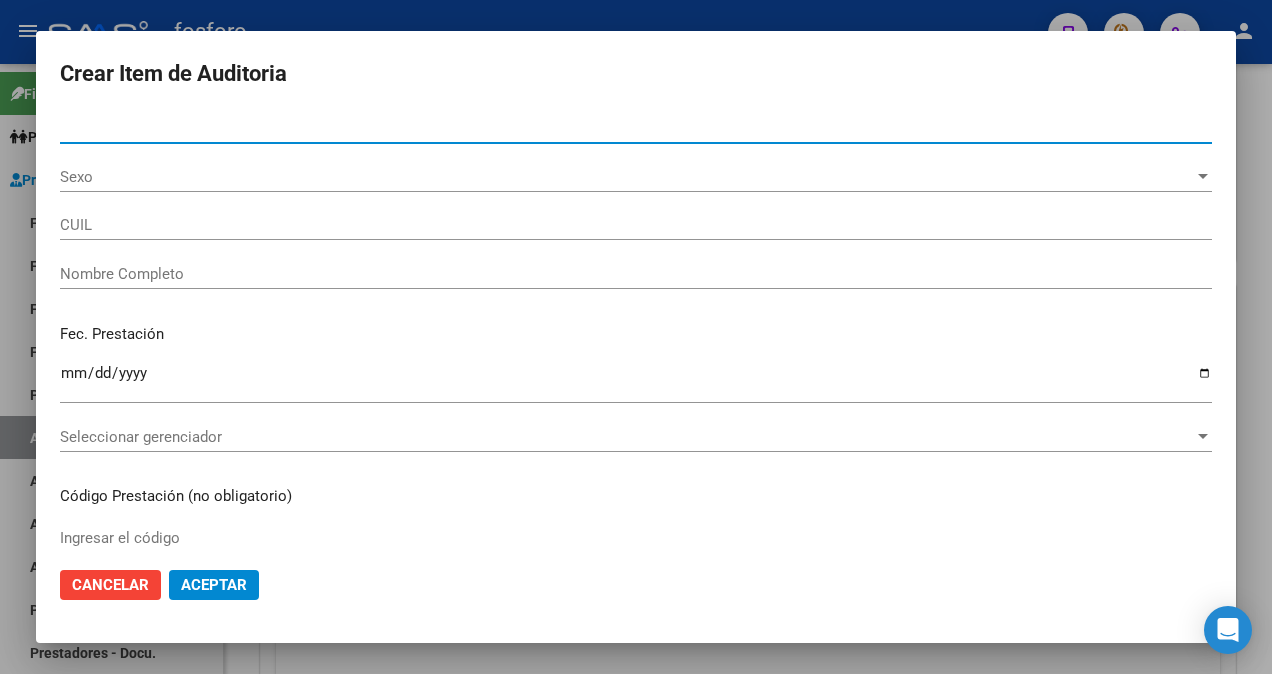 type on "[CUIL]" 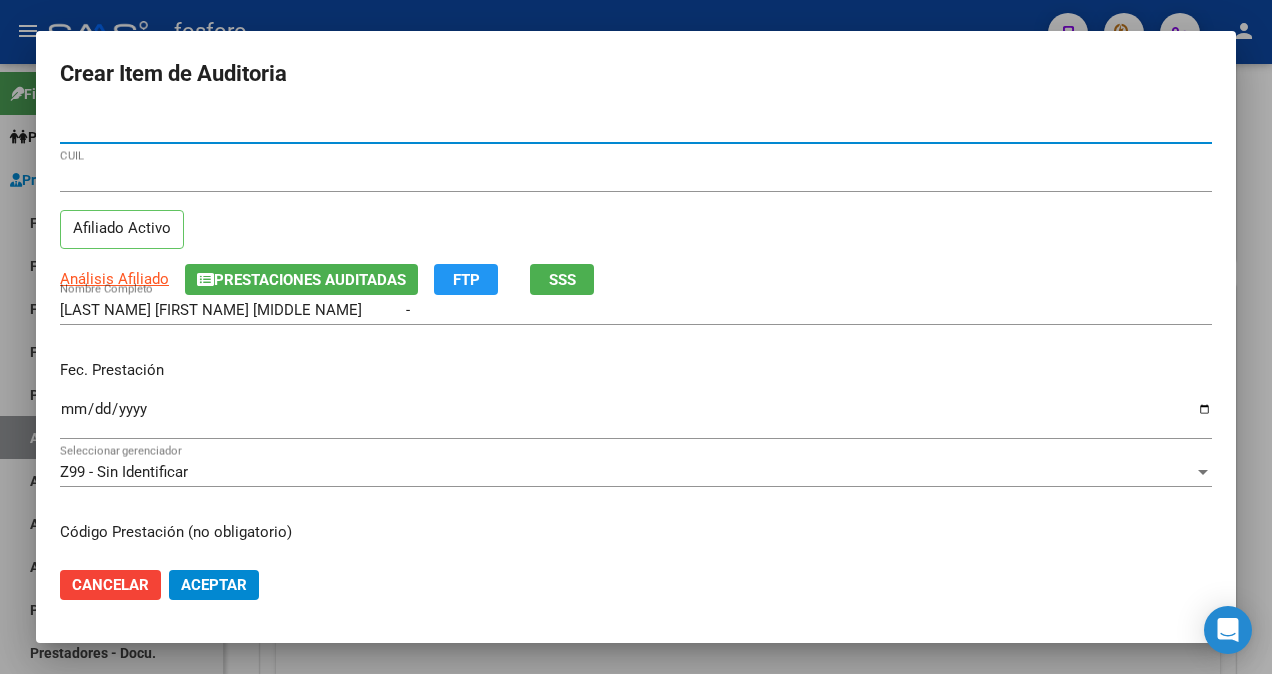 type on "[NUMBER]" 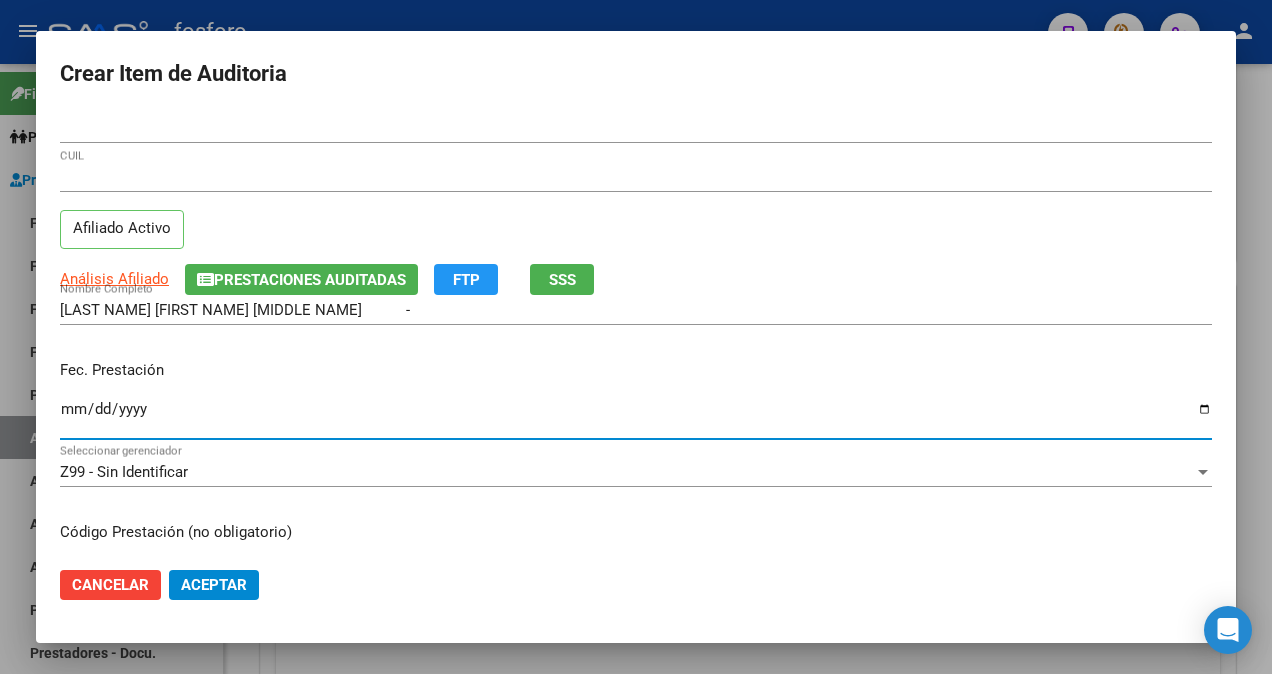 click on "Ingresar la fecha" at bounding box center [636, 417] 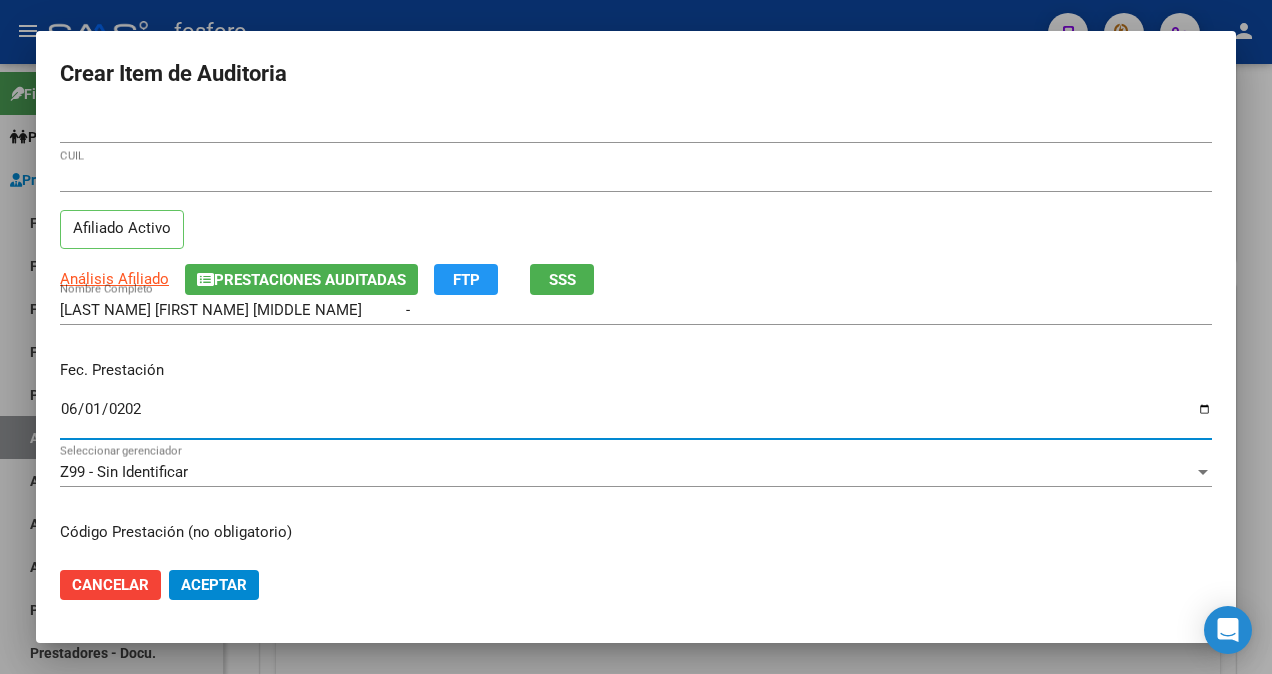 type on "2025-06-01" 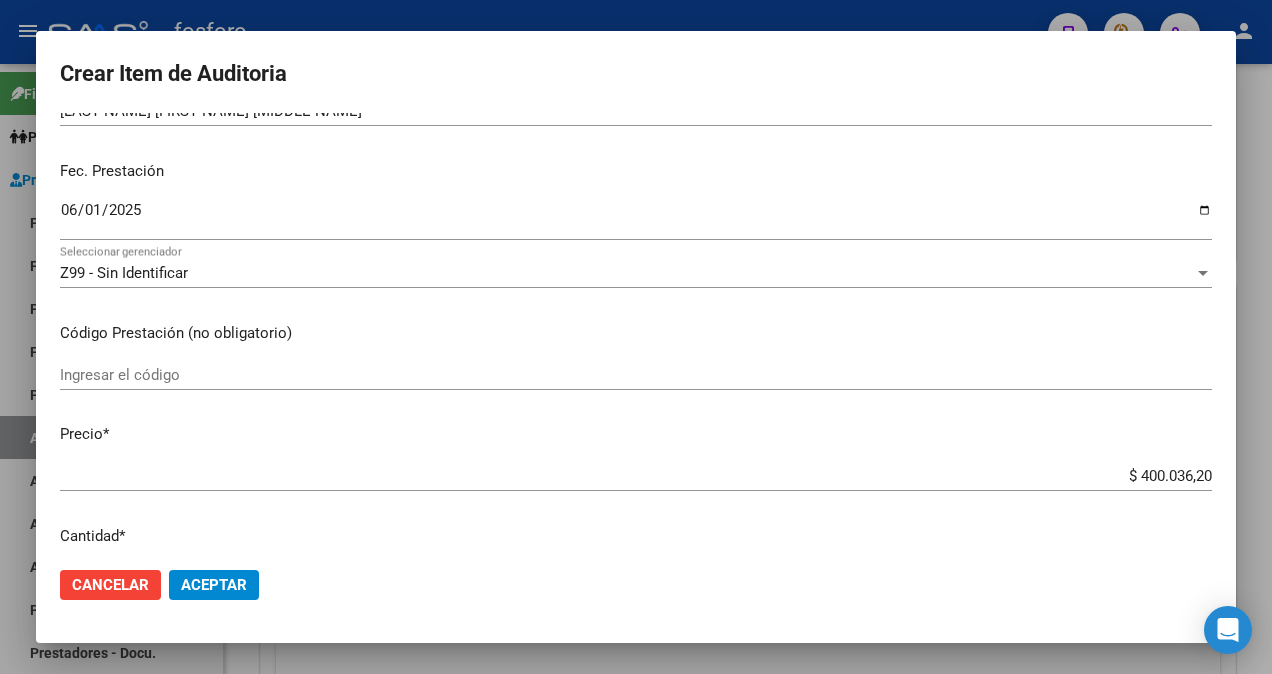 scroll, scrollTop: 200, scrollLeft: 0, axis: vertical 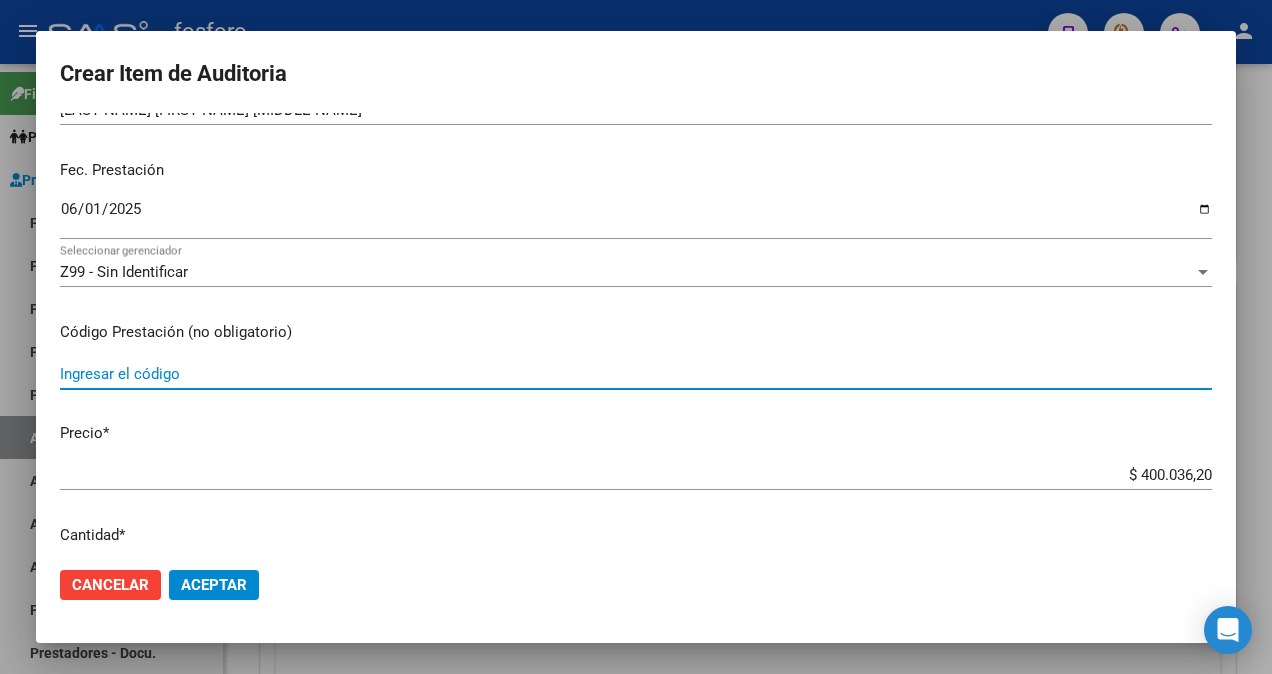 click on "Ingresar el código" at bounding box center [636, 374] 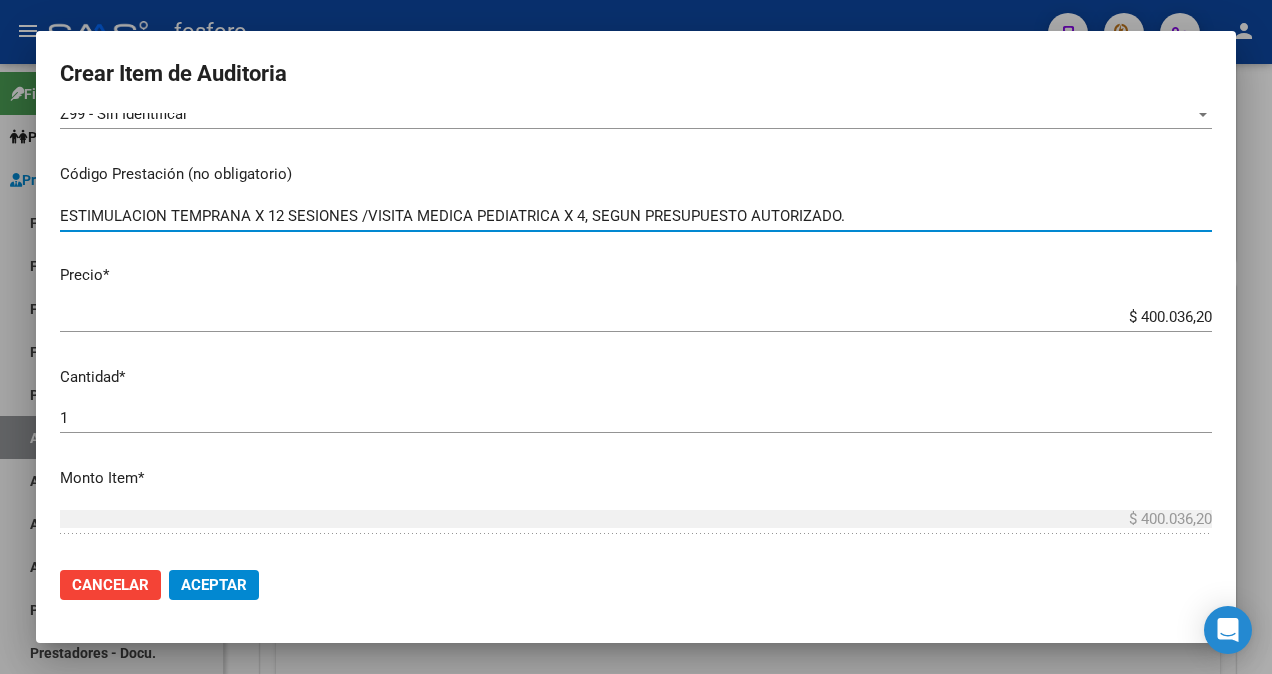 scroll, scrollTop: 600, scrollLeft: 0, axis: vertical 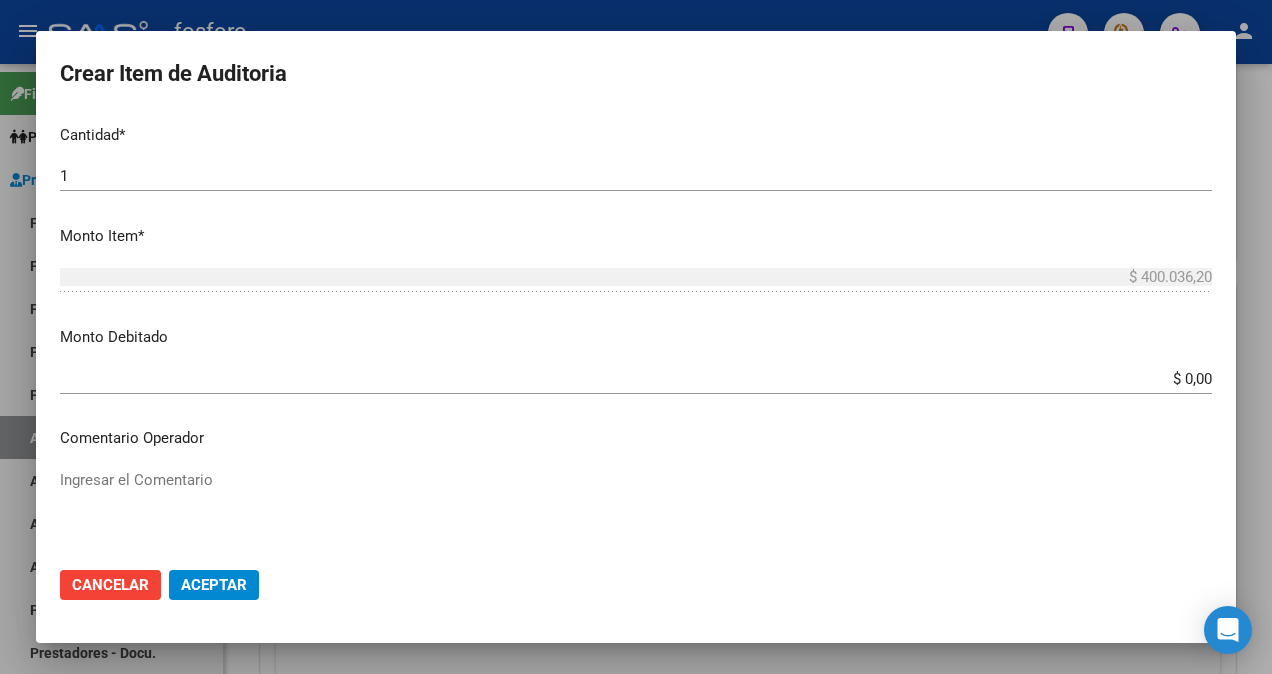 type on "ESTIMULACION TEMPRANA X 12 SESIONES /VISITA MEDICA PEDIATRICA X 4, SEGUN PRESUPUESTO AUTORIZADO." 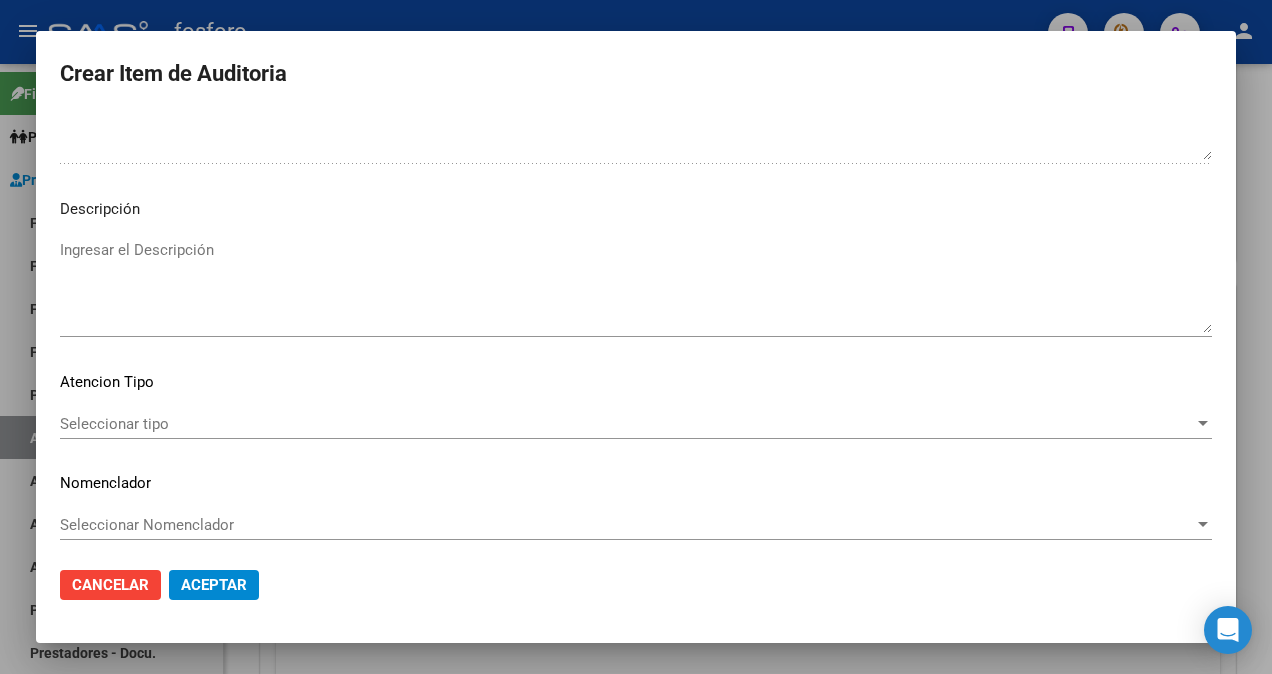scroll, scrollTop: 1182, scrollLeft: 0, axis: vertical 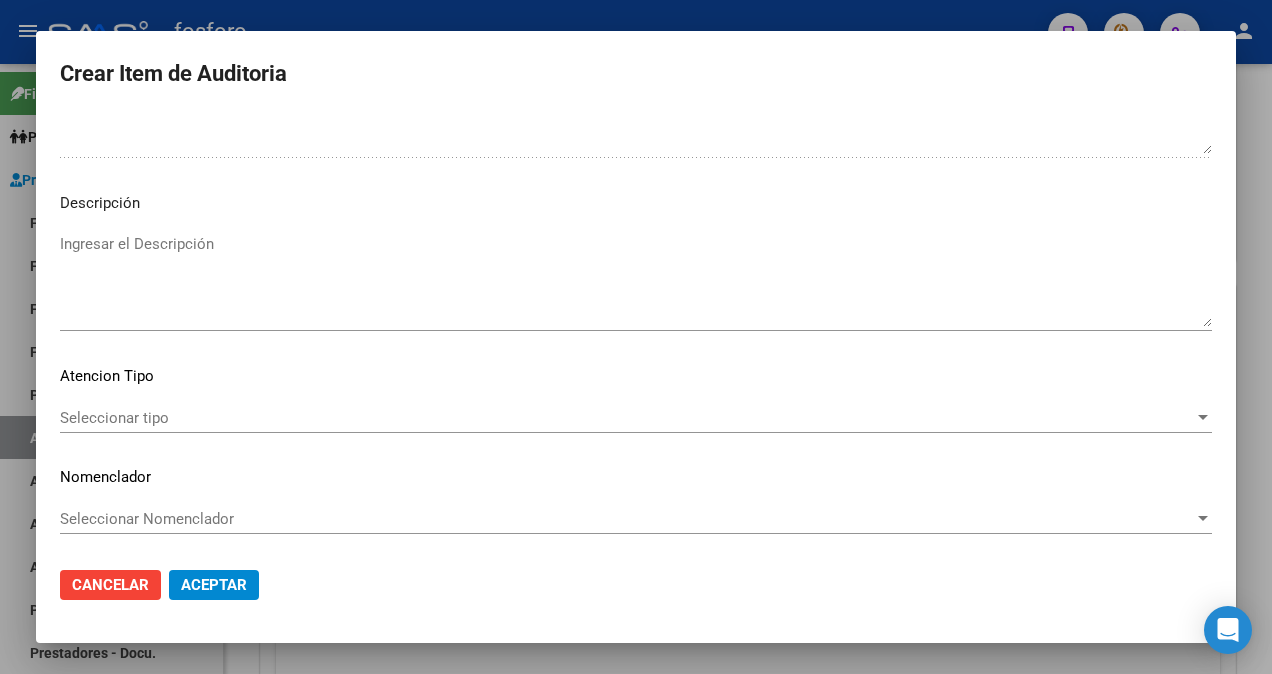 type on "SIN DEBITOS." 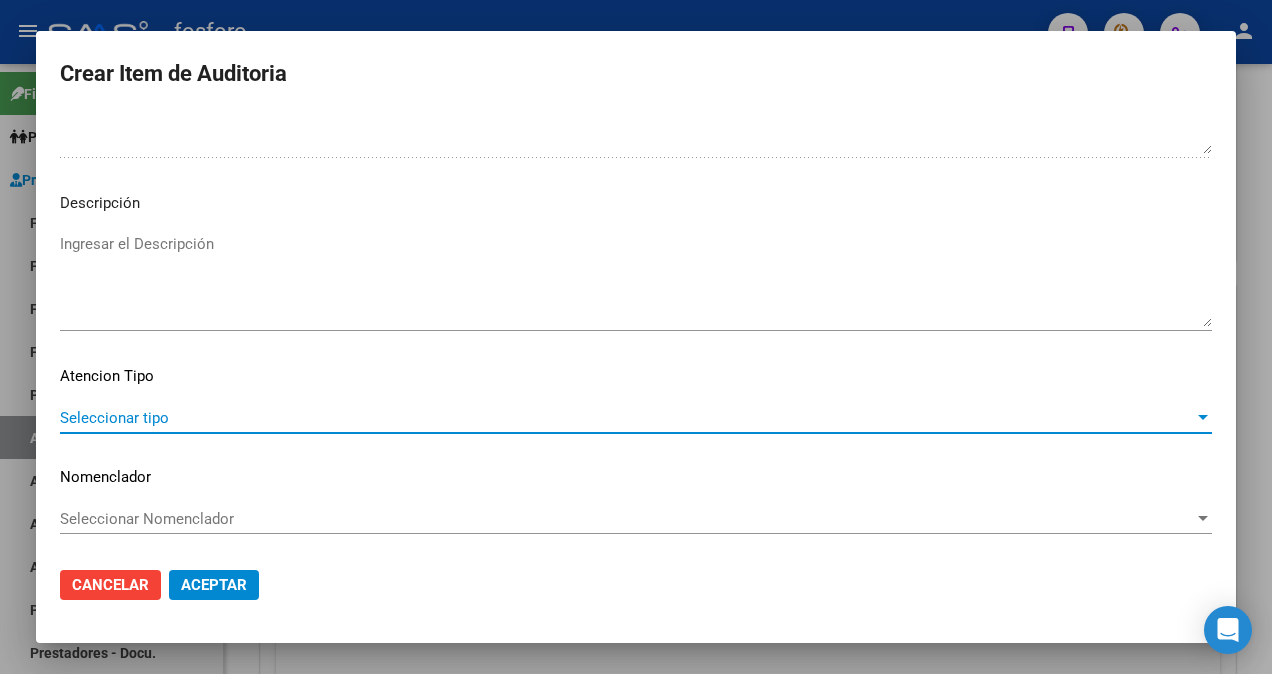 click on "Seleccionar tipo" at bounding box center [627, 418] 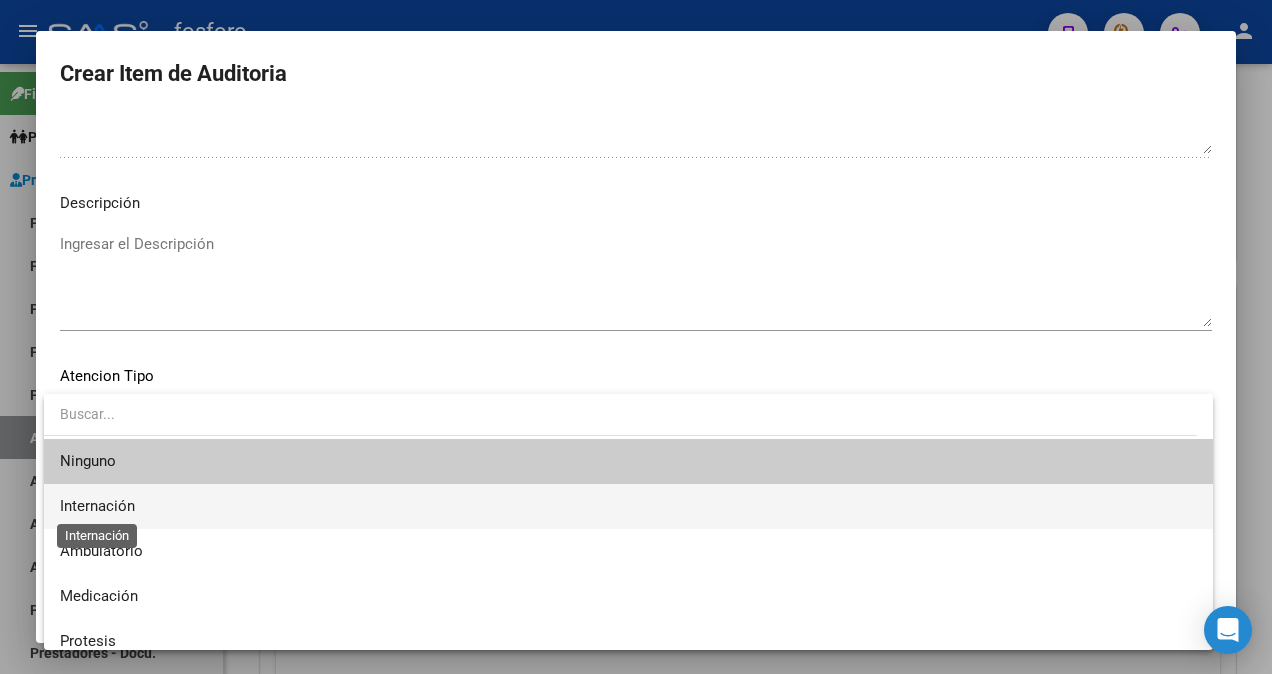 click on "Internación" at bounding box center (97, 506) 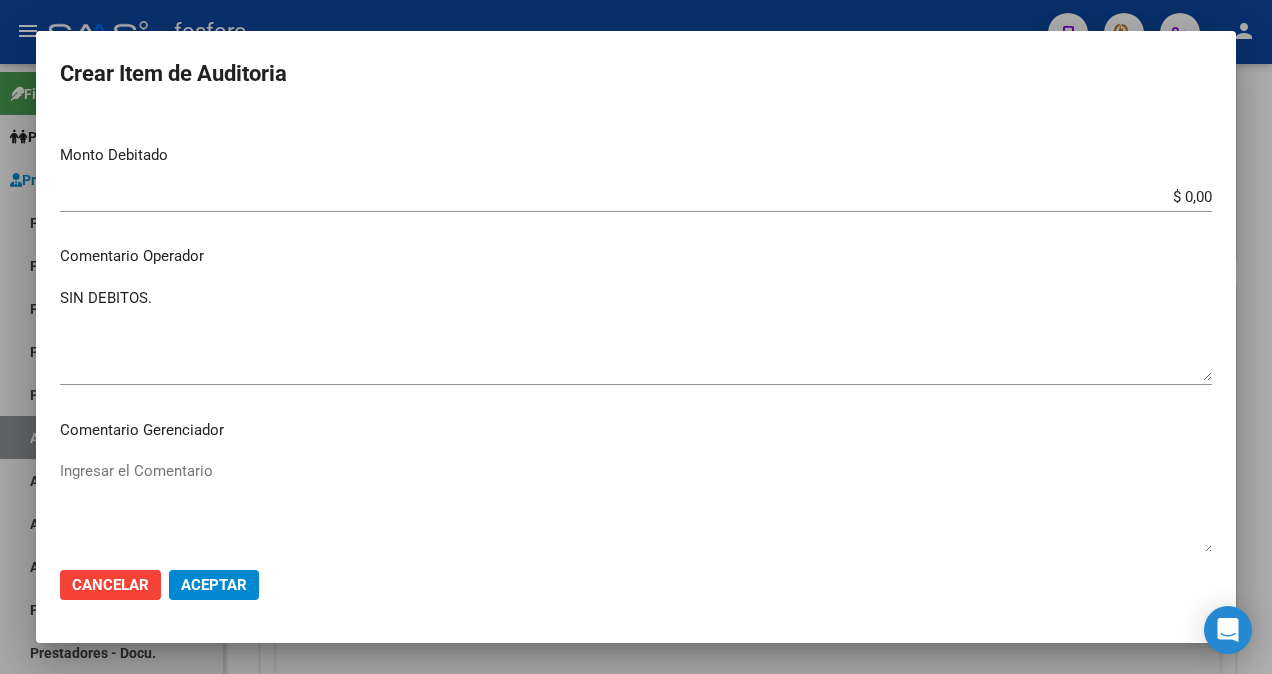 scroll, scrollTop: 282, scrollLeft: 0, axis: vertical 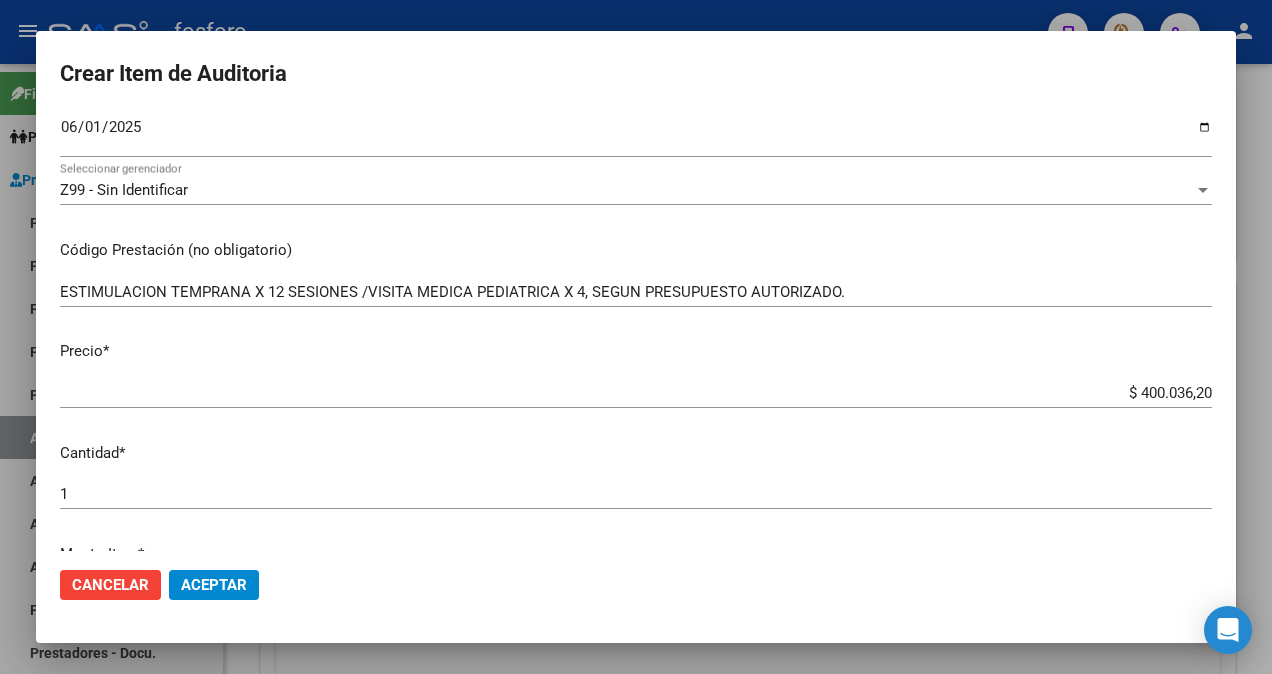 click on "ESTIMULACION TEMPRANA X 12 SESIONES /VISITA MEDICA PEDIATRICA X 4, SEGUN PRESUPUESTO AUTORIZADO." at bounding box center (636, 292) 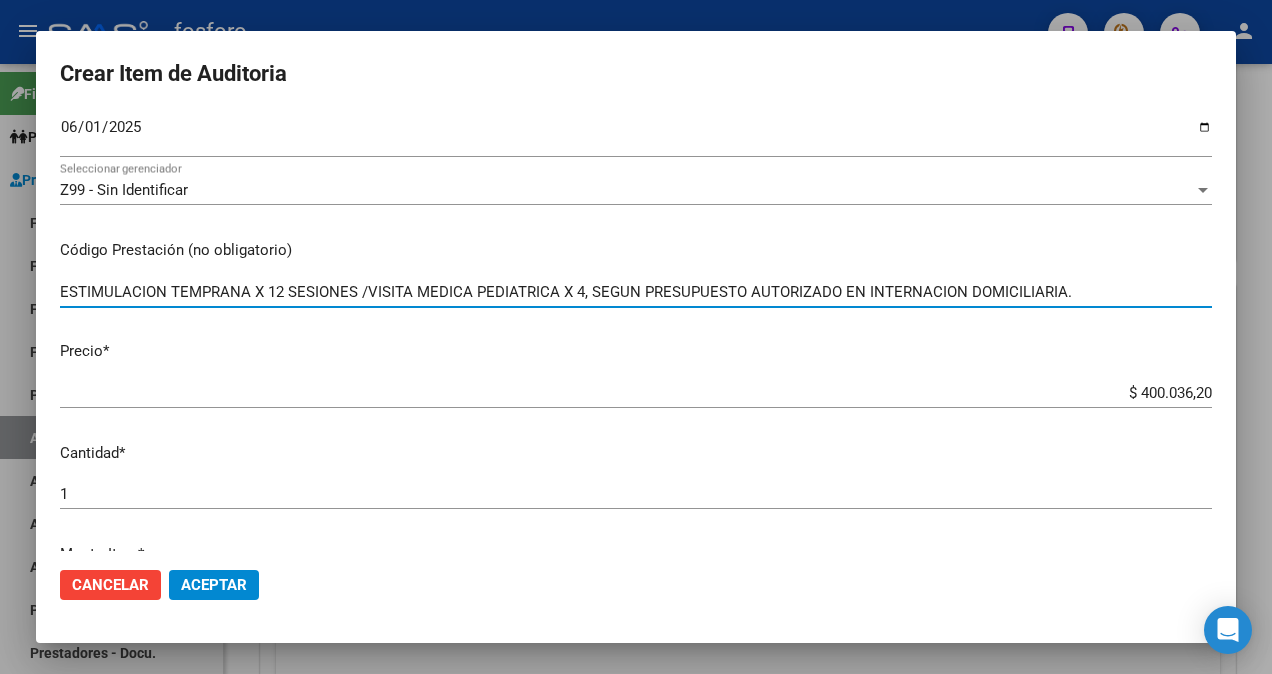 type on "ESTIMULACION TEMPRANA X 12 SESIONES /VISITA MEDICA PEDIATRICA X 4, SEGUN PRESUPUESTO AUTORIZADO EN INTERNACION DOMICILIARIA." 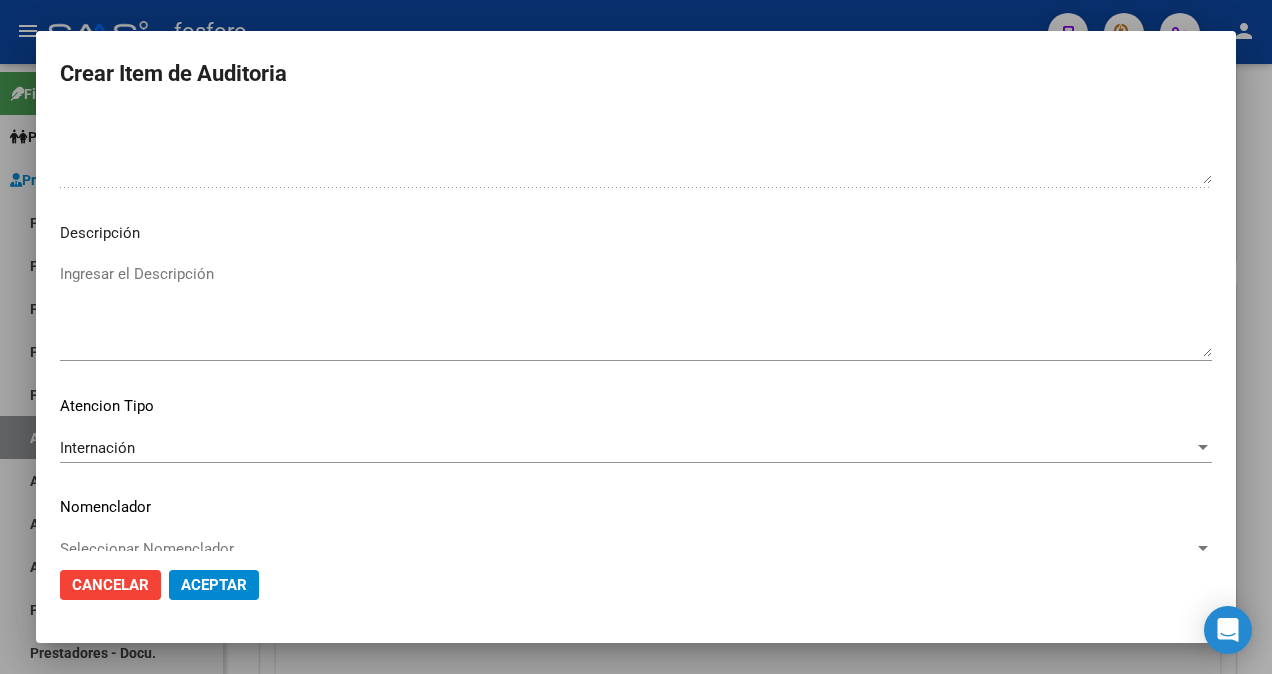 scroll, scrollTop: 1182, scrollLeft: 0, axis: vertical 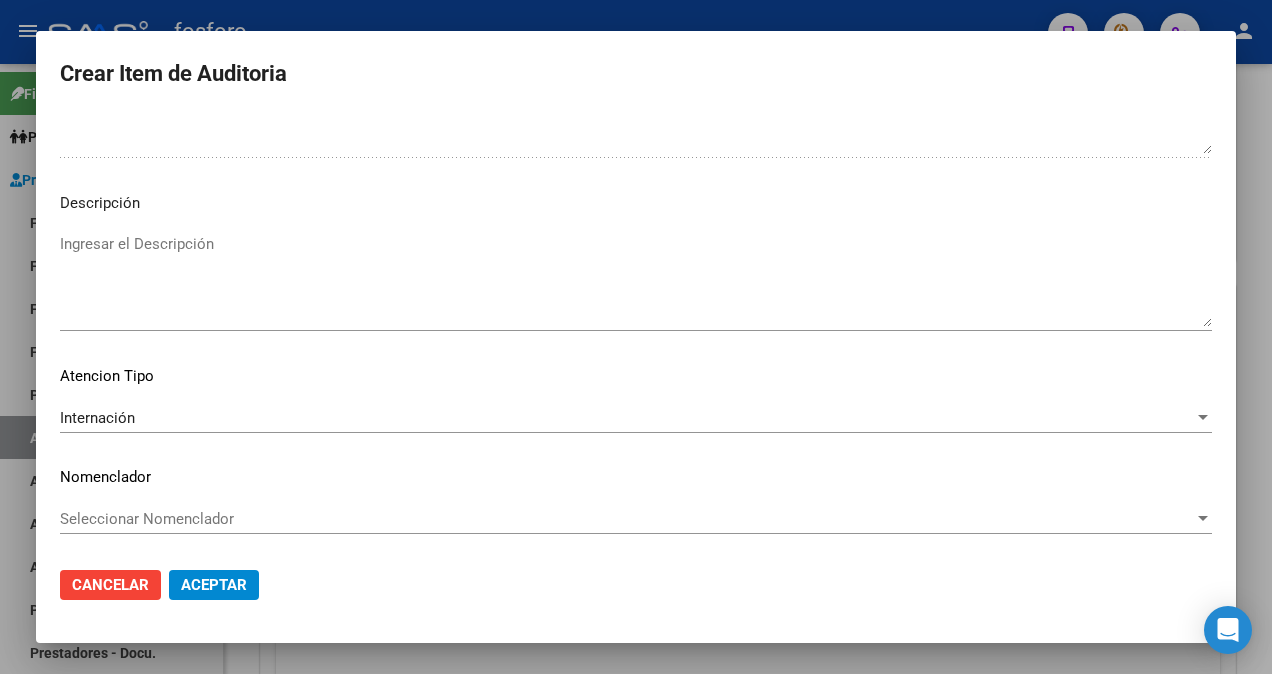 click on "Aceptar" 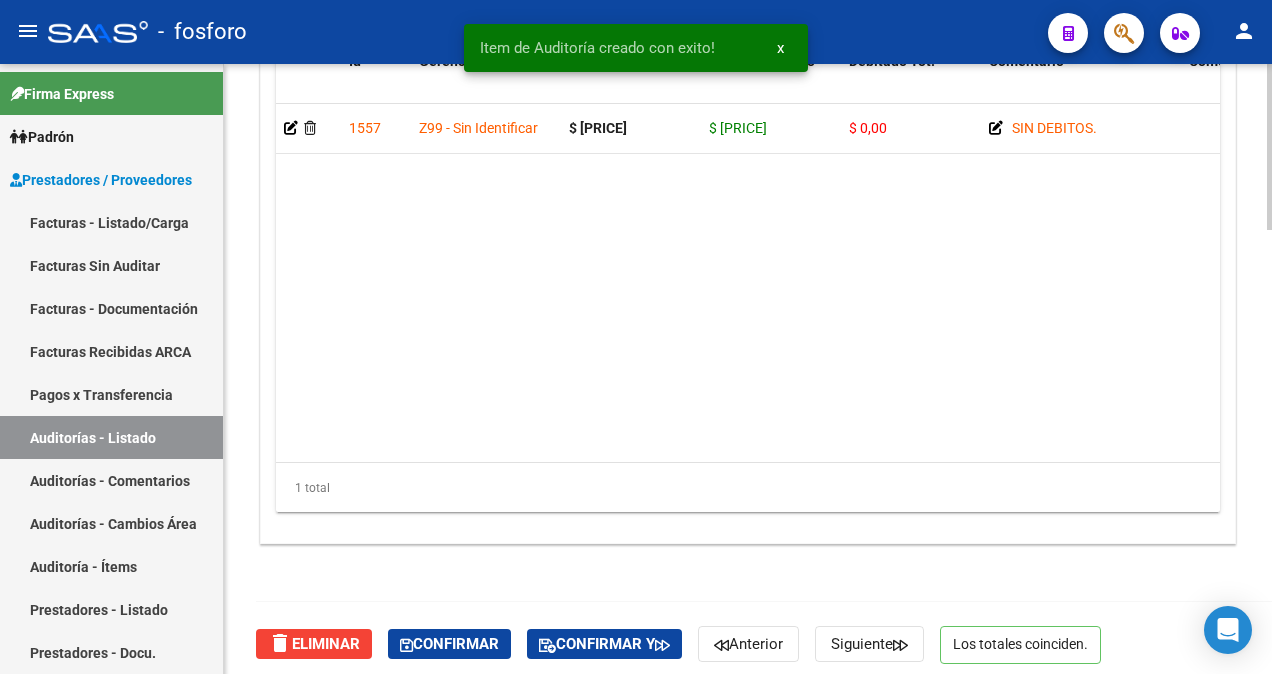 scroll, scrollTop: 1628, scrollLeft: 0, axis: vertical 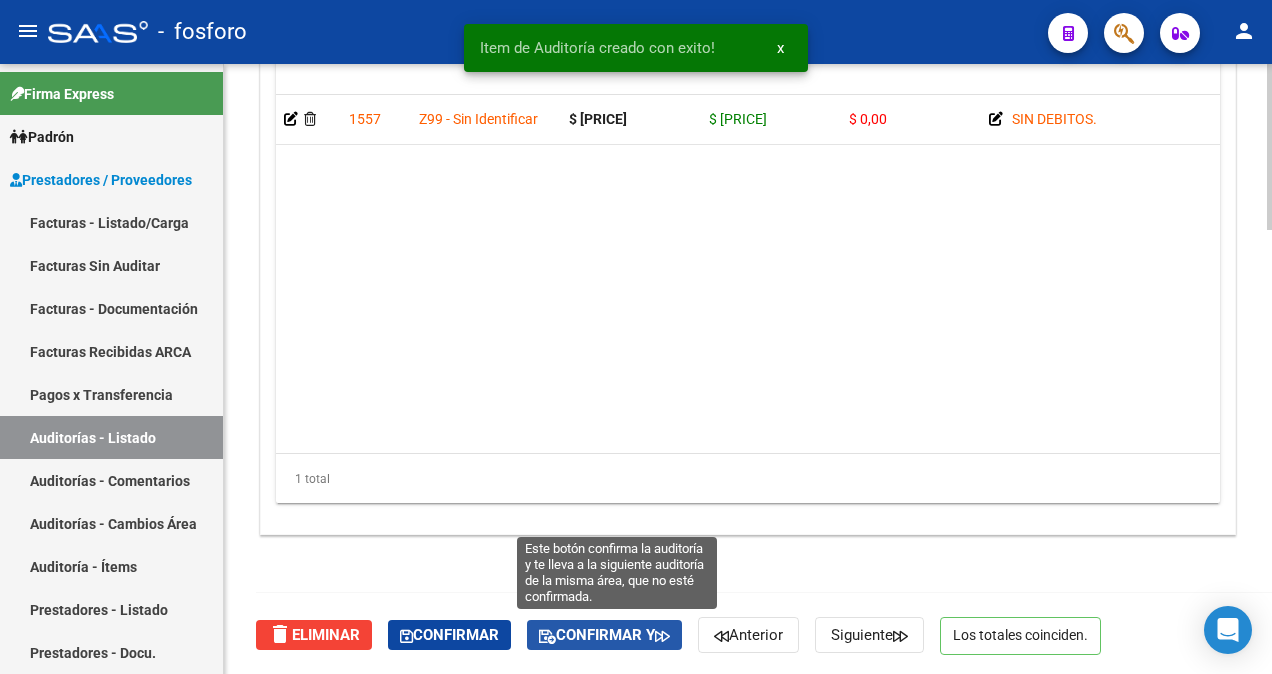 click on "Confirmar y" 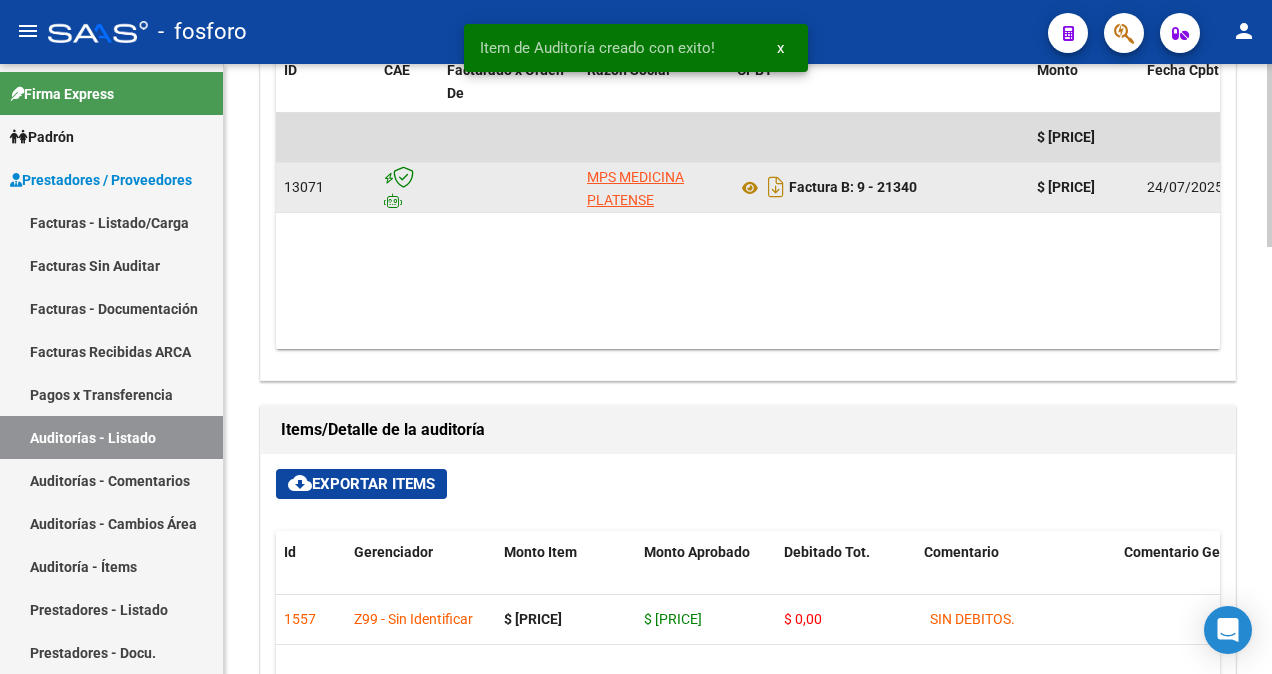 type on "202508" 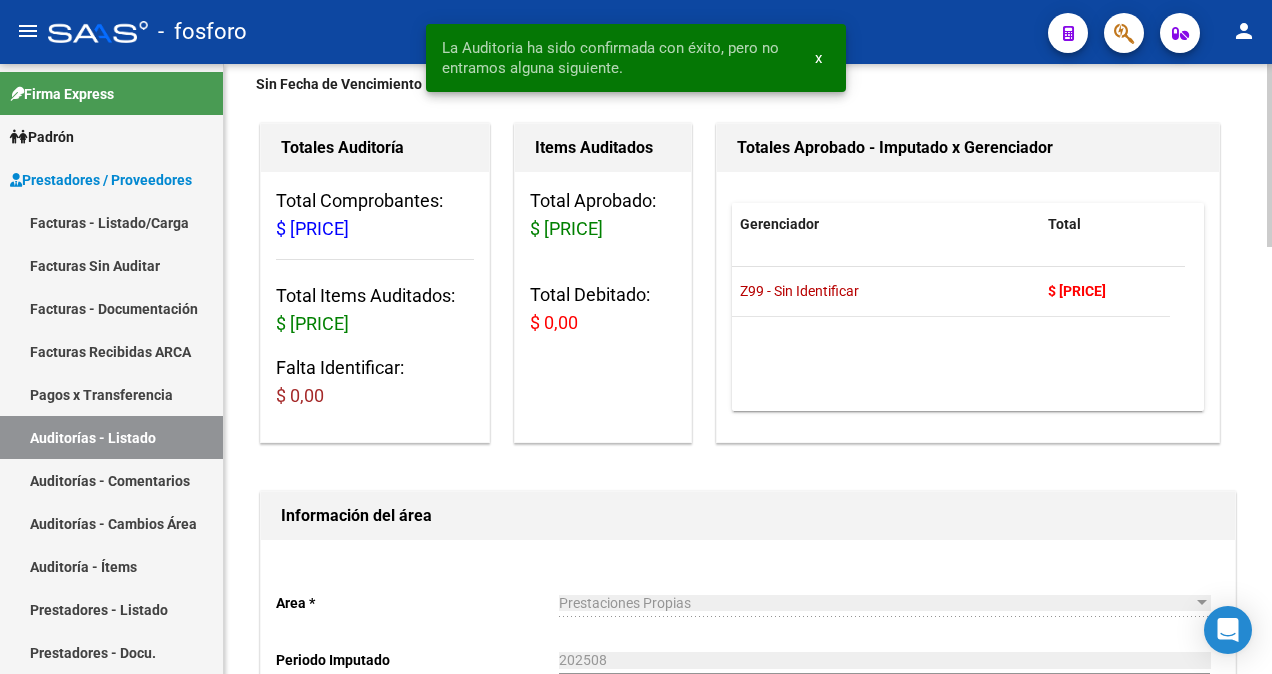scroll, scrollTop: 0, scrollLeft: 0, axis: both 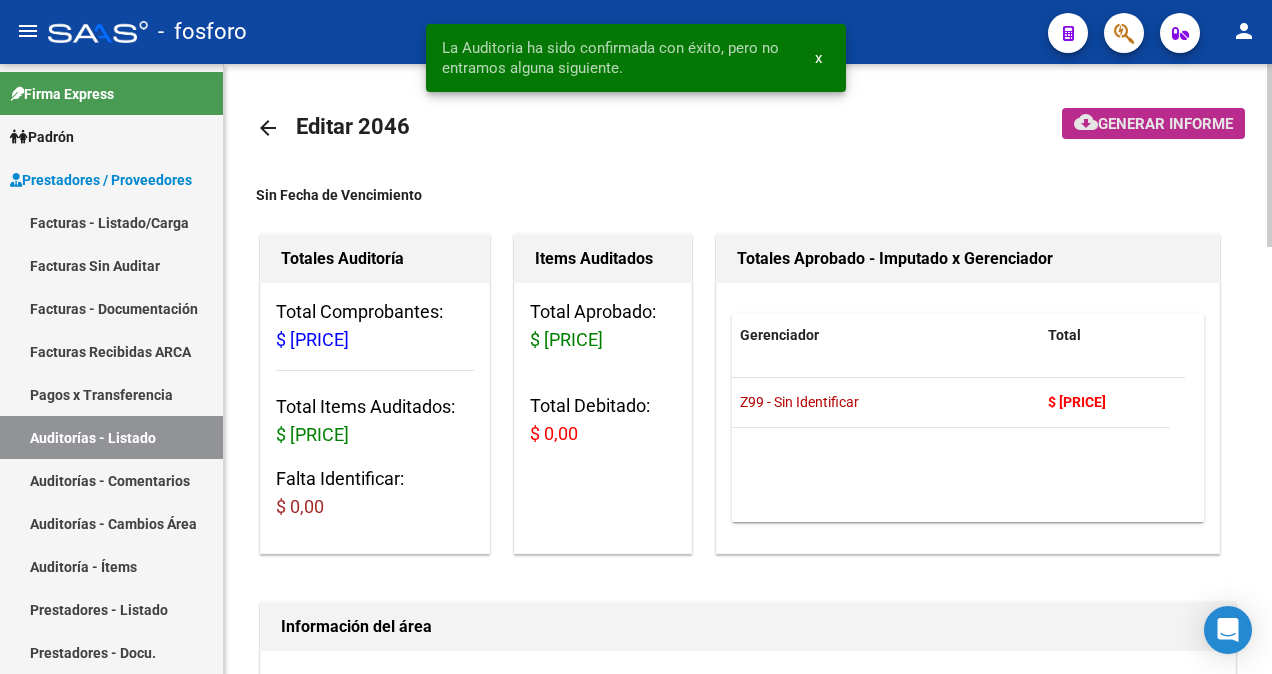 click on "Generar informe" 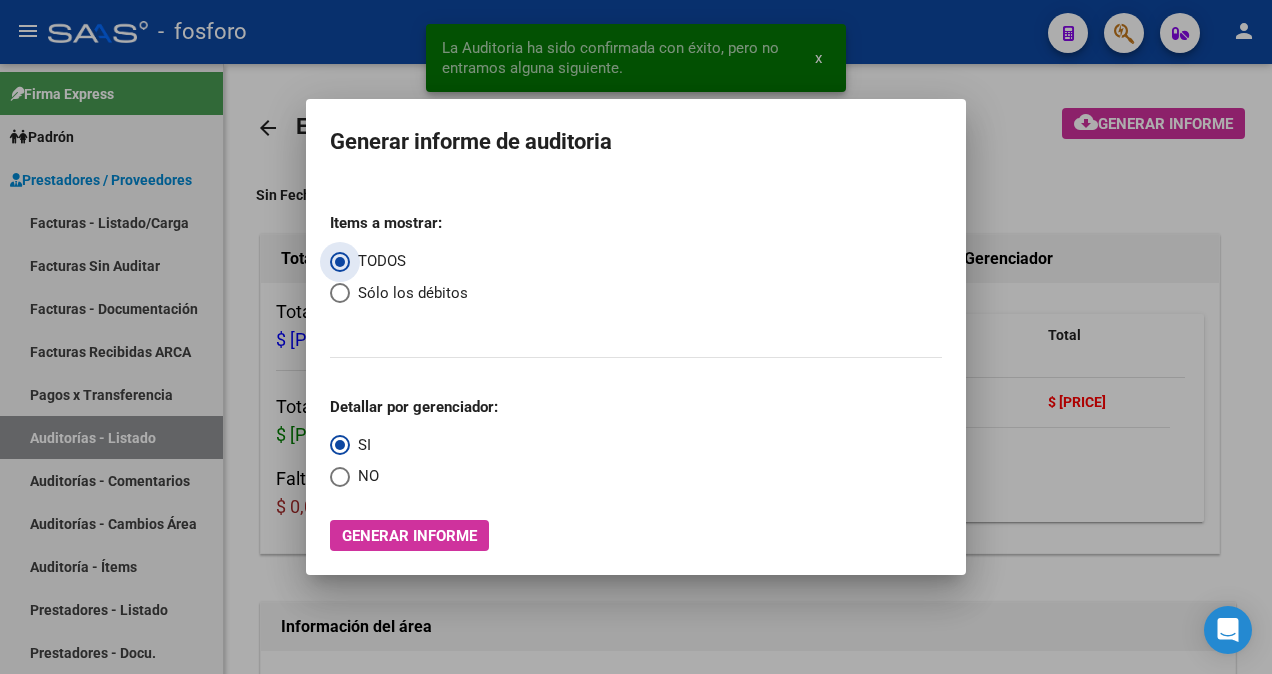 click on "Generar informe" at bounding box center [409, 535] 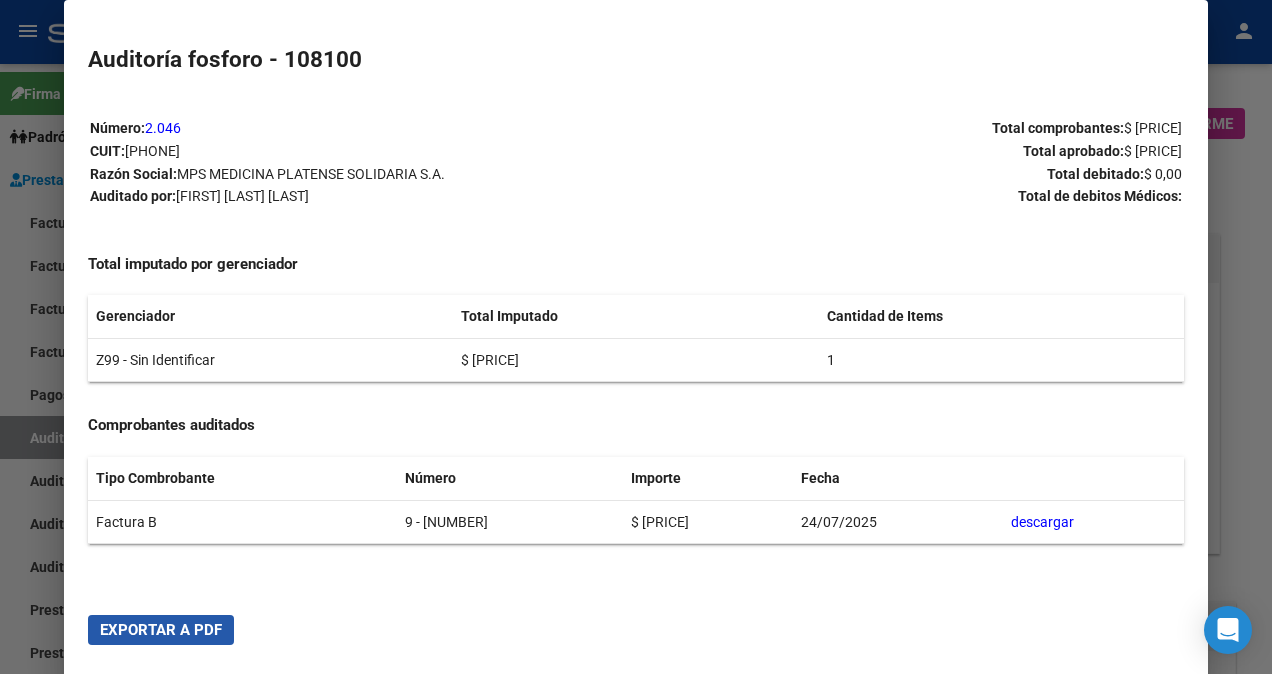 click on "Exportar a PDF" at bounding box center [161, 630] 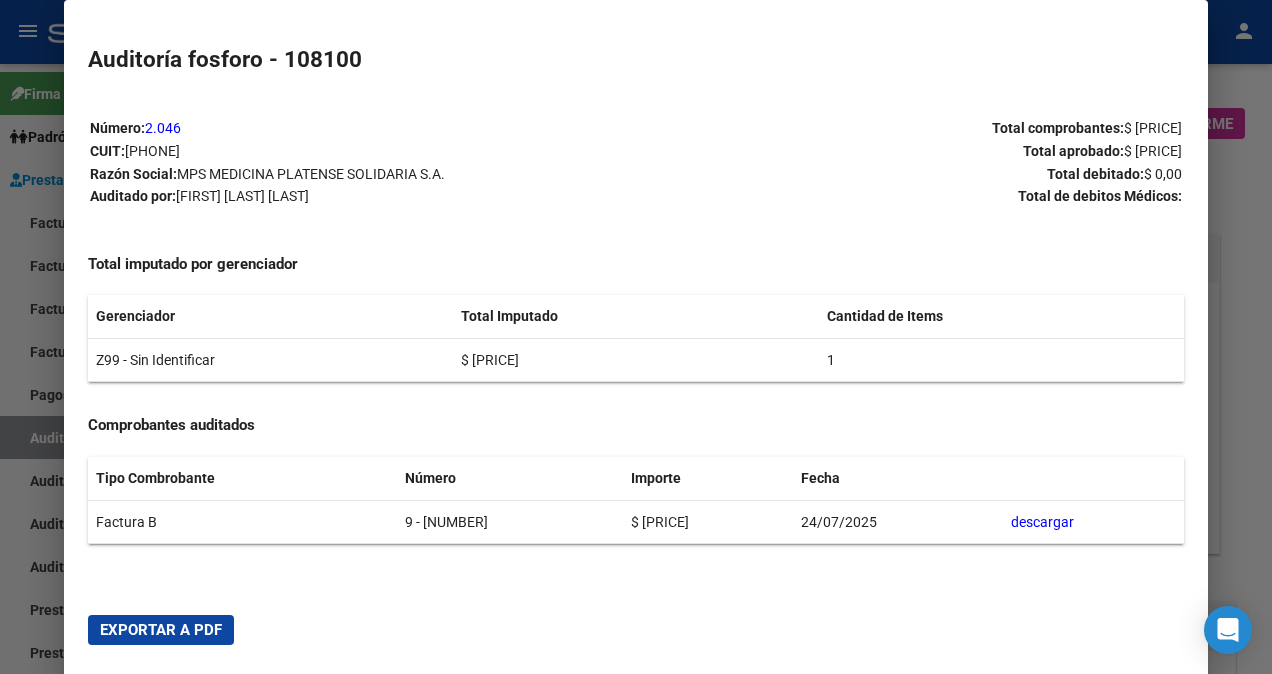 click at bounding box center (636, 337) 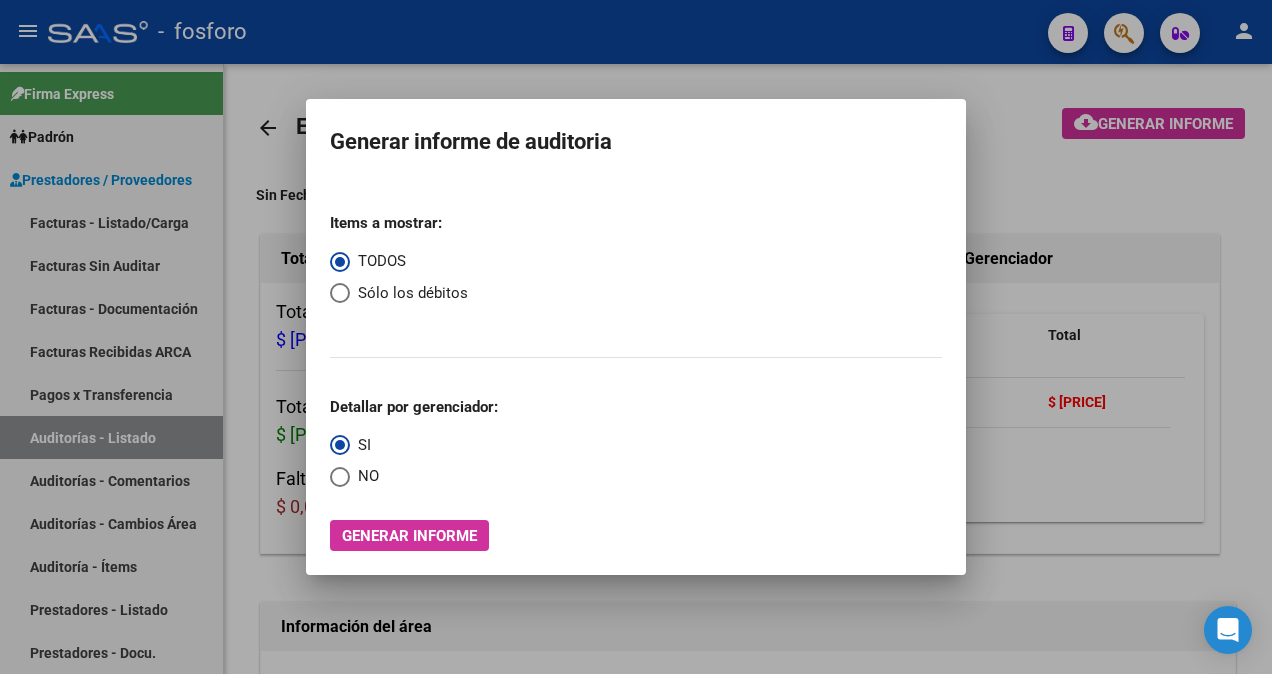 click at bounding box center (636, 337) 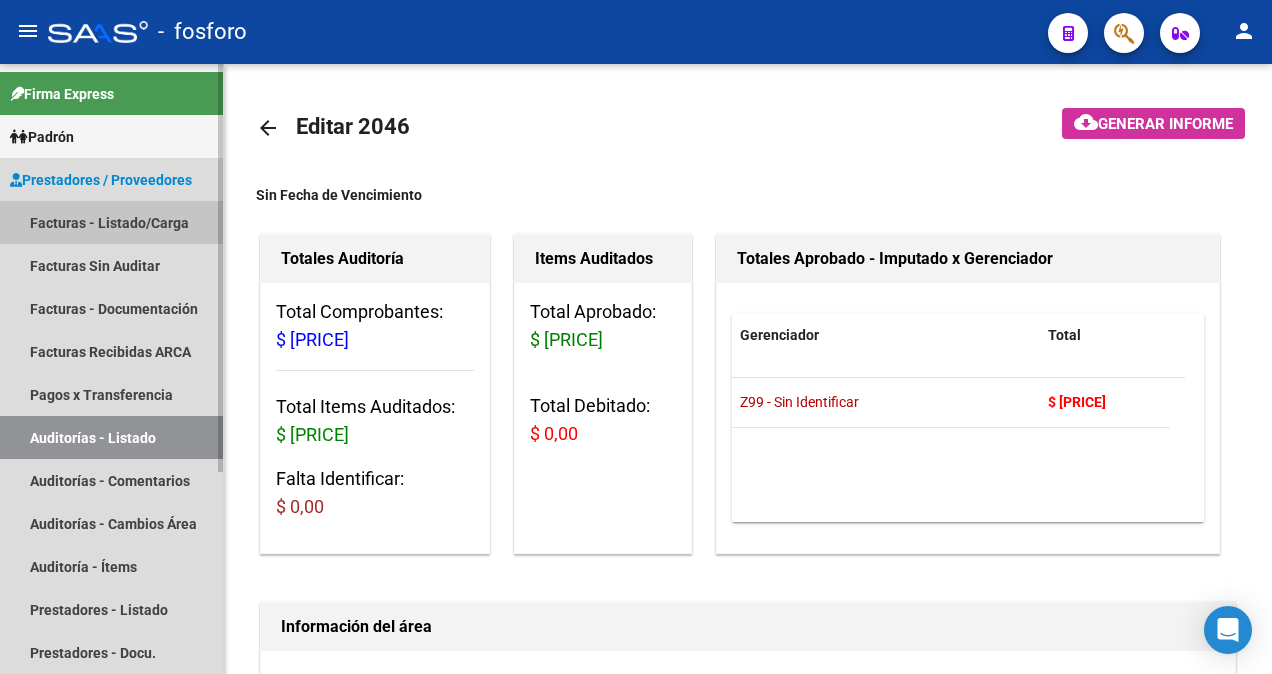 click on "Facturas - Listado/Carga" at bounding box center (111, 222) 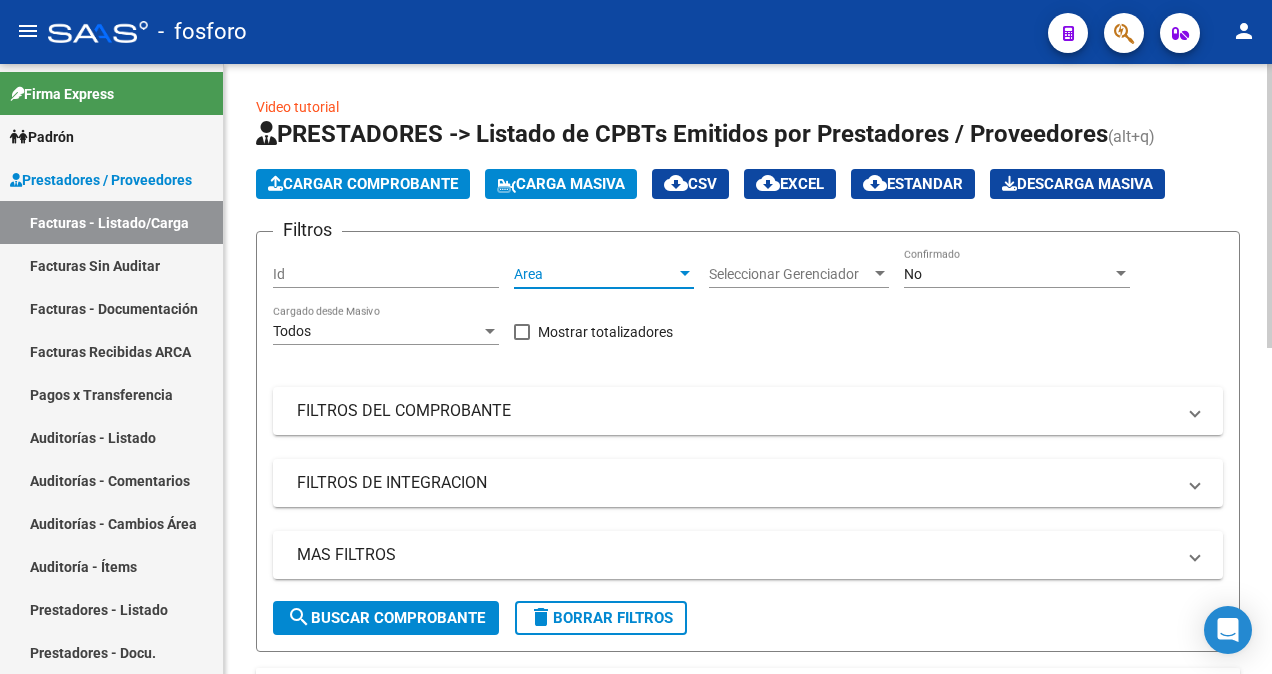 click at bounding box center [685, 274] 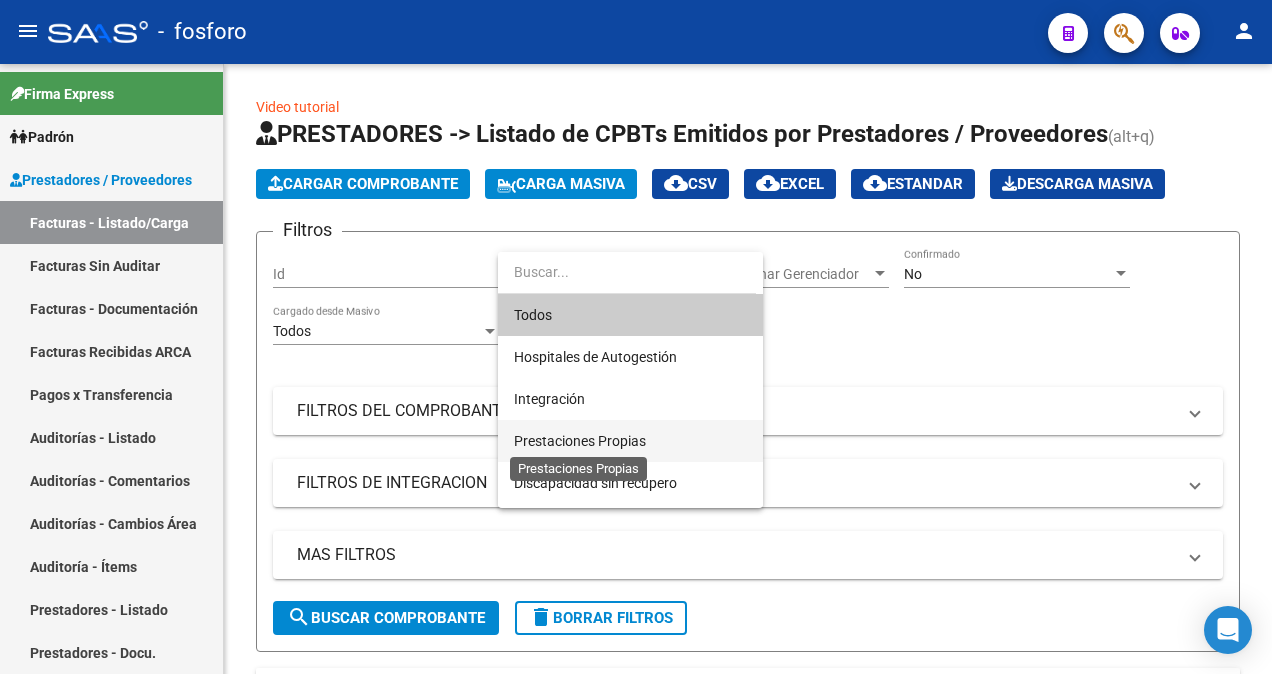 click on "Prestaciones Propias" at bounding box center (580, 441) 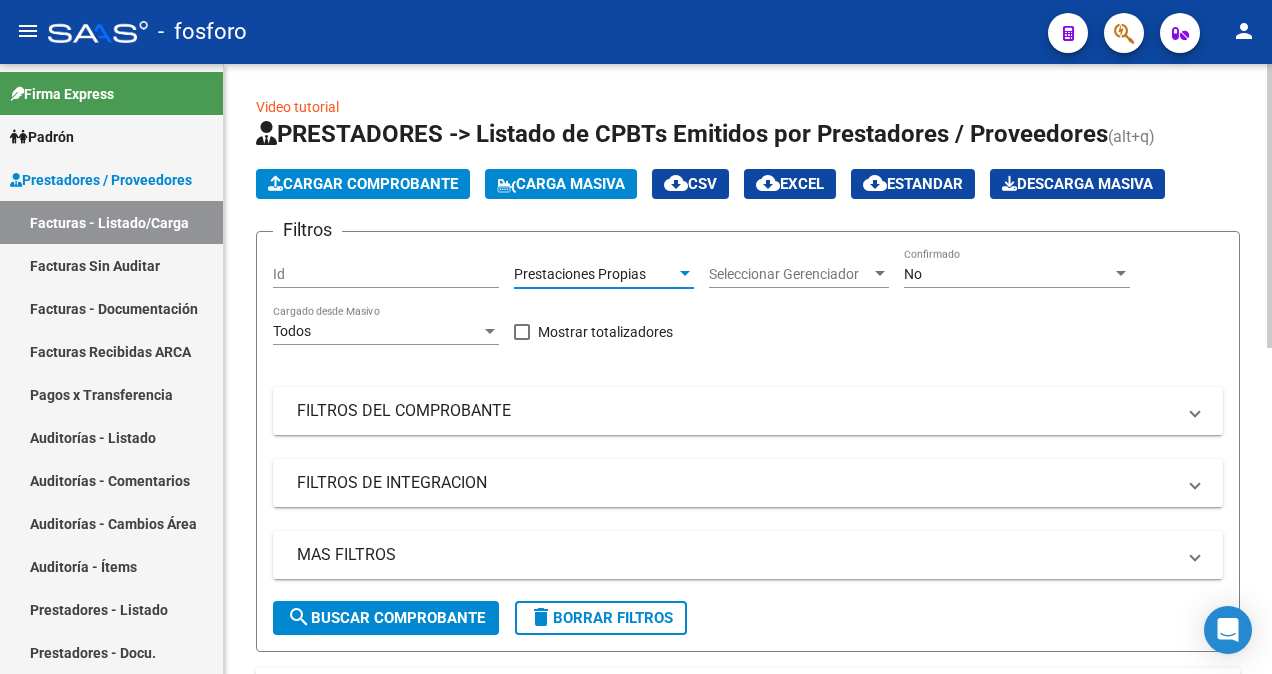 click on "search  Buscar Comprobante" 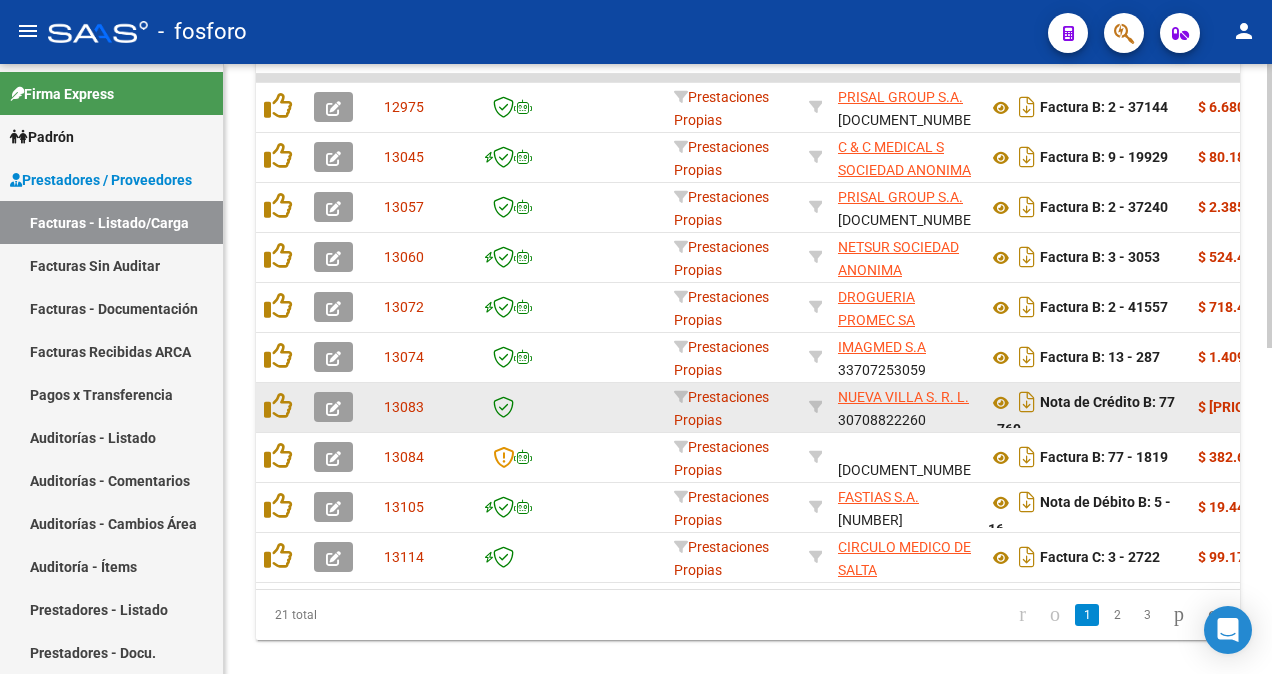 scroll, scrollTop: 701, scrollLeft: 0, axis: vertical 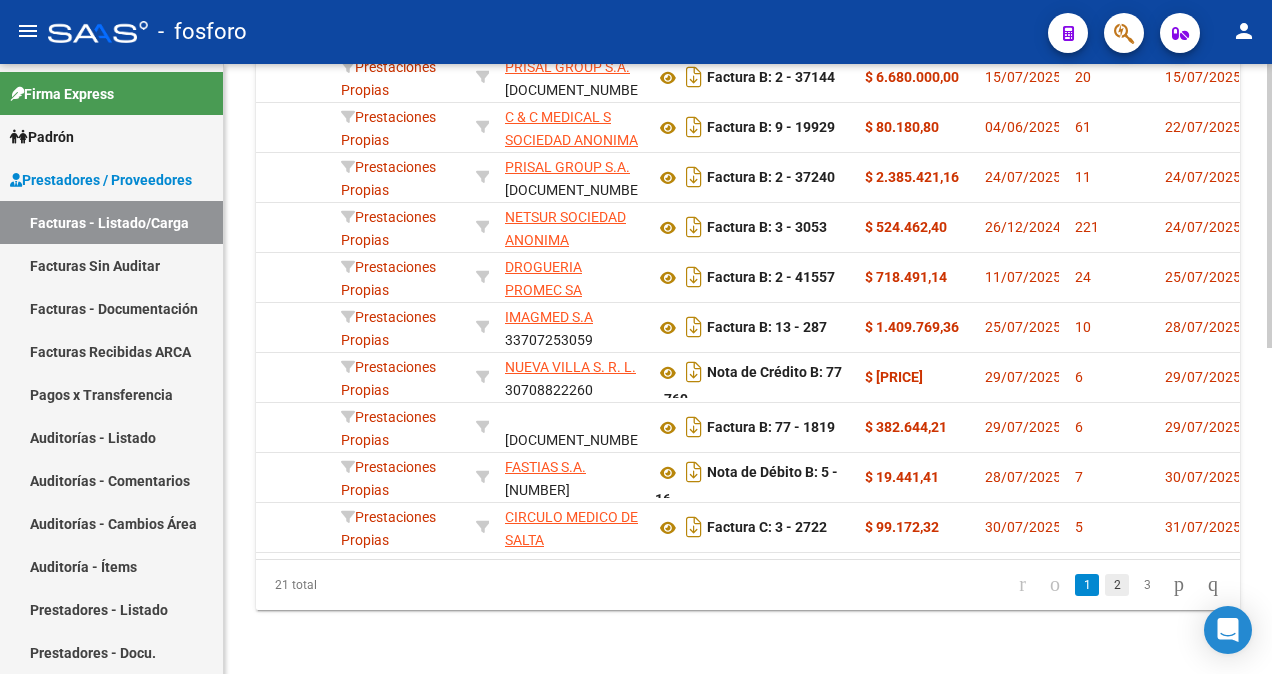 click on "2" 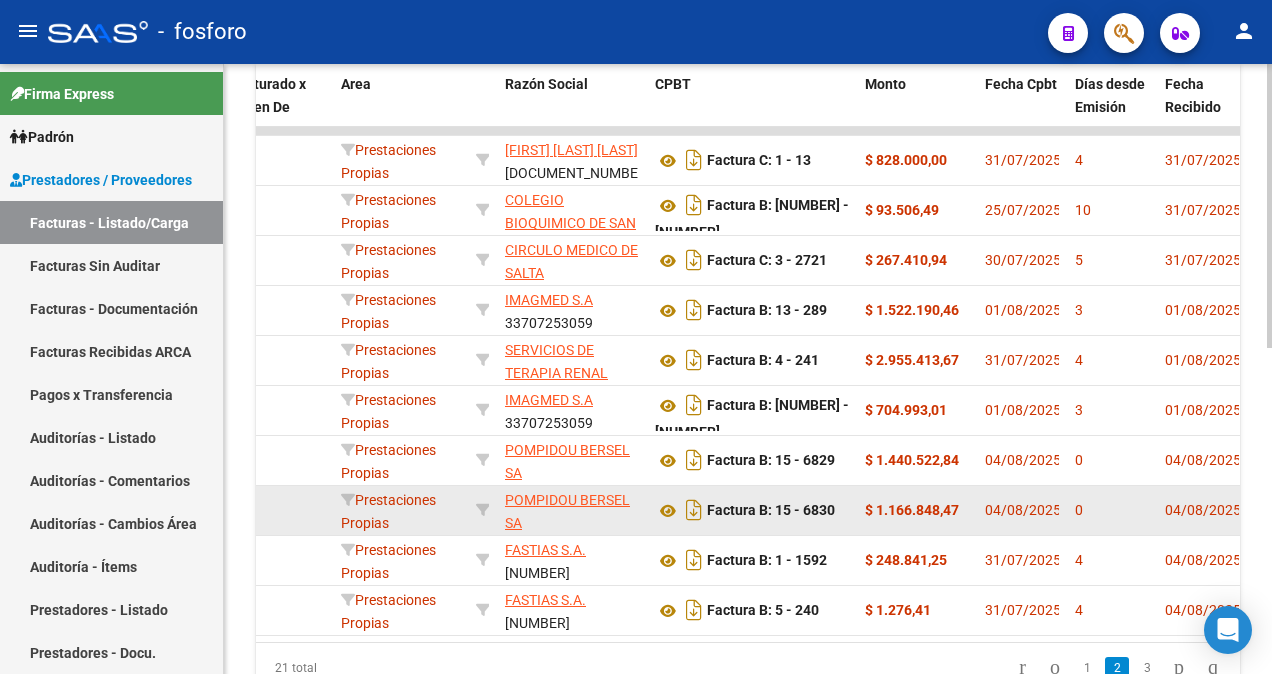 scroll, scrollTop: 501, scrollLeft: 0, axis: vertical 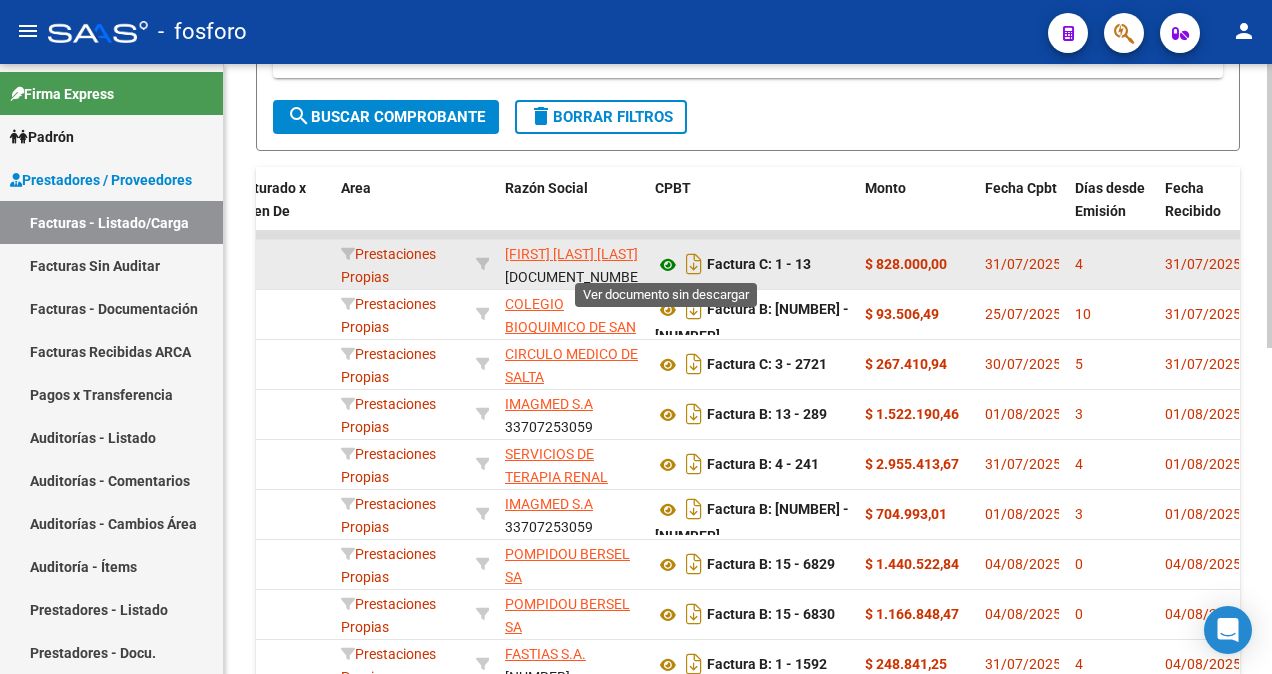 click 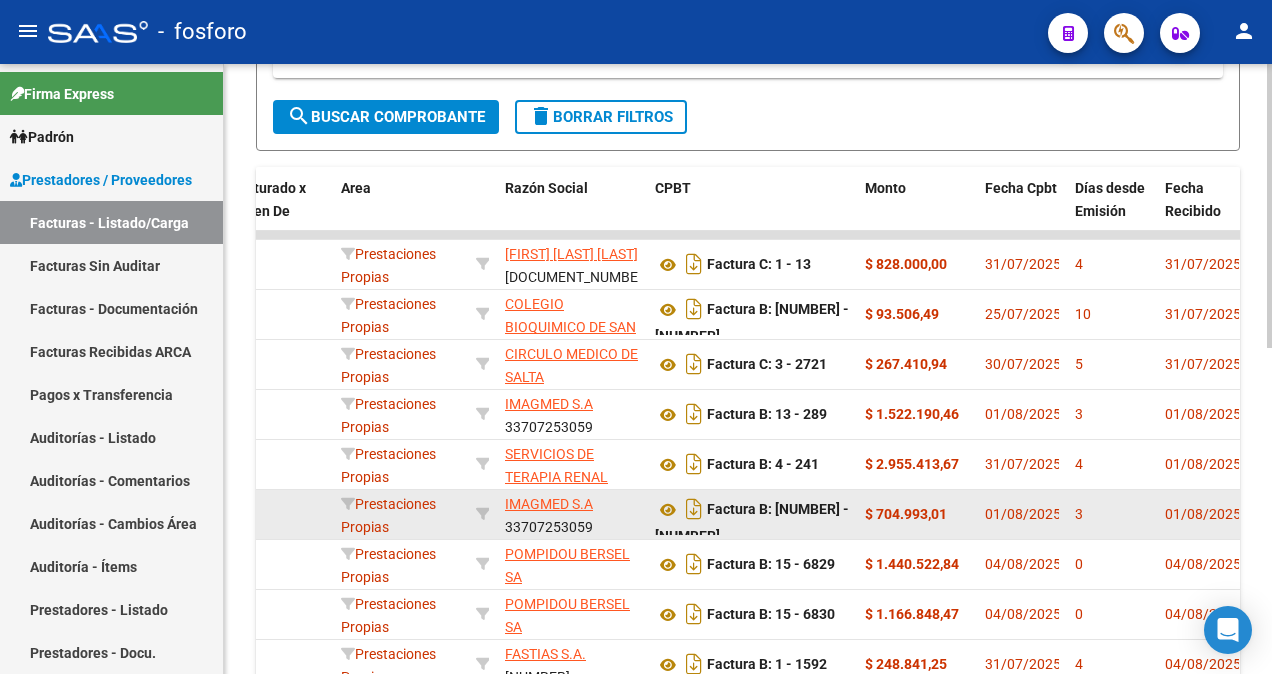 scroll, scrollTop: 701, scrollLeft: 0, axis: vertical 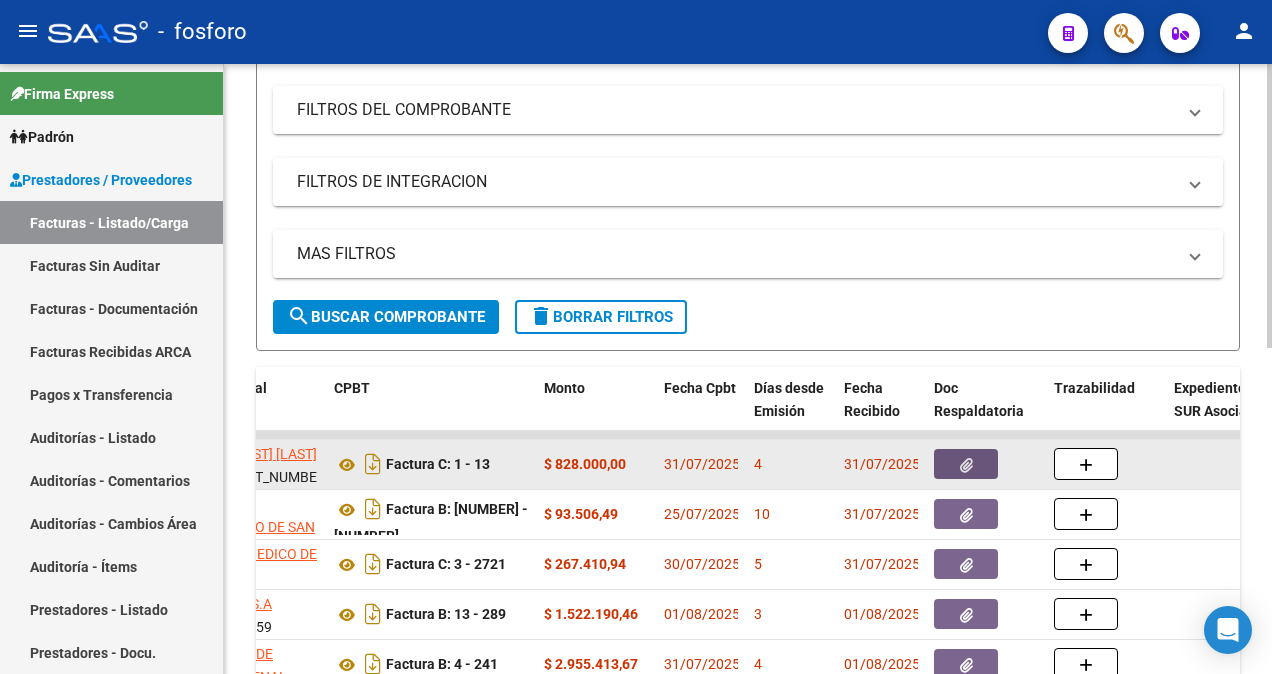click 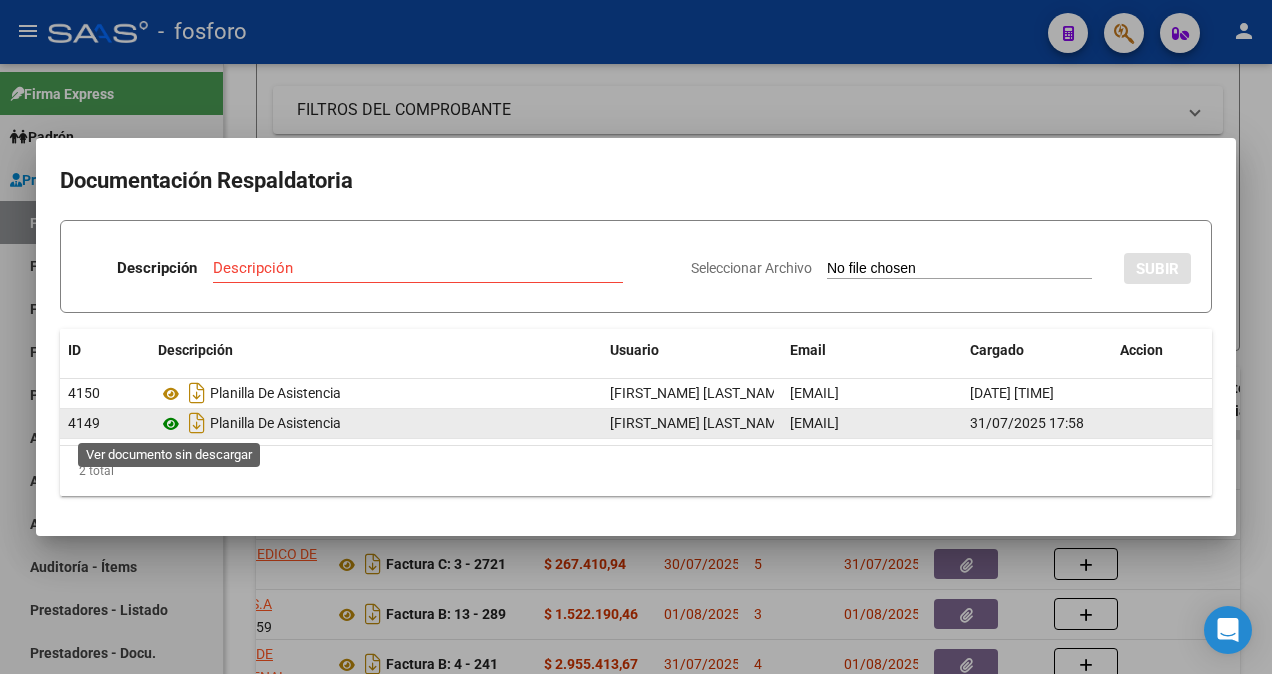 click 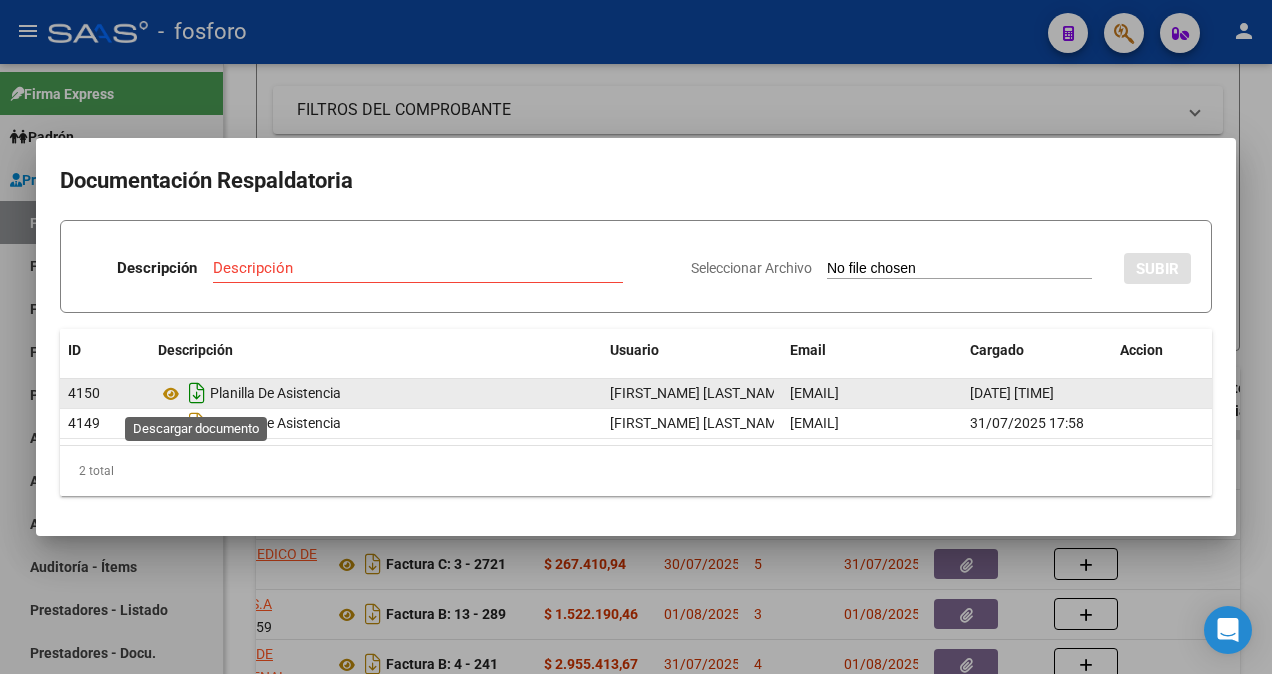 click 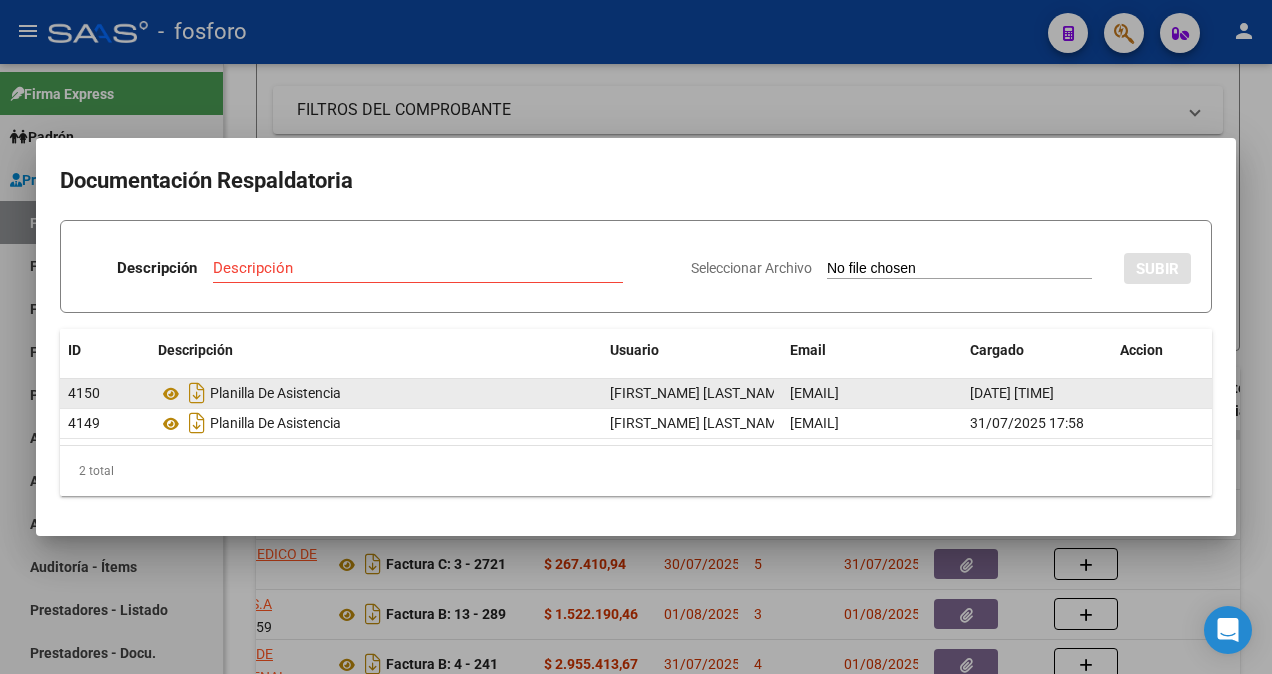 drag, startPoint x: 458, startPoint y: 244, endPoint x: 327, endPoint y: 295, distance: 140.57738 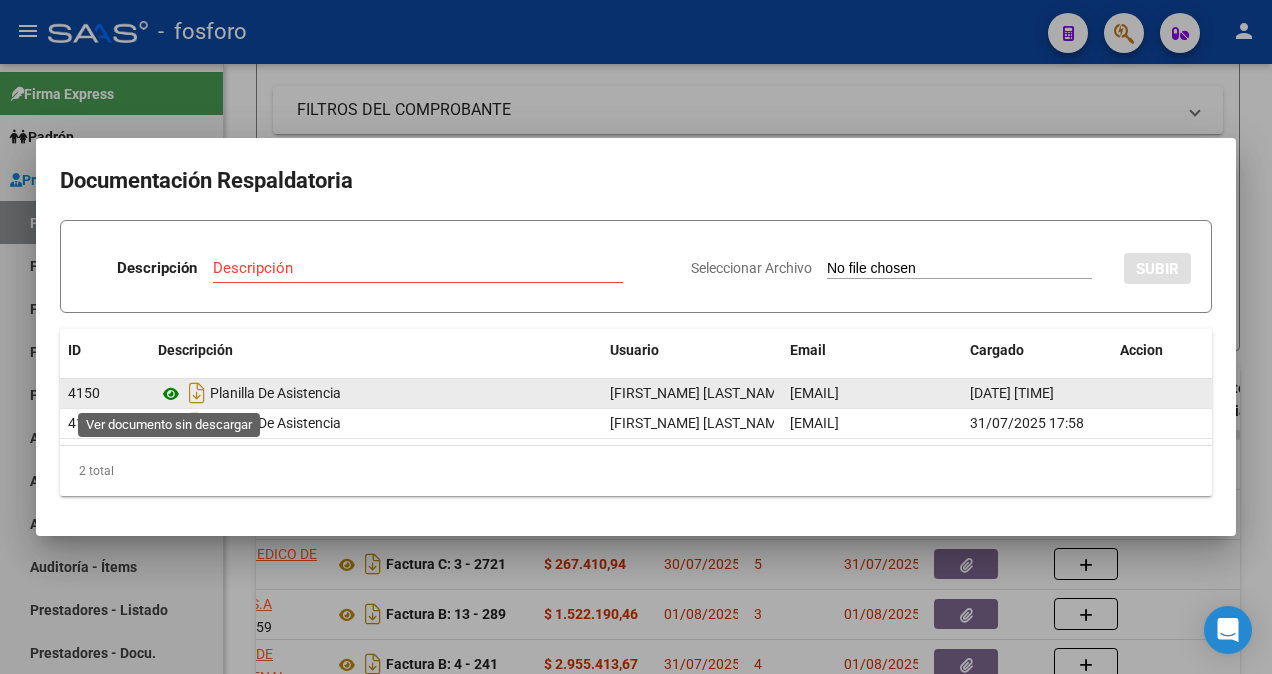 click 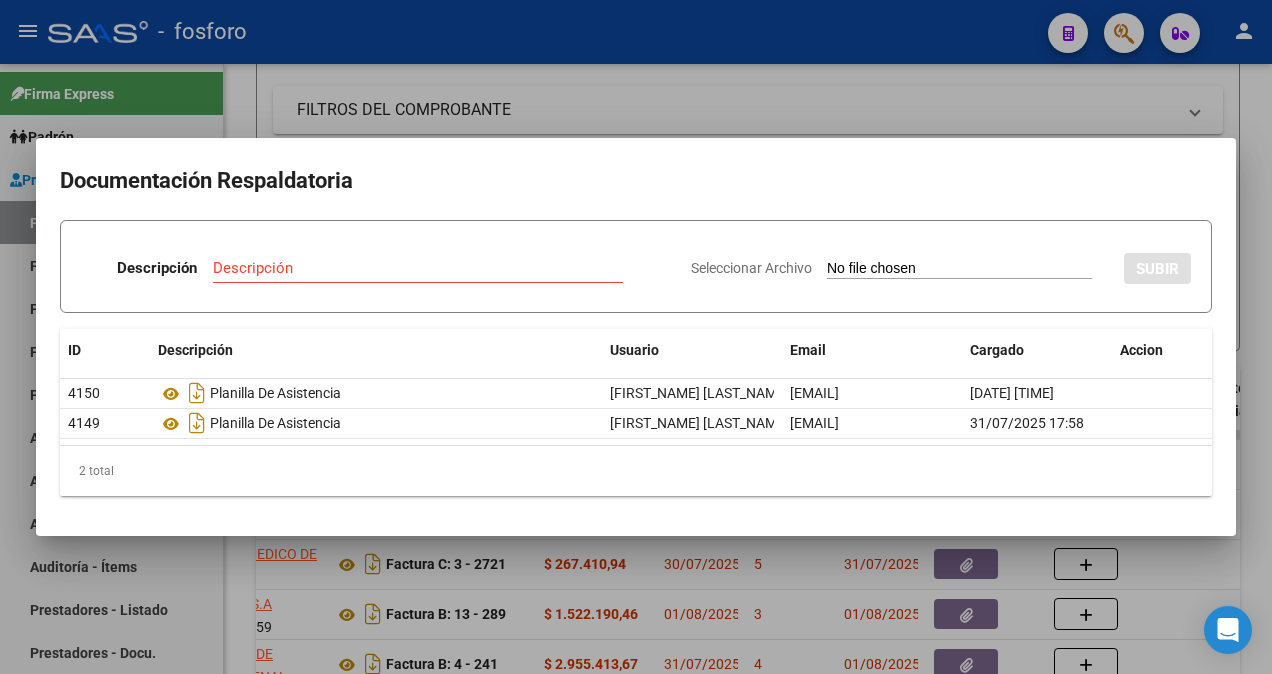 click at bounding box center (636, 337) 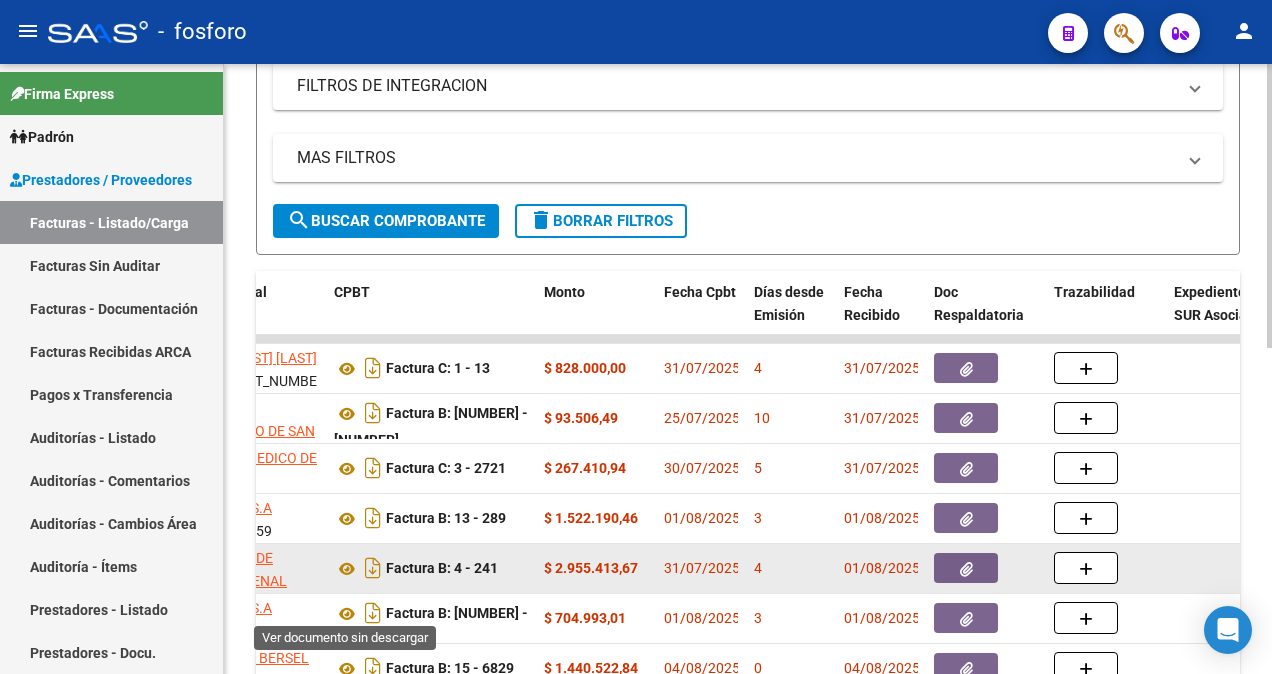 scroll, scrollTop: 401, scrollLeft: 0, axis: vertical 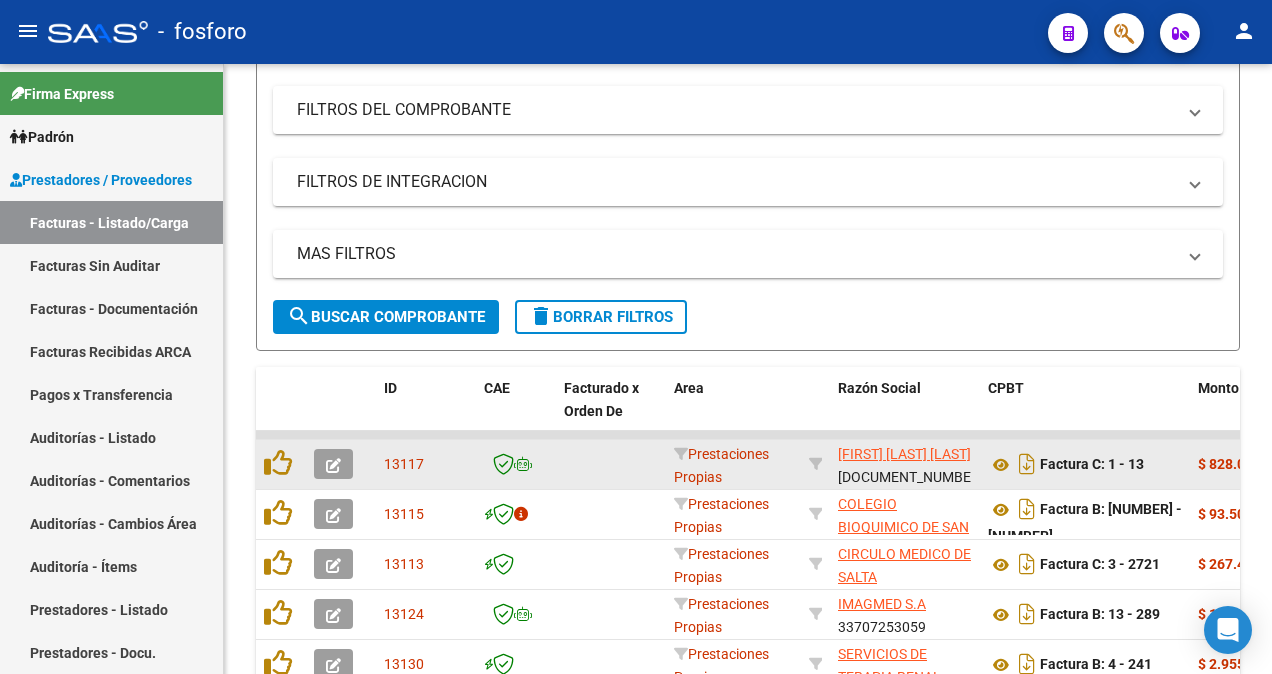 click 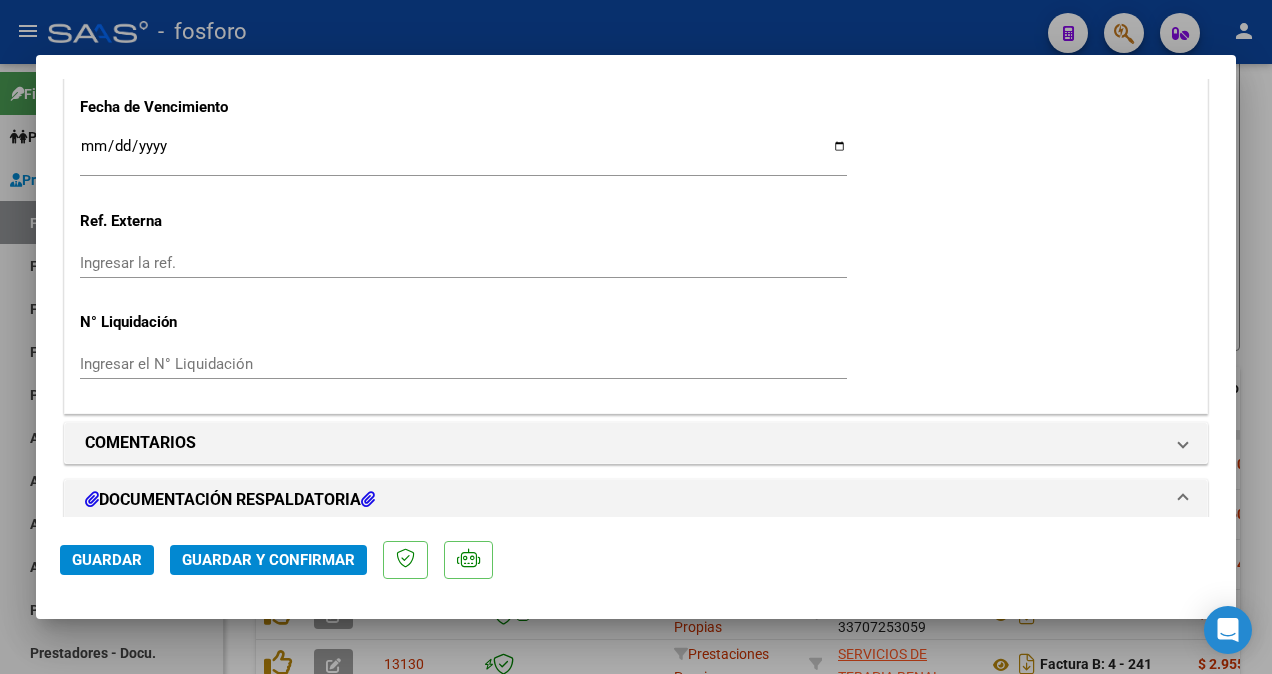 scroll, scrollTop: 1300, scrollLeft: 0, axis: vertical 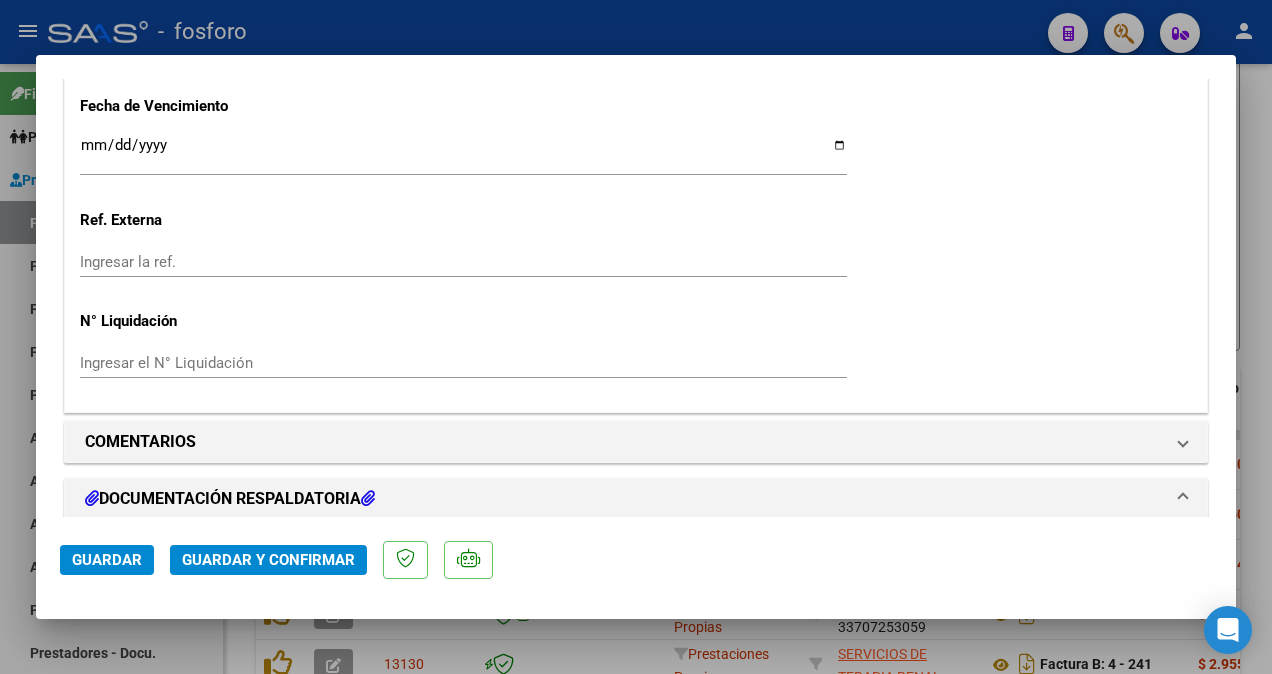click on "CUIT  *   [NUMBER] Ingresar CUIT  ANALISIS PRESTADOR  [LAST] [LAST]  ARCA Padrón  Area destinado * Prestaciones Propias Seleccionar Area  Comprobante Tipo * Factura C Seleccionar Tipo Punto de Venta  *   [NUMBER] Ingresar el Nro.  Número  *   [NUMBER] Ingresar el Nro.  Monto  *   $ [PRICE] Ingresar el monto  Fecha del Cpbt.  *   [DATE] Ingresar la fecha  CAE / CAEA (no ingrese CAI)    [NUMBER] Ingresar el CAE o CAEA (no ingrese CAI)  Fecha Recibido  *   [DATE] Ingresar la fecha  Fecha de Vencimiento    Ingresar la fecha  Ref. Externa    Ingresar la ref.  N° Liquidación    Ingresar el N° Liquidación" at bounding box center (636, -297) 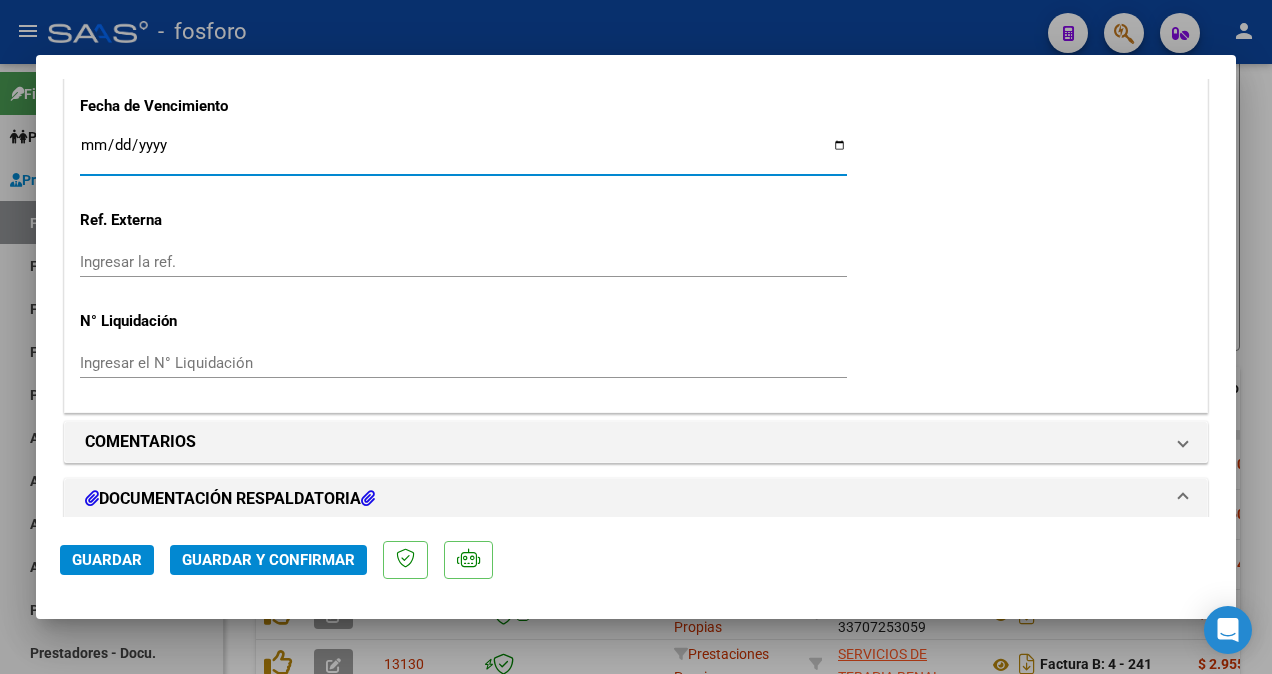 click on "Ingresar la fecha" at bounding box center [463, 153] 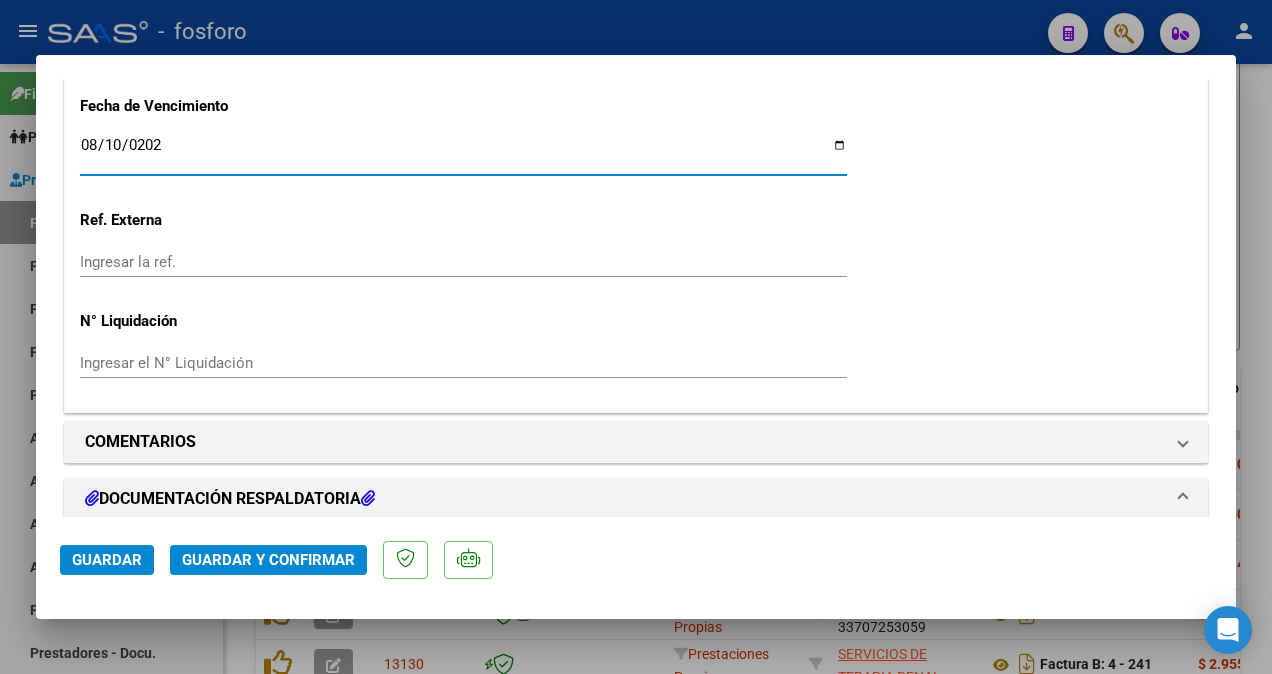 type on "2025-08-10" 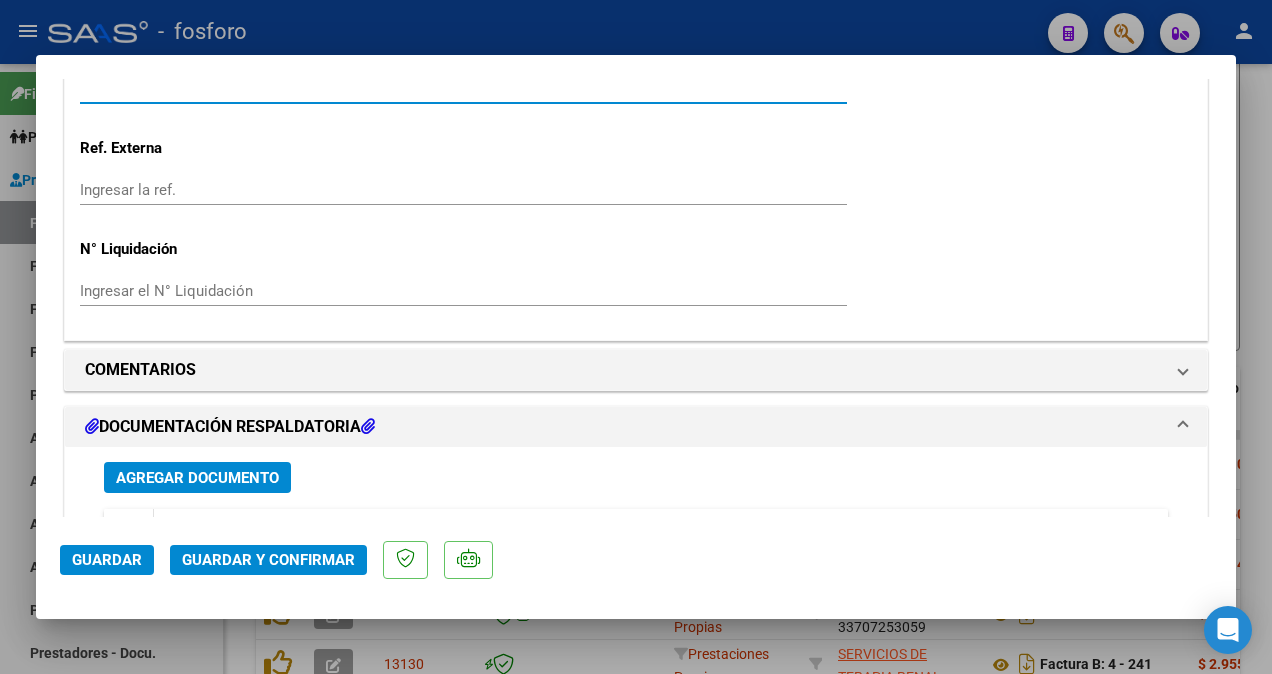 scroll, scrollTop: 1400, scrollLeft: 0, axis: vertical 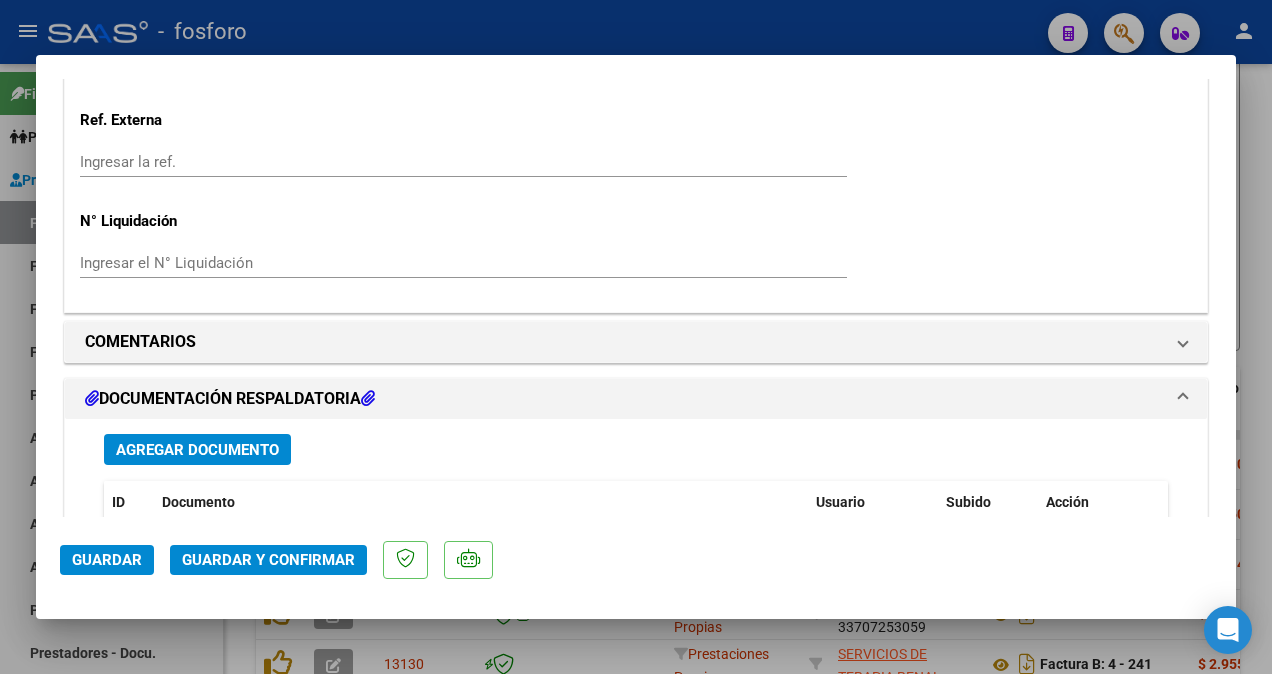 click on "Guardar y Confirmar" 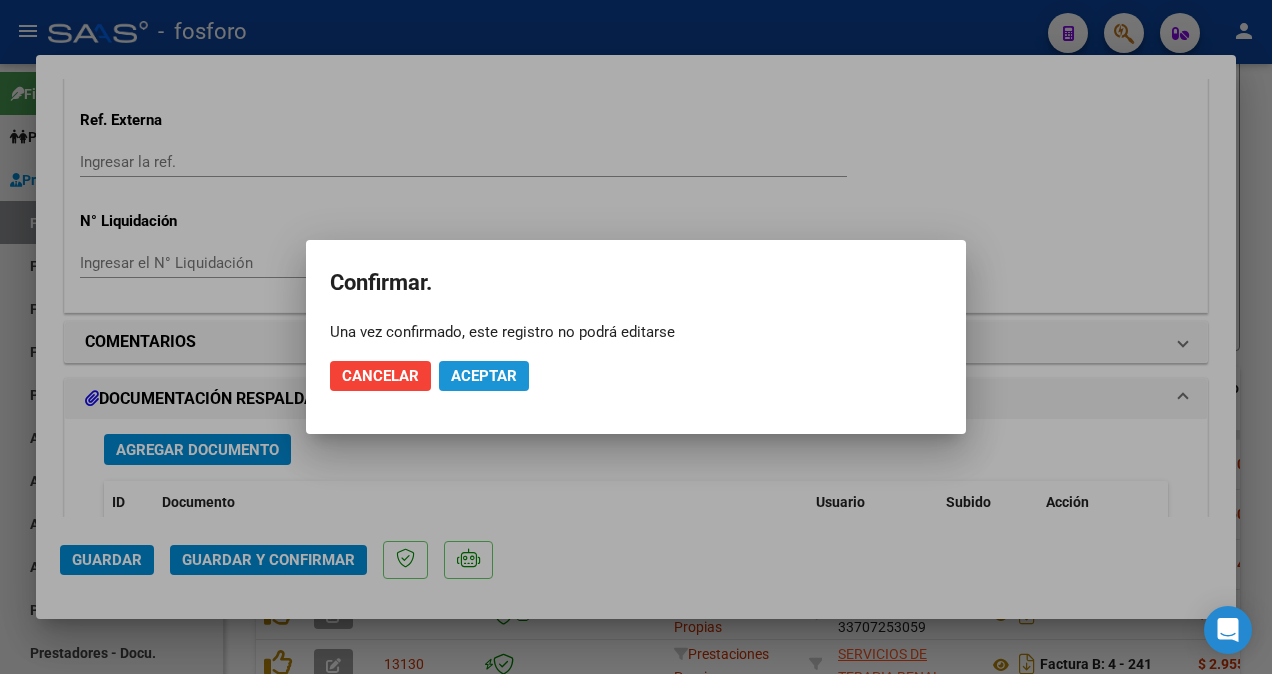 click on "Aceptar" 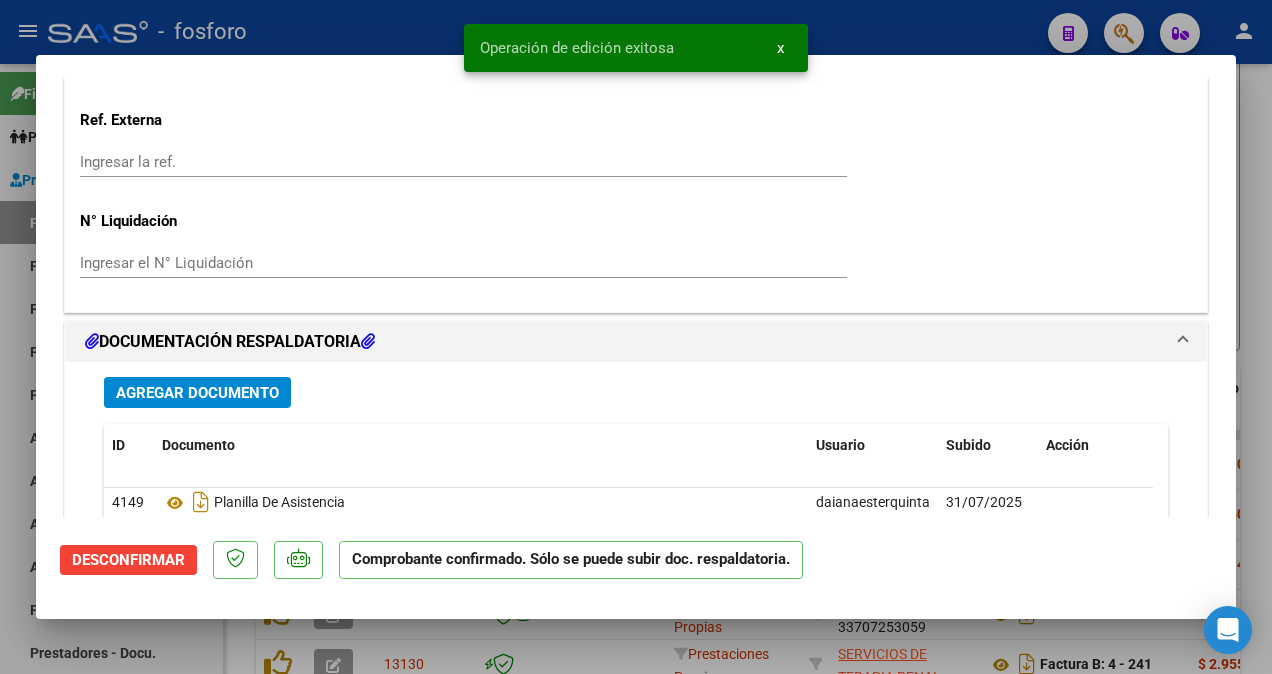 click at bounding box center [636, 337] 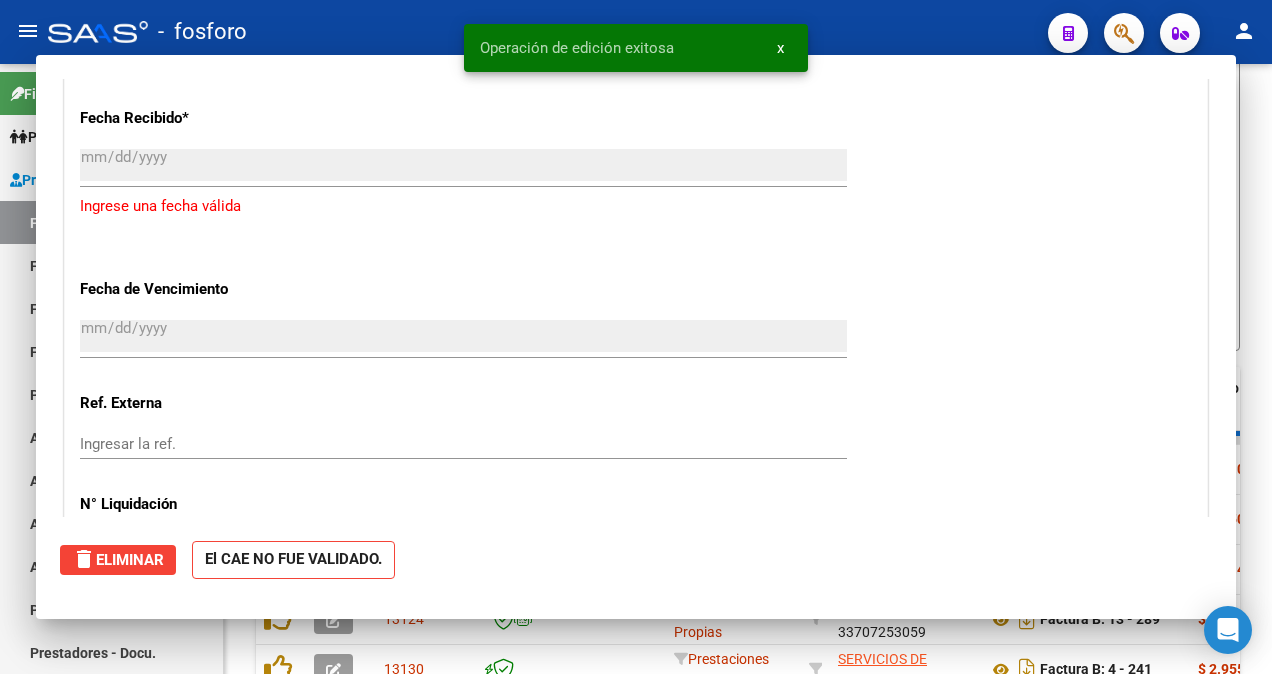 scroll, scrollTop: 1682, scrollLeft: 0, axis: vertical 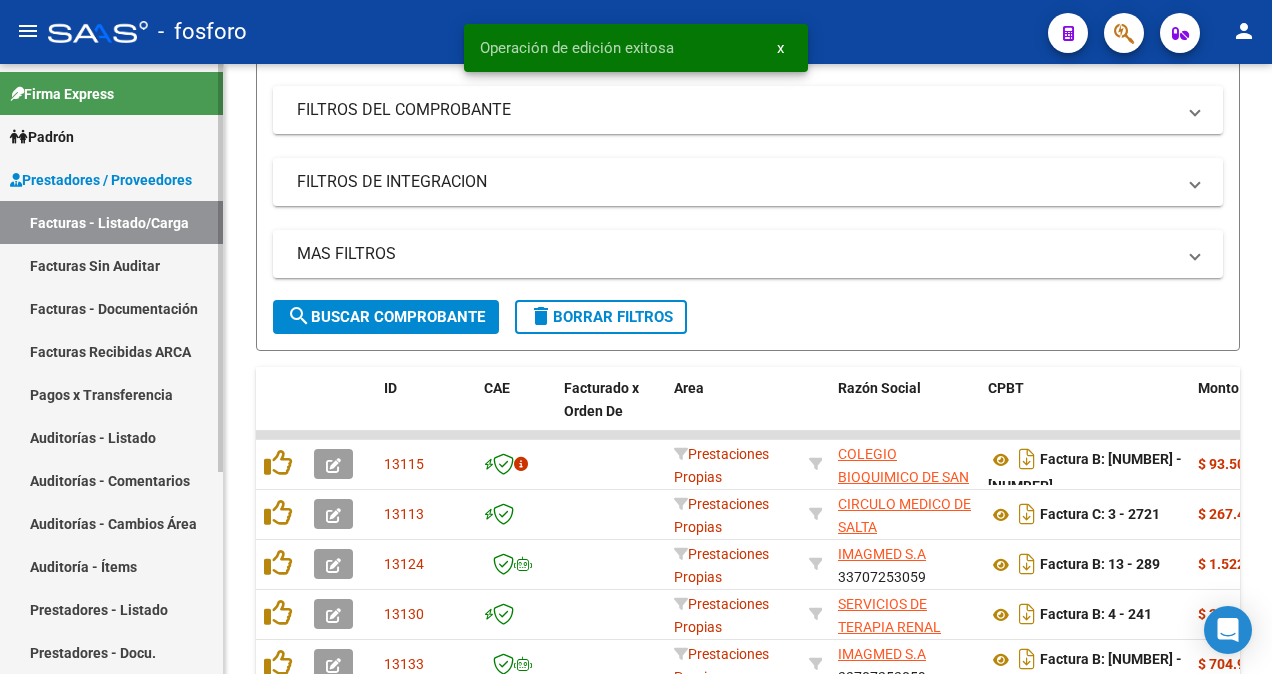click on "Facturas Sin Auditar" at bounding box center [111, 265] 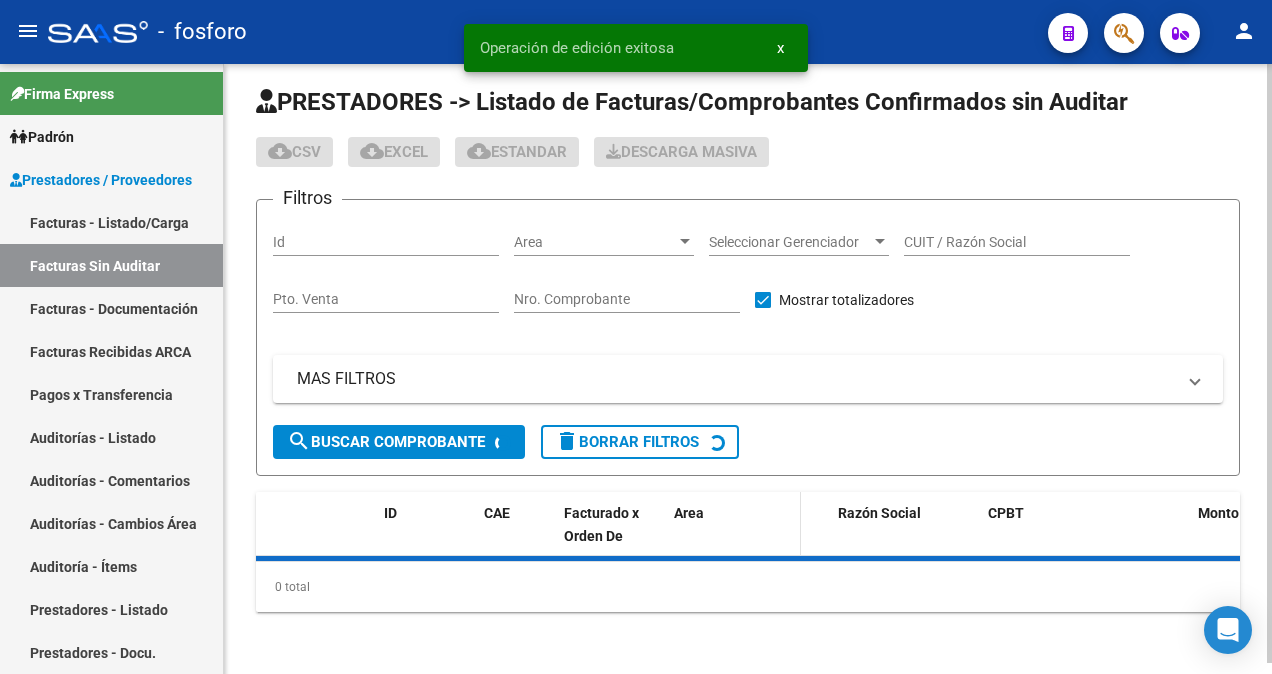 scroll, scrollTop: 301, scrollLeft: 0, axis: vertical 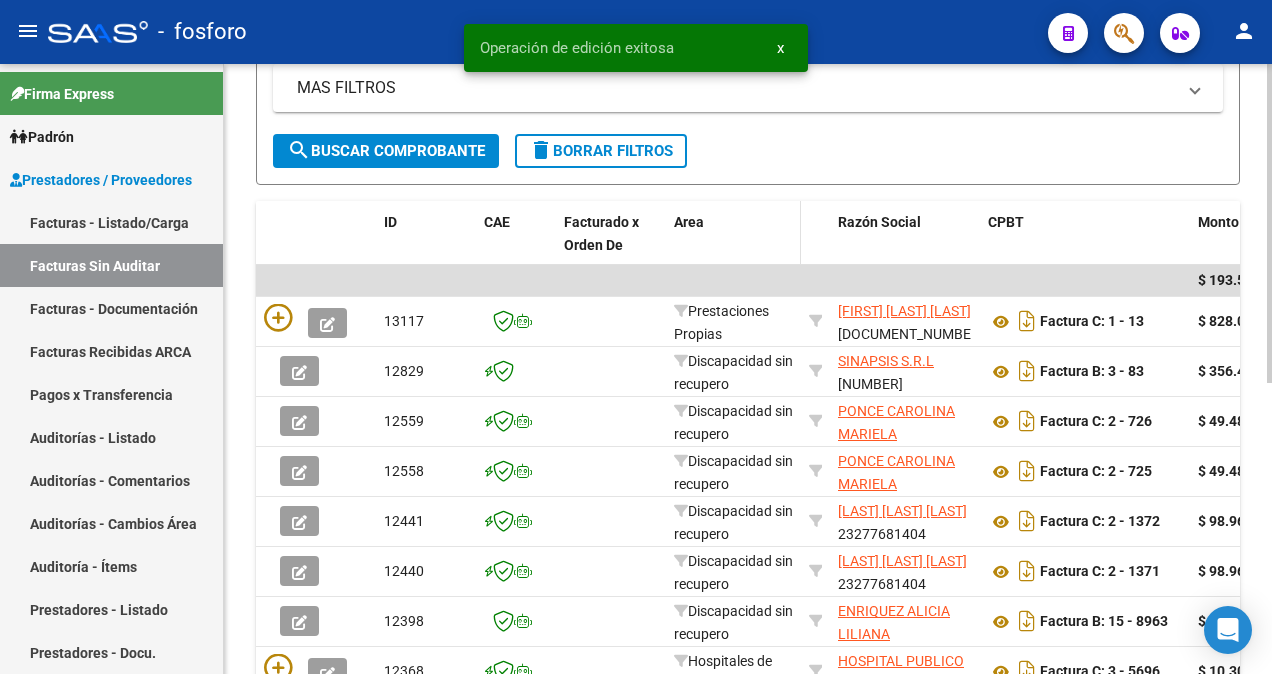 click on "Area" 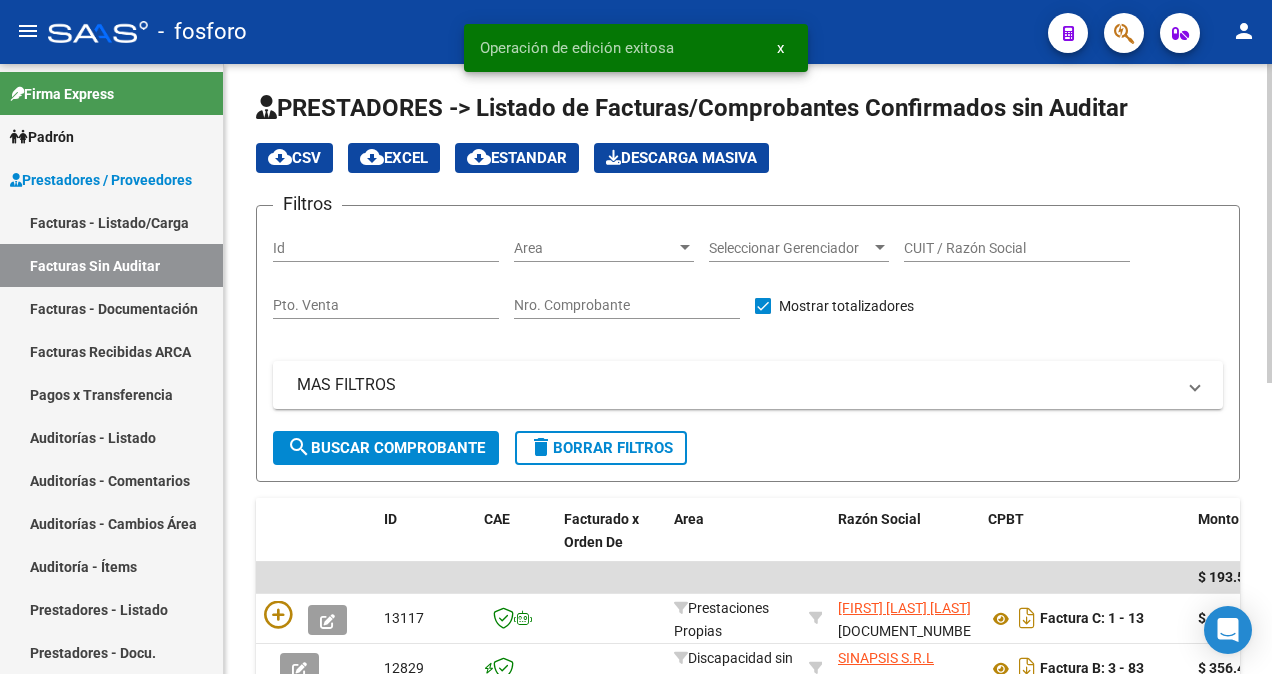 scroll, scrollTop: 1, scrollLeft: 0, axis: vertical 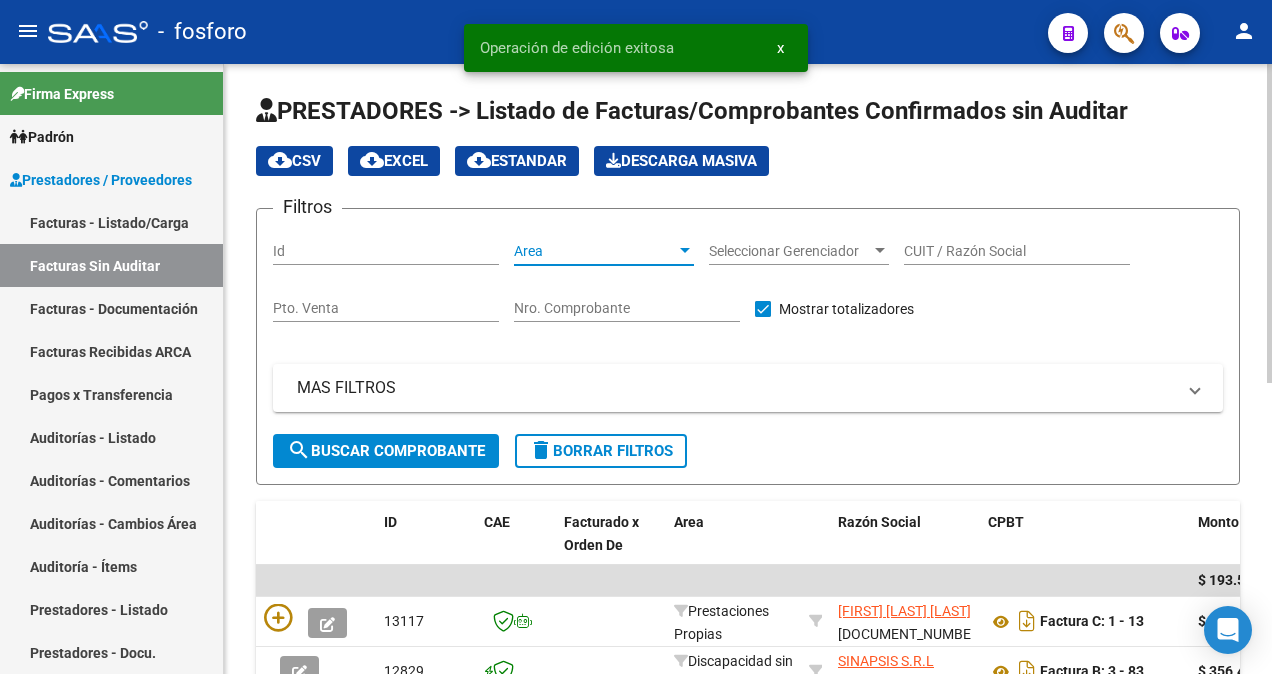 click at bounding box center (685, 250) 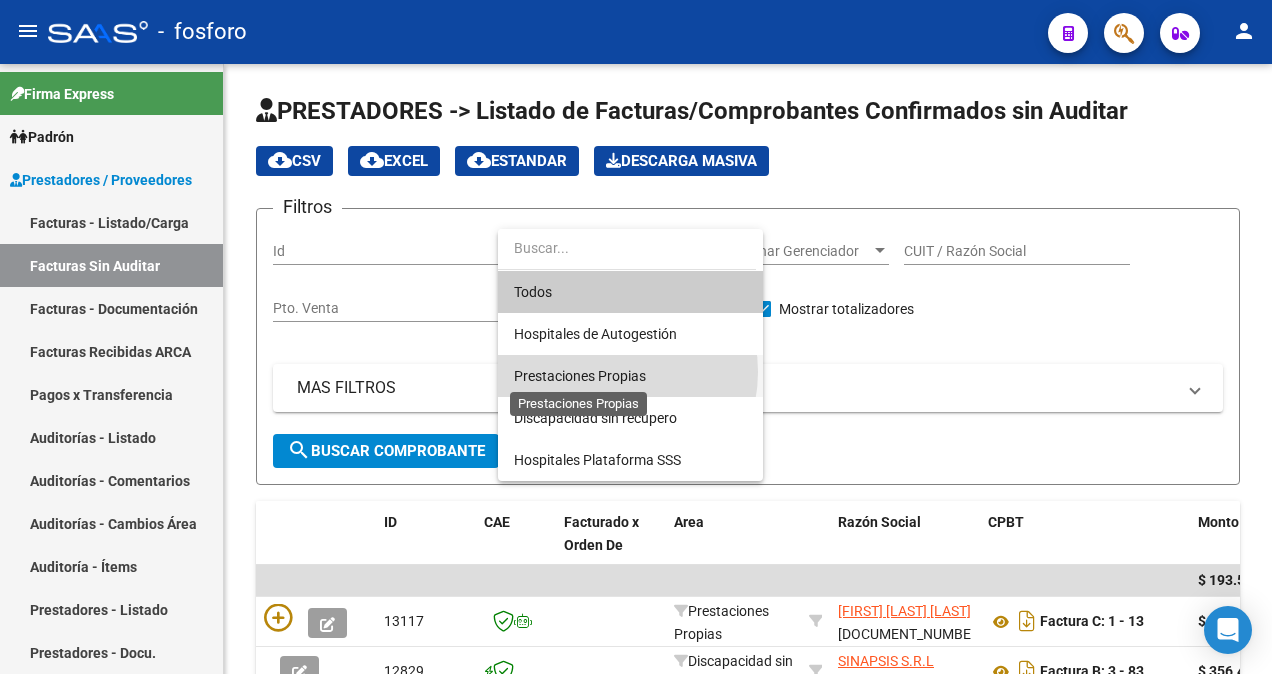 click on "Prestaciones Propias" at bounding box center (580, 376) 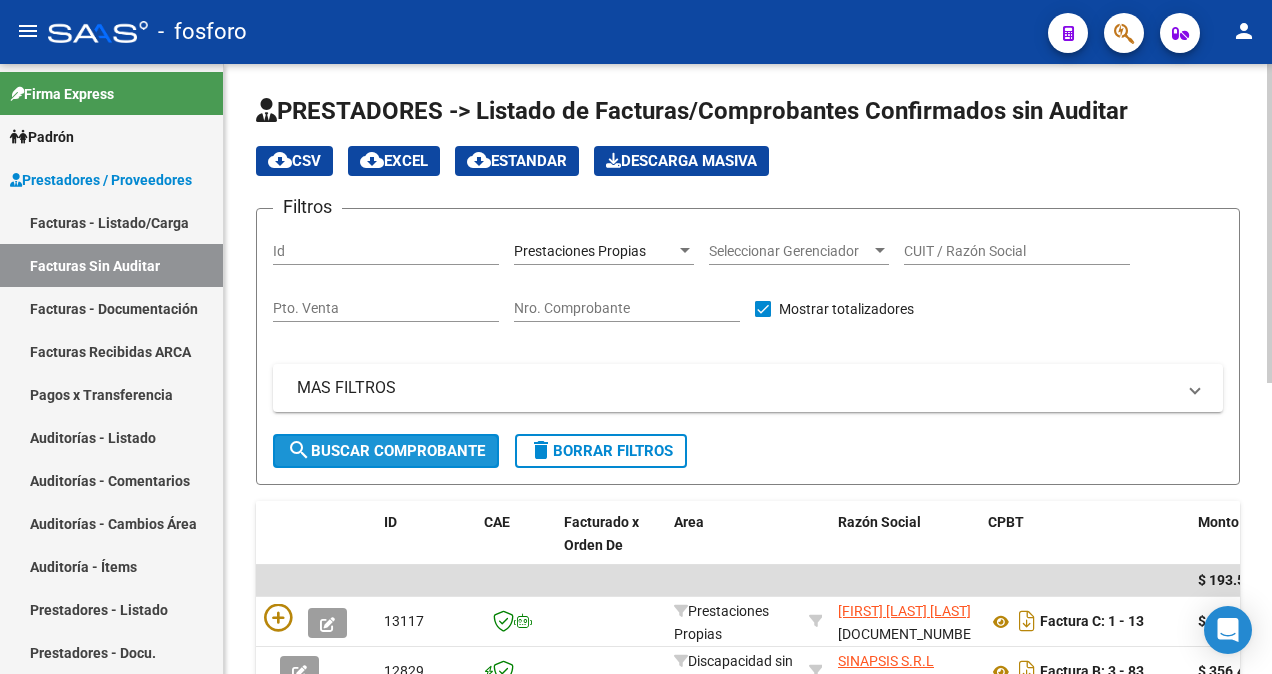 click on "search  Buscar Comprobante" 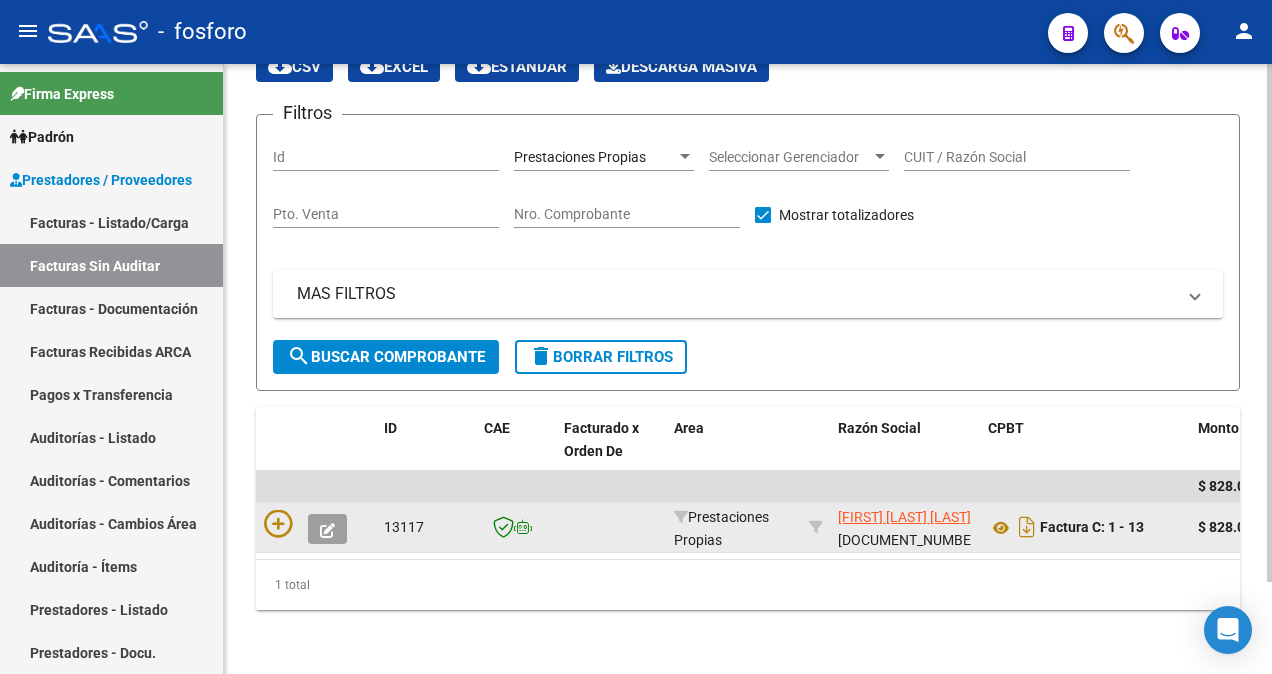 scroll, scrollTop: 108, scrollLeft: 0, axis: vertical 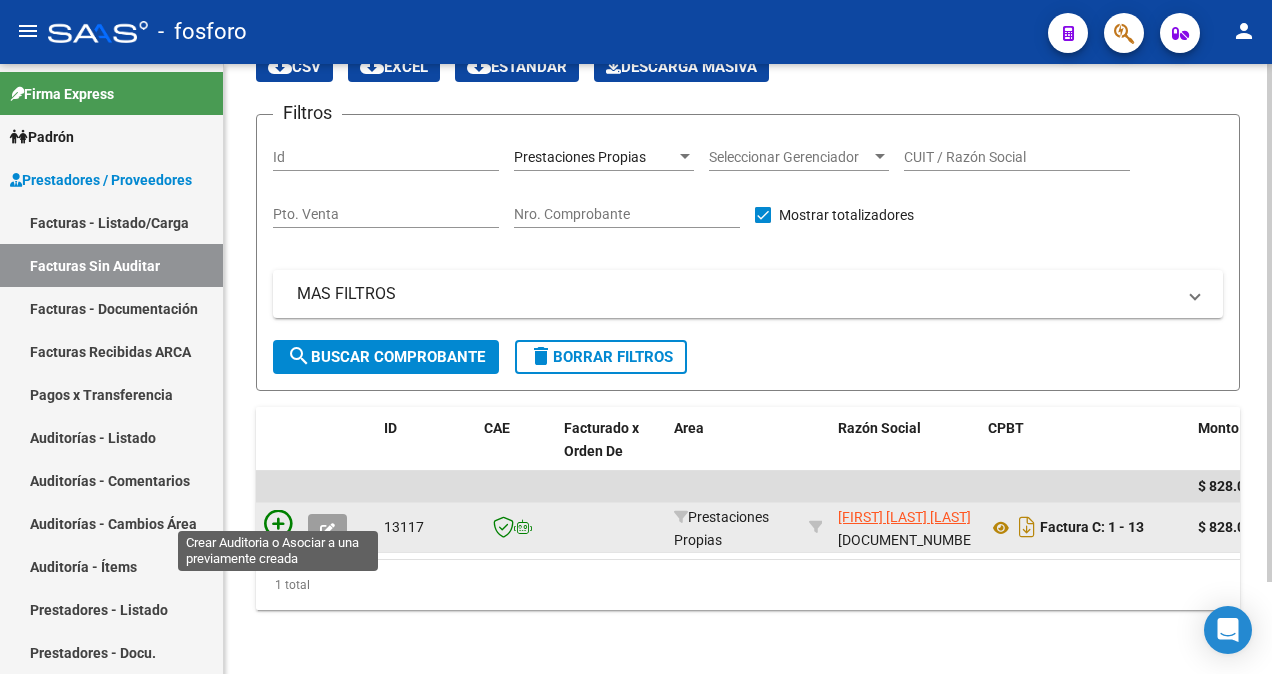 click 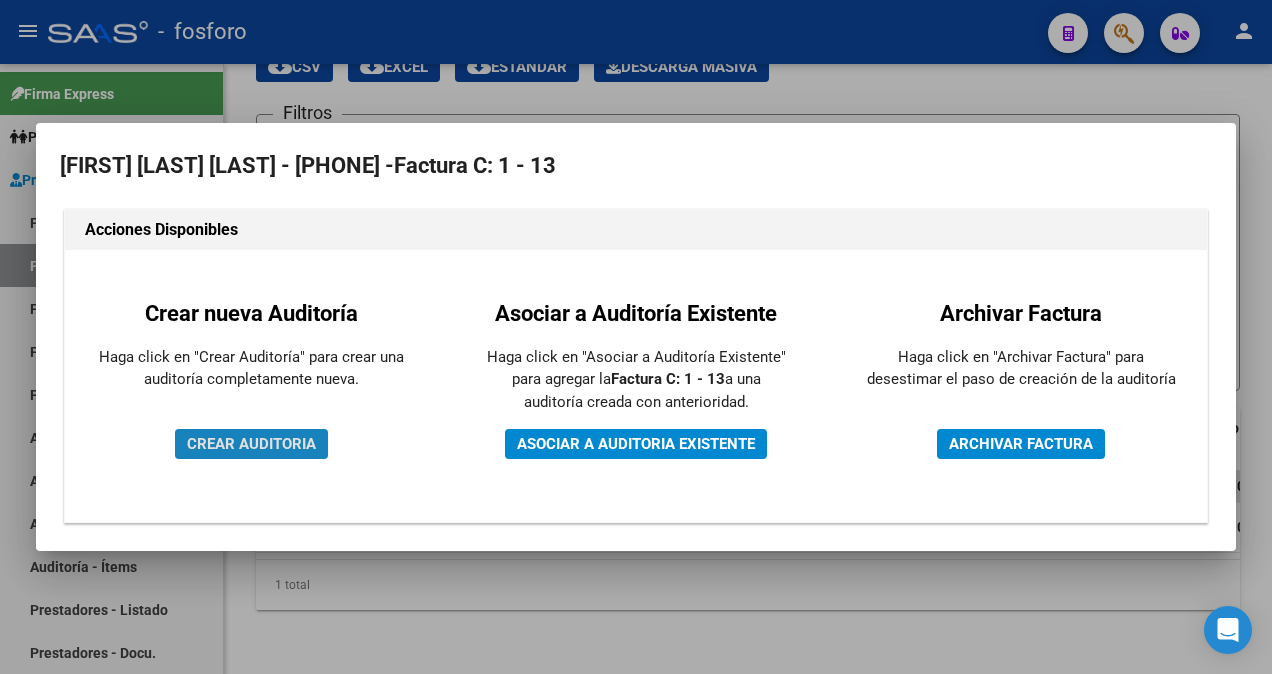 click on "CREAR AUDITORIA" at bounding box center [251, 444] 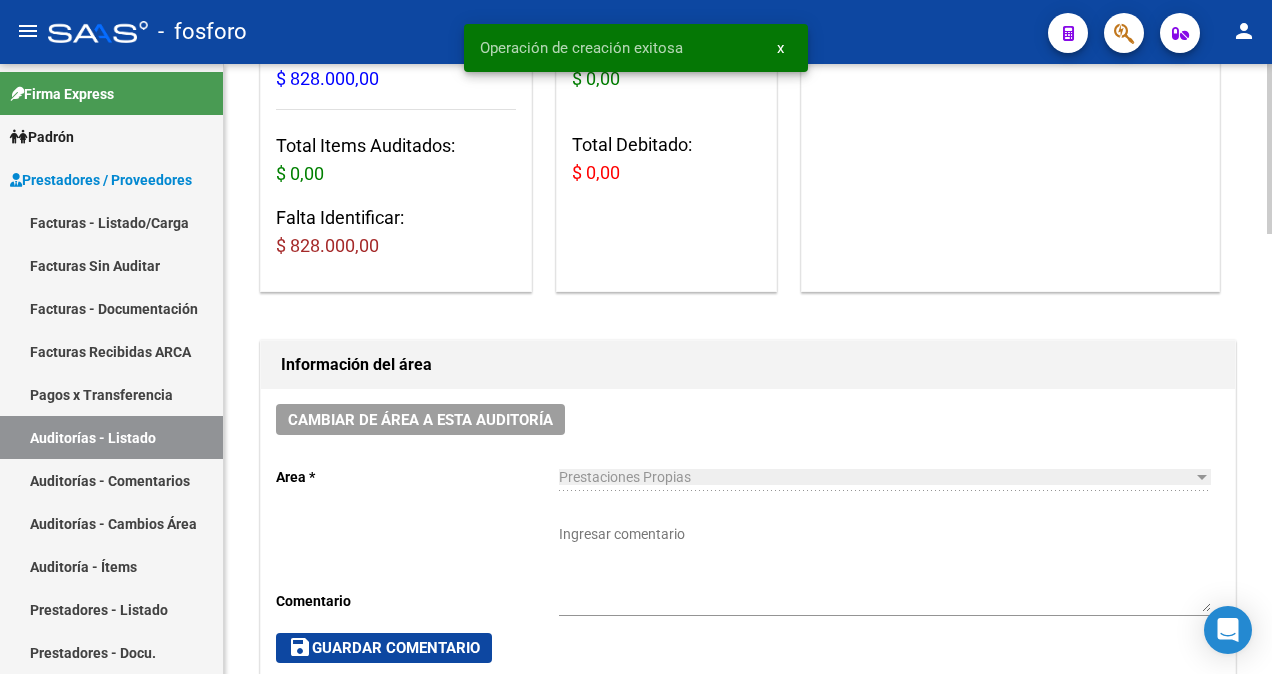 scroll, scrollTop: 300, scrollLeft: 0, axis: vertical 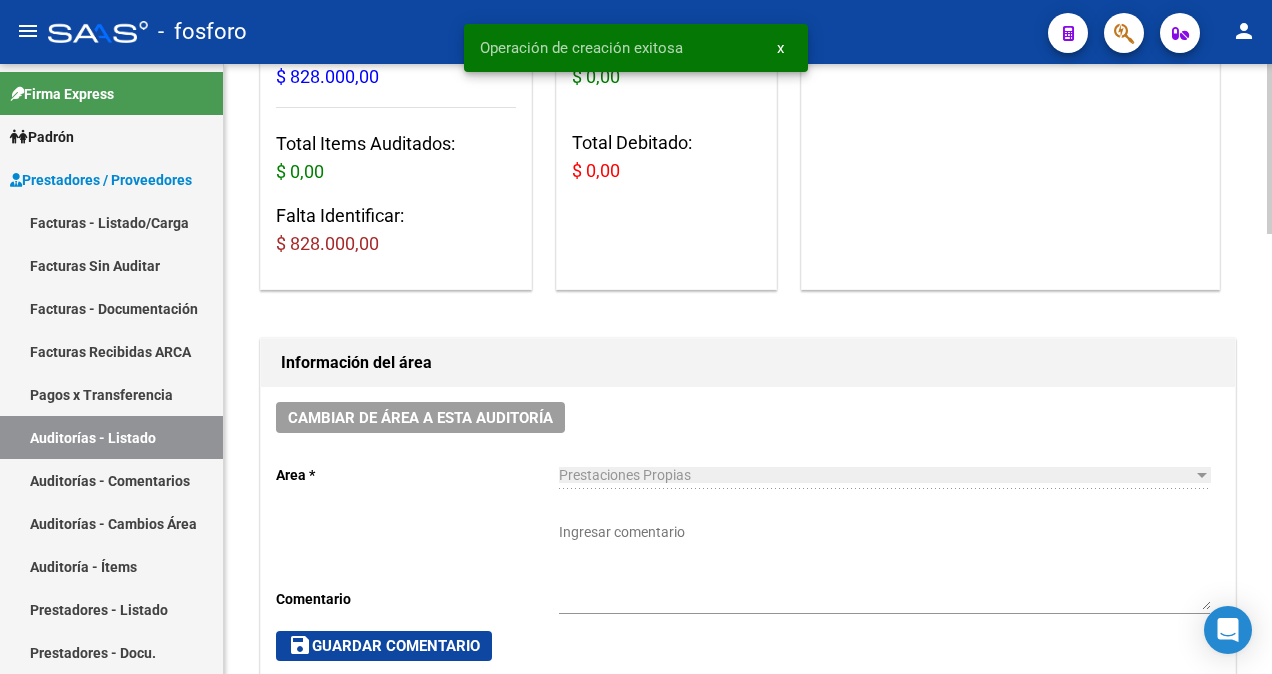 click on "Ingresar comentario" at bounding box center [884, 566] 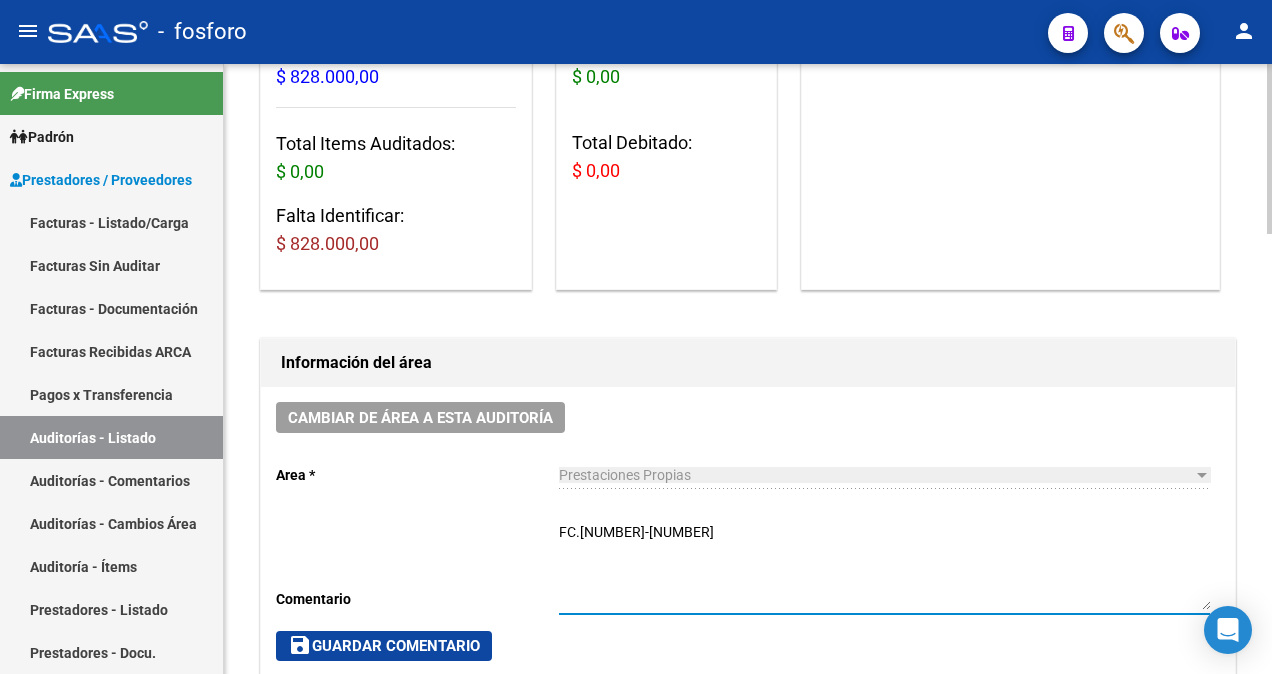 type on "FC.[NUMBER]-[NUMBER]" 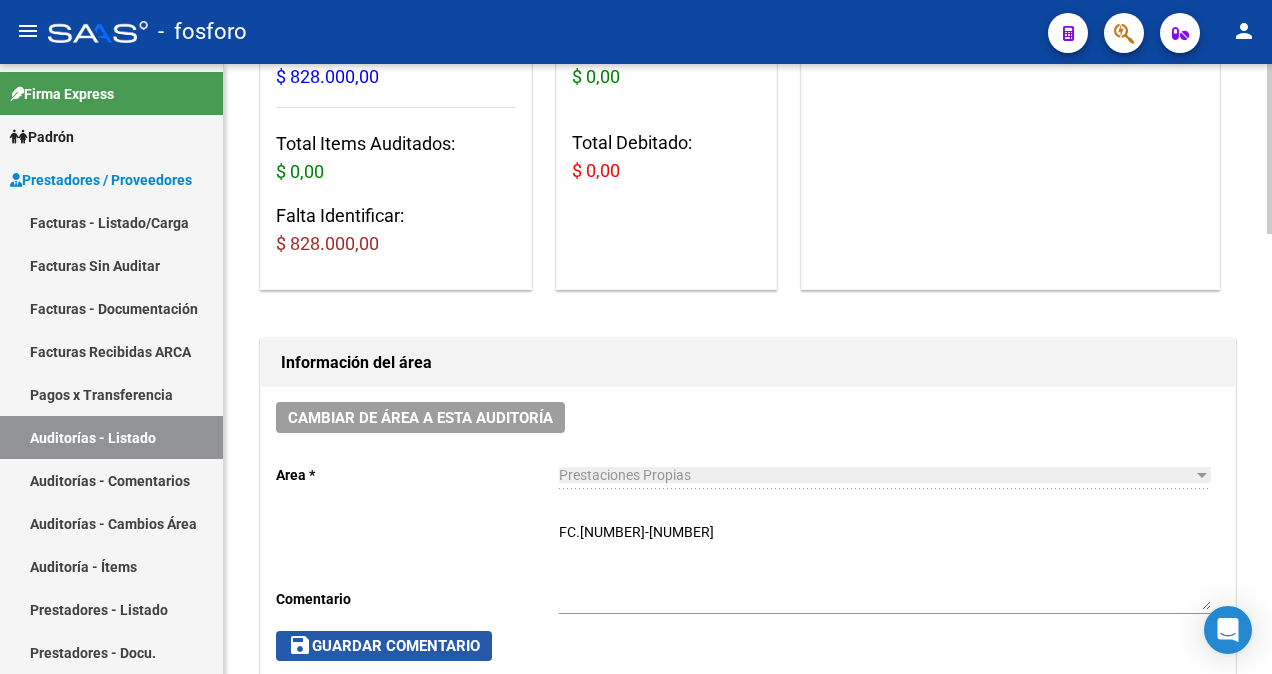 click on "save  Guardar Comentario" 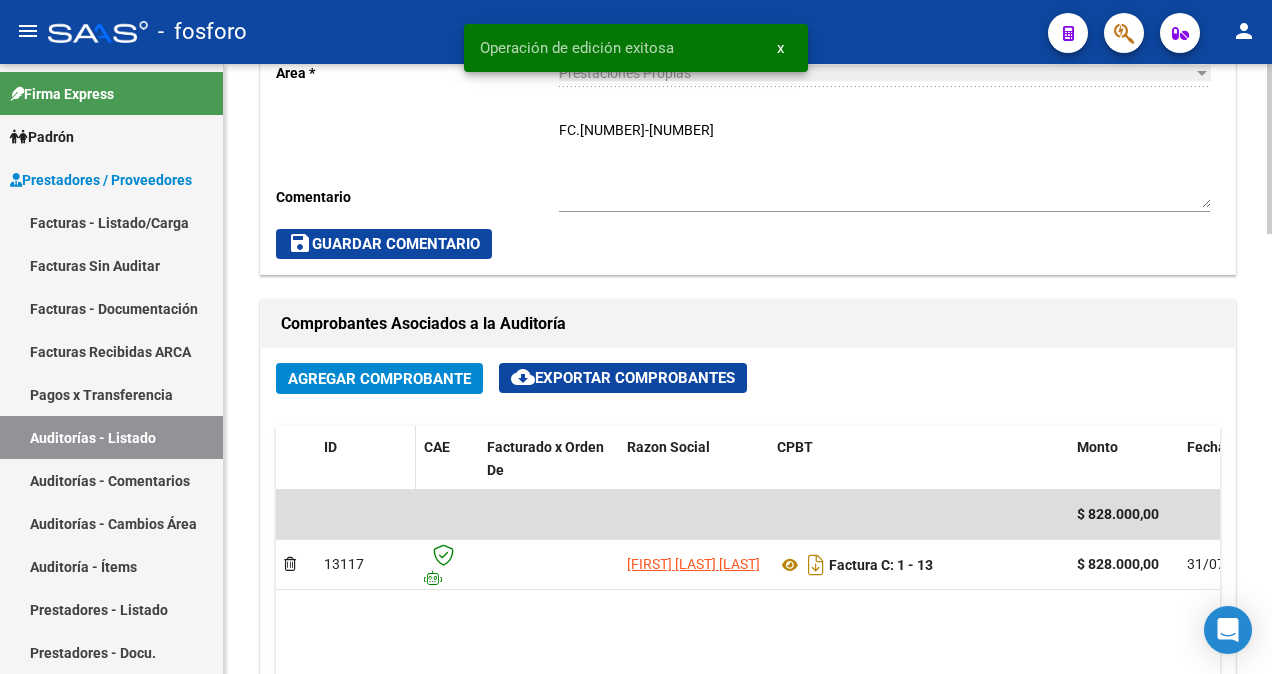 scroll, scrollTop: 900, scrollLeft: 0, axis: vertical 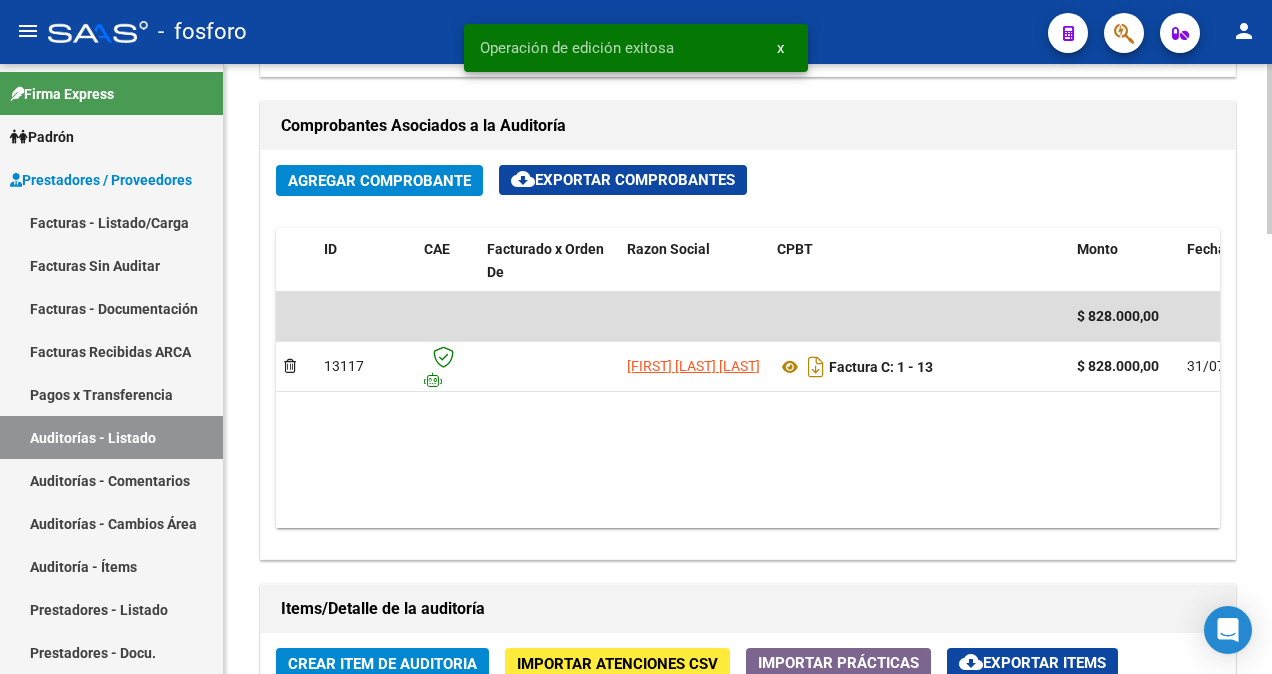 click on "Crear Item de Auditoria" 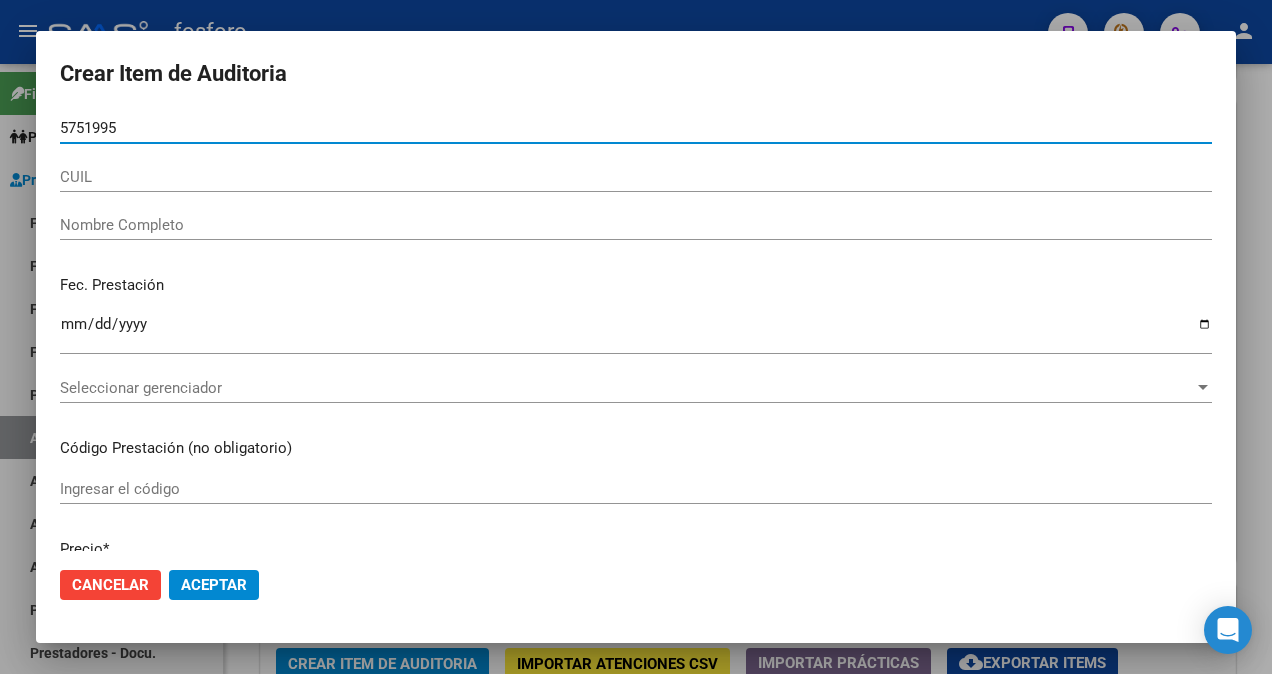 type on "[DOCUMENT]" 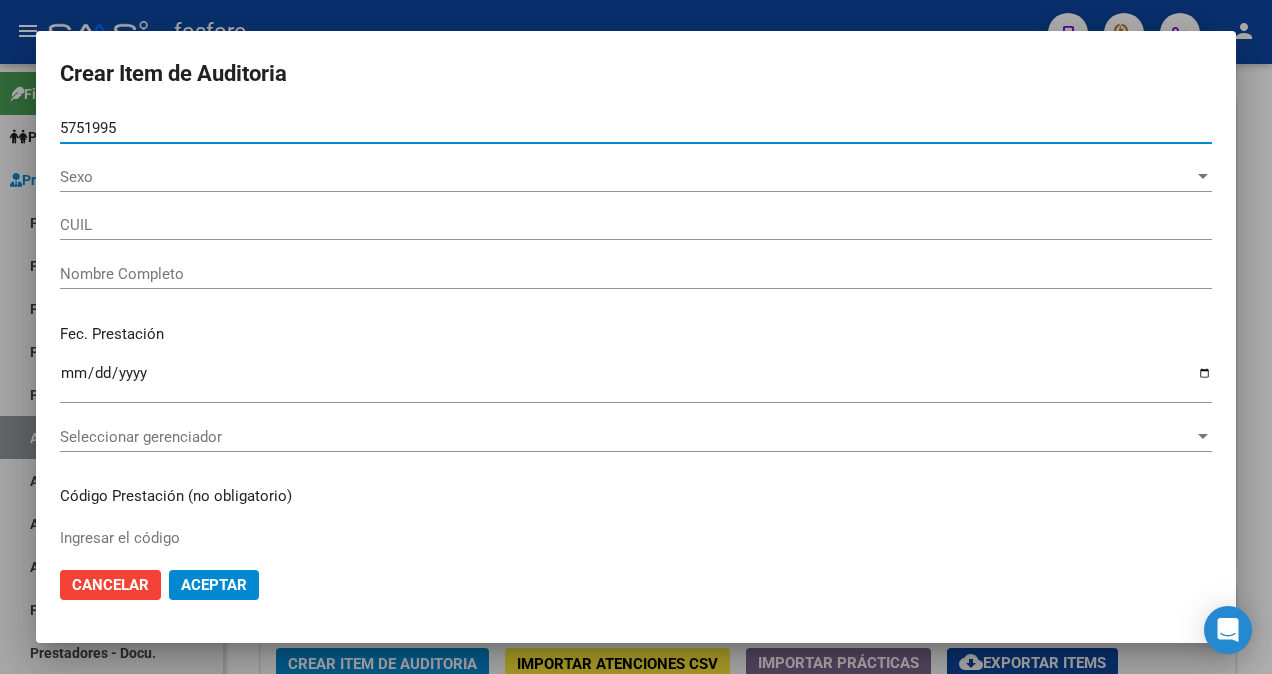 type on "[NUMBER]" 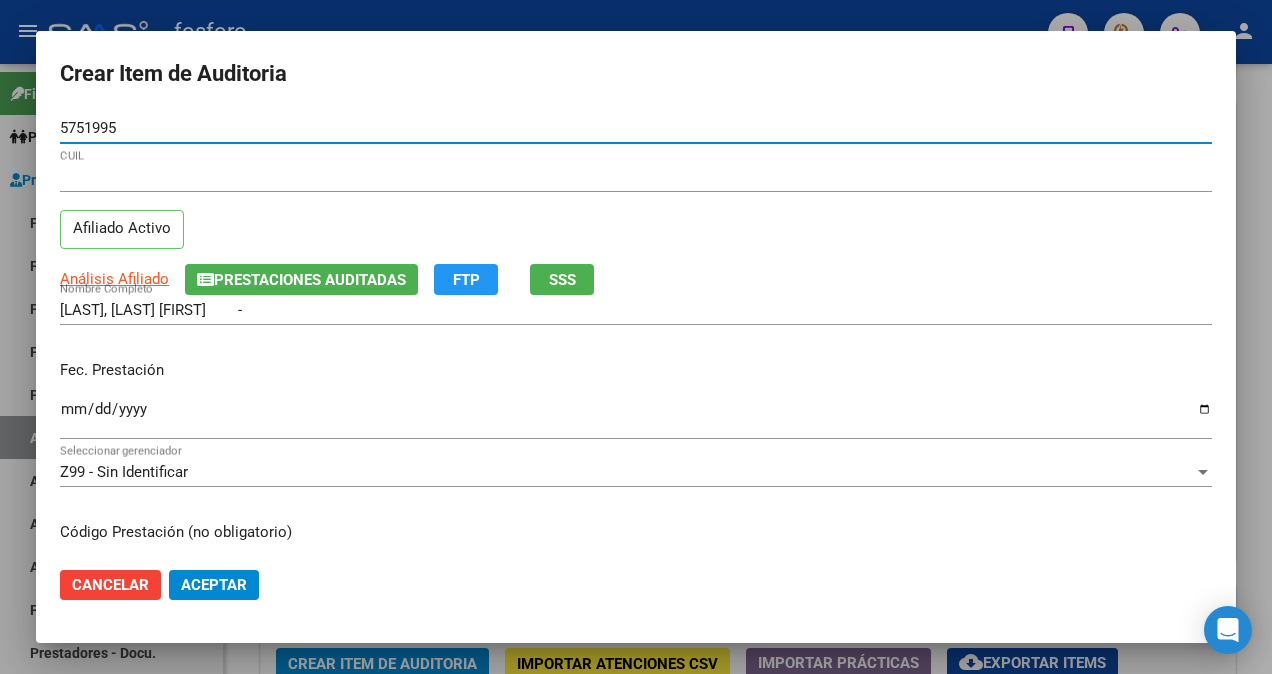 type on "[DOCUMENT]" 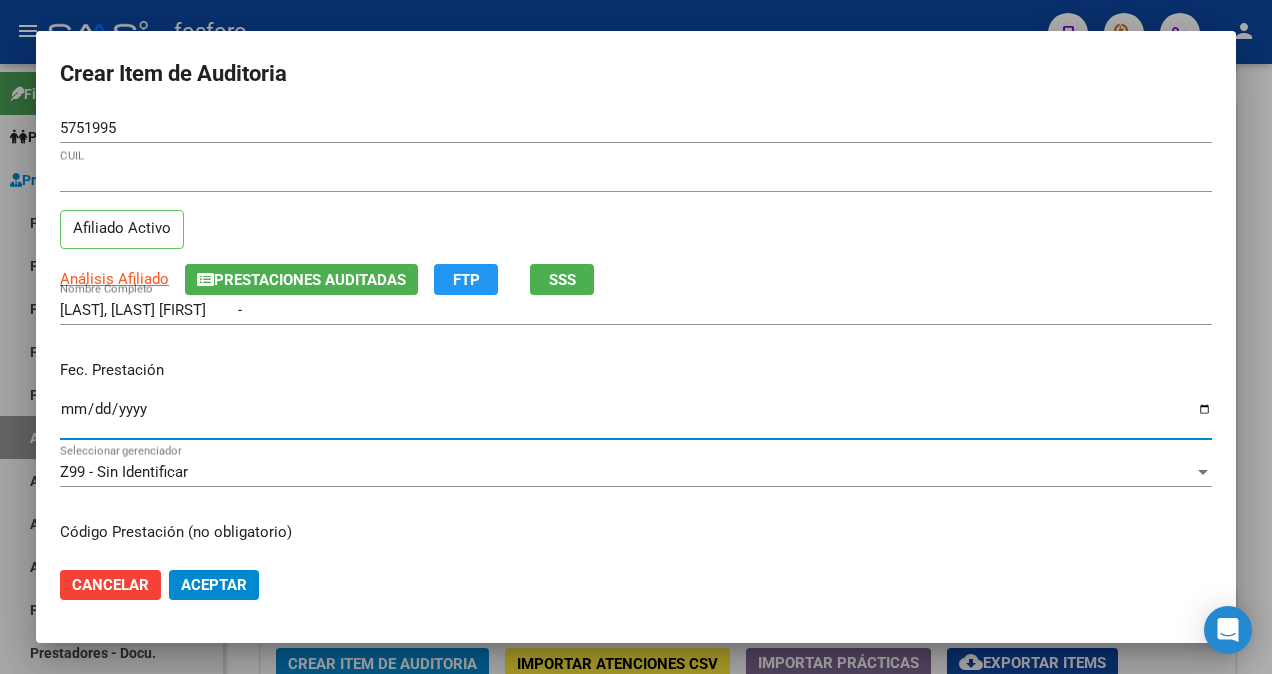 click on "Ingresar la fecha" at bounding box center [636, 417] 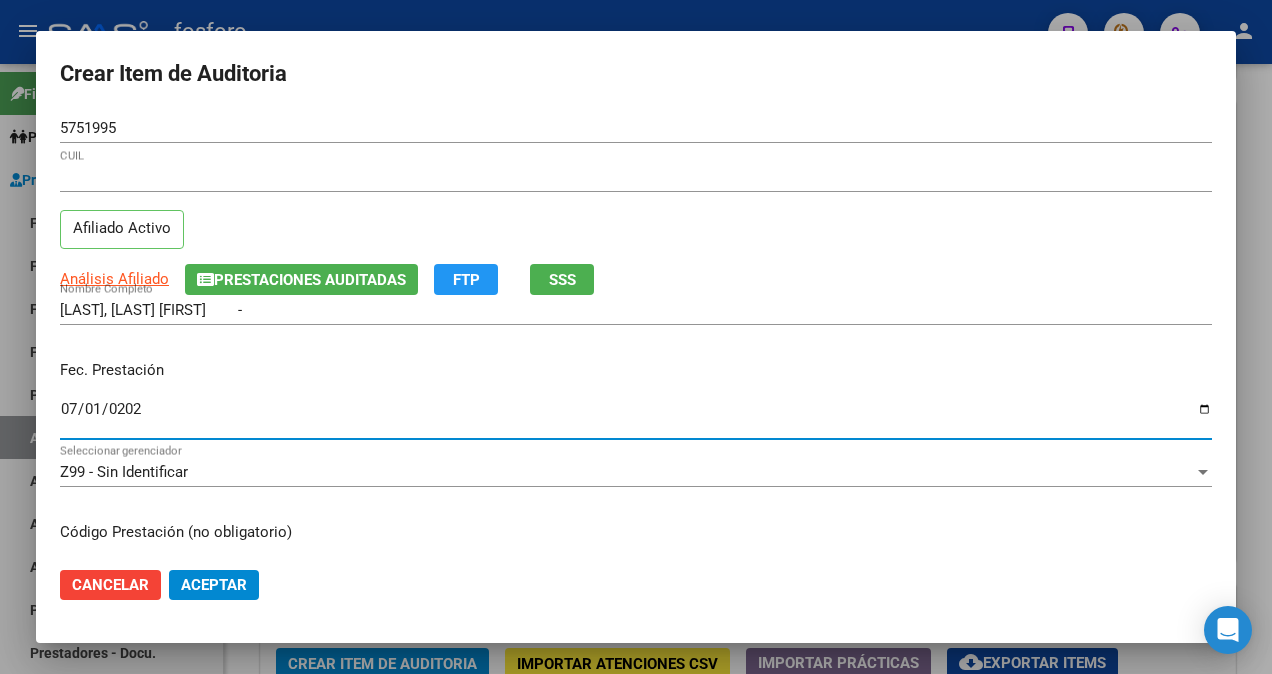type on "2025-07-01" 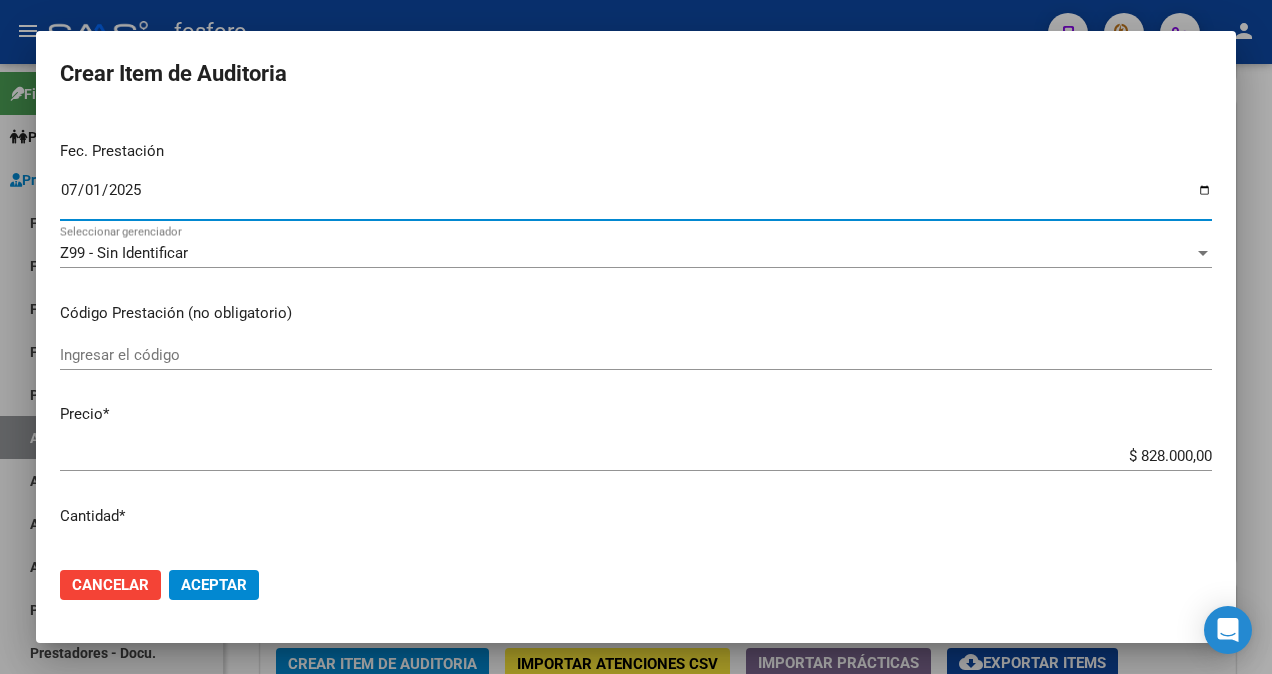 scroll, scrollTop: 400, scrollLeft: 0, axis: vertical 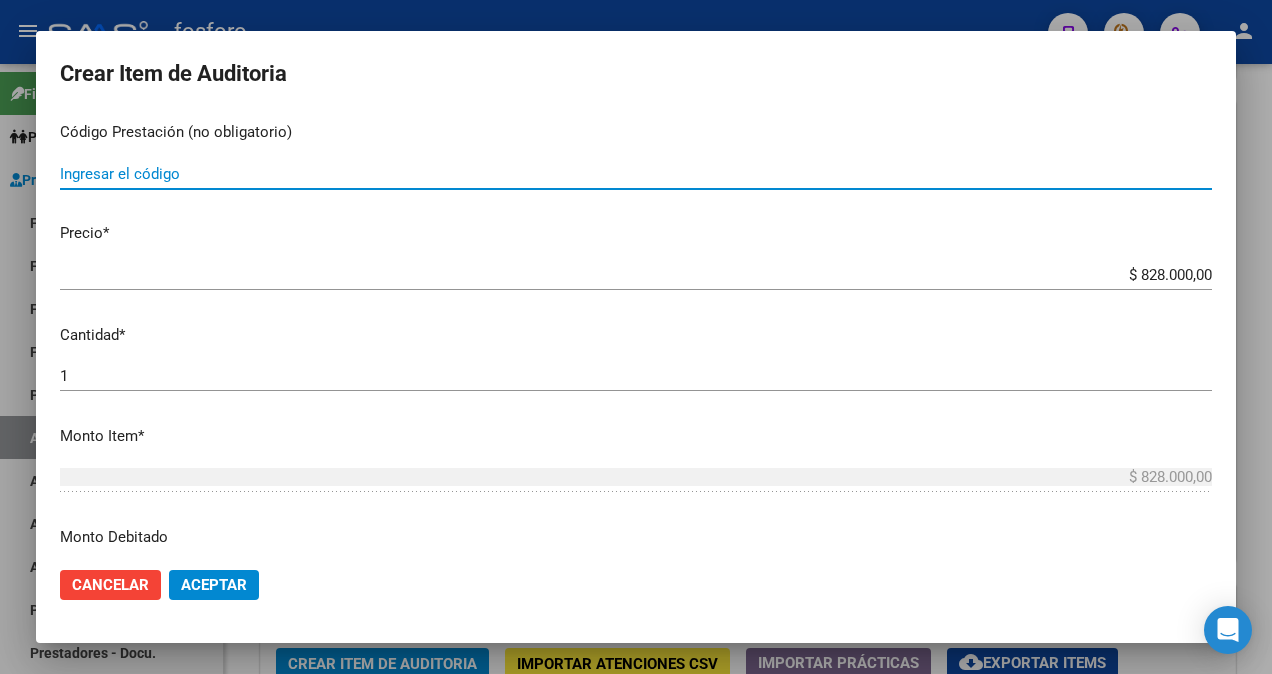 click on "Ingresar el código" at bounding box center [636, 174] 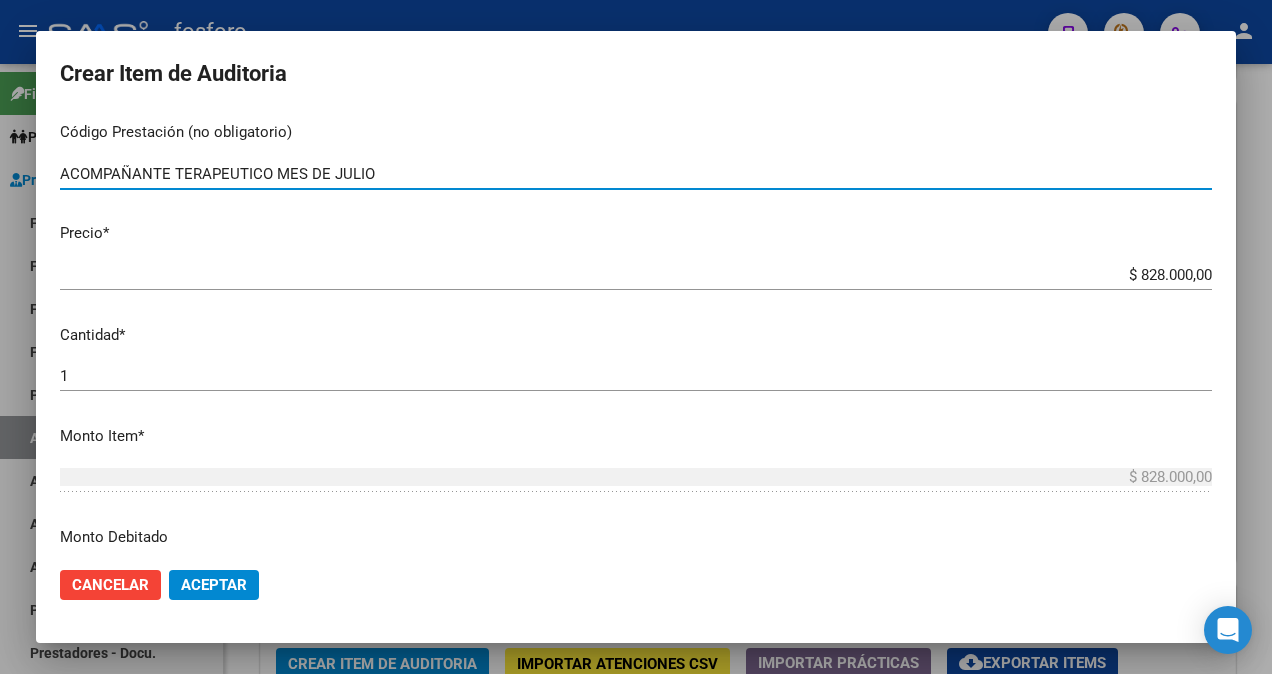 type on "ACOMPAÑANTE TERAPEUTICO MES DE JULIO" 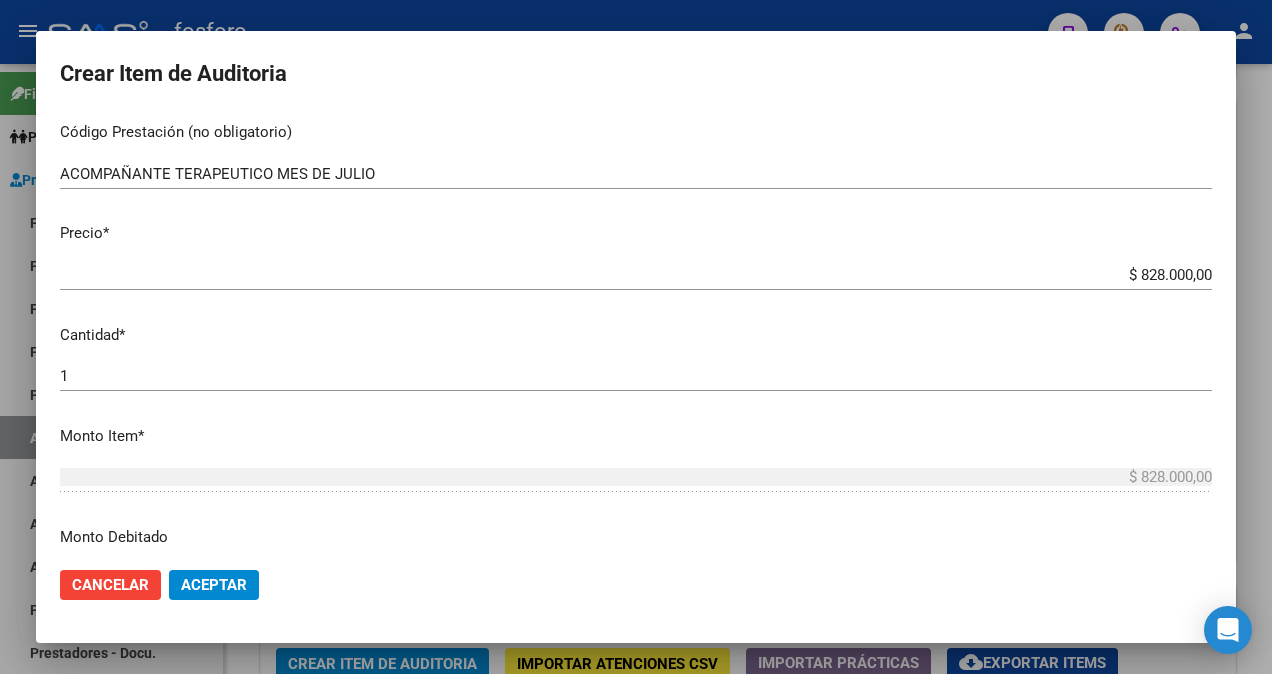 click on "Precio  *   [PRICE] Ingresar el precio" at bounding box center [644, 253] 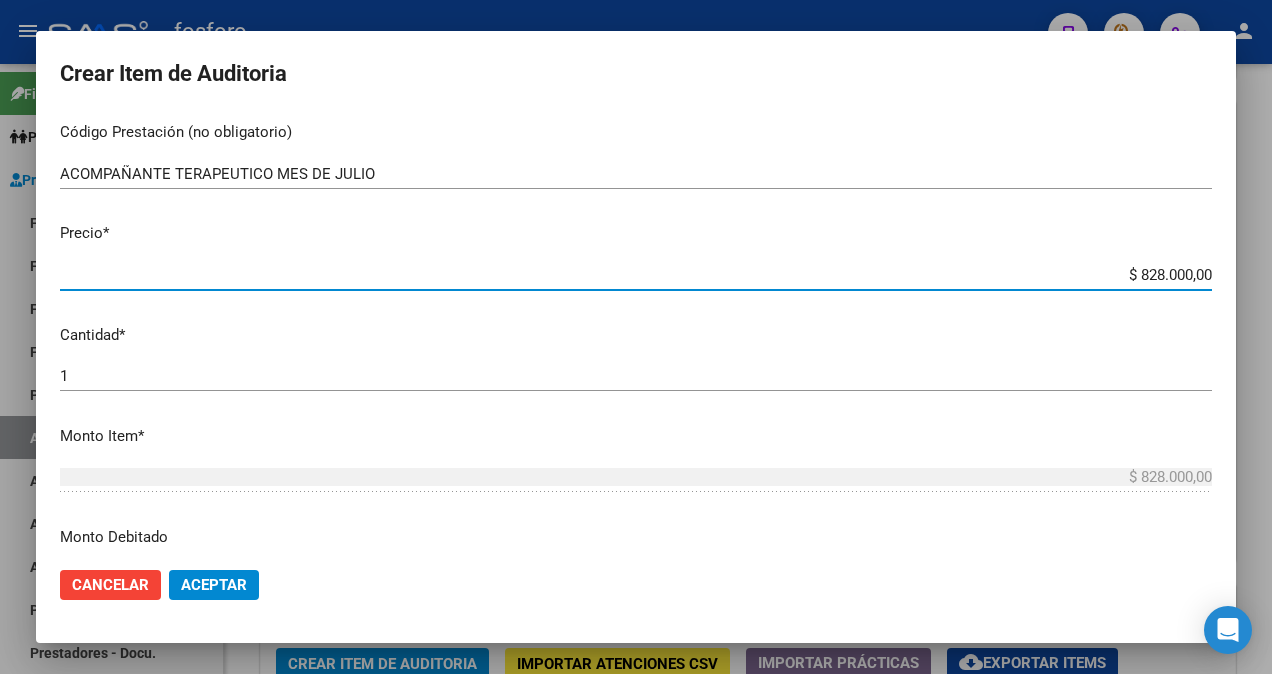 click on "$ 828.000,00" at bounding box center [636, 275] 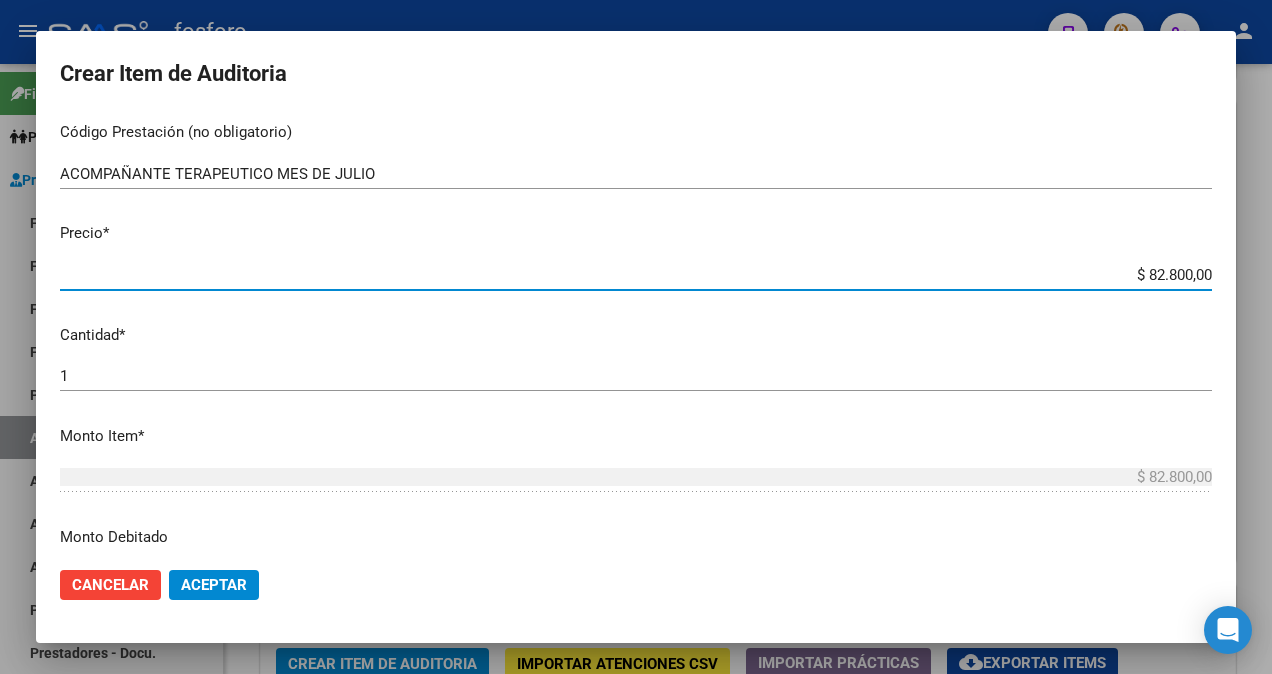 type on "$ 8.280,00" 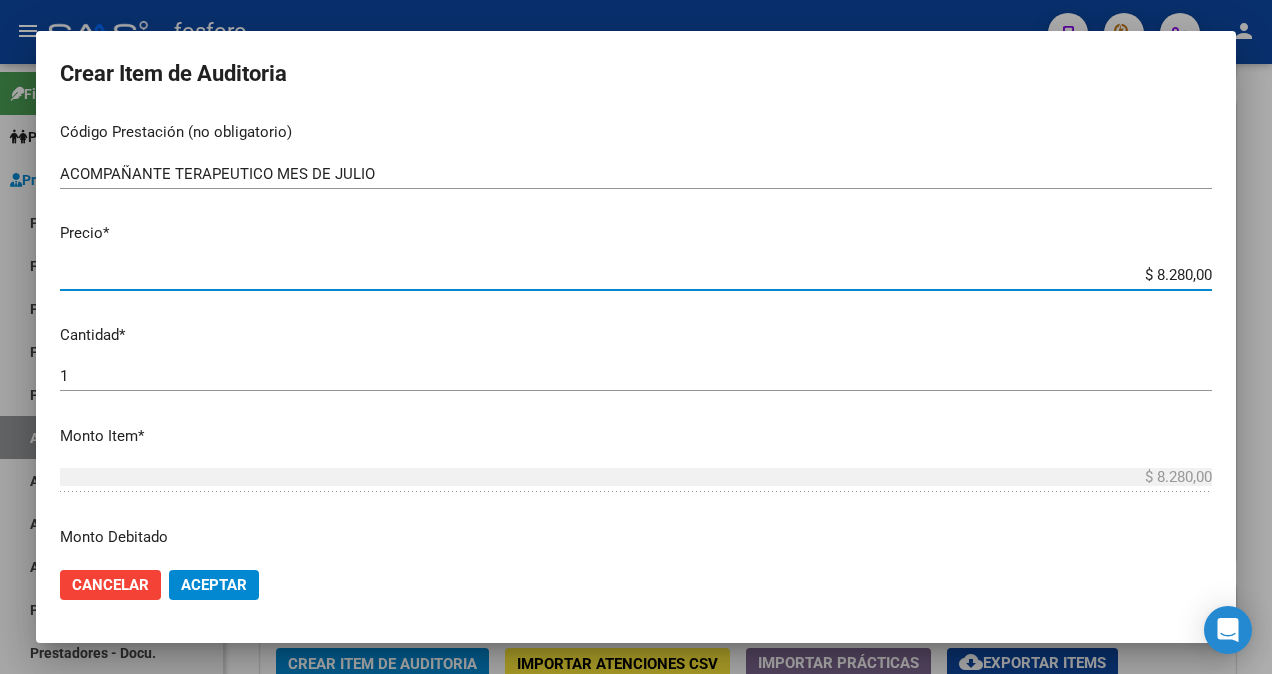 type on "$ 828,00" 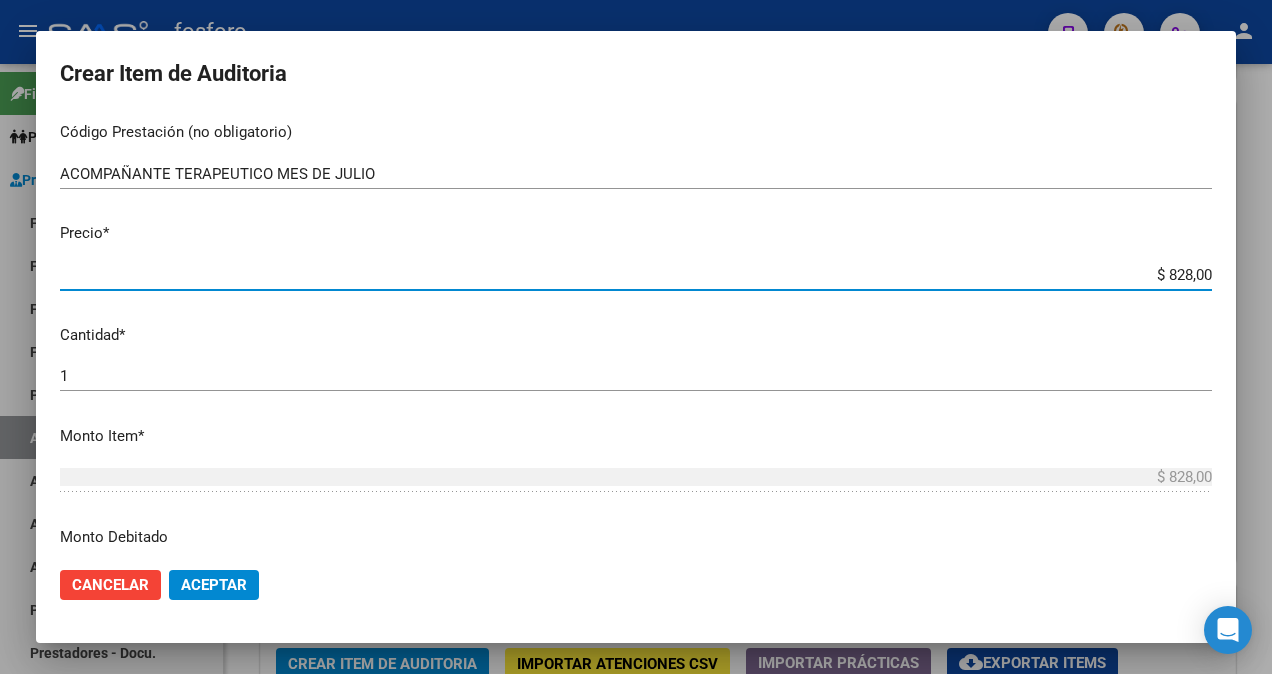 type on "$ 82,80" 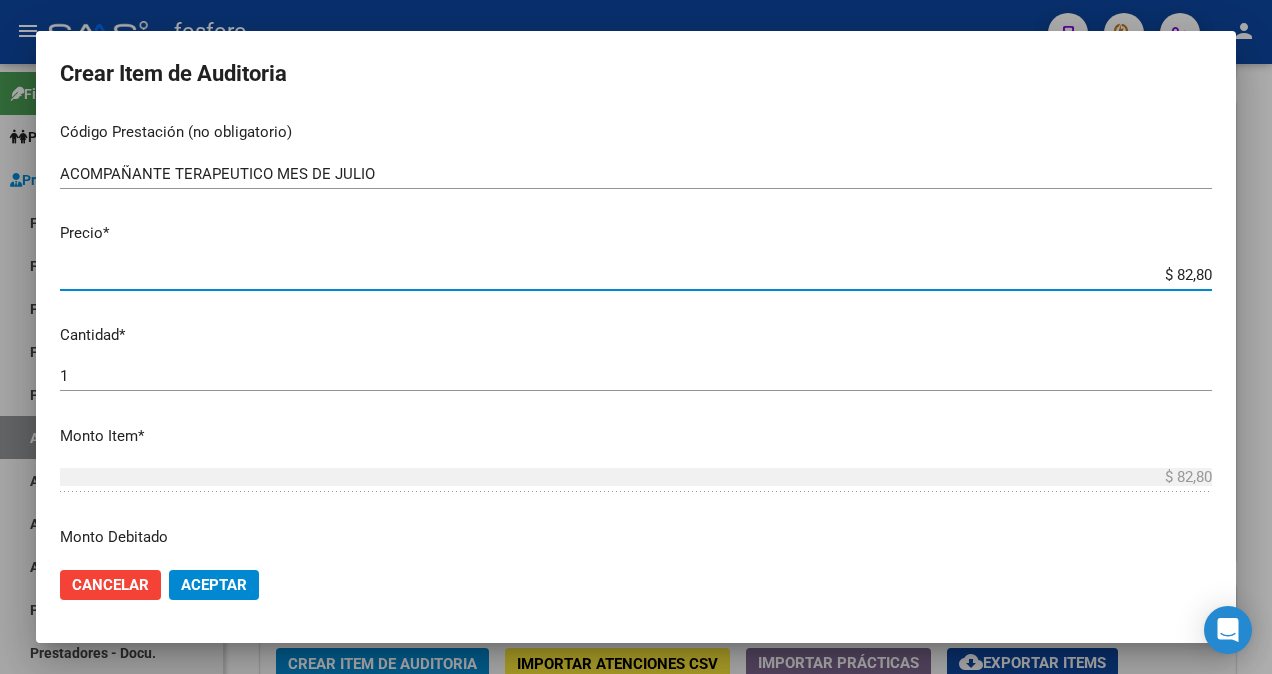 type on "[PRICE]" 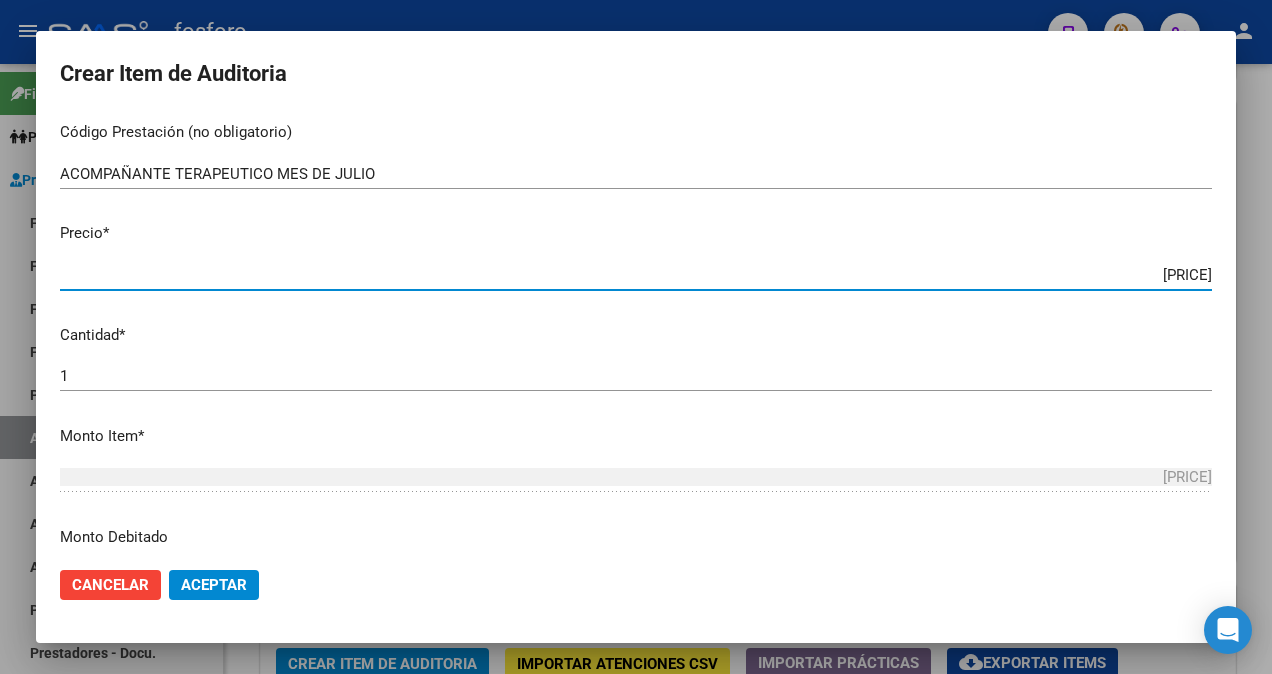 type on "$ 0,82" 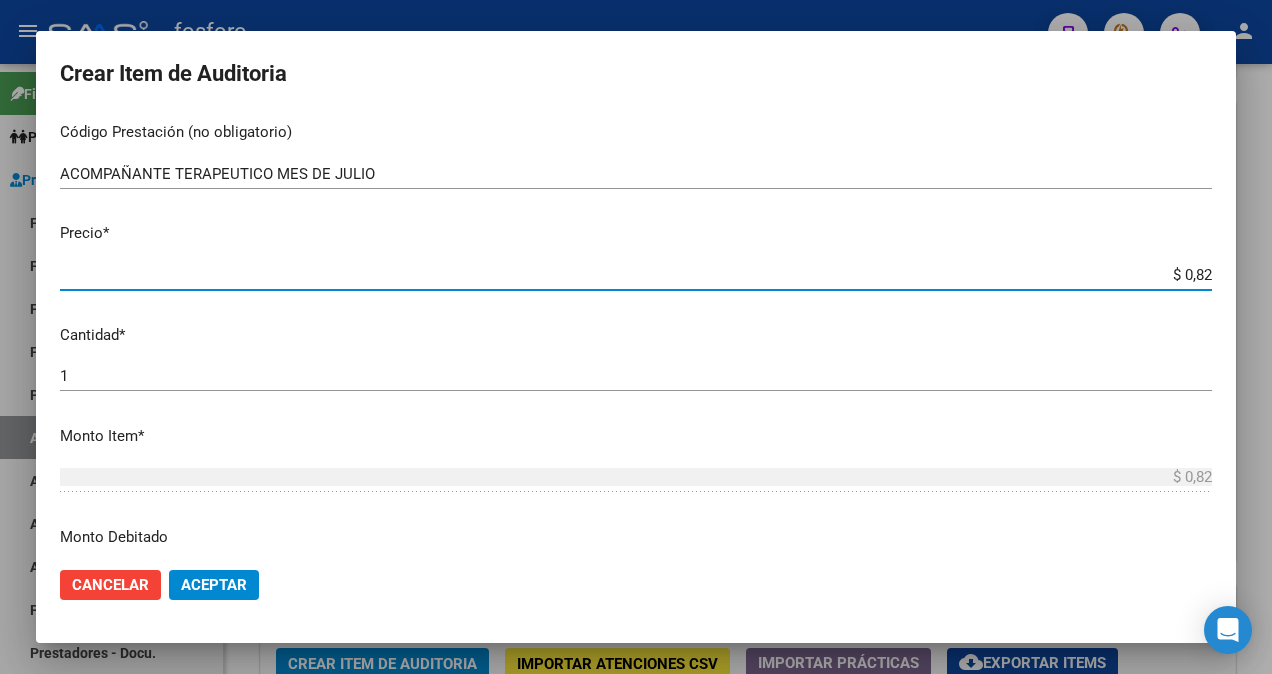 type on "$ 0,08" 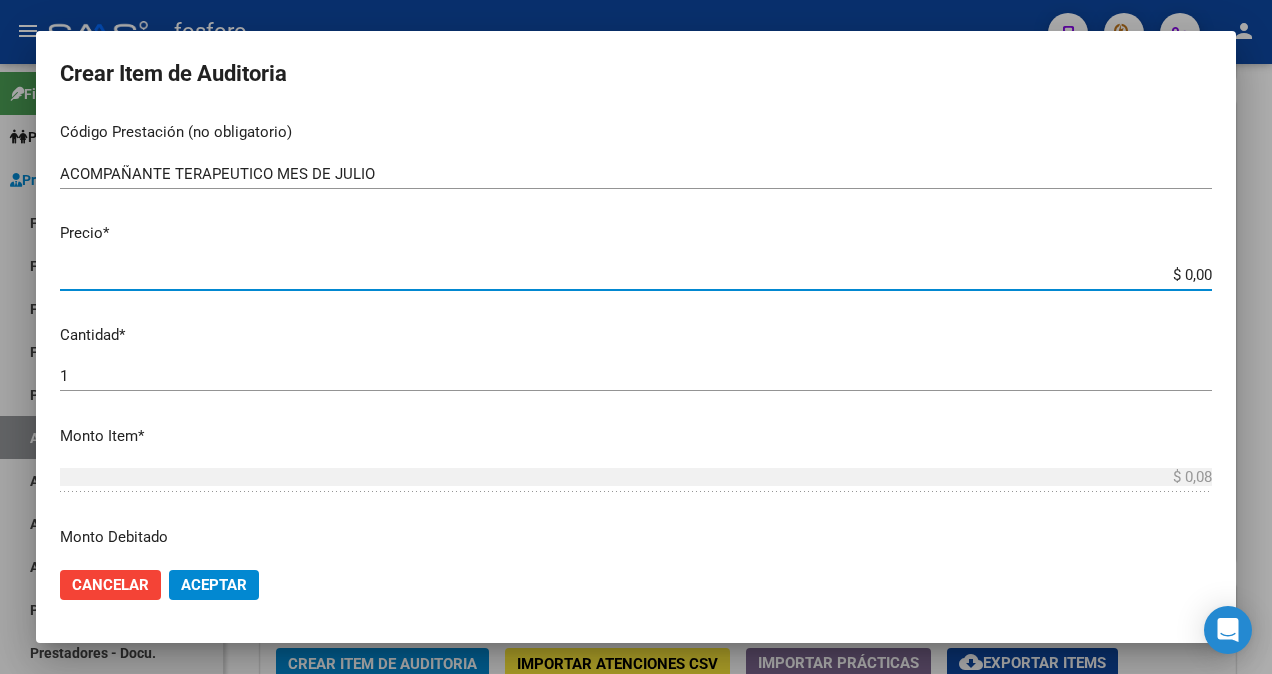 type on "$ 0,09" 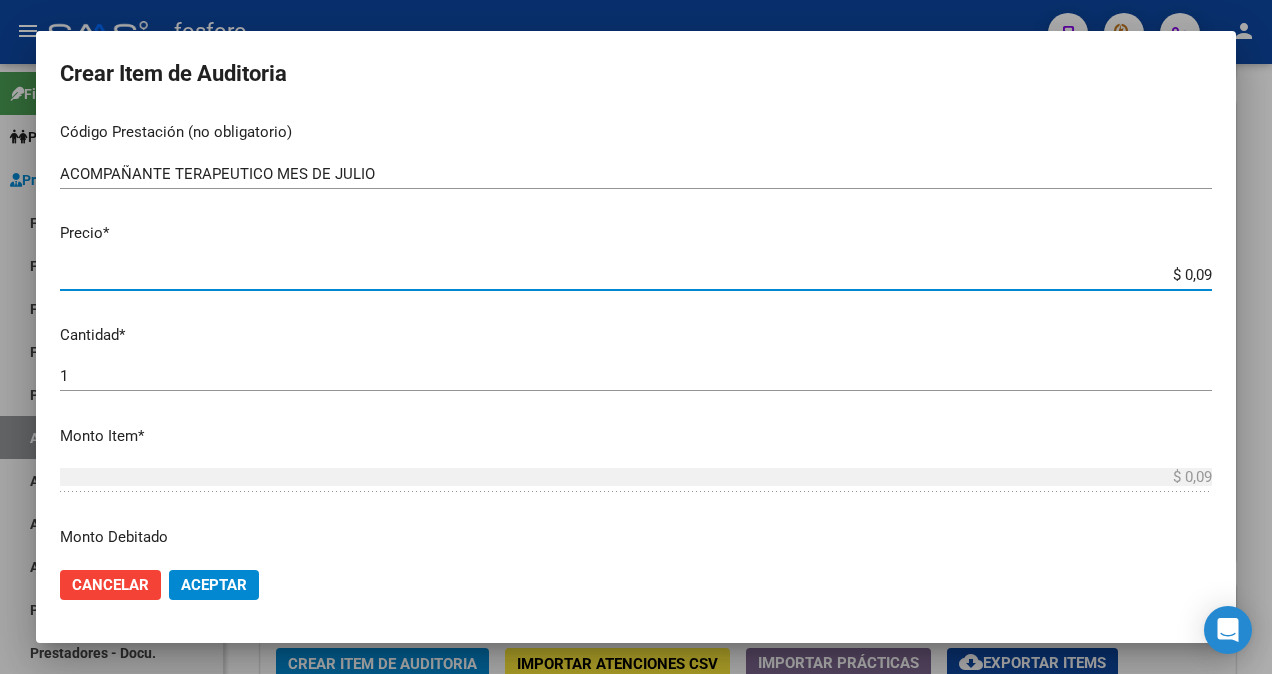 type on "$ 0,90" 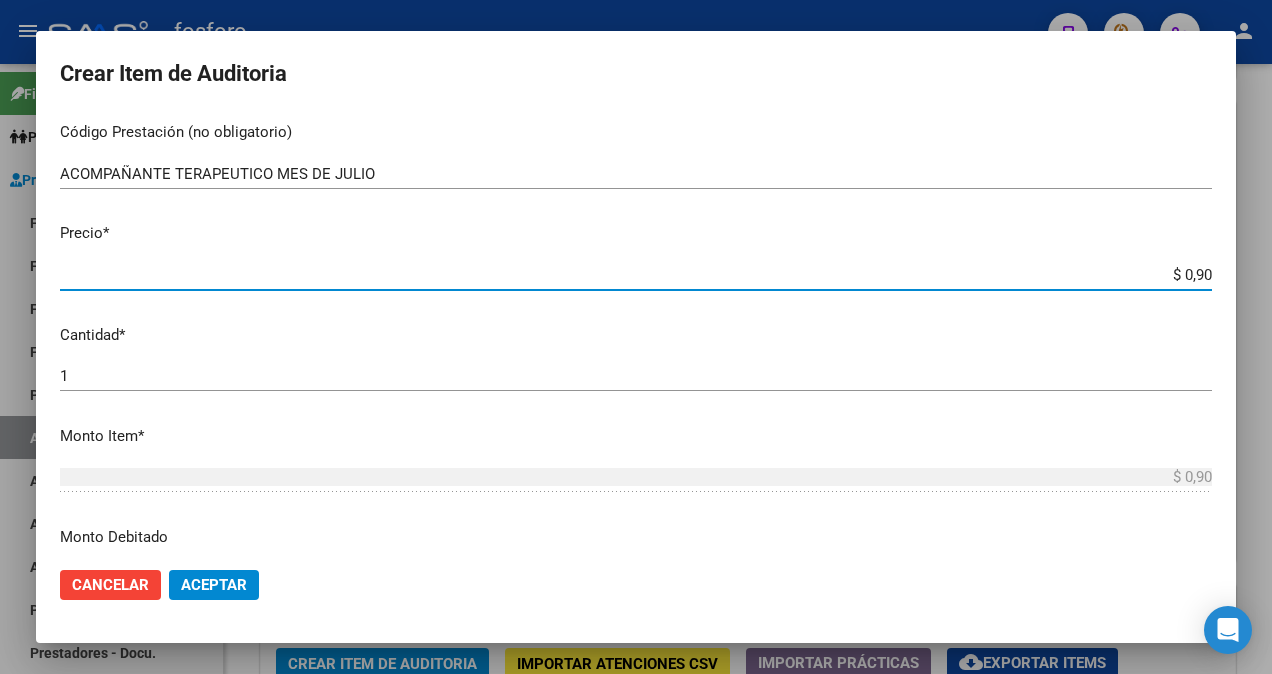 type on "$ 9,00" 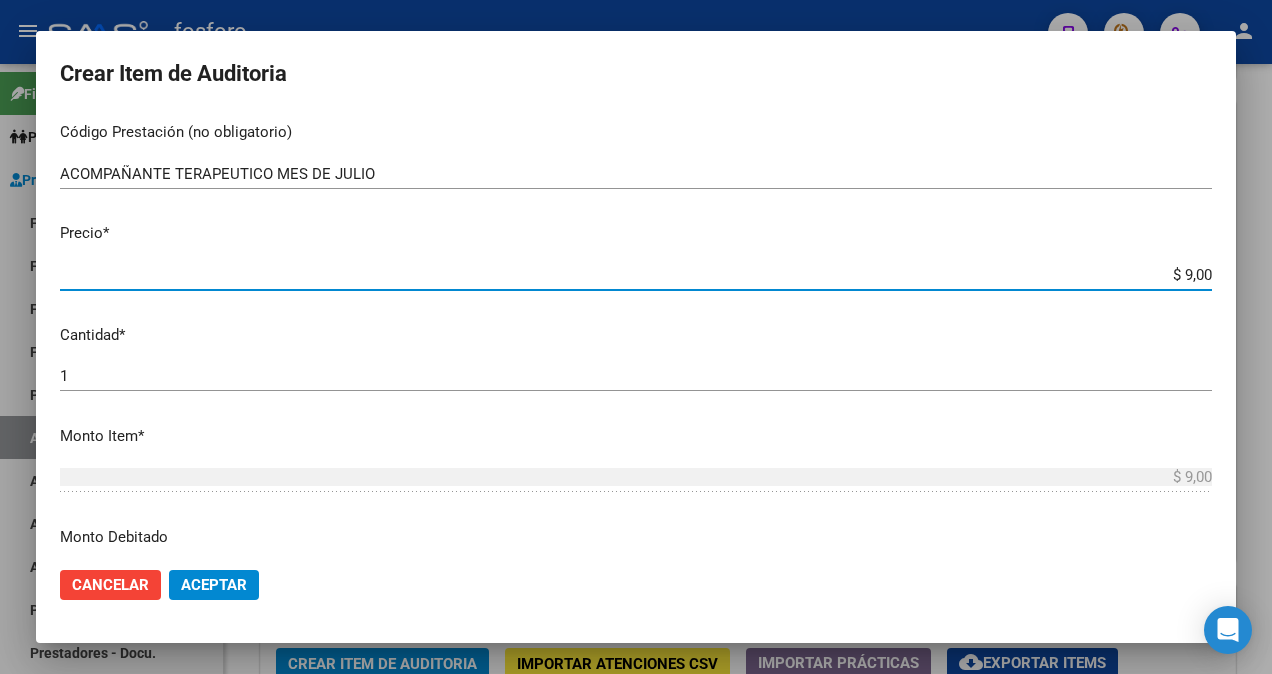 type on "$ 90,00" 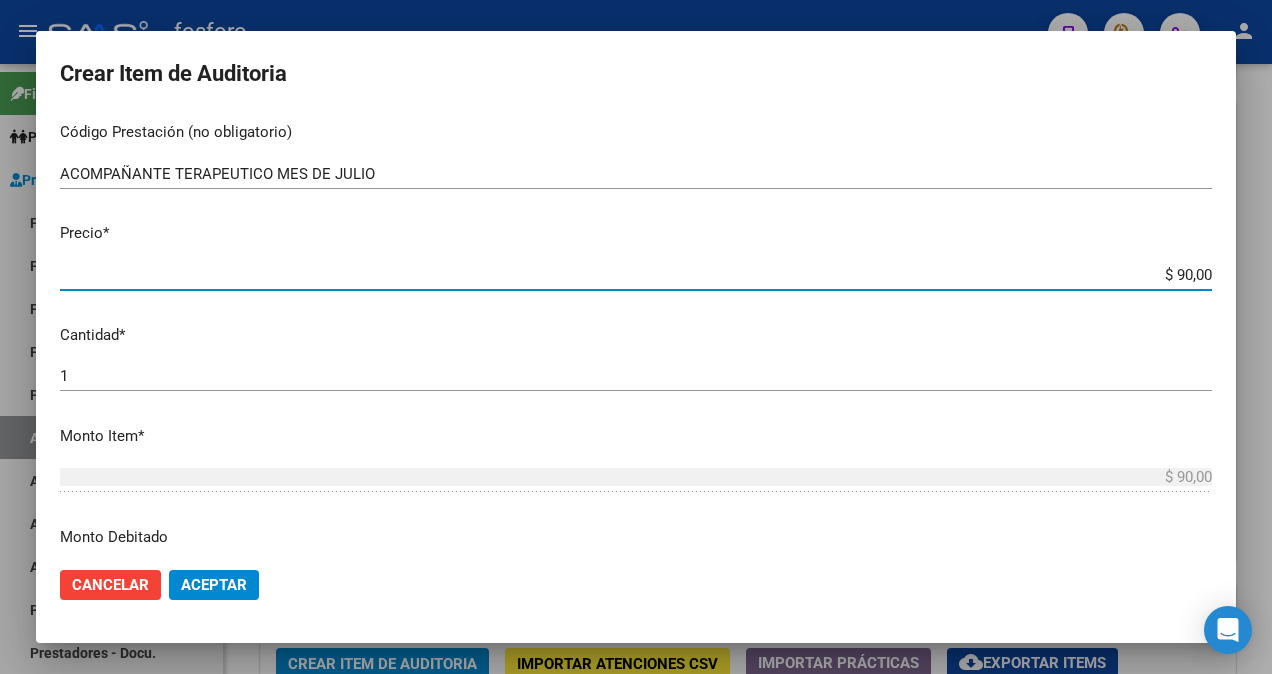 type on "$ 900,00" 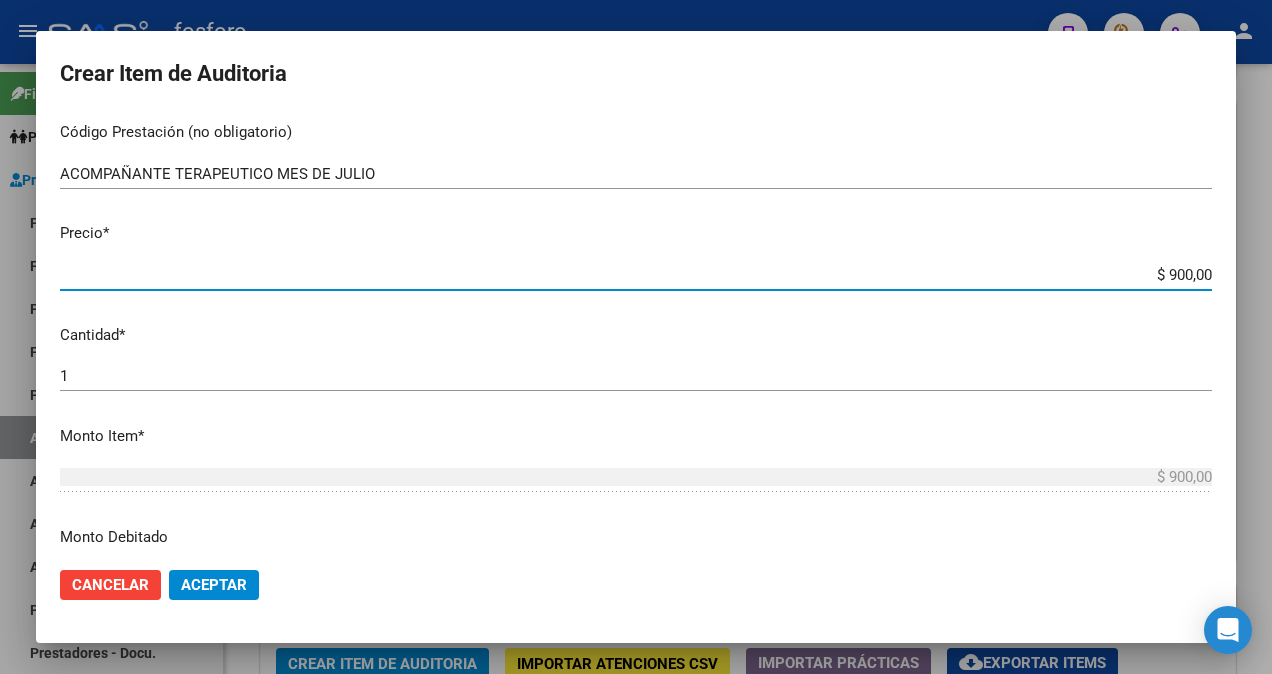 type on "$ 9.000,00" 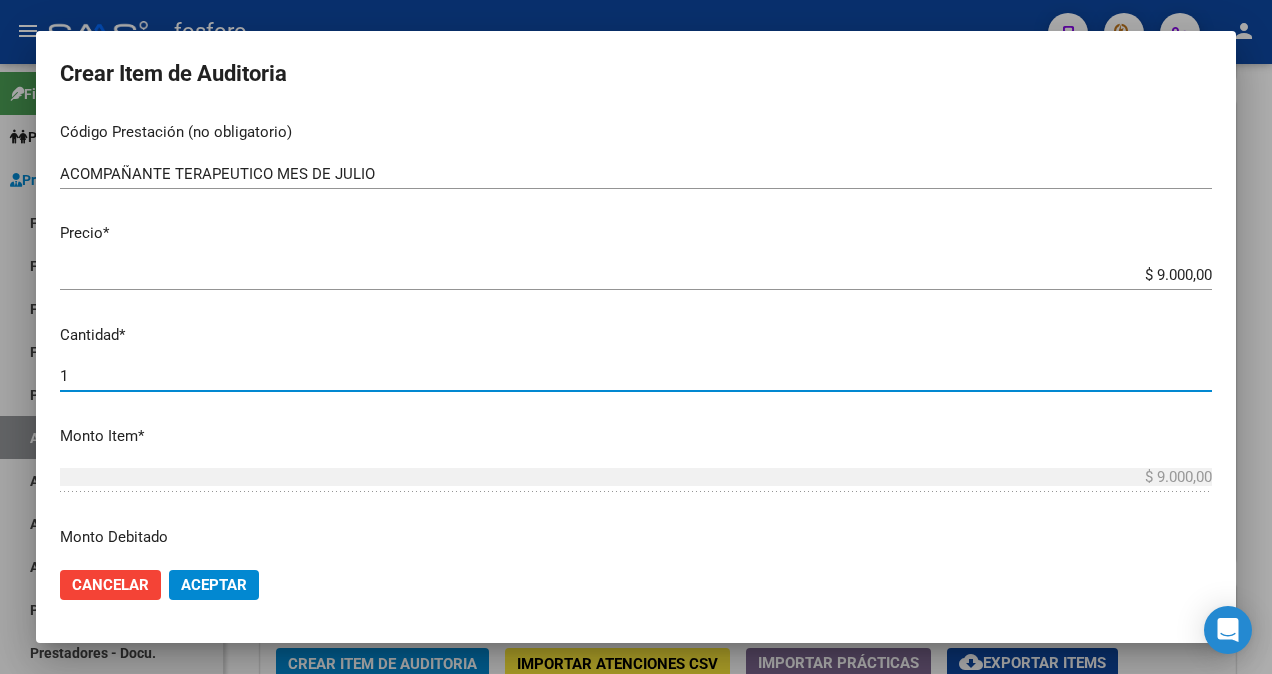 click on "1" at bounding box center [636, 376] 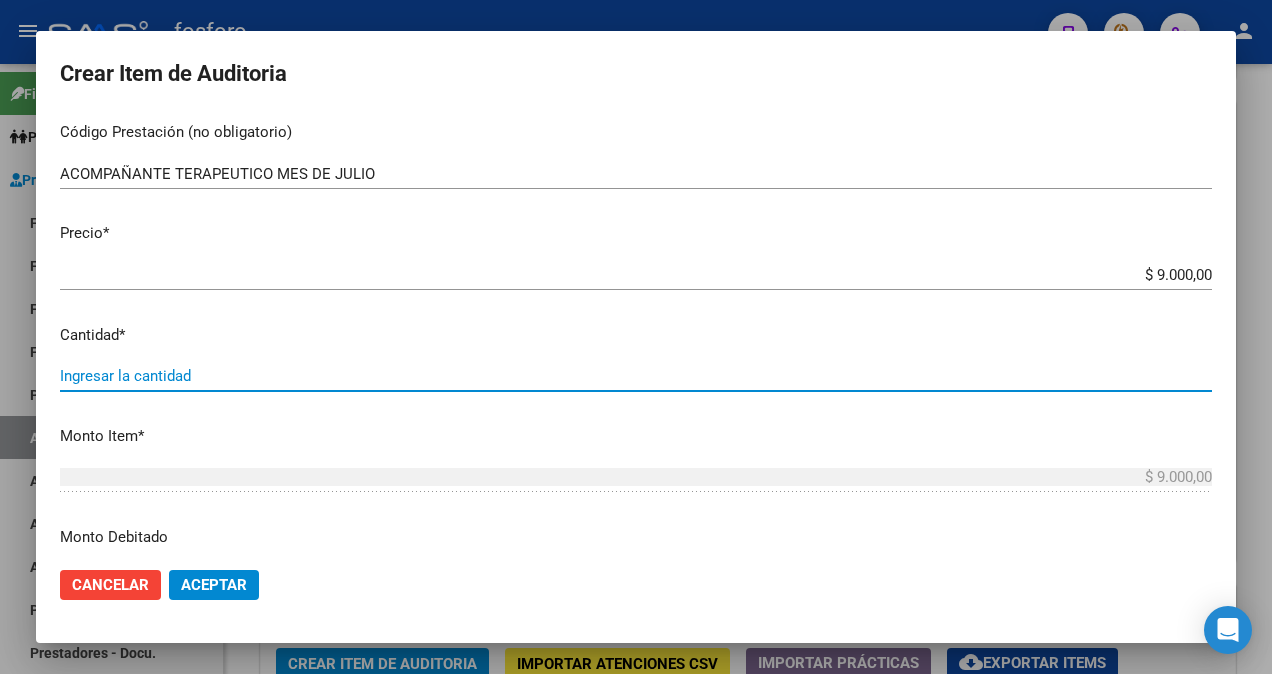 type on "9" 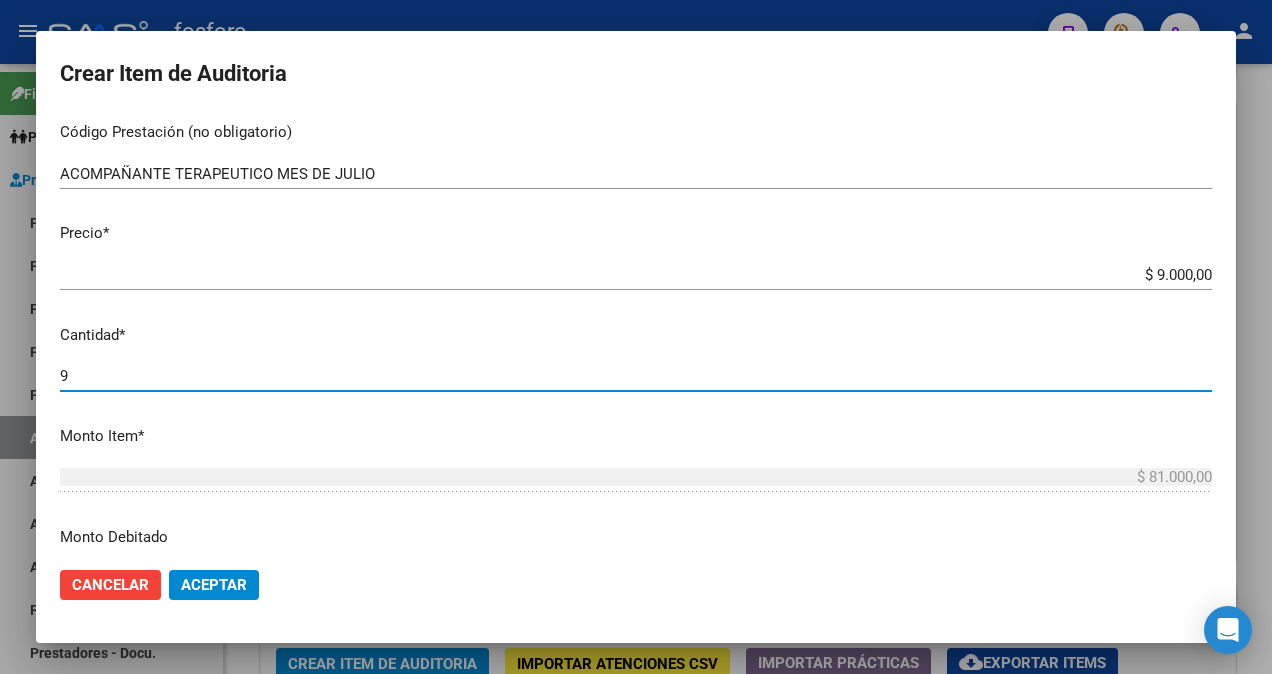 type on "92" 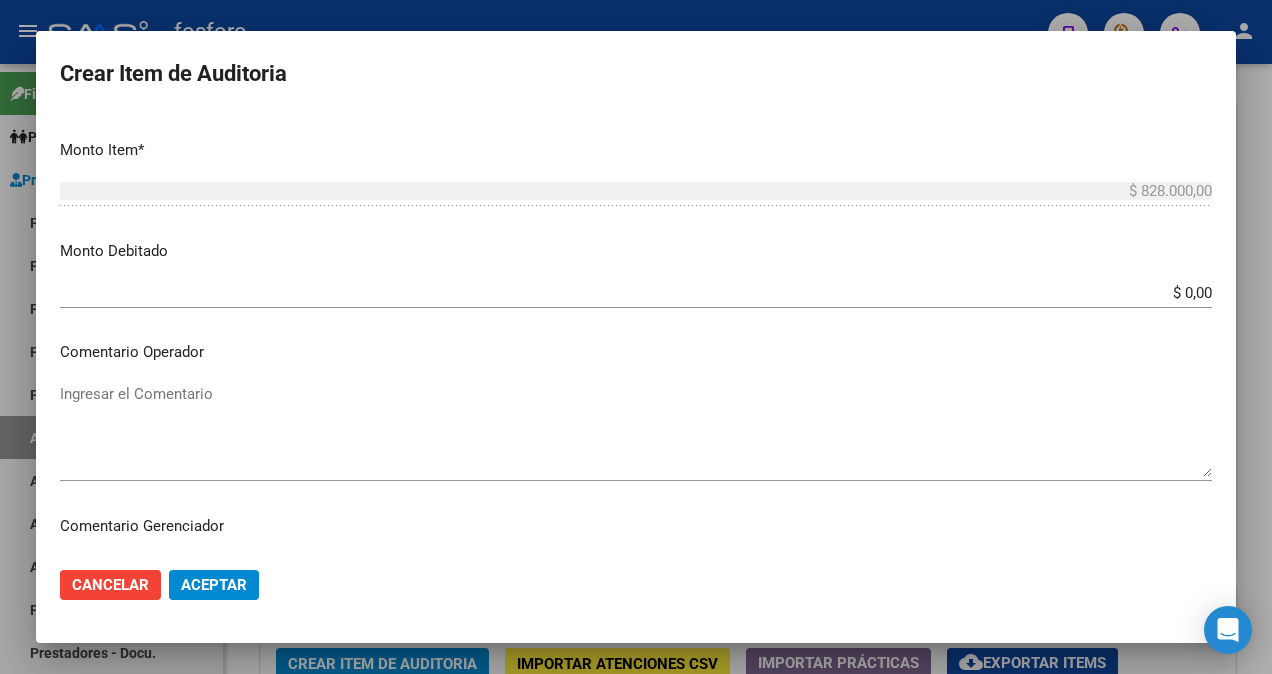 scroll, scrollTop: 700, scrollLeft: 0, axis: vertical 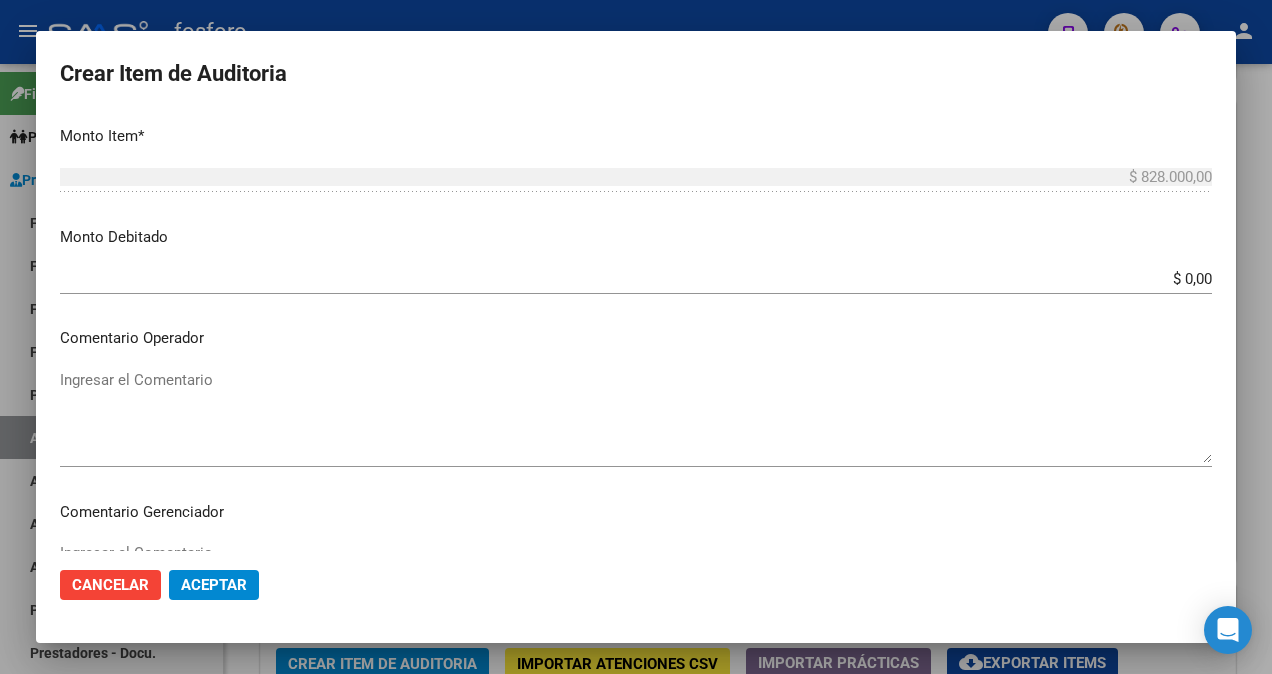 type on "92" 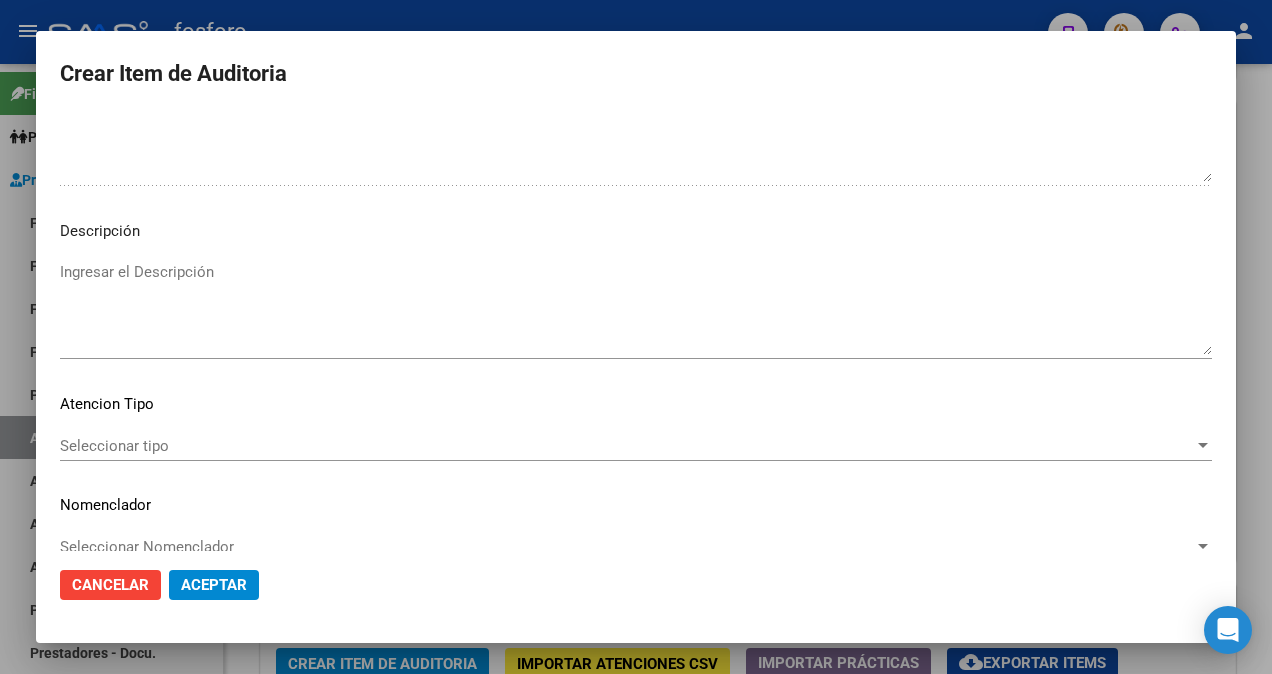 scroll, scrollTop: 1182, scrollLeft: 0, axis: vertical 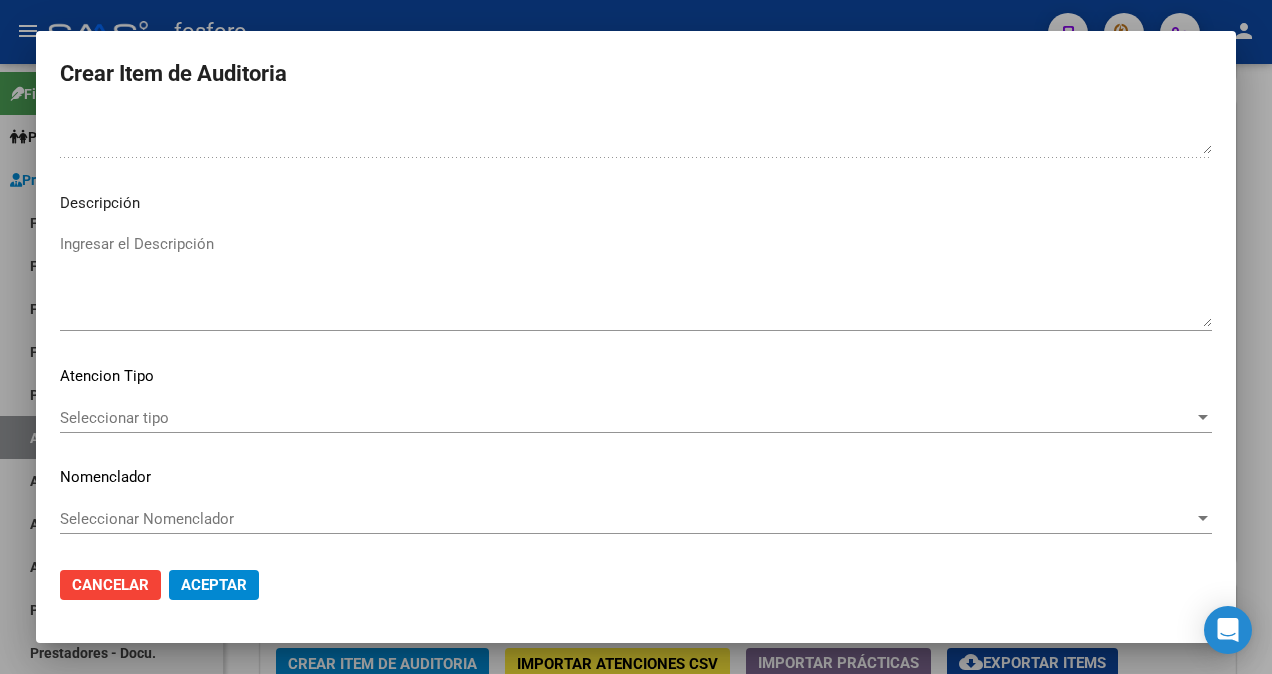 type on "SIN DEBITOS." 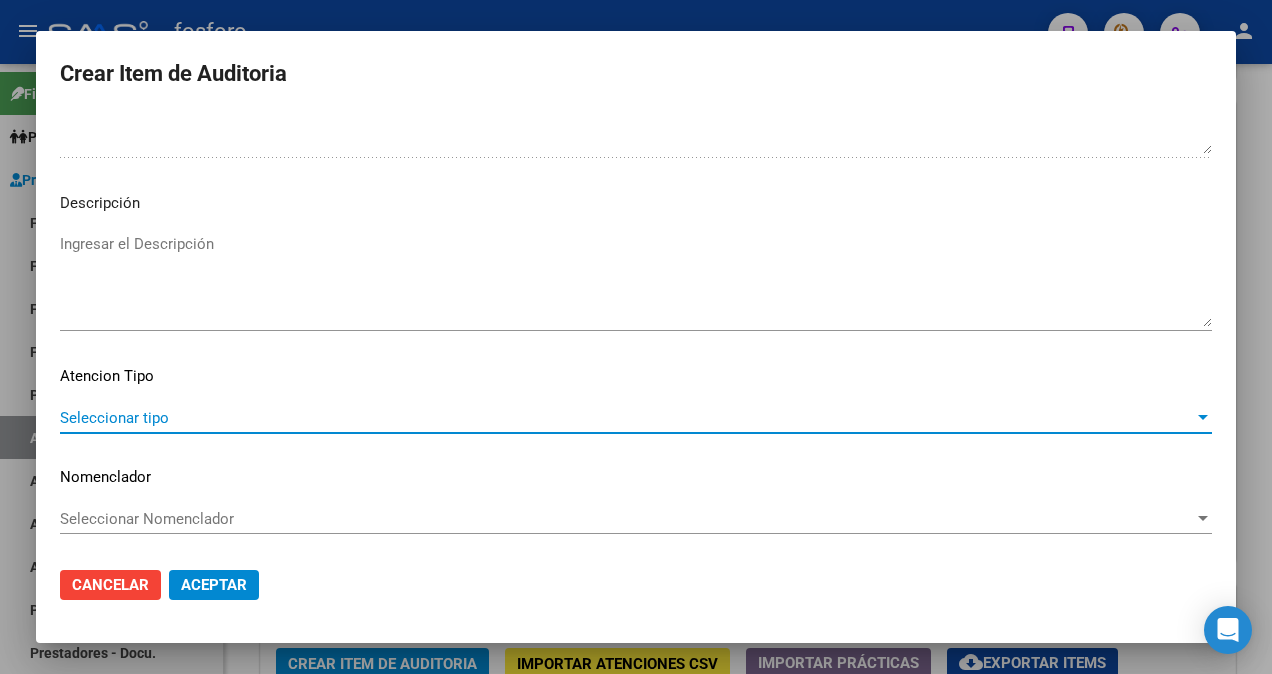 click on "Seleccionar tipo" at bounding box center [627, 418] 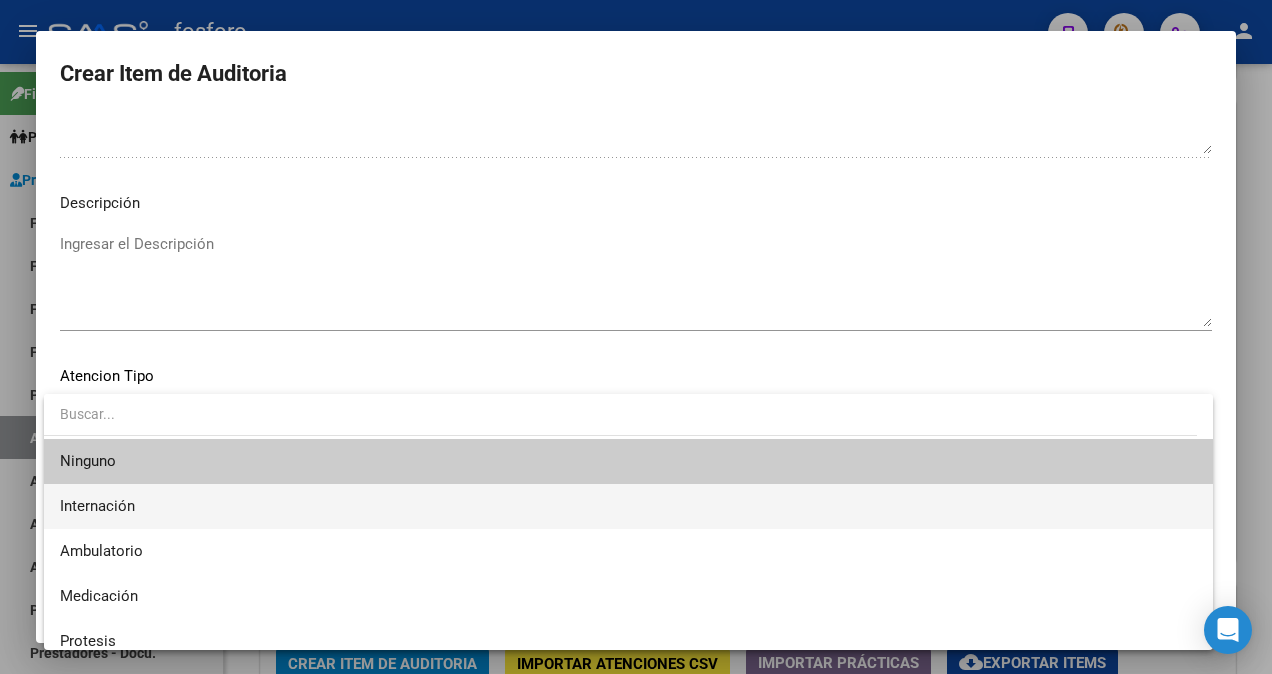 click on "Internación" at bounding box center [628, 506] 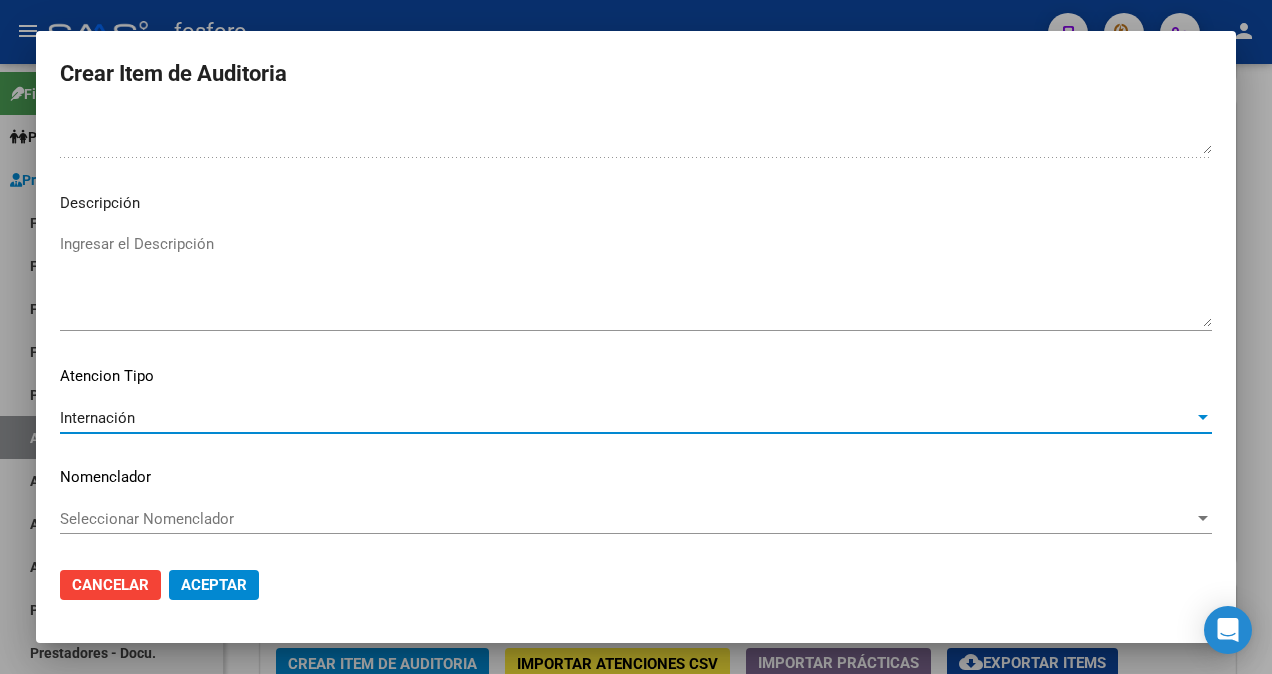 click on "Aceptar" 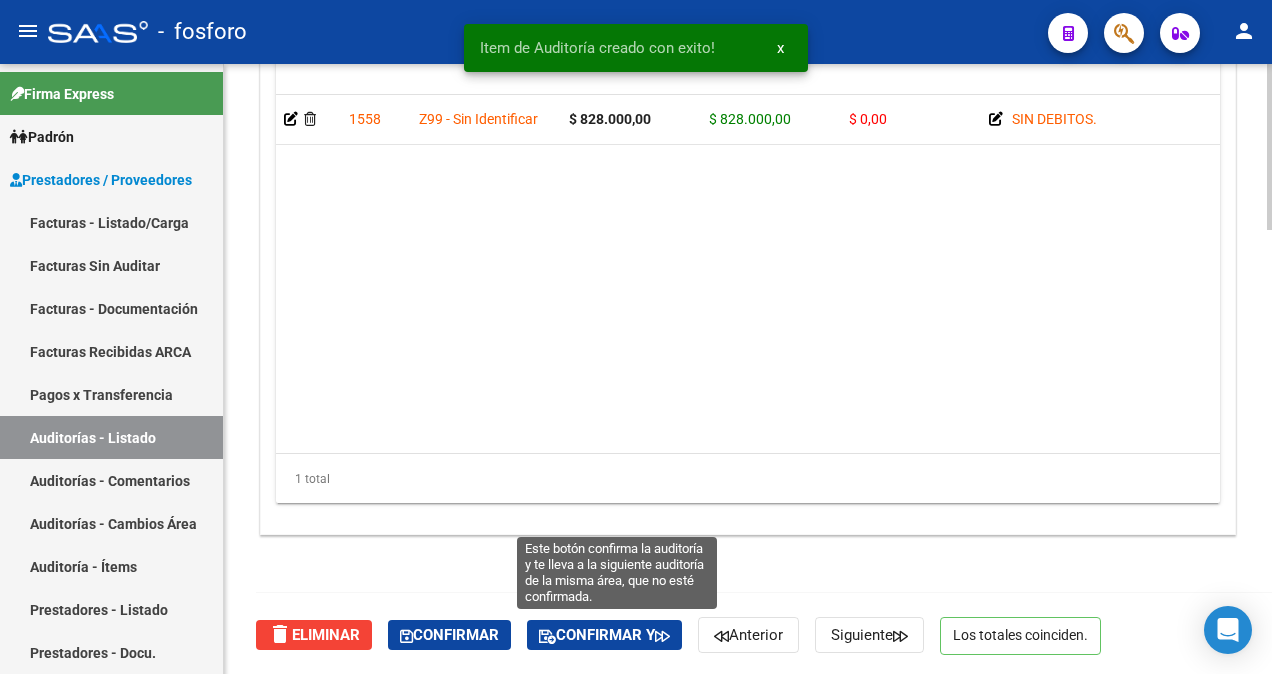 click on "Confirmar y" 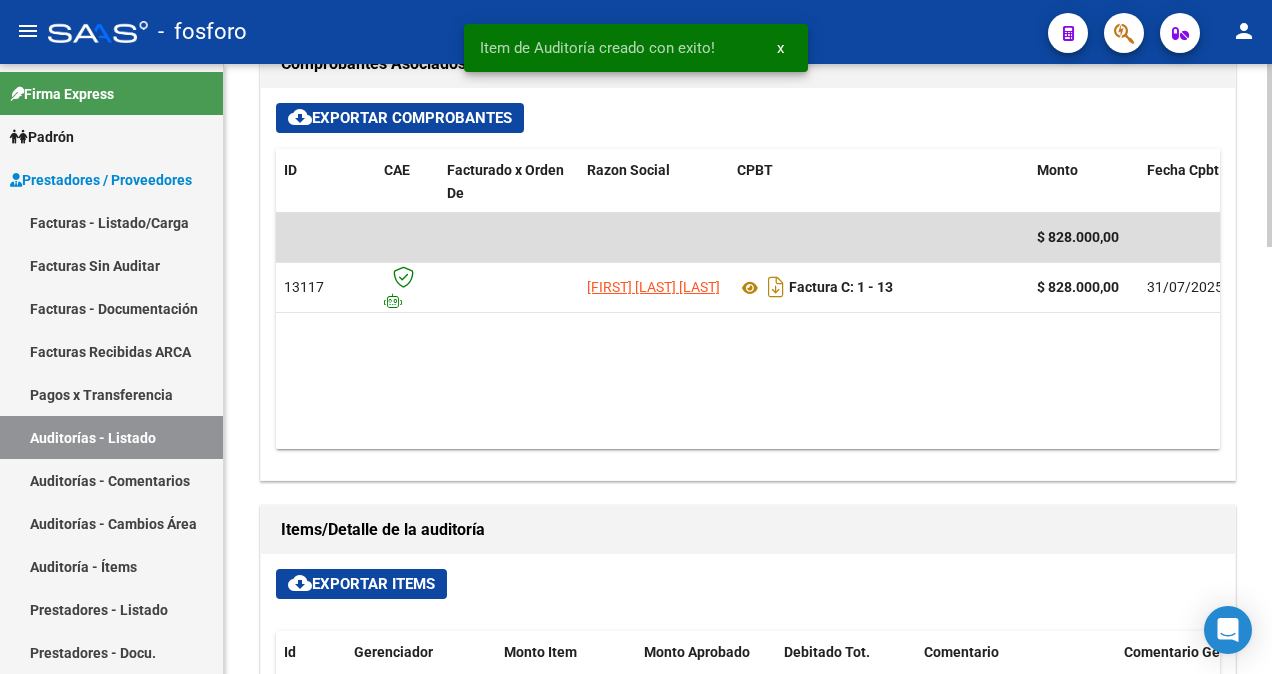 type on "202508" 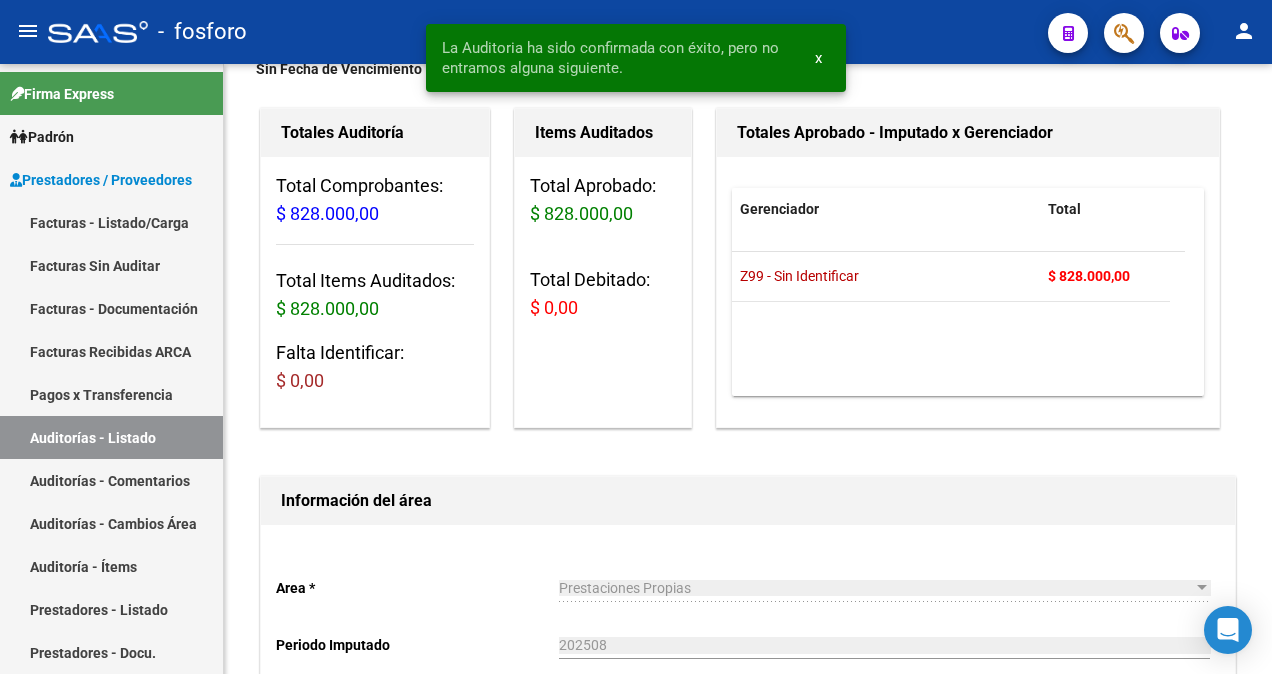 scroll, scrollTop: 0, scrollLeft: 0, axis: both 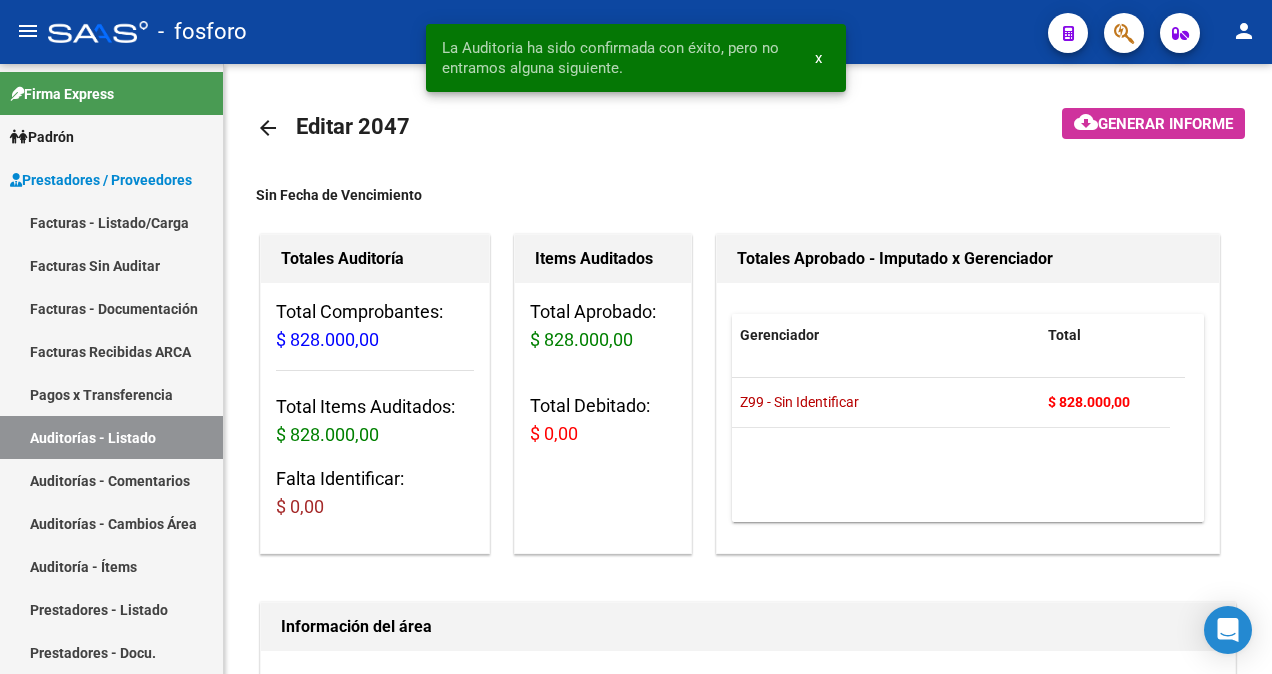 click on "Generar informe" 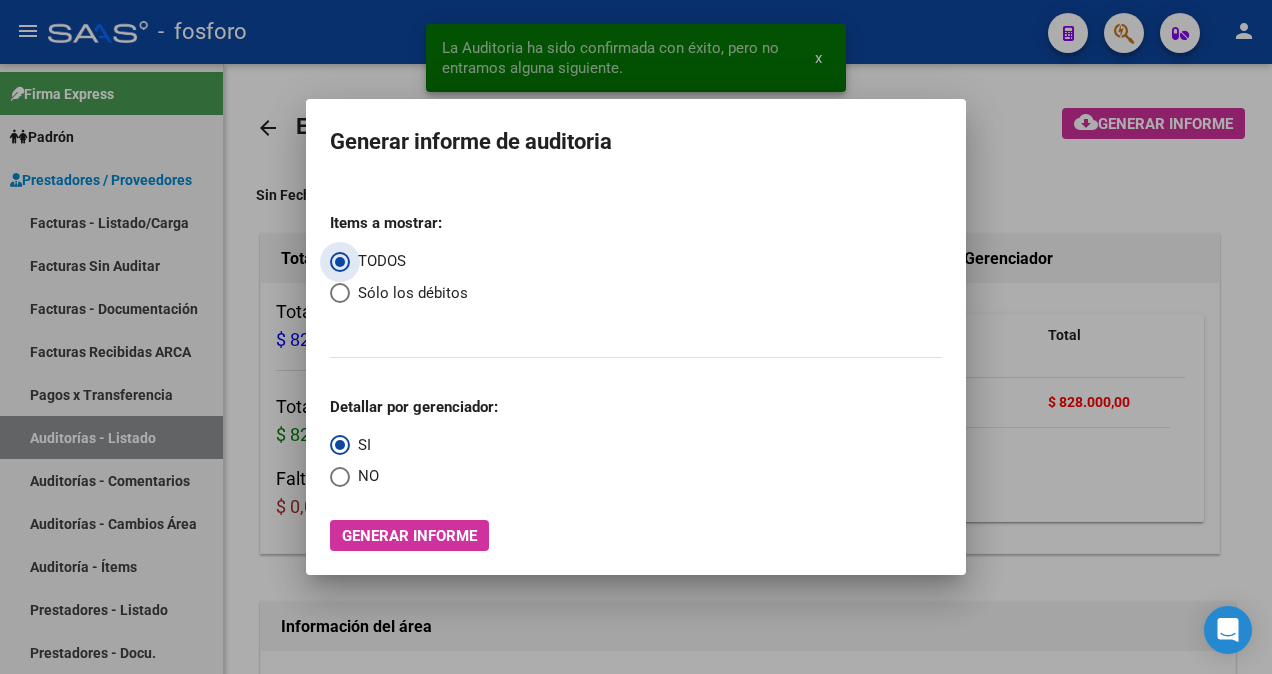 click on "Generar informe" at bounding box center (409, 535) 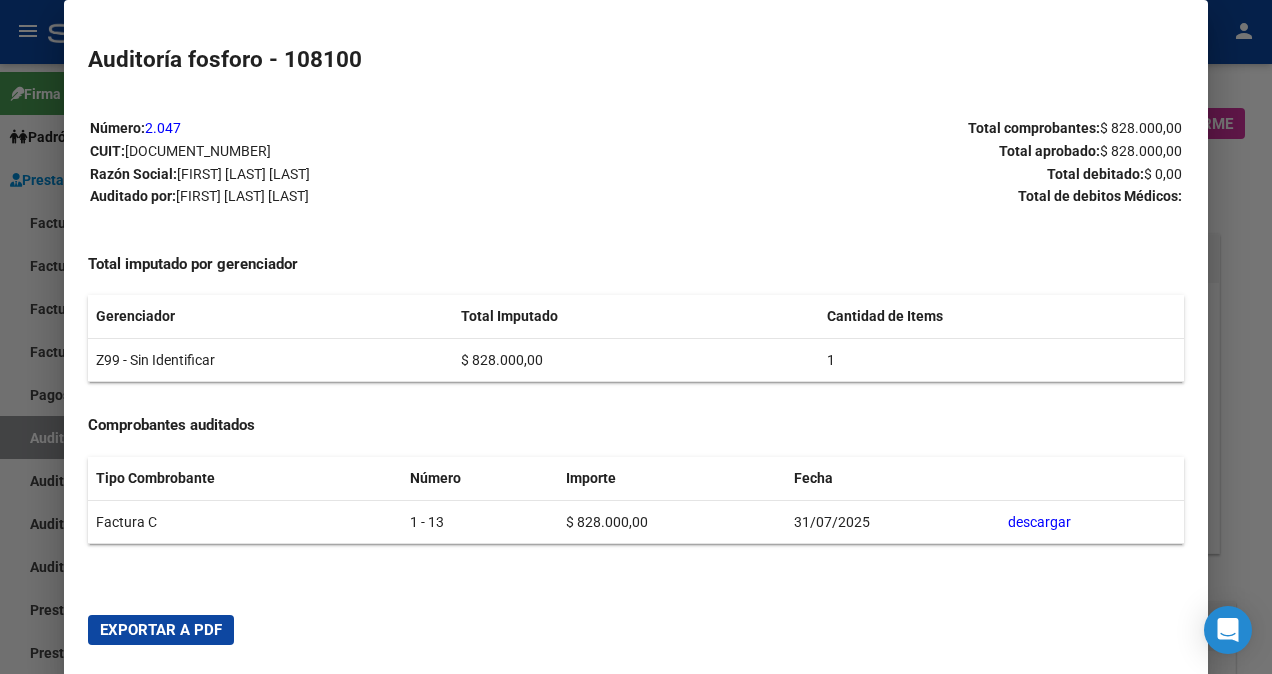 click on "Exportar a PDF" at bounding box center [161, 630] 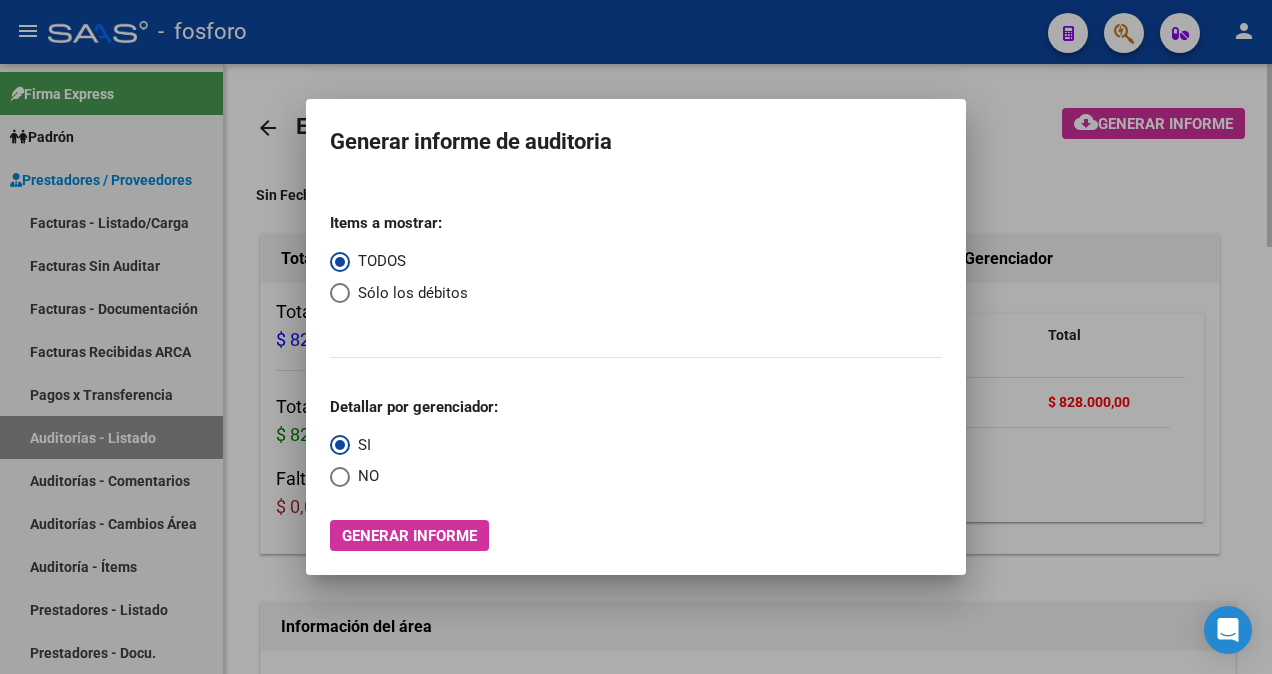 click at bounding box center (636, 337) 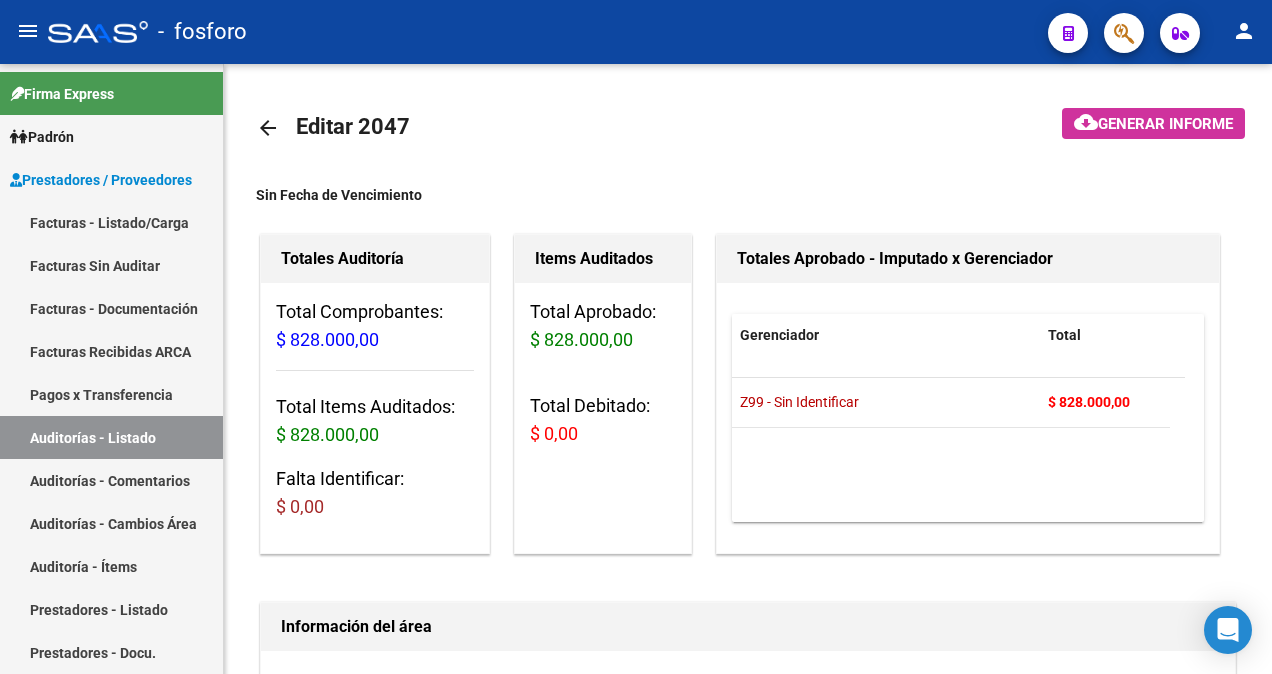 click on "person" 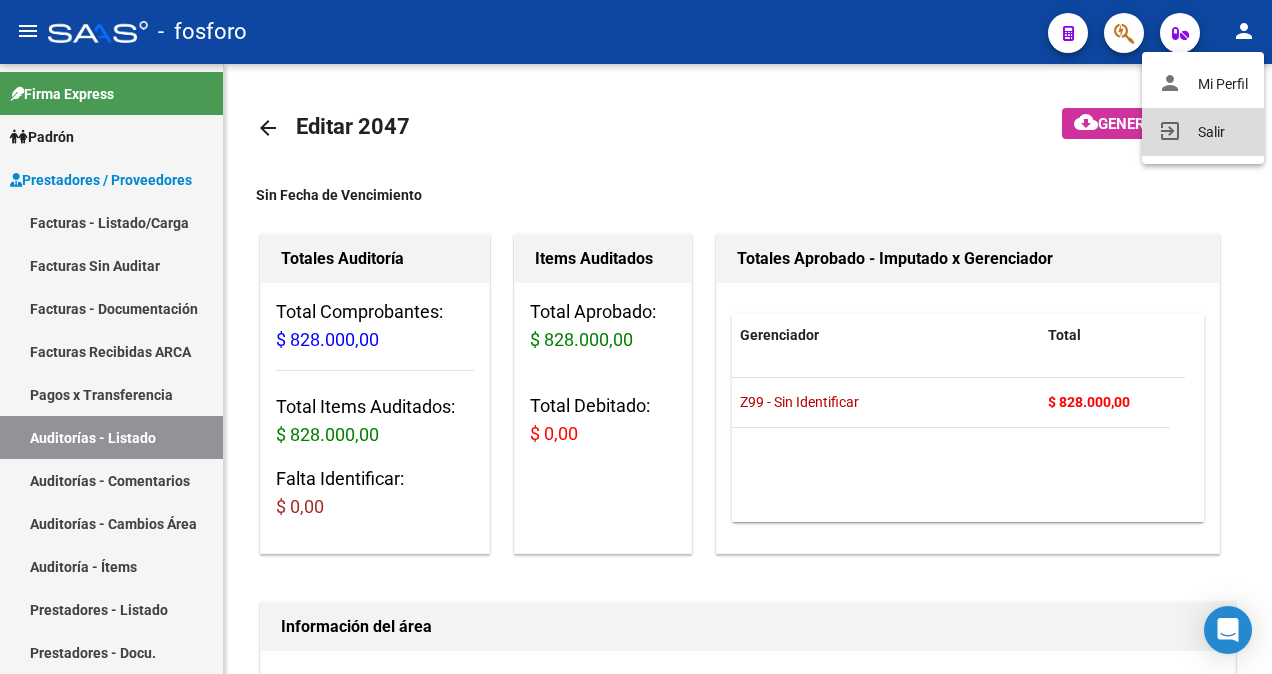 click on "exit_to_app  Salir" at bounding box center [1203, 132] 